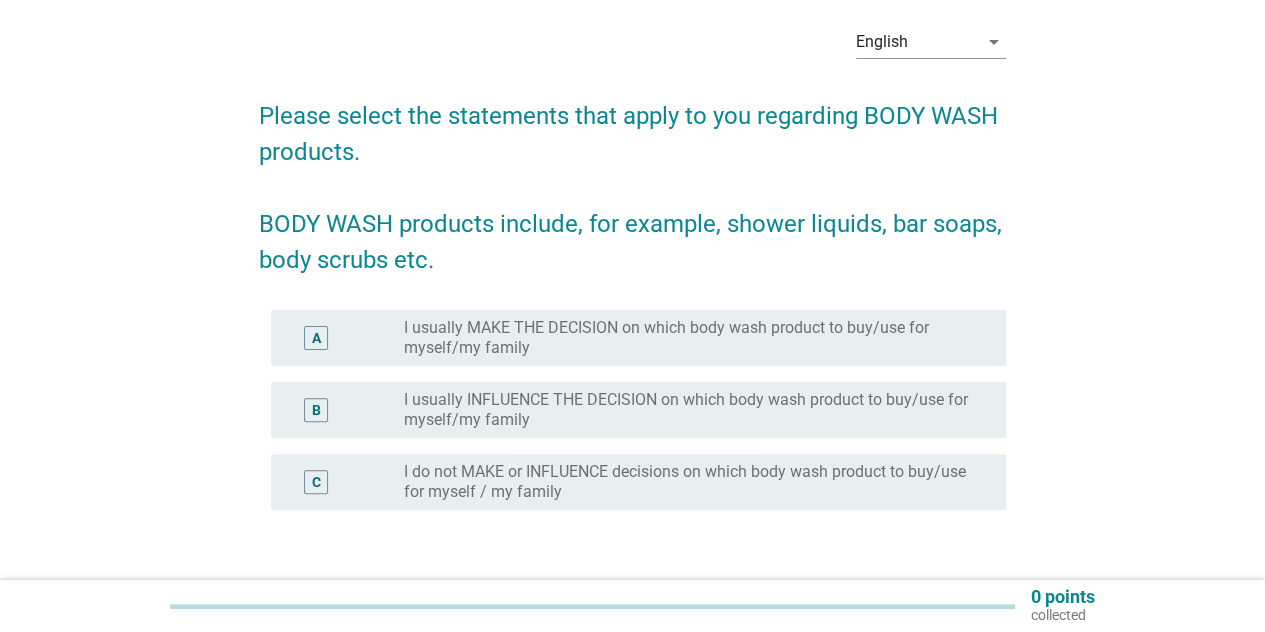 scroll, scrollTop: 100, scrollLeft: 0, axis: vertical 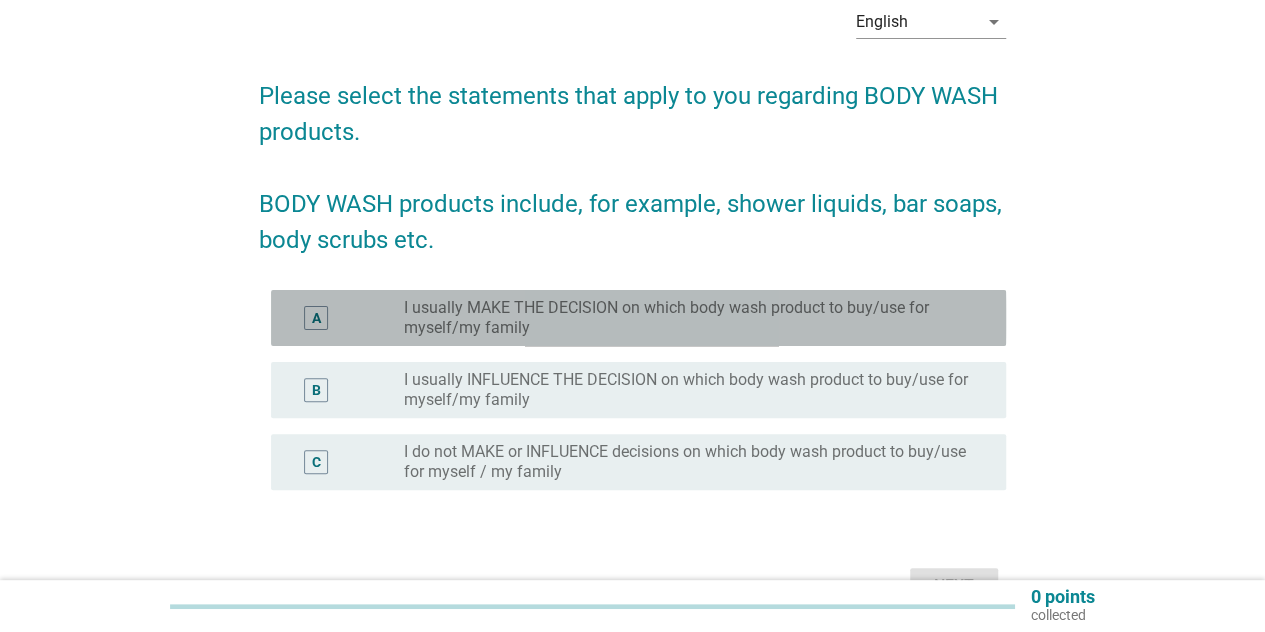 click on "I usually MAKE THE DECISION on which body wash product to buy/use for myself/my family" at bounding box center (689, 318) 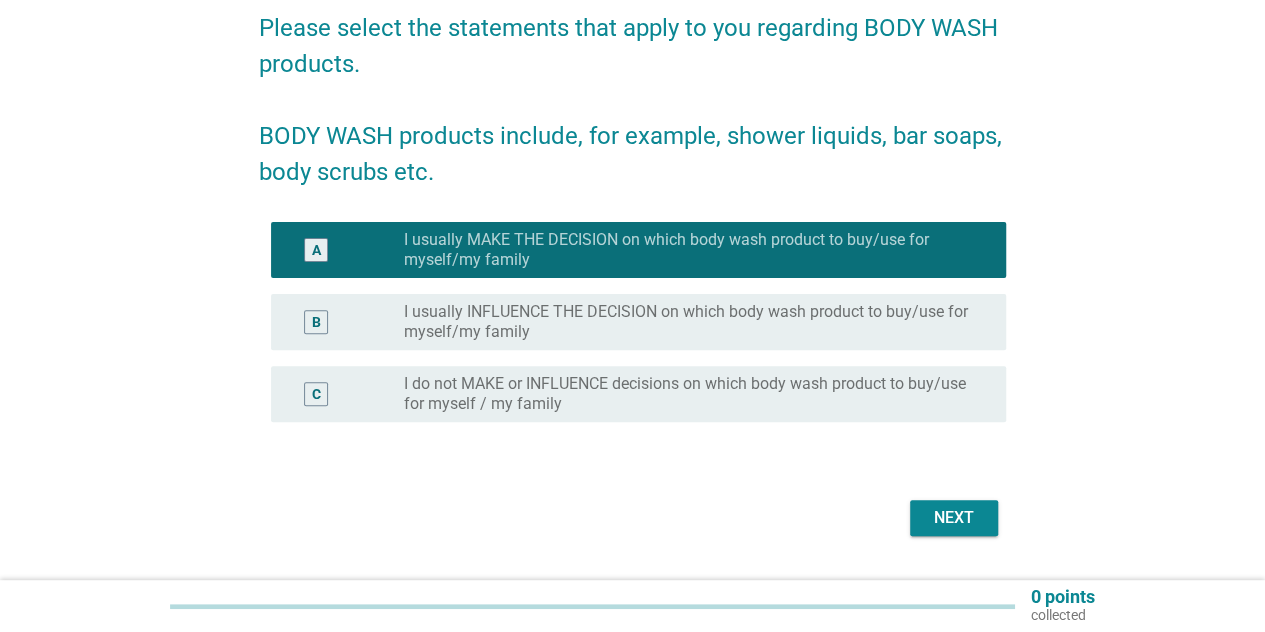 scroll, scrollTop: 200, scrollLeft: 0, axis: vertical 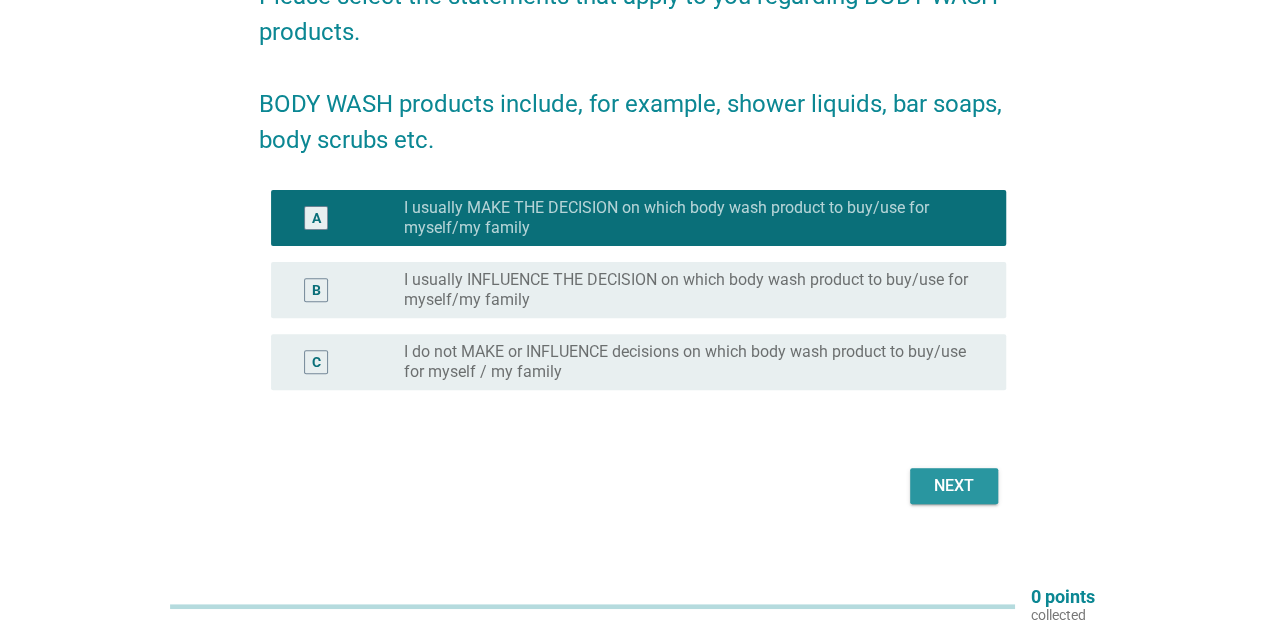 drag, startPoint x: 980, startPoint y: 489, endPoint x: 982, endPoint y: 450, distance: 39.051247 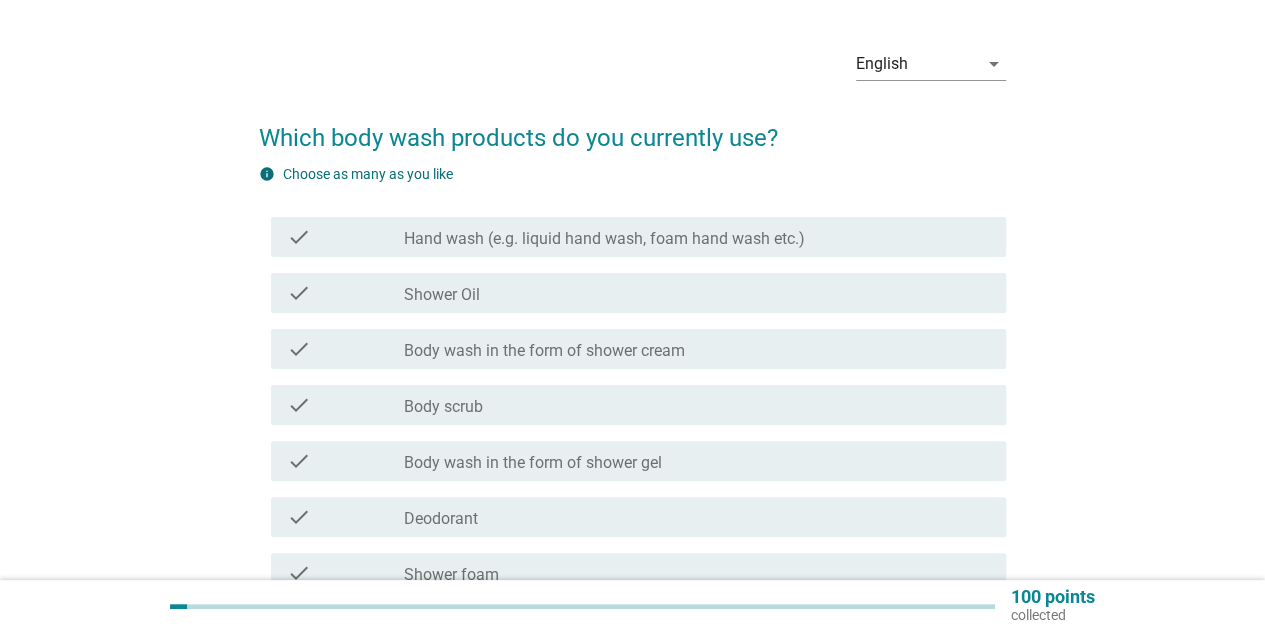 scroll, scrollTop: 100, scrollLeft: 0, axis: vertical 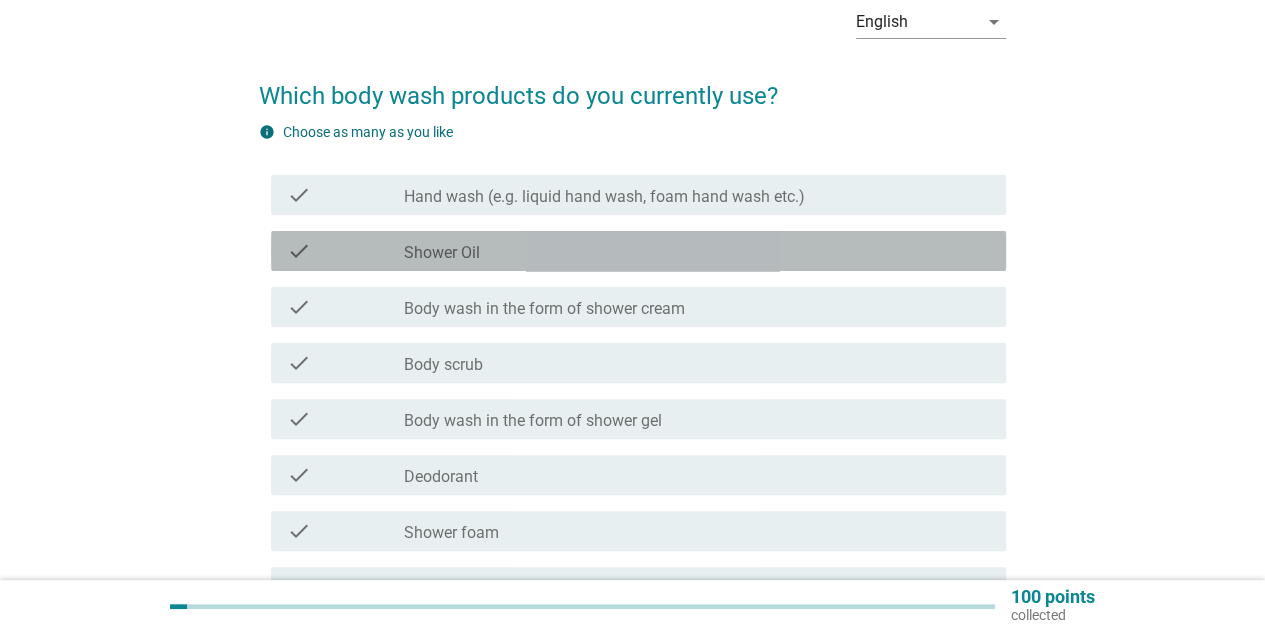 click on "Shower Oil" at bounding box center [442, 253] 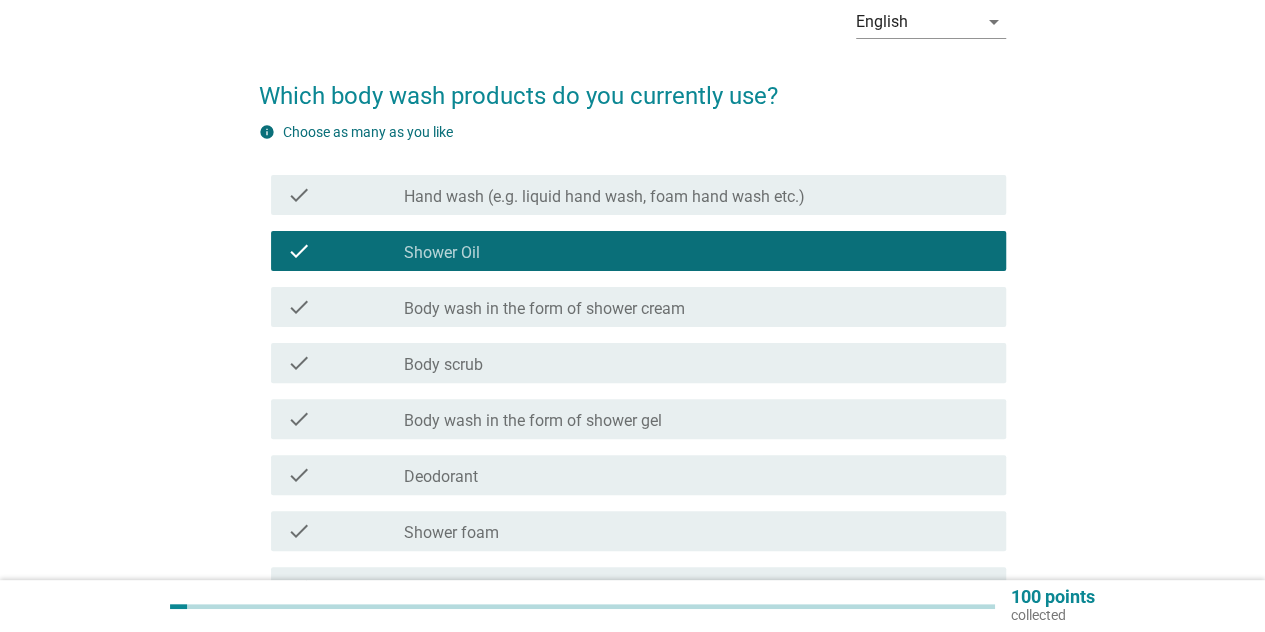 click on "Body wash in the form of shower cream" at bounding box center [544, 309] 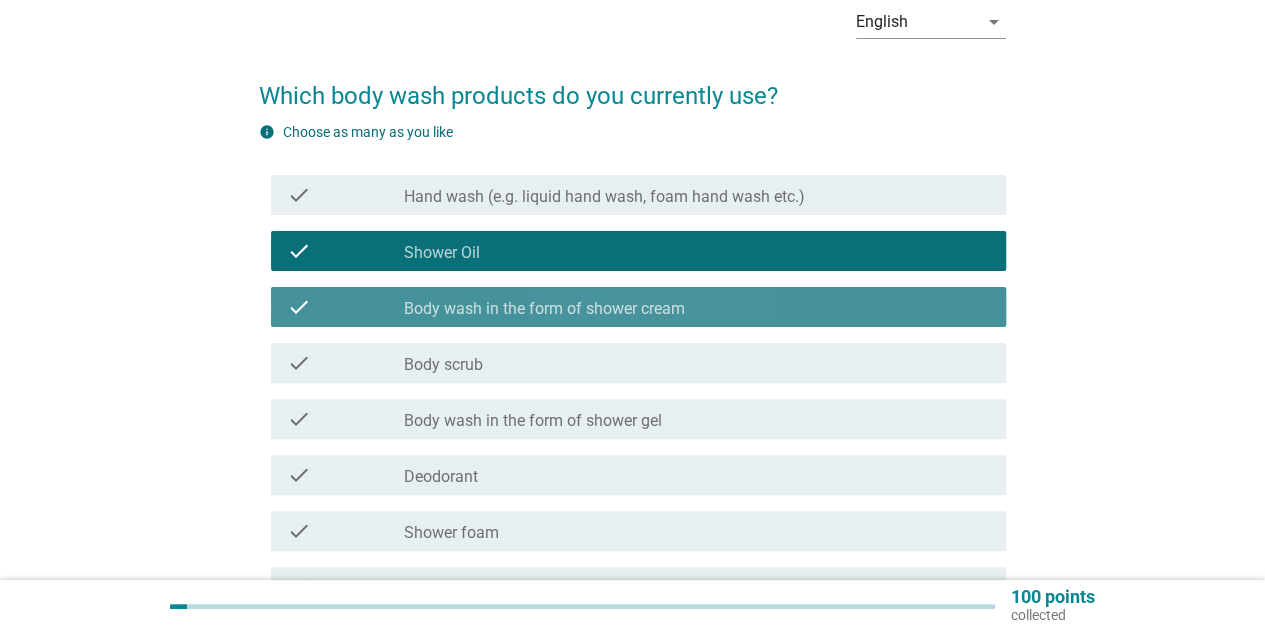 click on "Body wash in the form of shower cream" at bounding box center (544, 309) 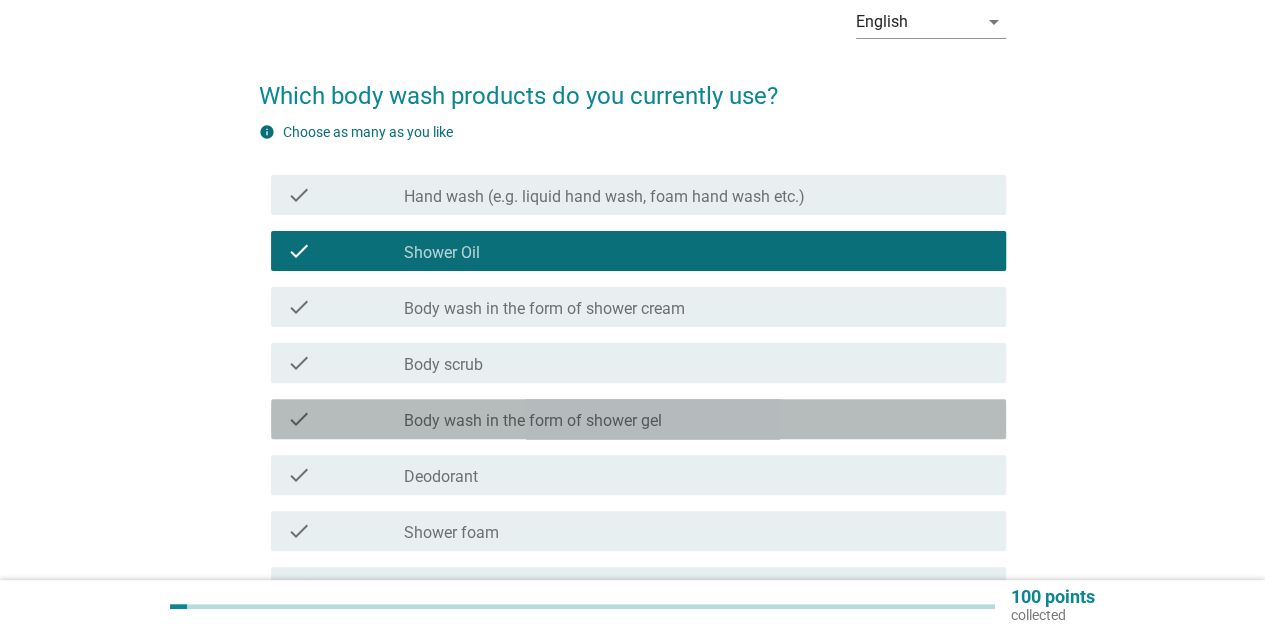 click on "Body wash in the form of shower gel" at bounding box center (533, 421) 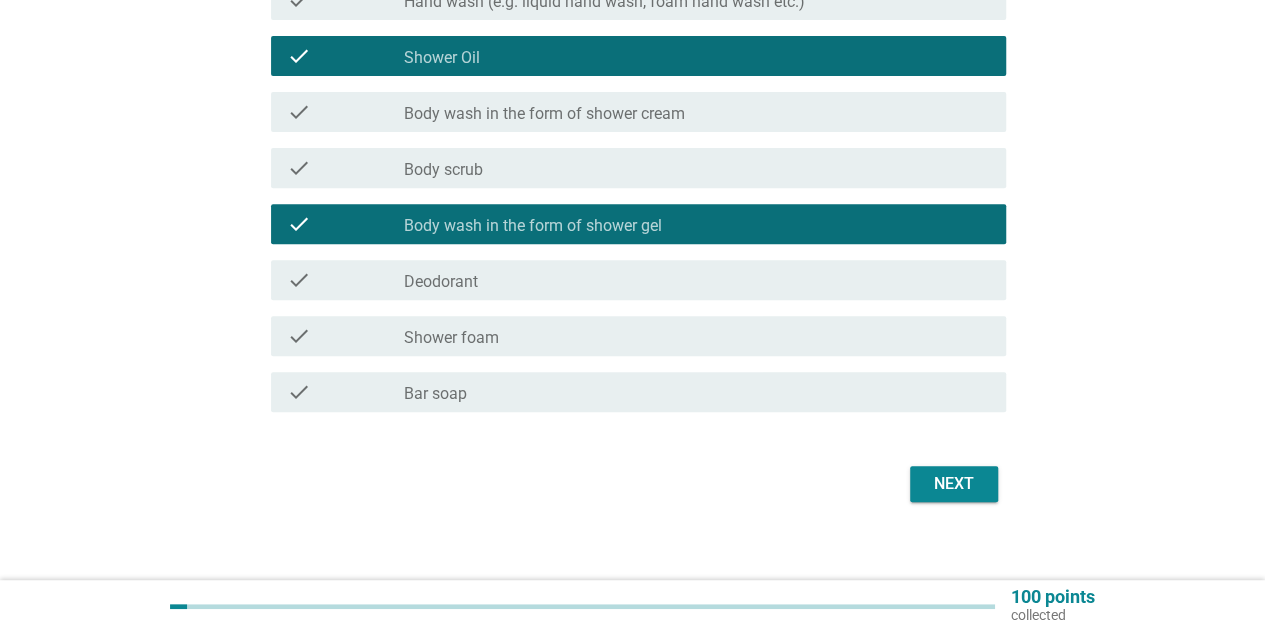 scroll, scrollTop: 300, scrollLeft: 0, axis: vertical 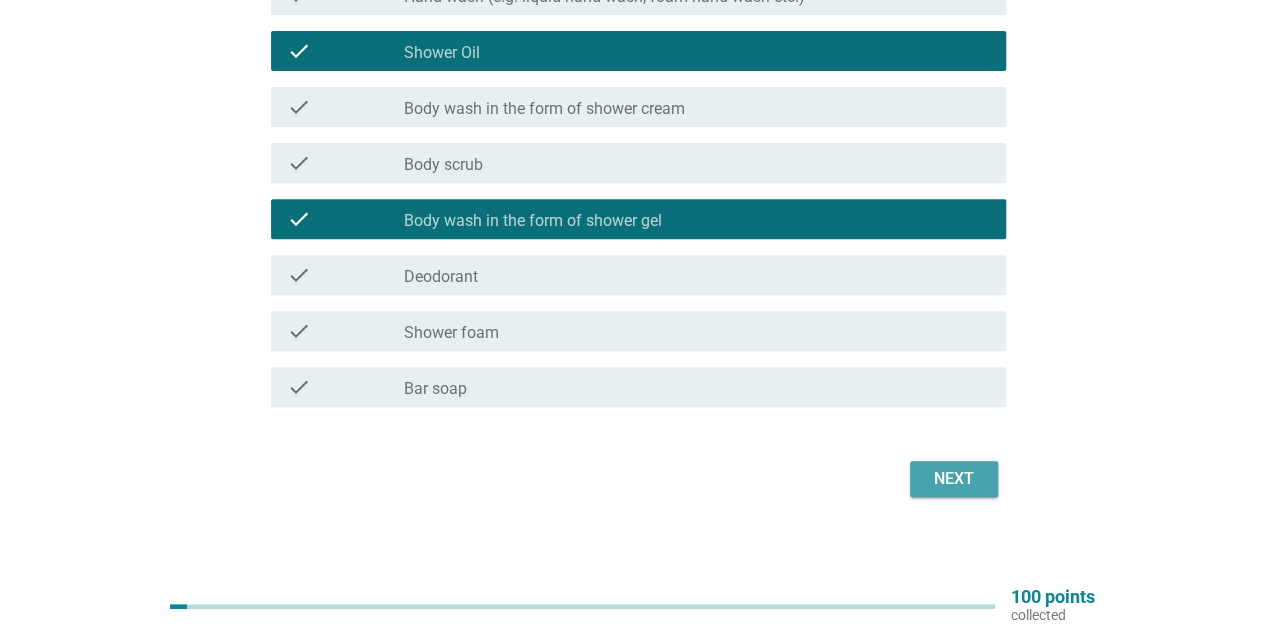 click on "Next" at bounding box center (954, 479) 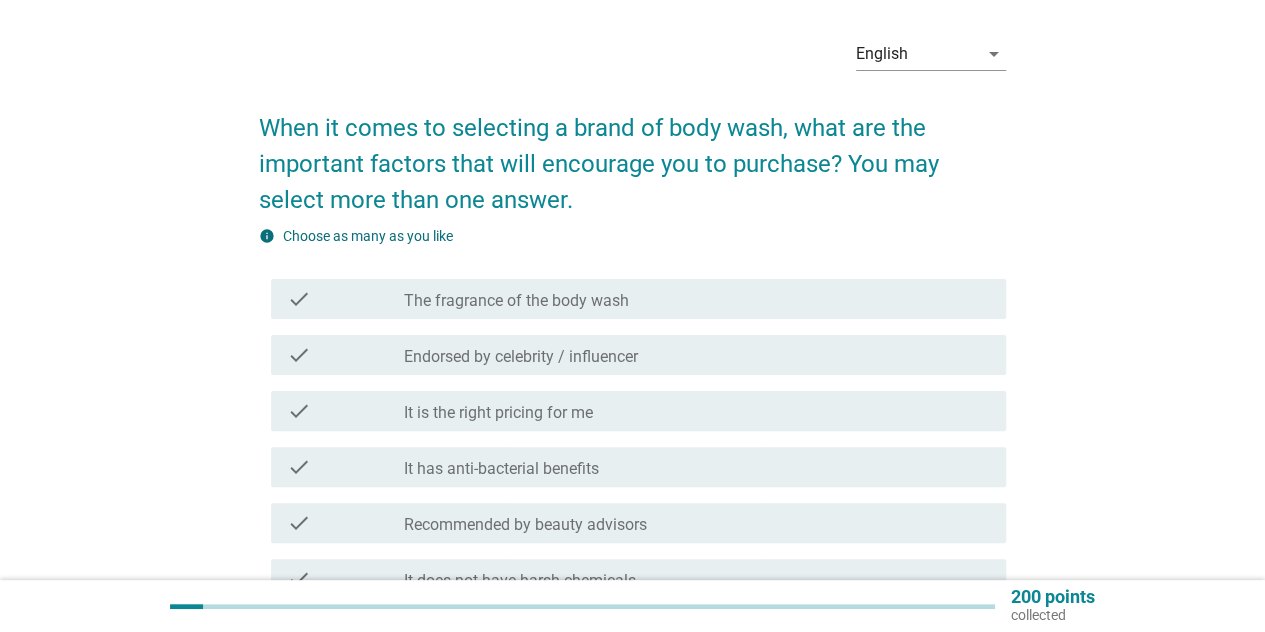 scroll, scrollTop: 100, scrollLeft: 0, axis: vertical 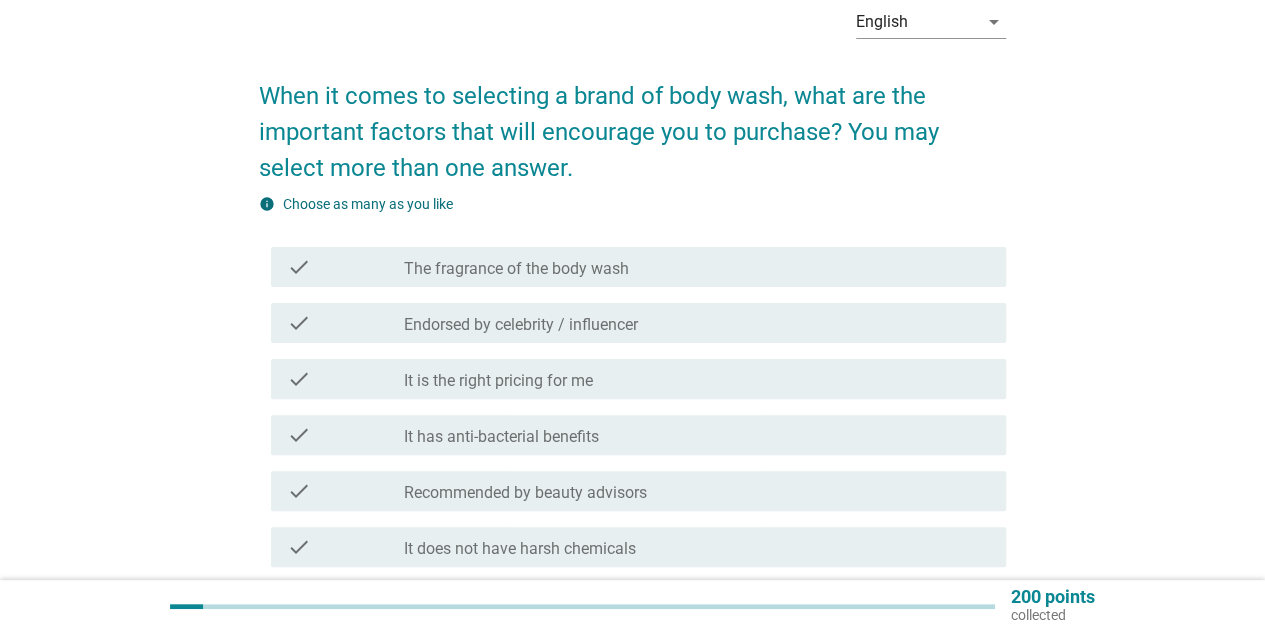 click on "The fragrance of the body wash" at bounding box center (516, 269) 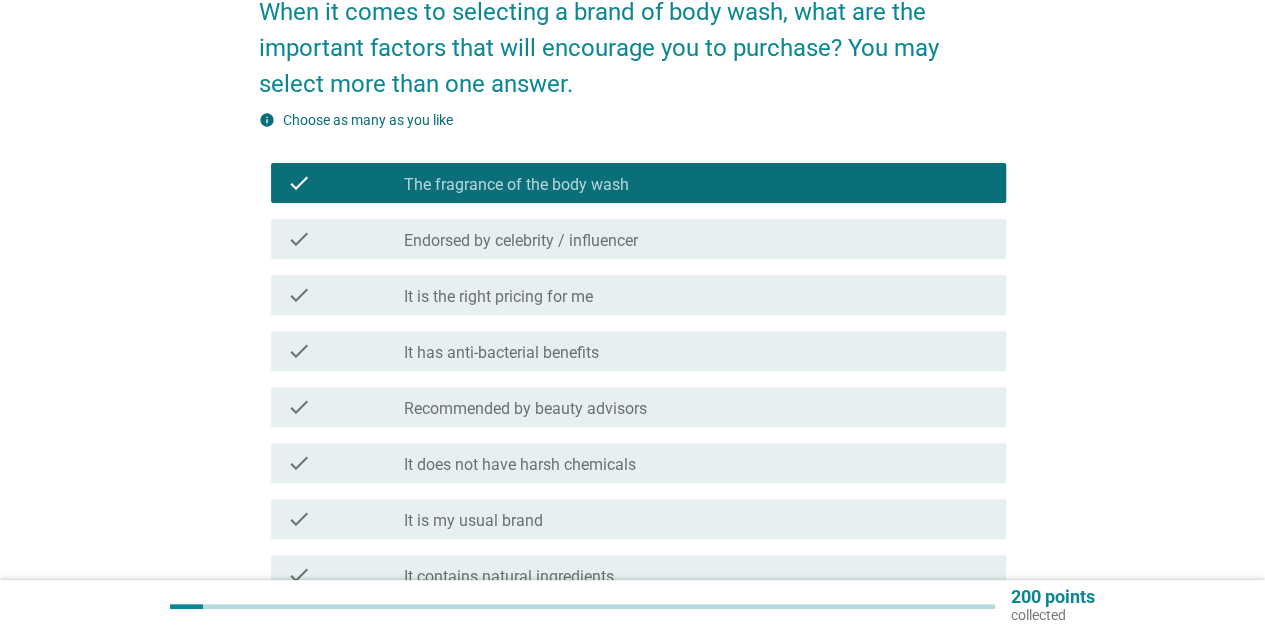scroll, scrollTop: 300, scrollLeft: 0, axis: vertical 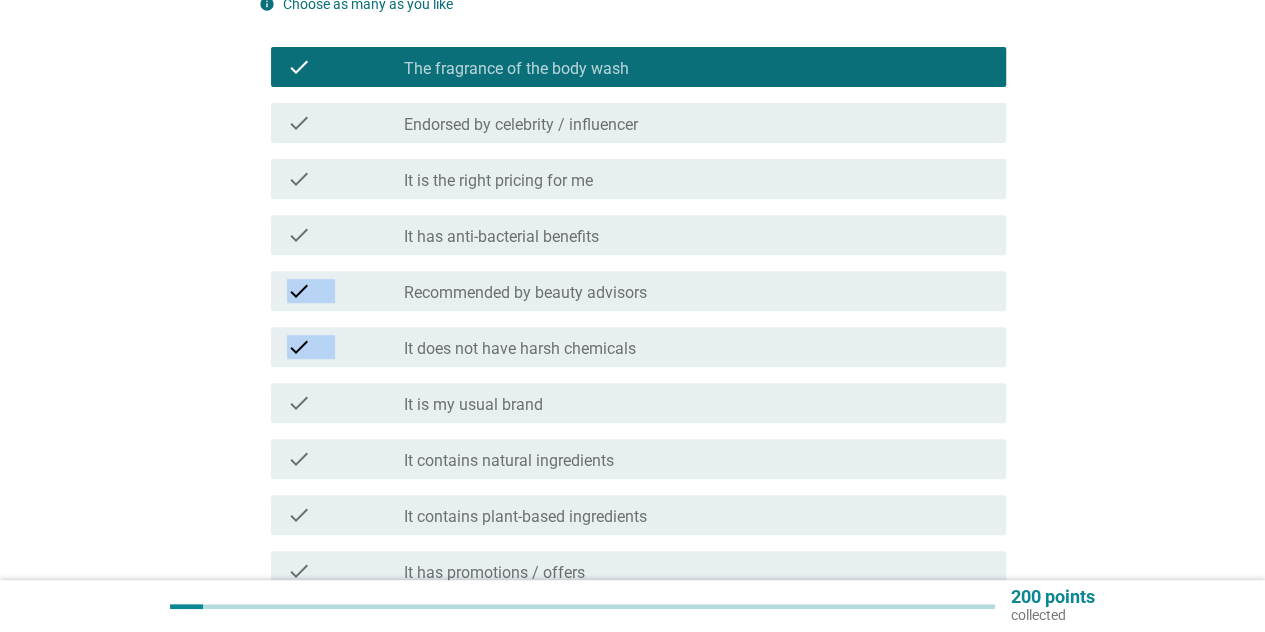drag, startPoint x: 610, startPoint y: 239, endPoint x: 638, endPoint y: 355, distance: 119.331474 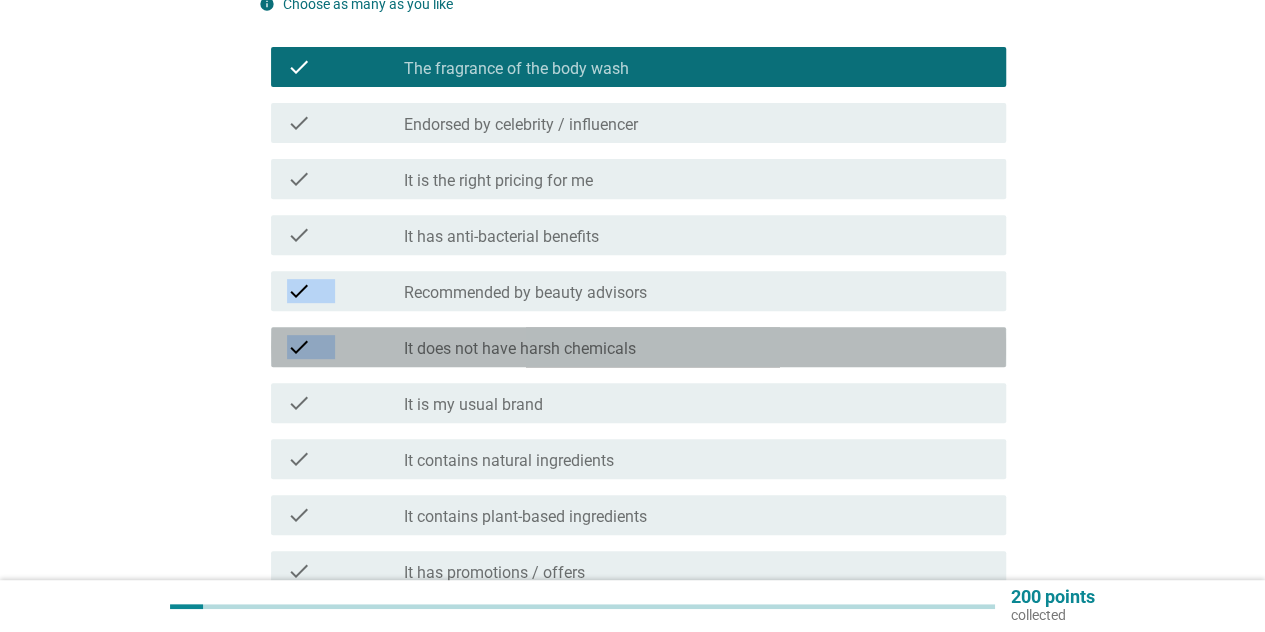click on "check_box_outline_blank It does not have harsh chemicals" at bounding box center (697, 347) 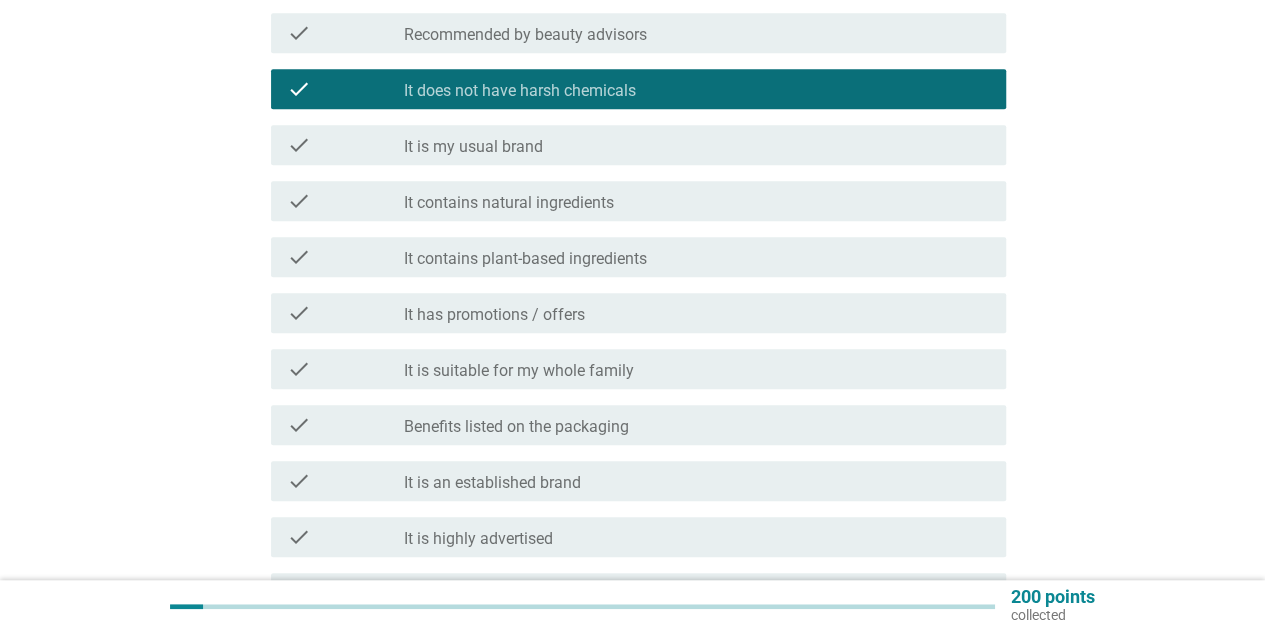 scroll, scrollTop: 600, scrollLeft: 0, axis: vertical 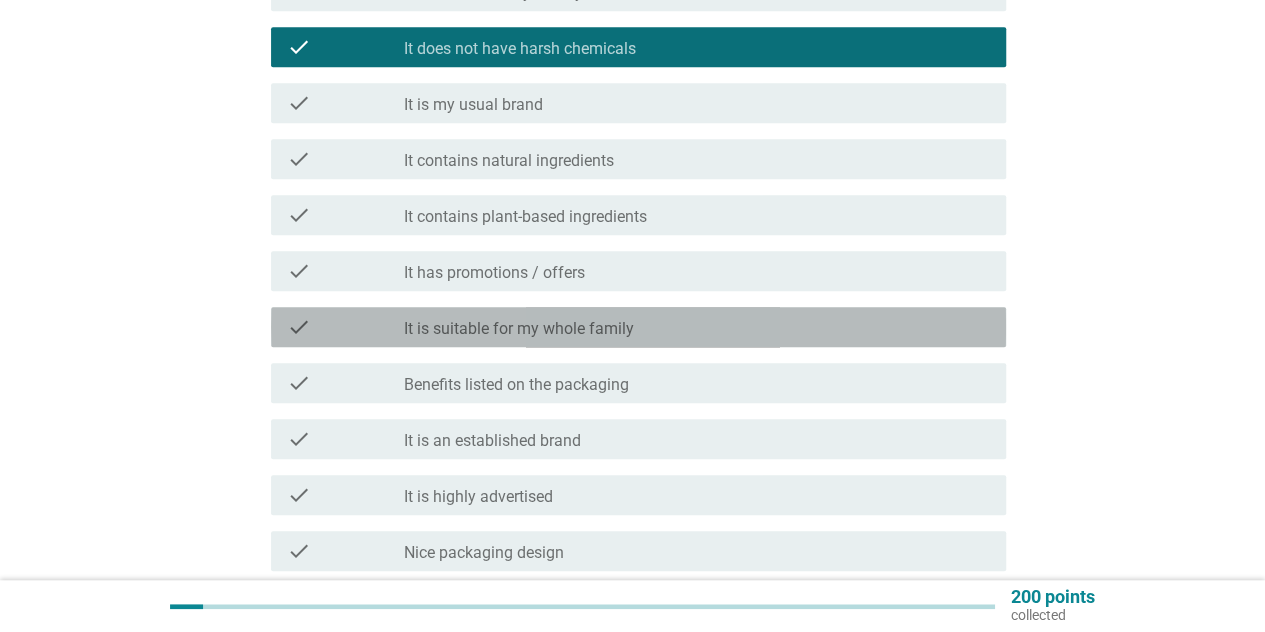 click on "check_box_outline_blank It is suitable for my whole family" at bounding box center (697, 327) 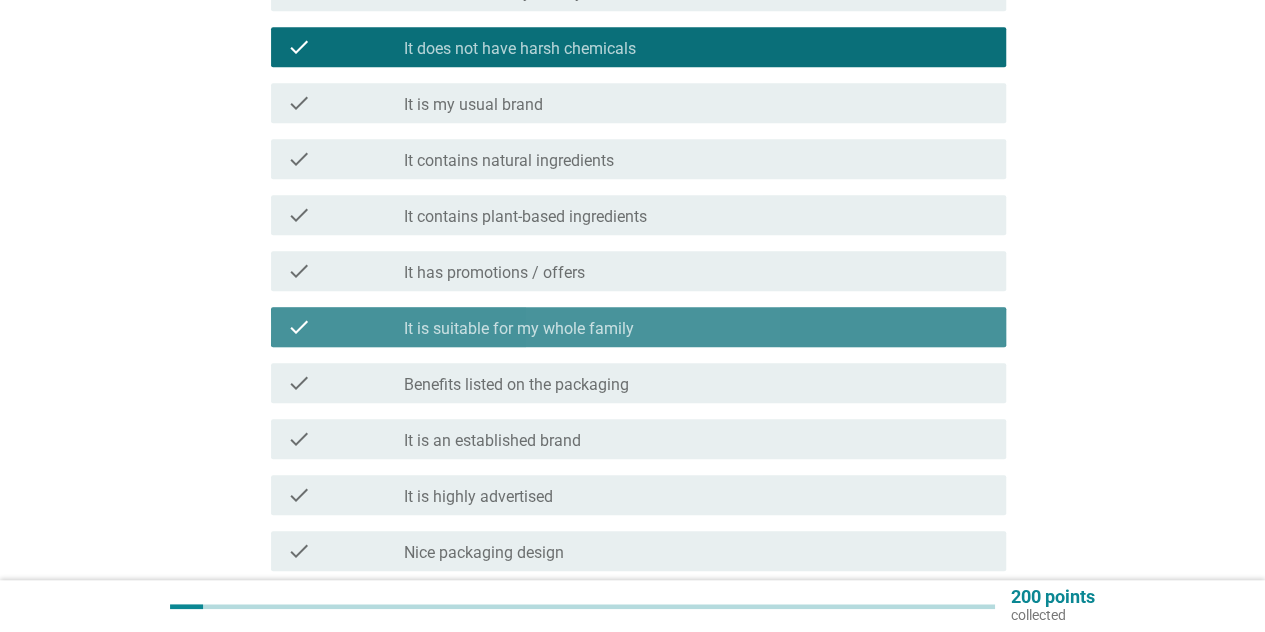 click on "check_box_outline_blank It is suitable for my whole family" at bounding box center (697, 327) 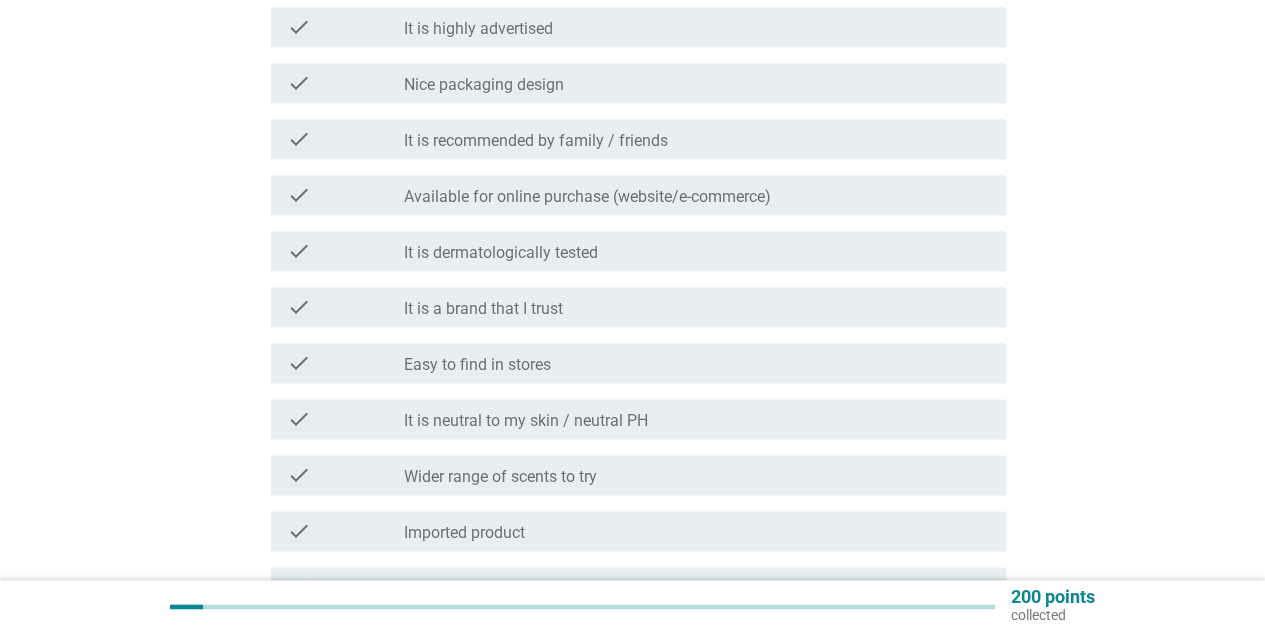 scroll, scrollTop: 1100, scrollLeft: 0, axis: vertical 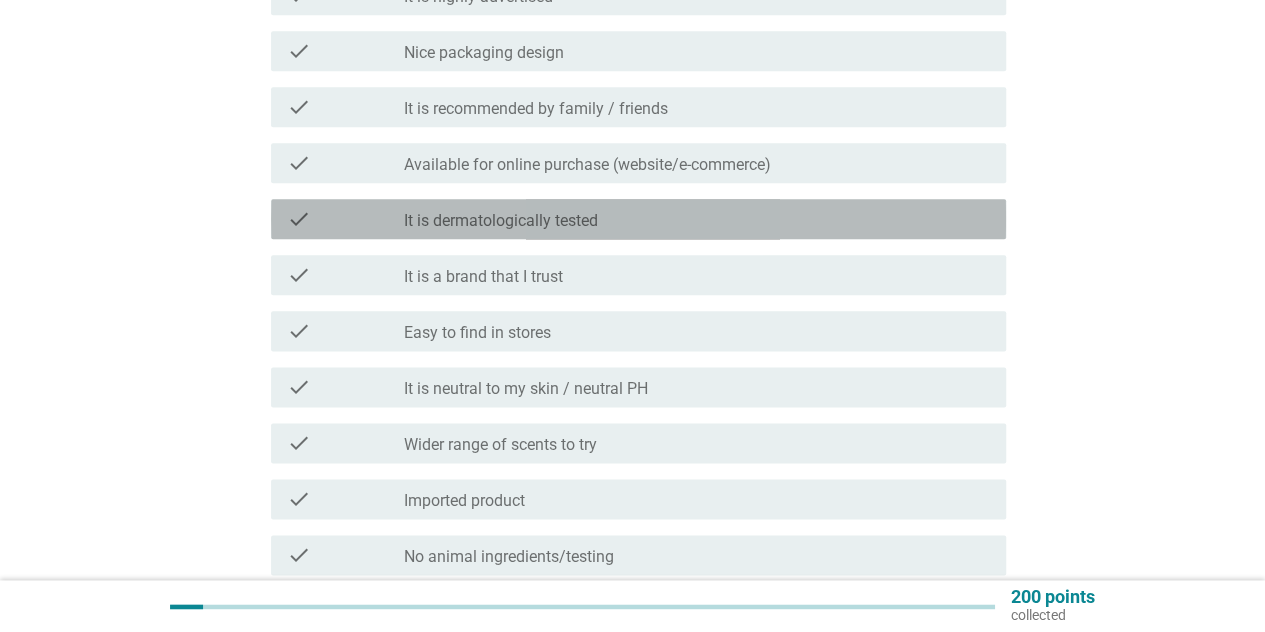 click on "check_box_outline_blank It is dermatologically tested" at bounding box center [697, 219] 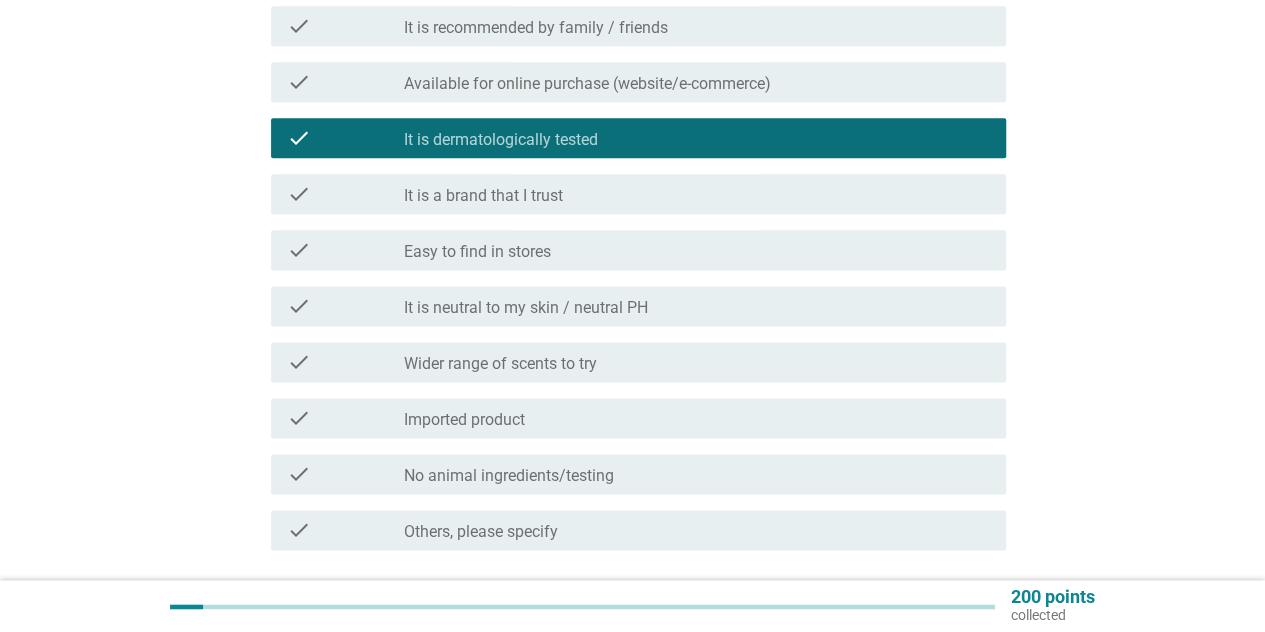 scroll, scrollTop: 1200, scrollLeft: 0, axis: vertical 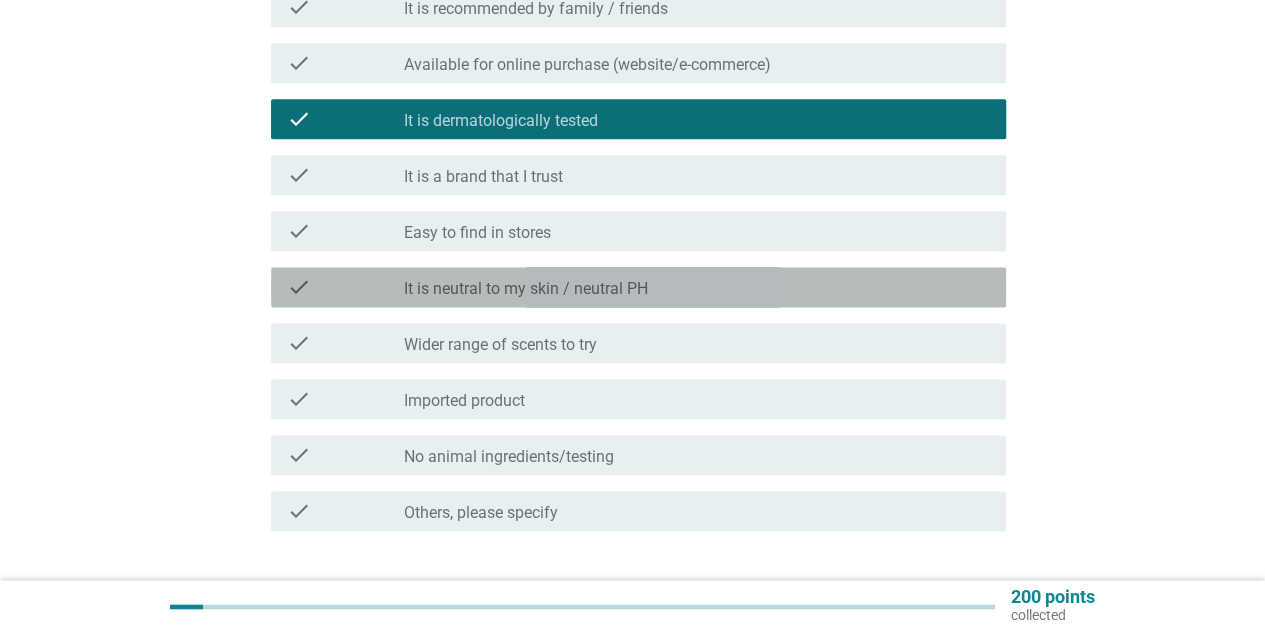 click on "check_box_outline_blank It is neutral to my skin / neutral PH" at bounding box center (697, 287) 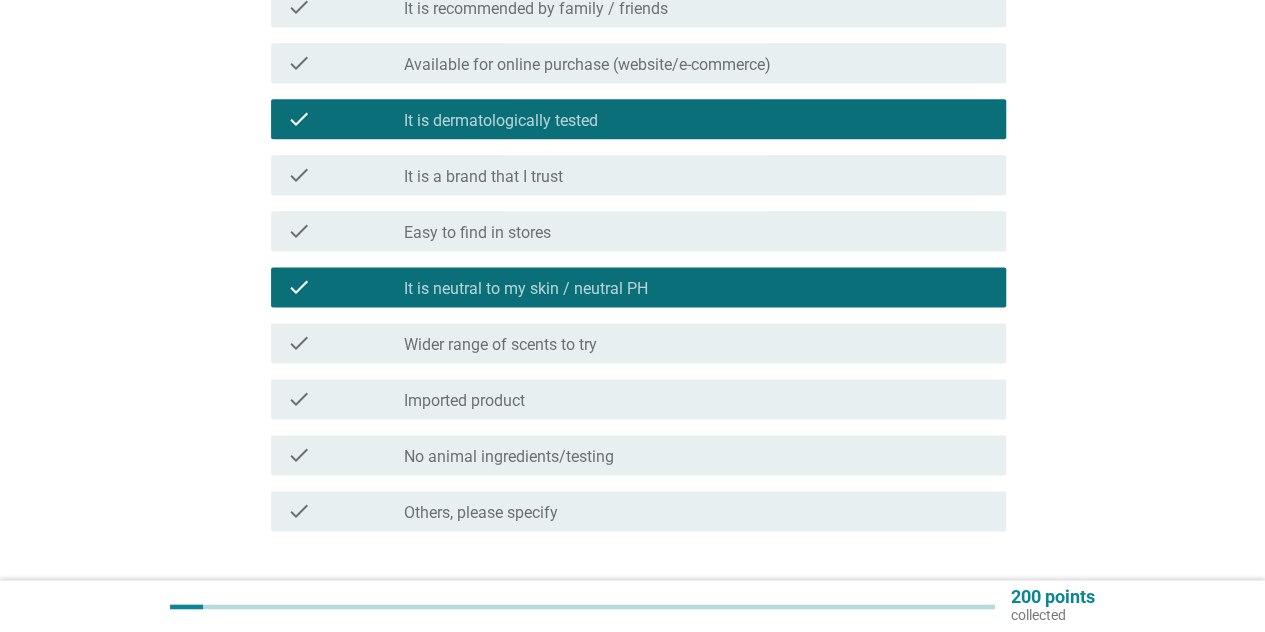scroll, scrollTop: 1300, scrollLeft: 0, axis: vertical 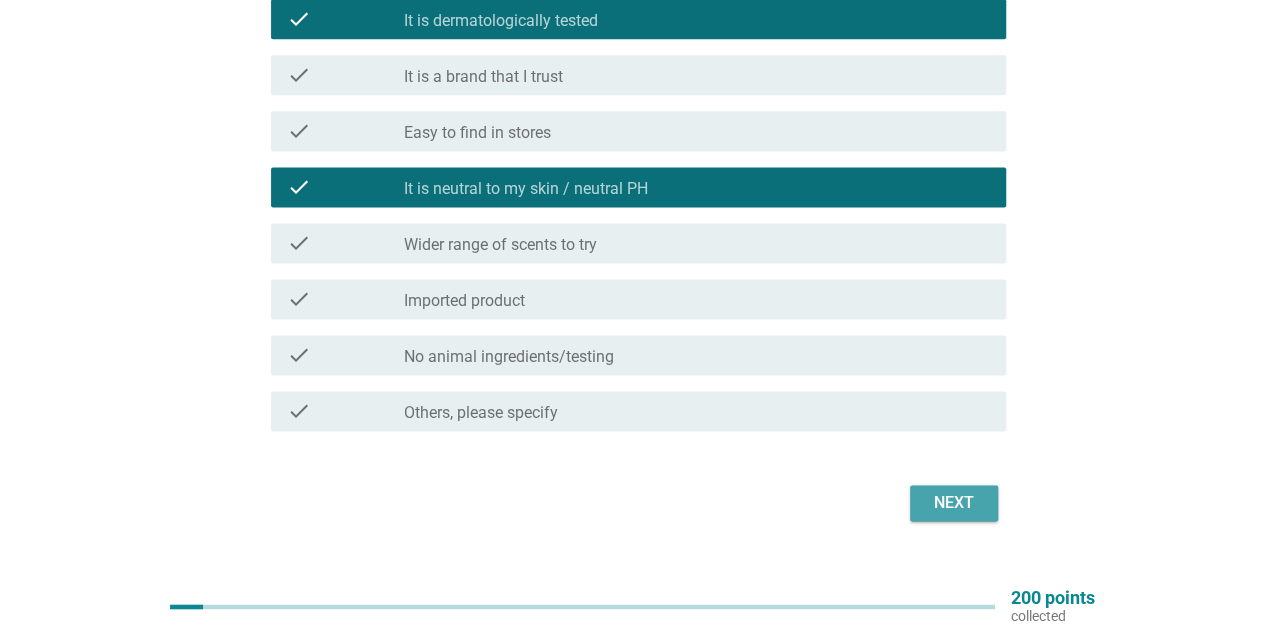 click on "Next" at bounding box center (954, 503) 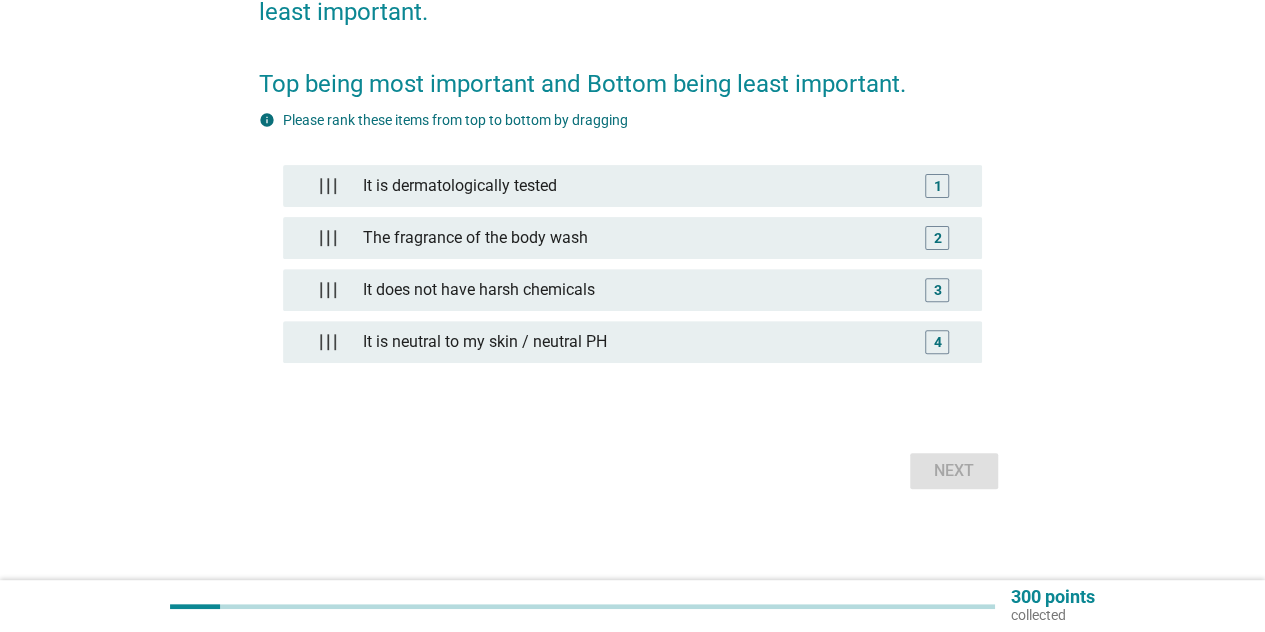 scroll, scrollTop: 222, scrollLeft: 0, axis: vertical 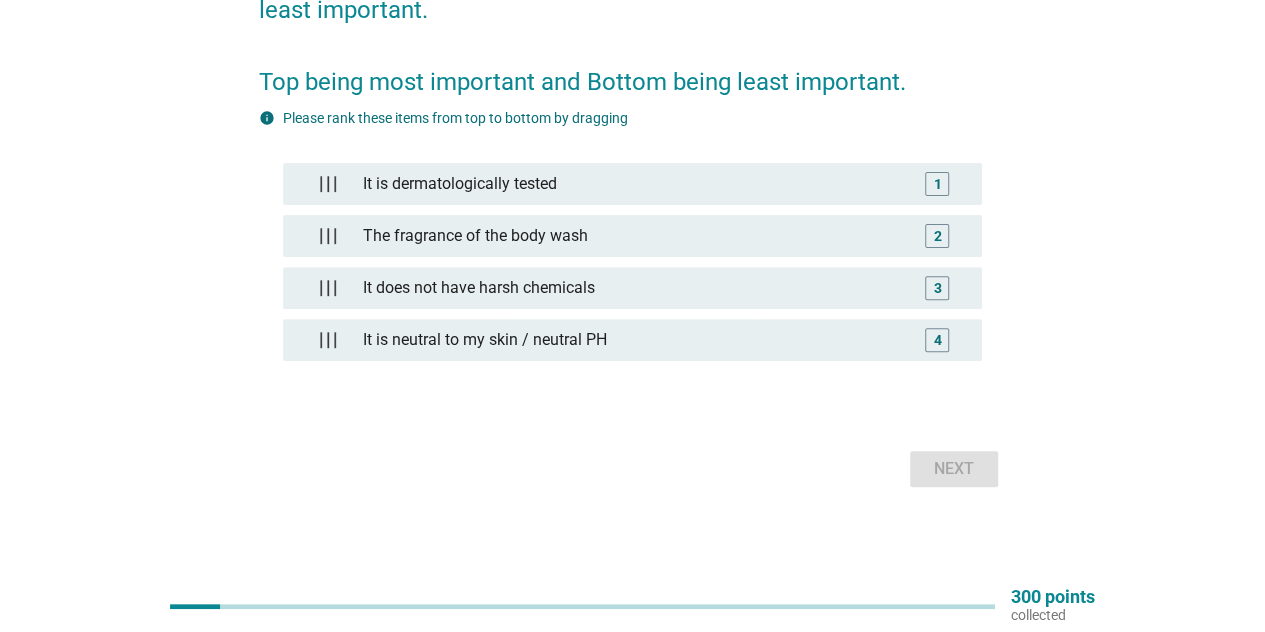 click on "Next" at bounding box center [632, 469] 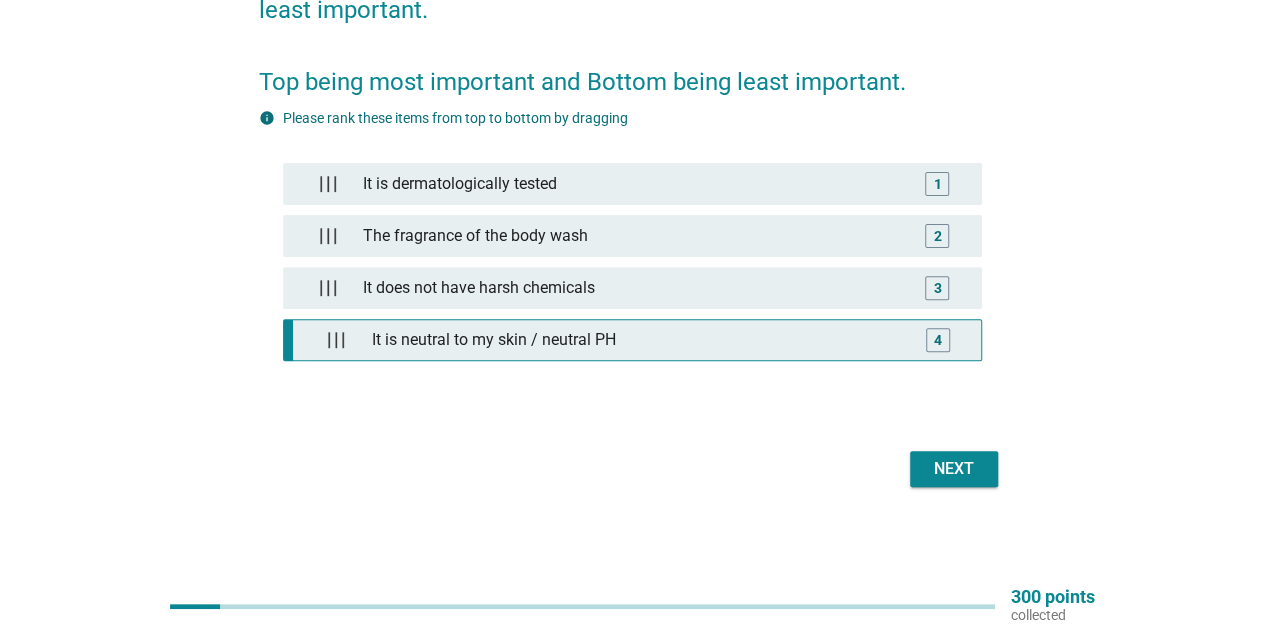 type 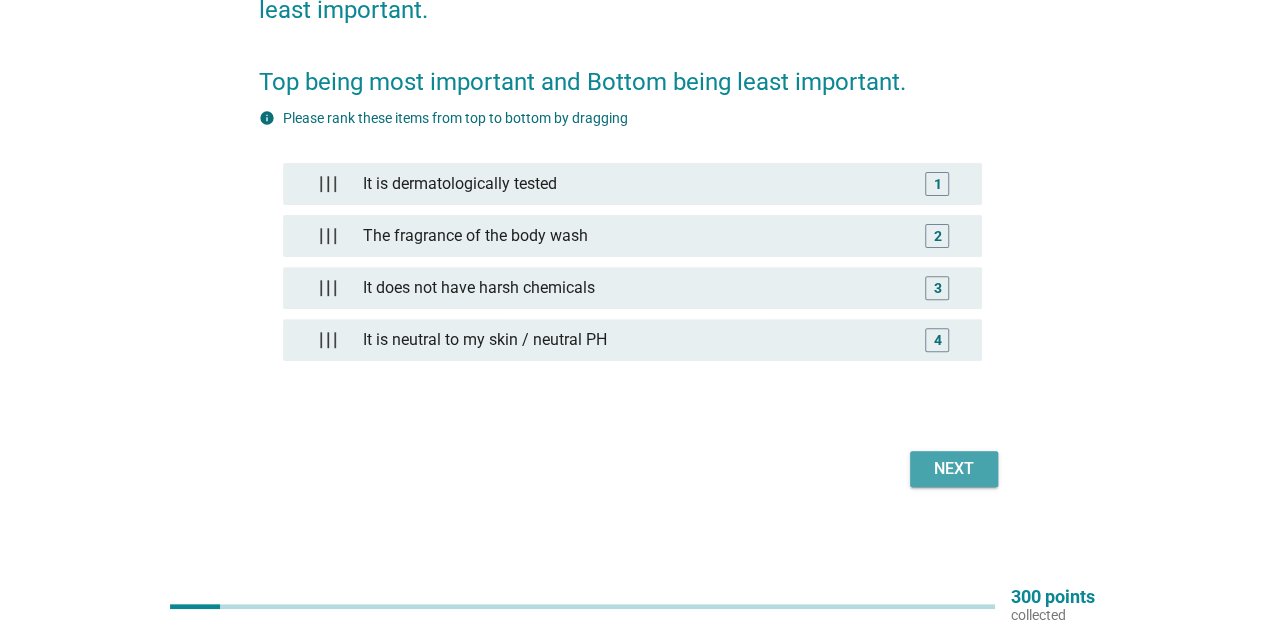 click on "Next" at bounding box center (954, 469) 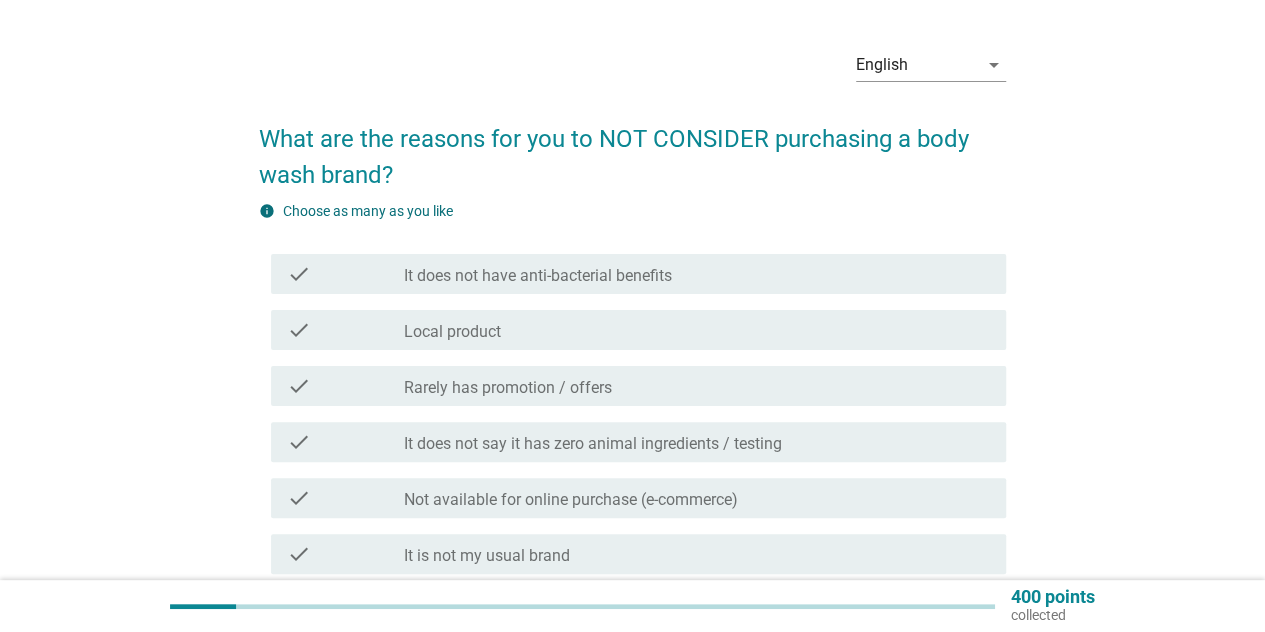 scroll, scrollTop: 100, scrollLeft: 0, axis: vertical 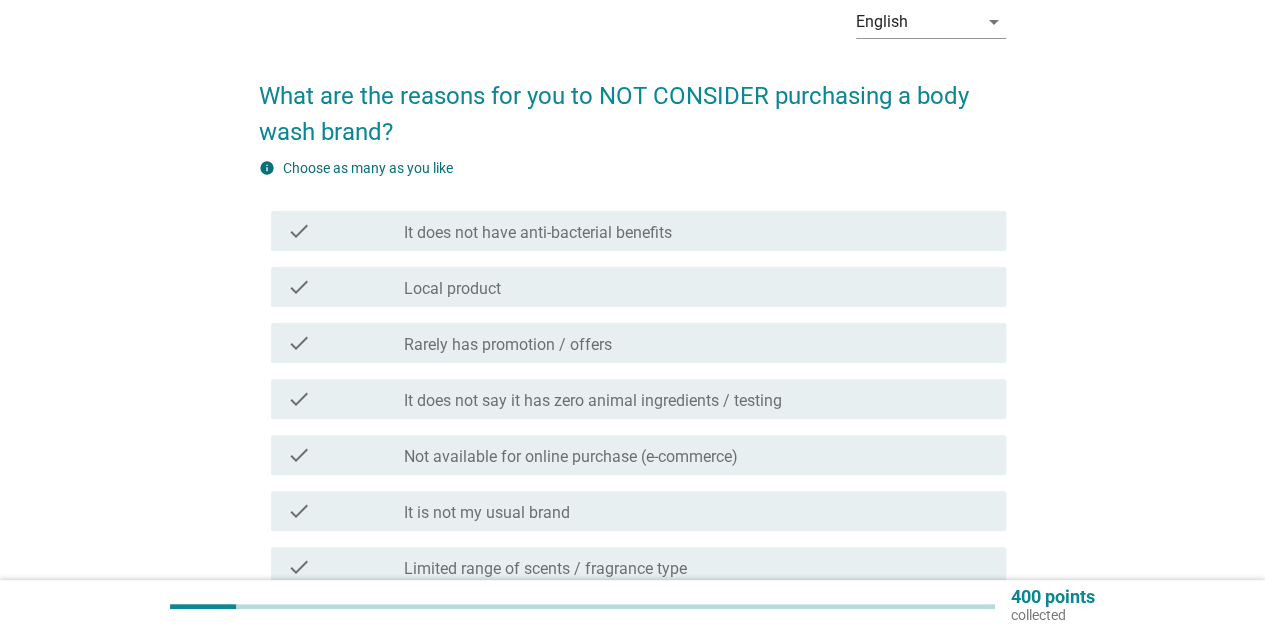 click on "check     check_box_outline_blank Rarely has promotion / offers" at bounding box center (638, 343) 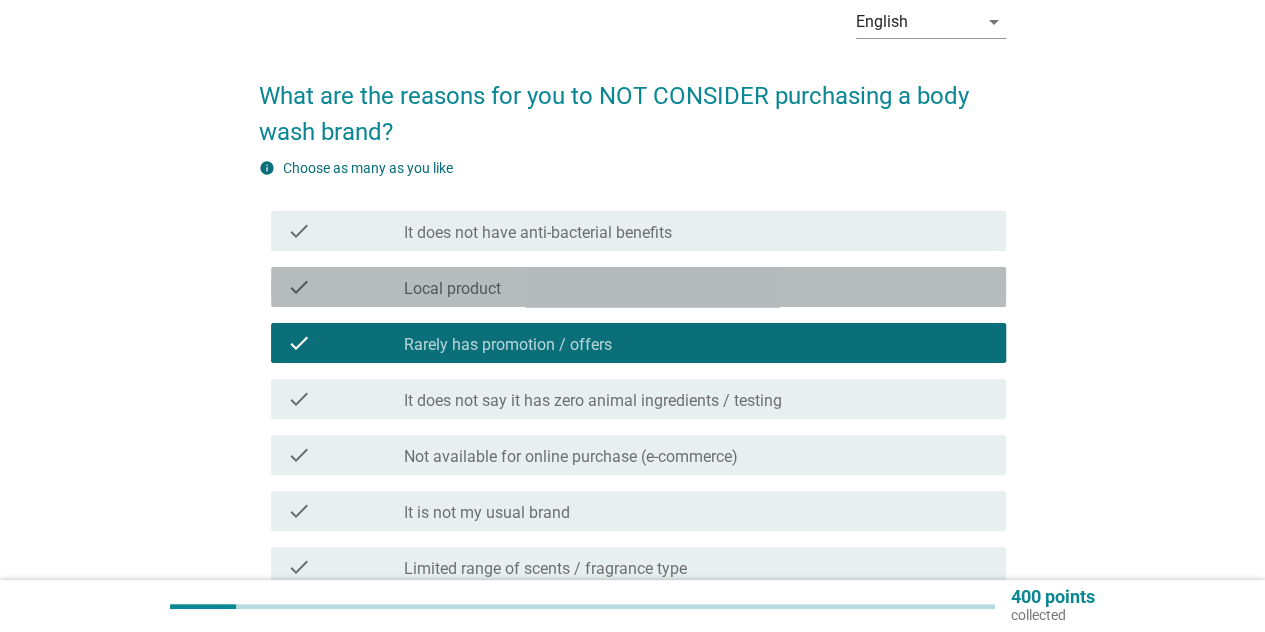 click on "check_box_outline_blank Local product" at bounding box center (697, 287) 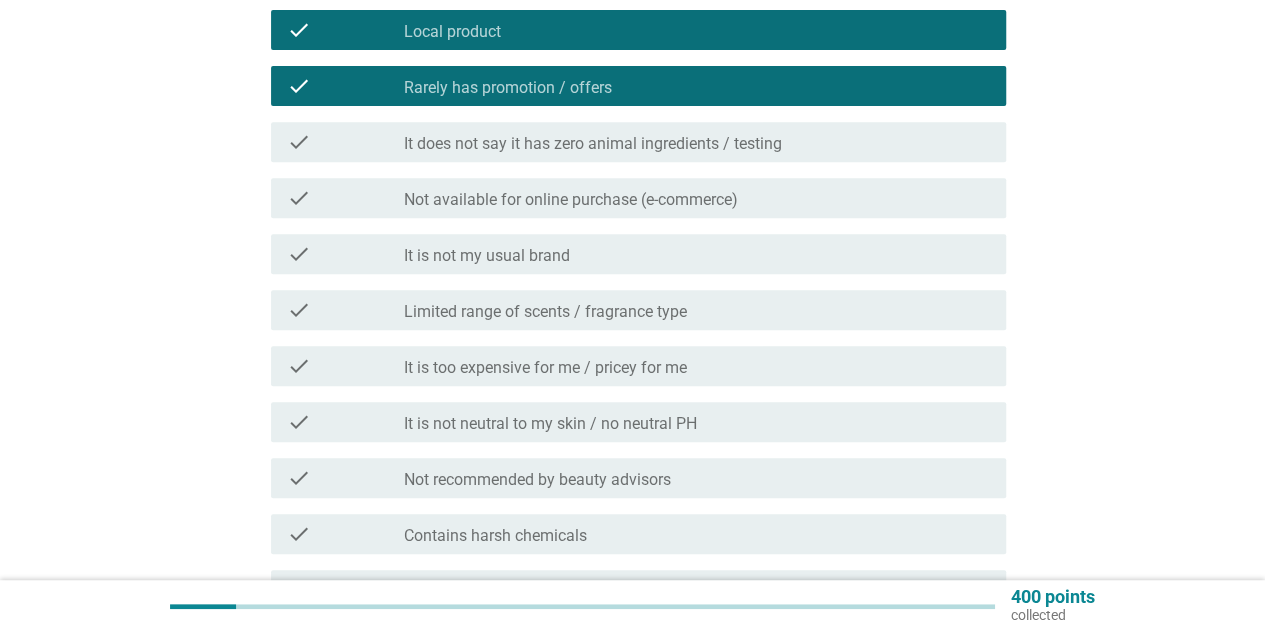 scroll, scrollTop: 400, scrollLeft: 0, axis: vertical 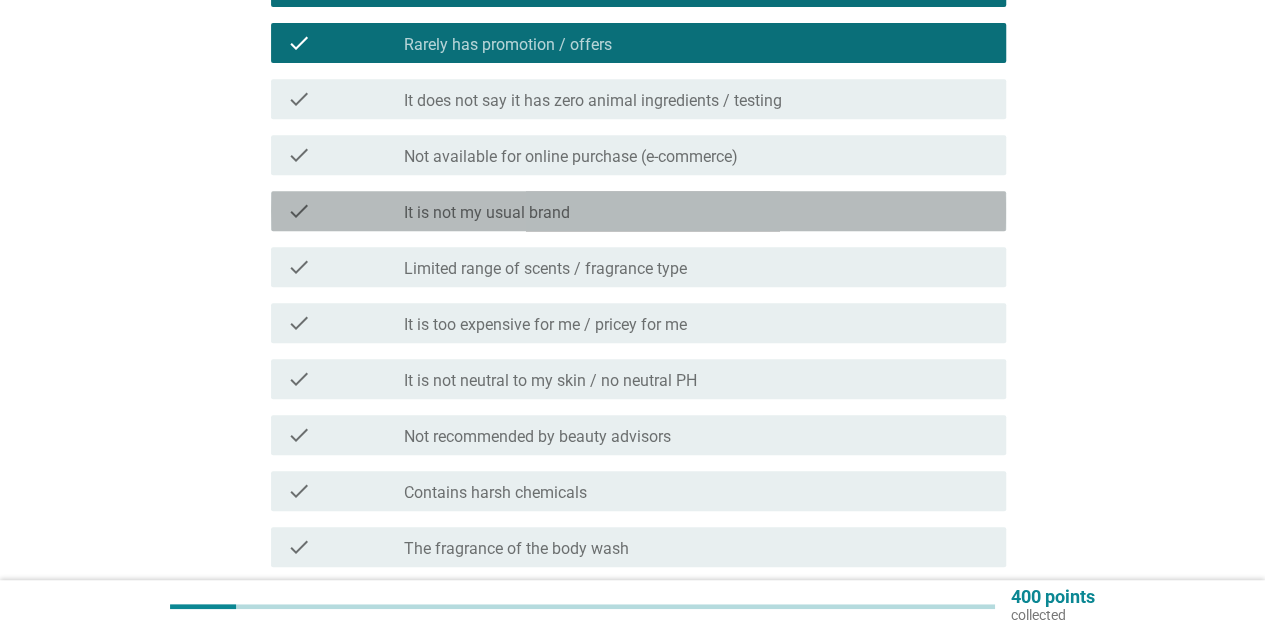 click on "check_box_outline_blank It is not my usual brand" at bounding box center (697, 211) 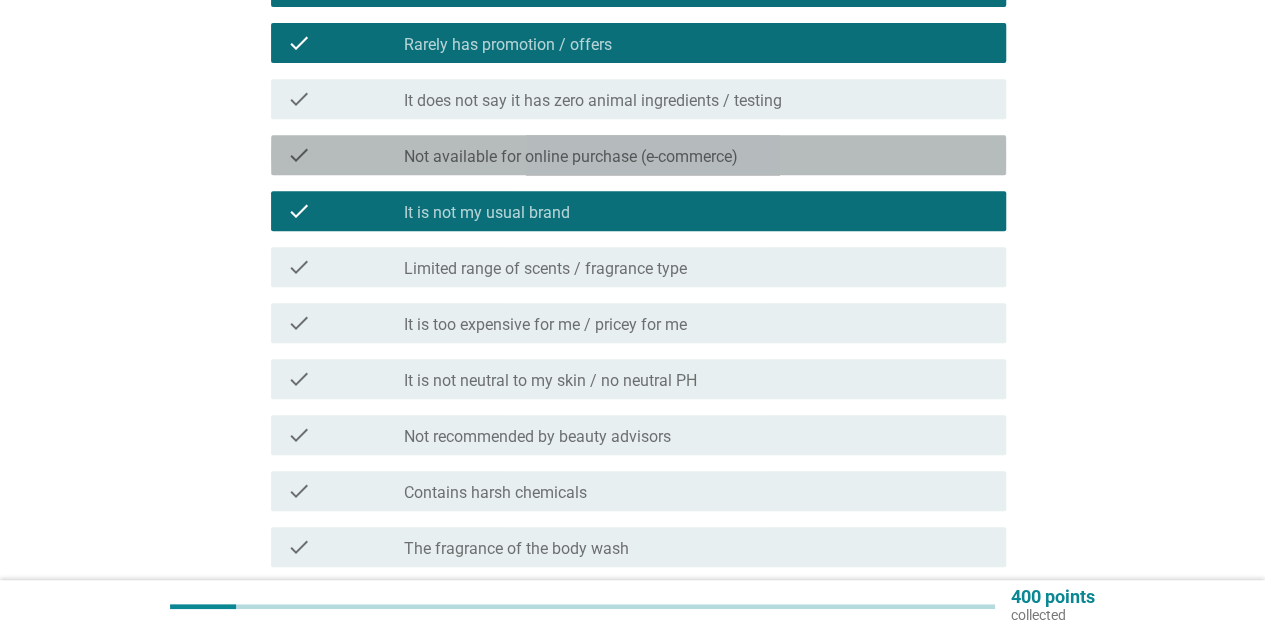 click on "Not available for online purchase (e-commerce)" at bounding box center [571, 157] 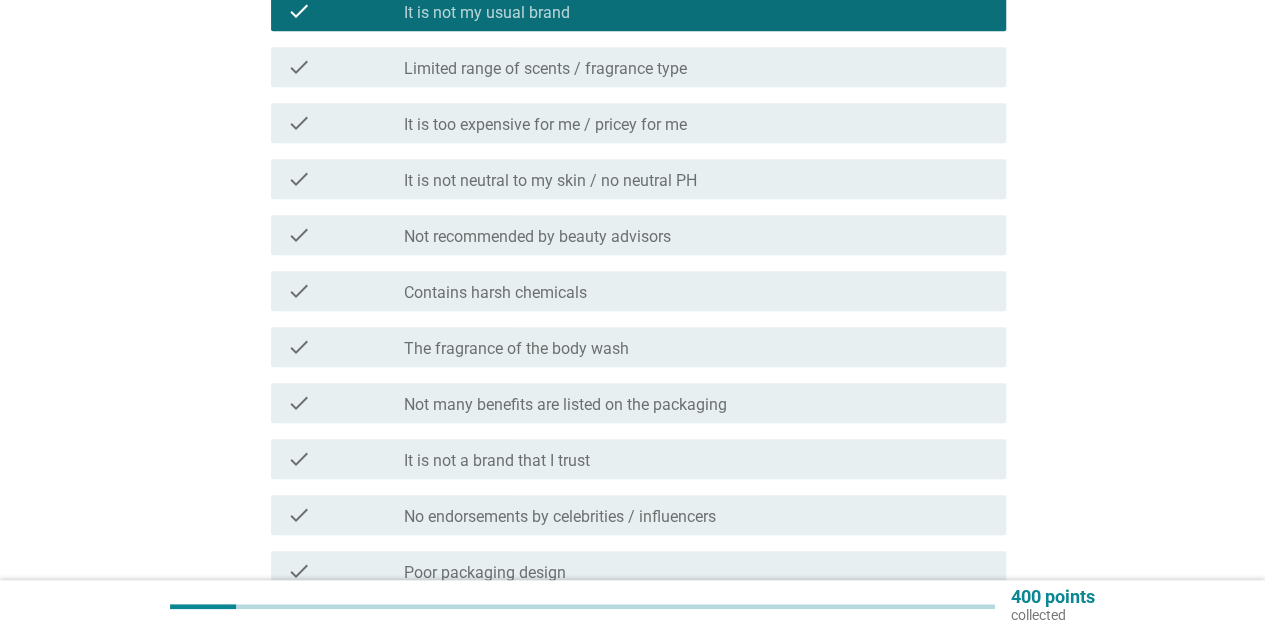 click on "check     check_box_outline_blank It is too expensive for me / pricey for me" at bounding box center [638, 123] 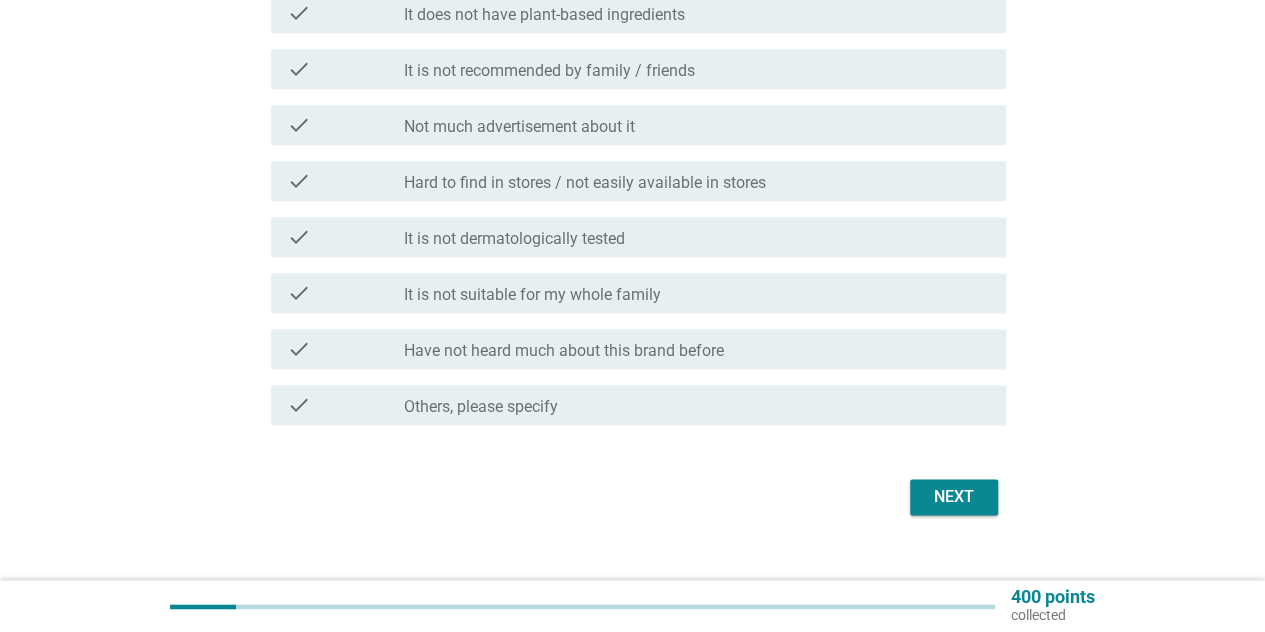 scroll, scrollTop: 1245, scrollLeft: 0, axis: vertical 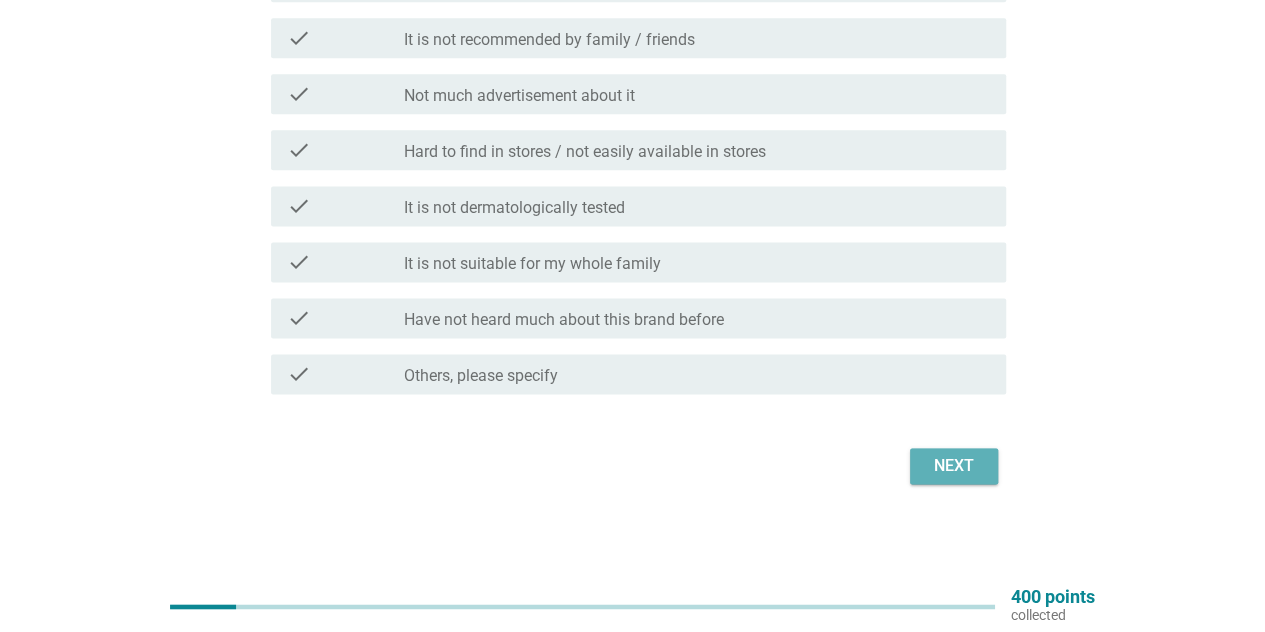 click on "Next" at bounding box center [954, 466] 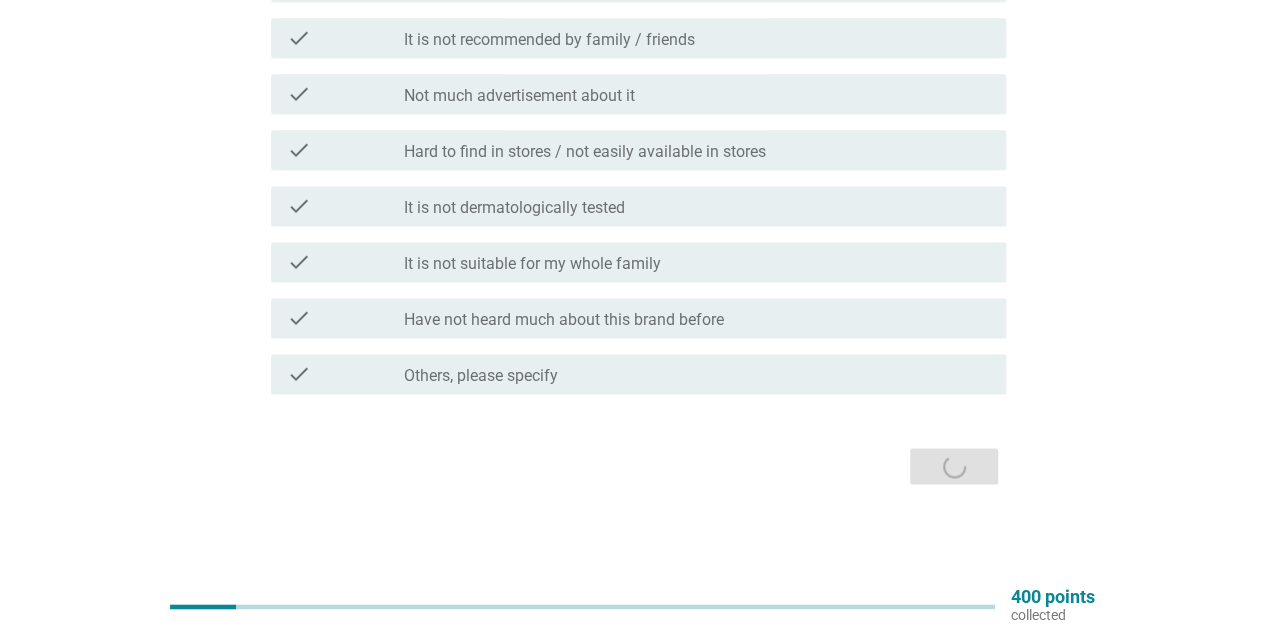scroll, scrollTop: 0, scrollLeft: 0, axis: both 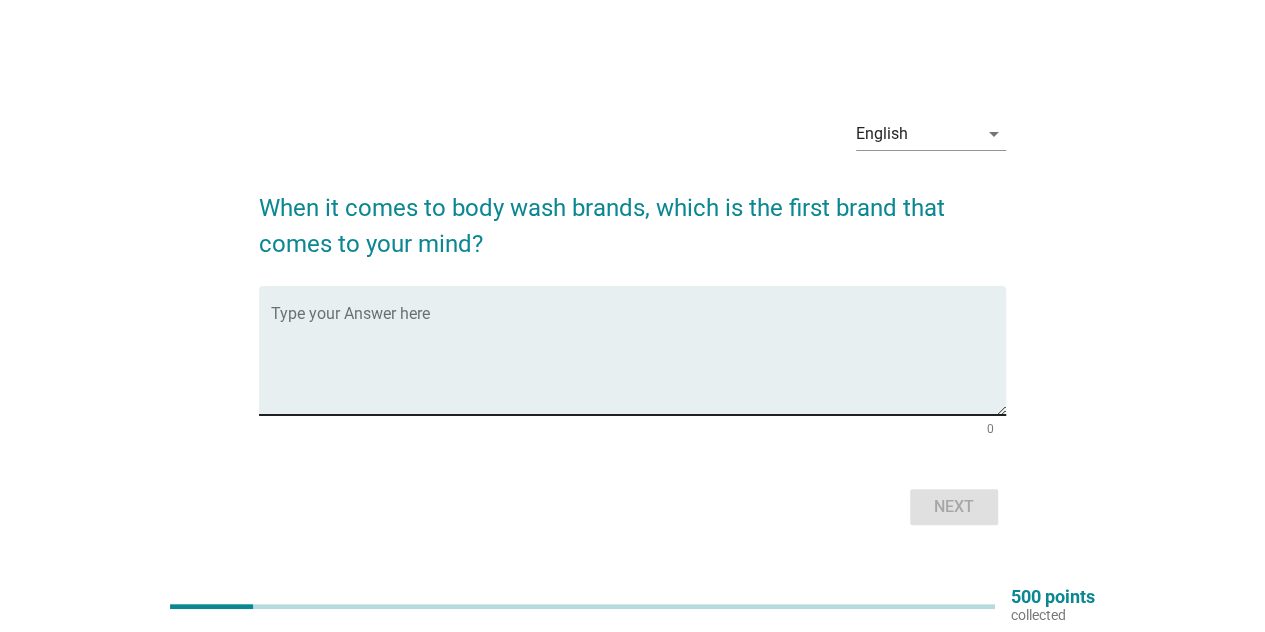 click at bounding box center (638, 362) 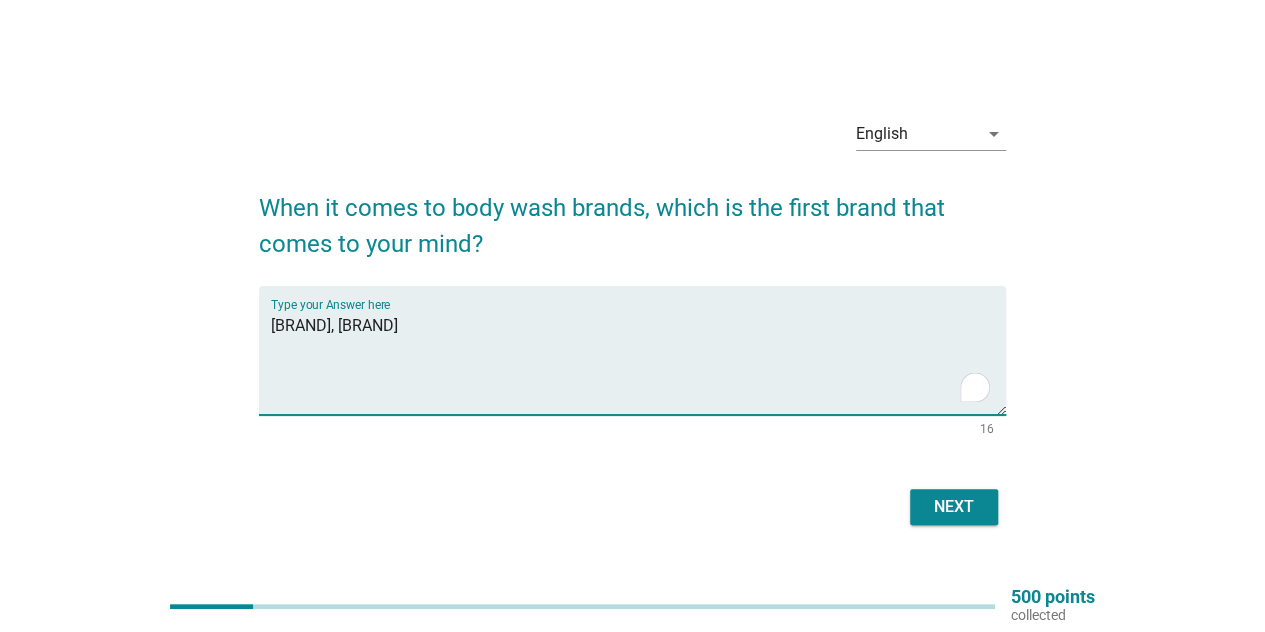 type on "[BRAND], [BRAND]" 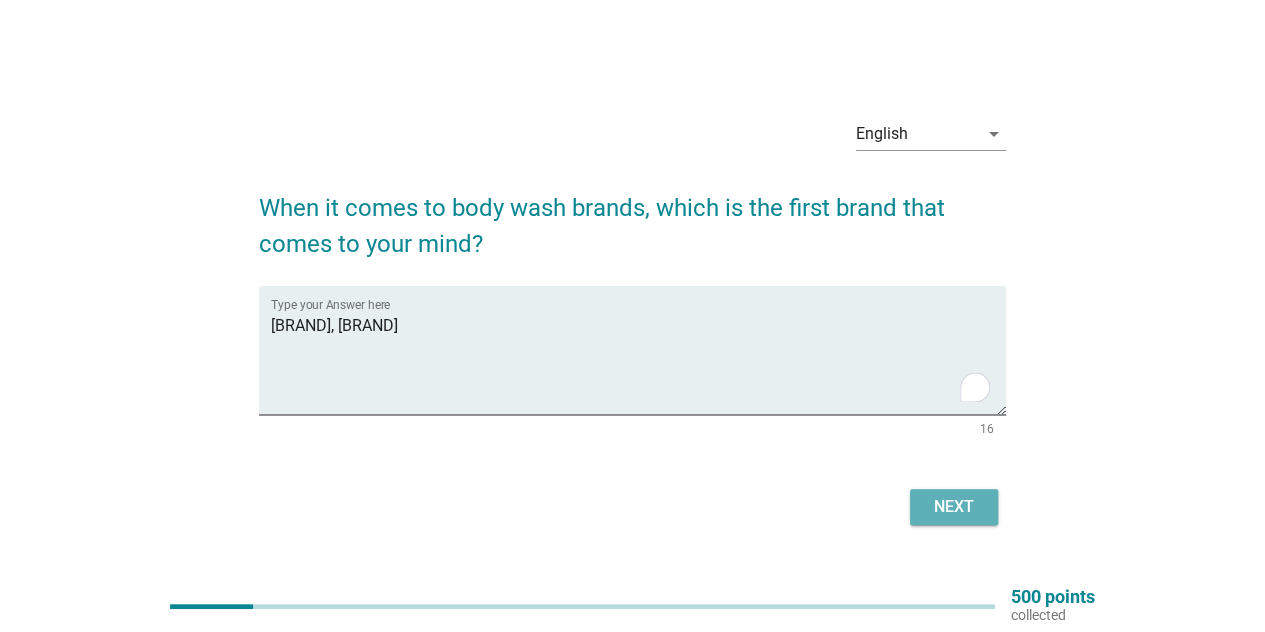 click on "Next" at bounding box center (954, 507) 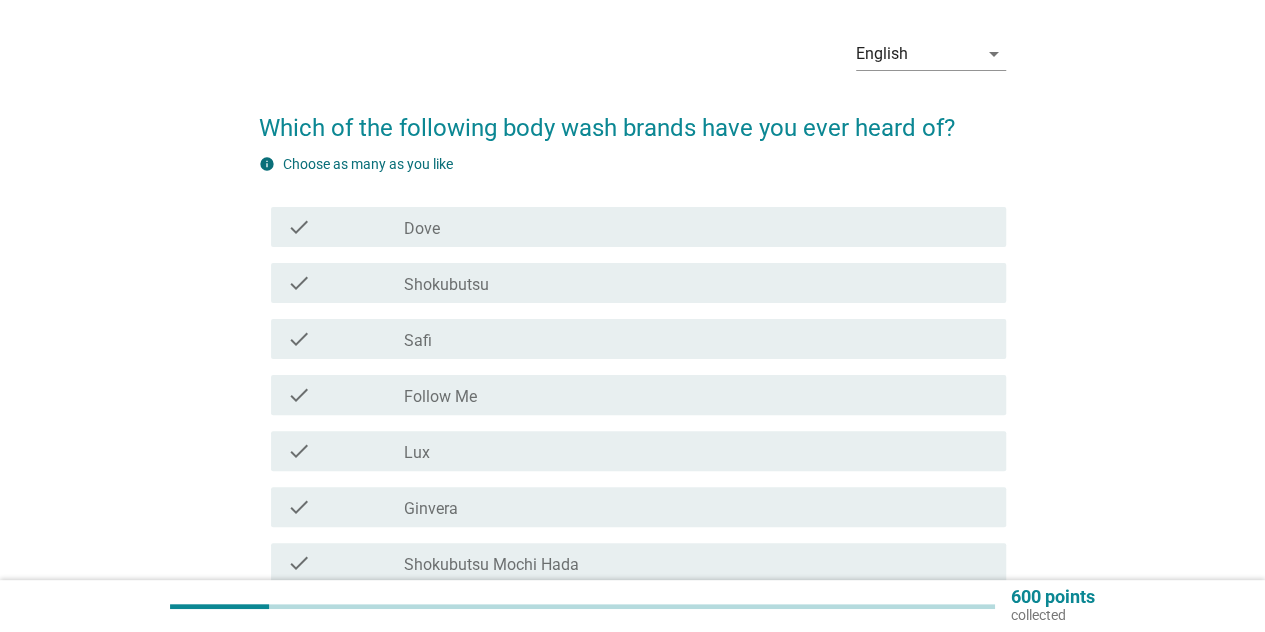 scroll, scrollTop: 100, scrollLeft: 0, axis: vertical 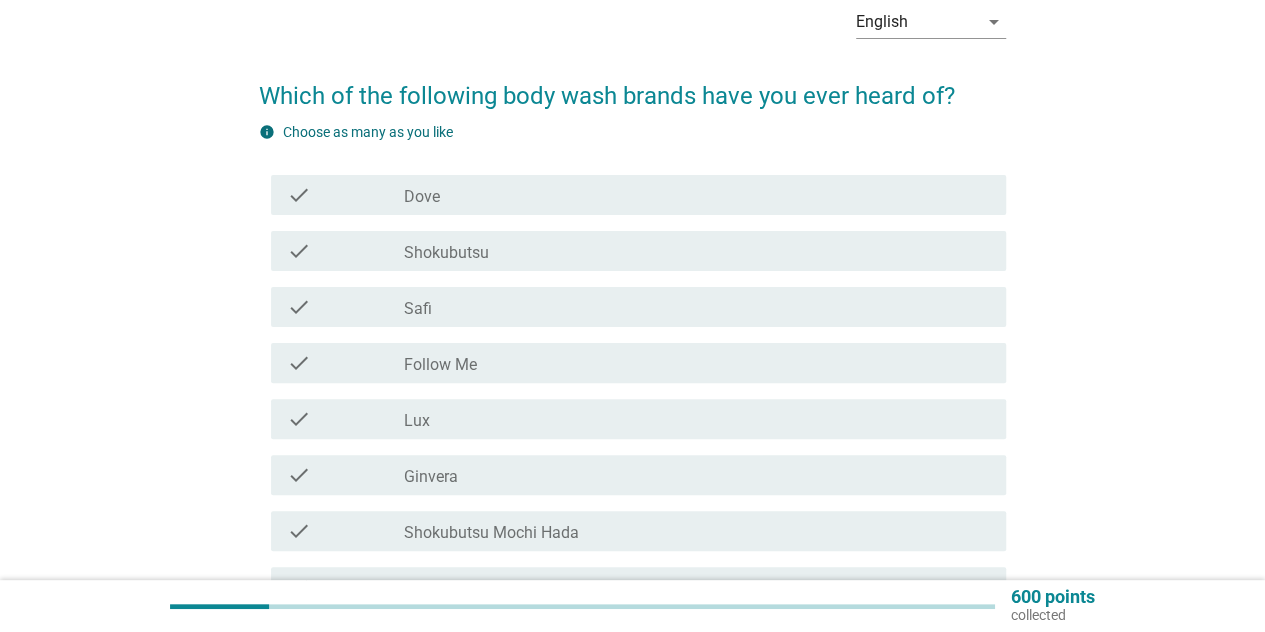 drag, startPoint x: 482, startPoint y: 259, endPoint x: 492, endPoint y: 256, distance: 10.440307 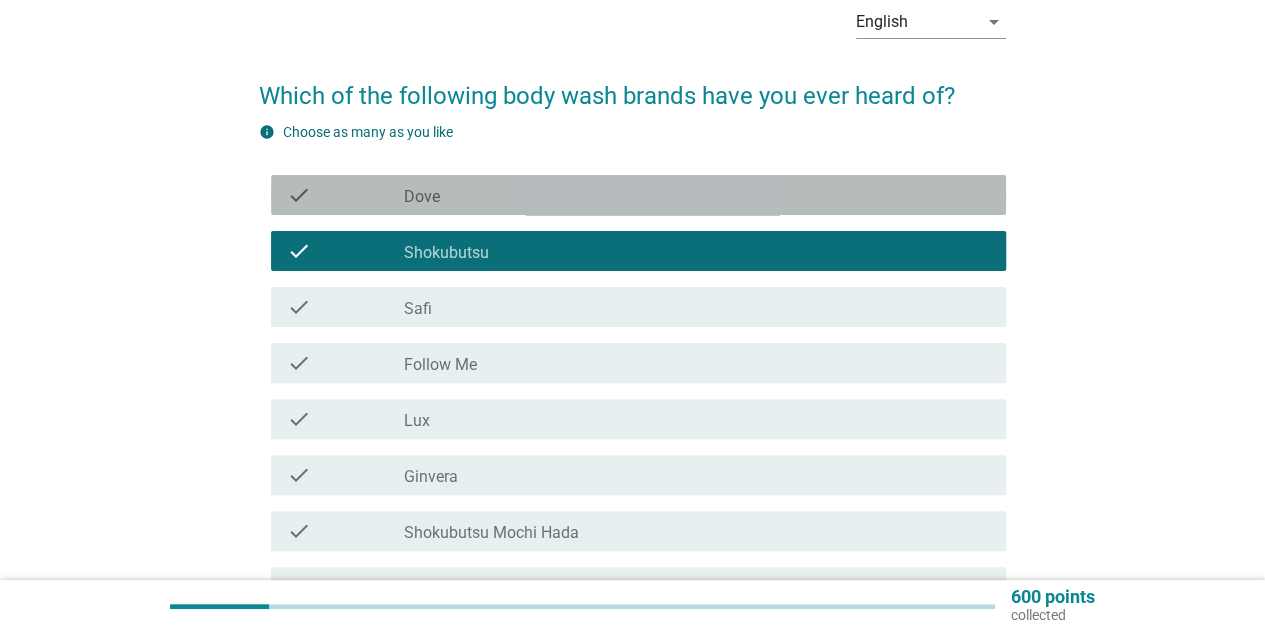 click on "check_box_outline_blank Dove" at bounding box center (697, 195) 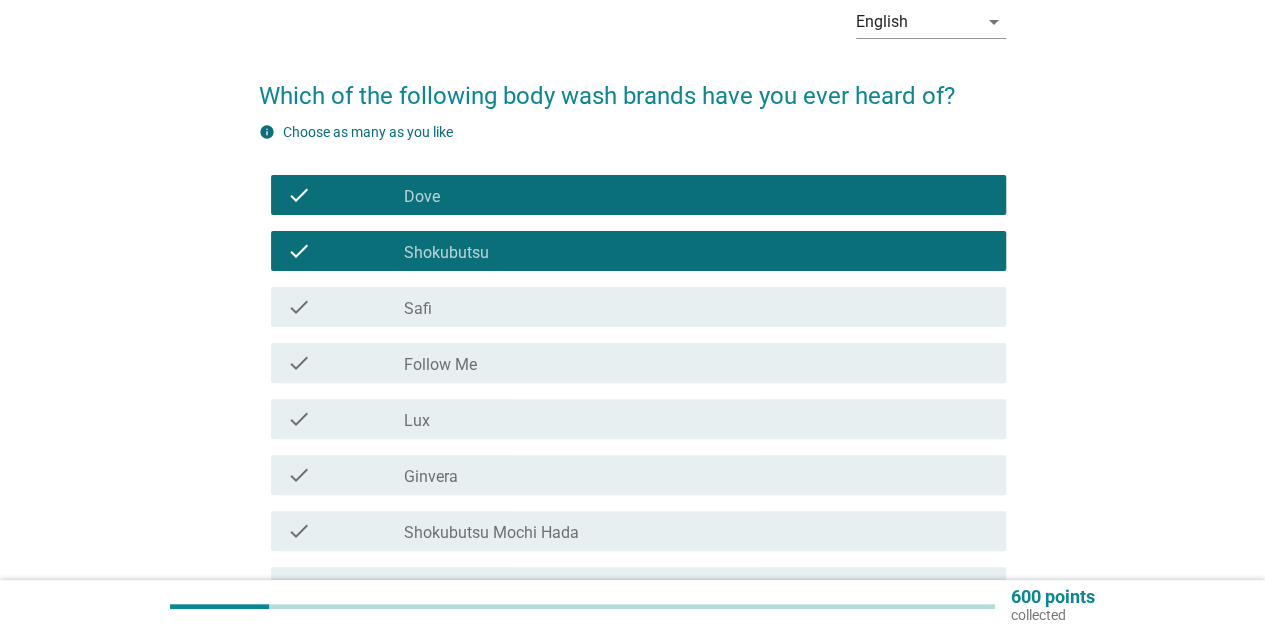 scroll, scrollTop: 200, scrollLeft: 0, axis: vertical 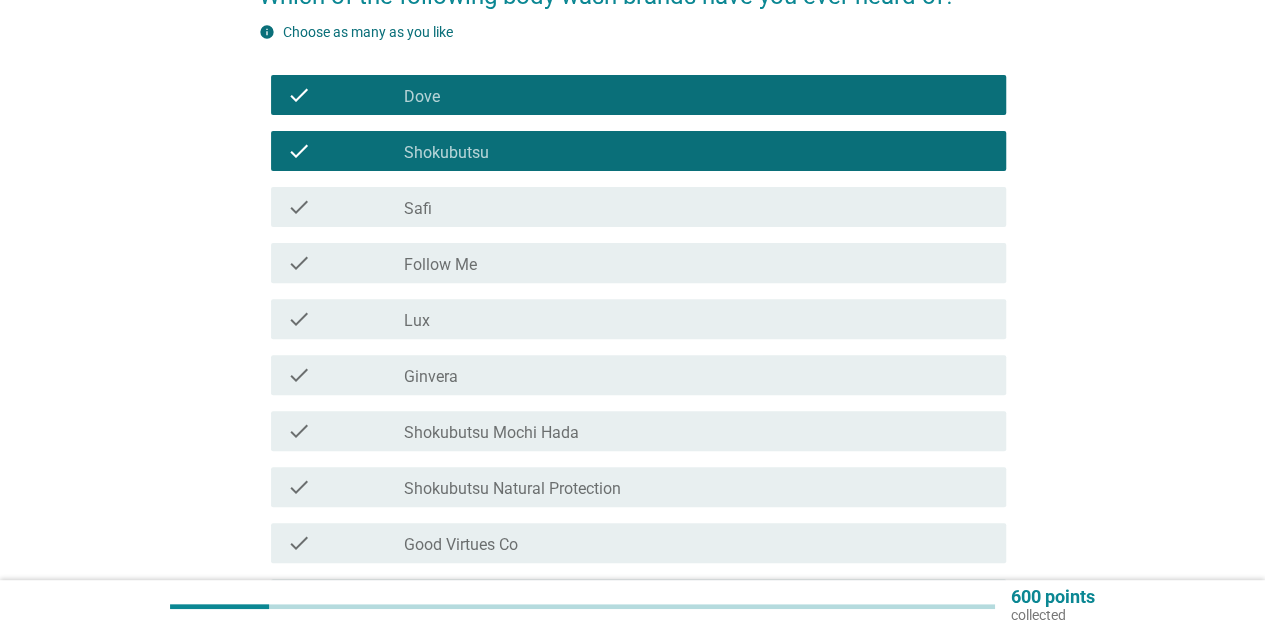 click on "check_box_outline_blank Follow Me" at bounding box center (697, 263) 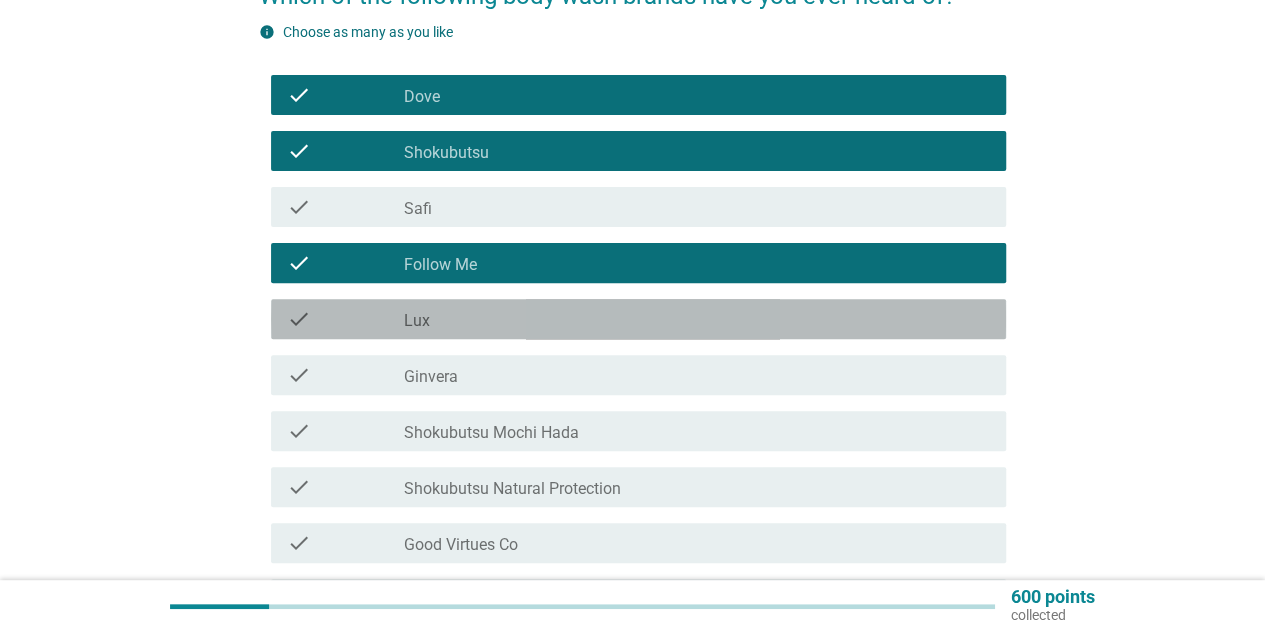 click on "check_box_outline_blank Lux" at bounding box center (697, 319) 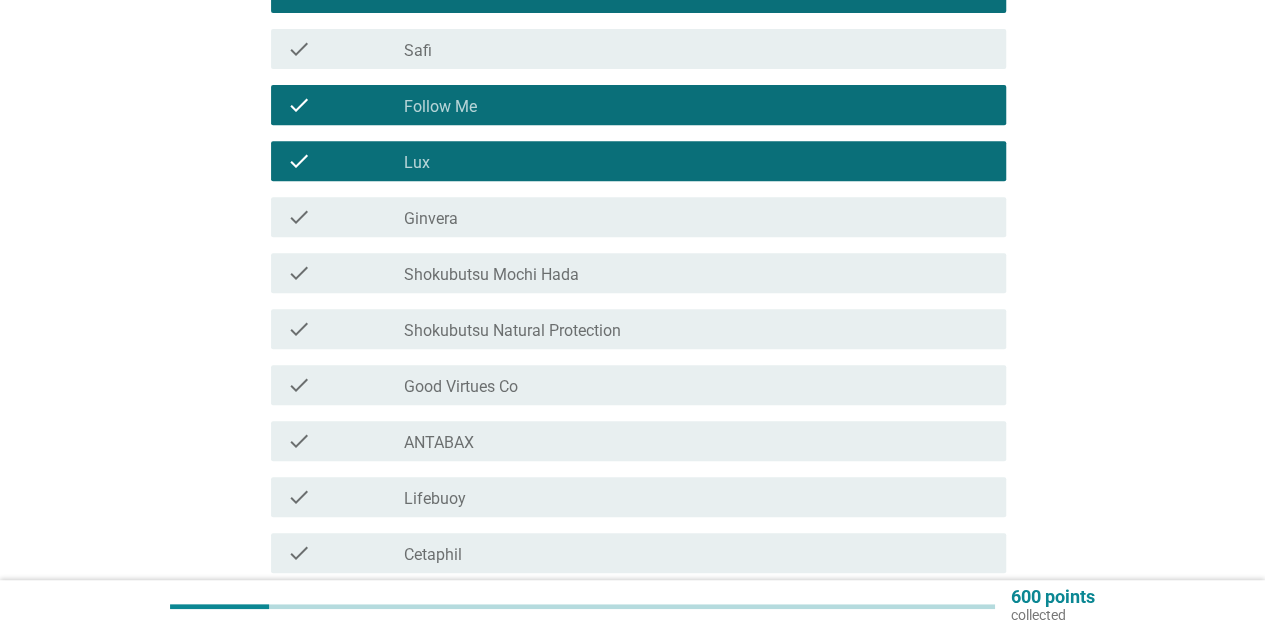 scroll, scrollTop: 400, scrollLeft: 0, axis: vertical 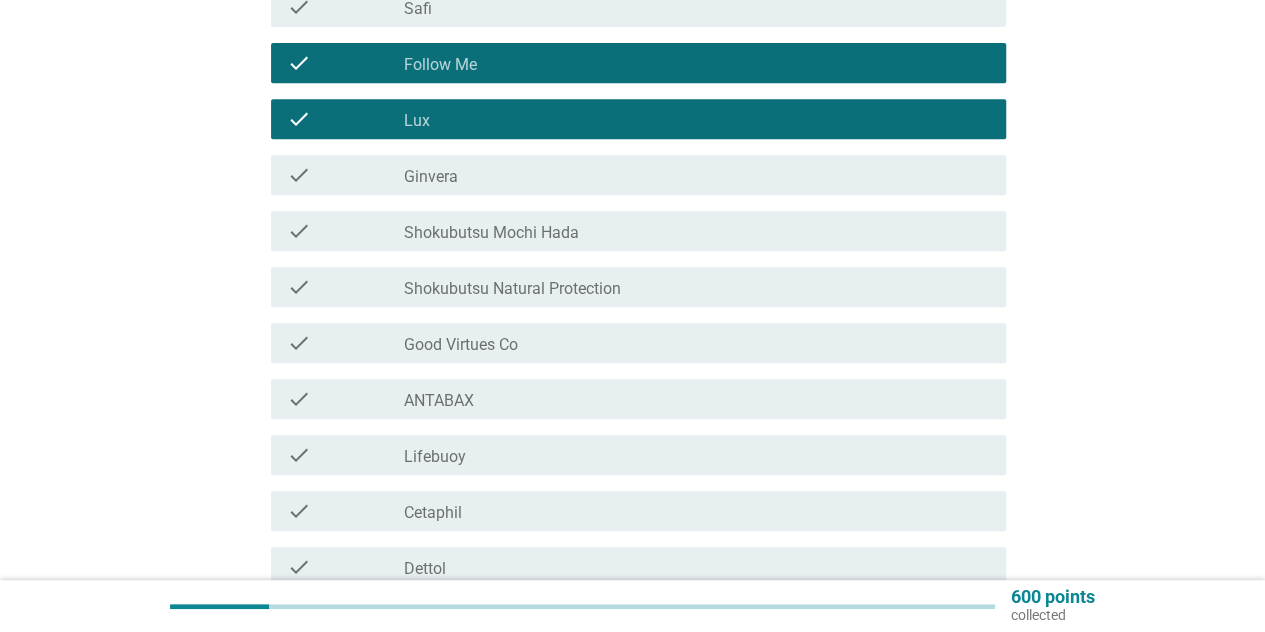 click on "check_box_outline_blank Ginvera" at bounding box center [697, 175] 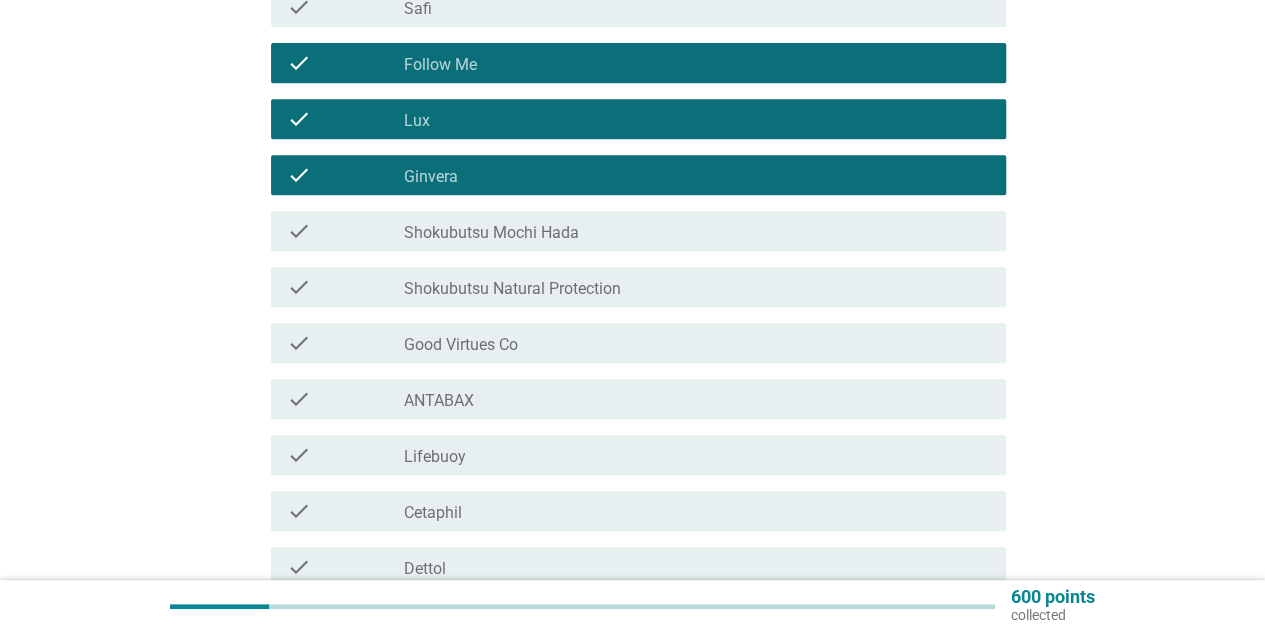 click on "check_box_outline_blank Good Virtues Co" at bounding box center (697, 343) 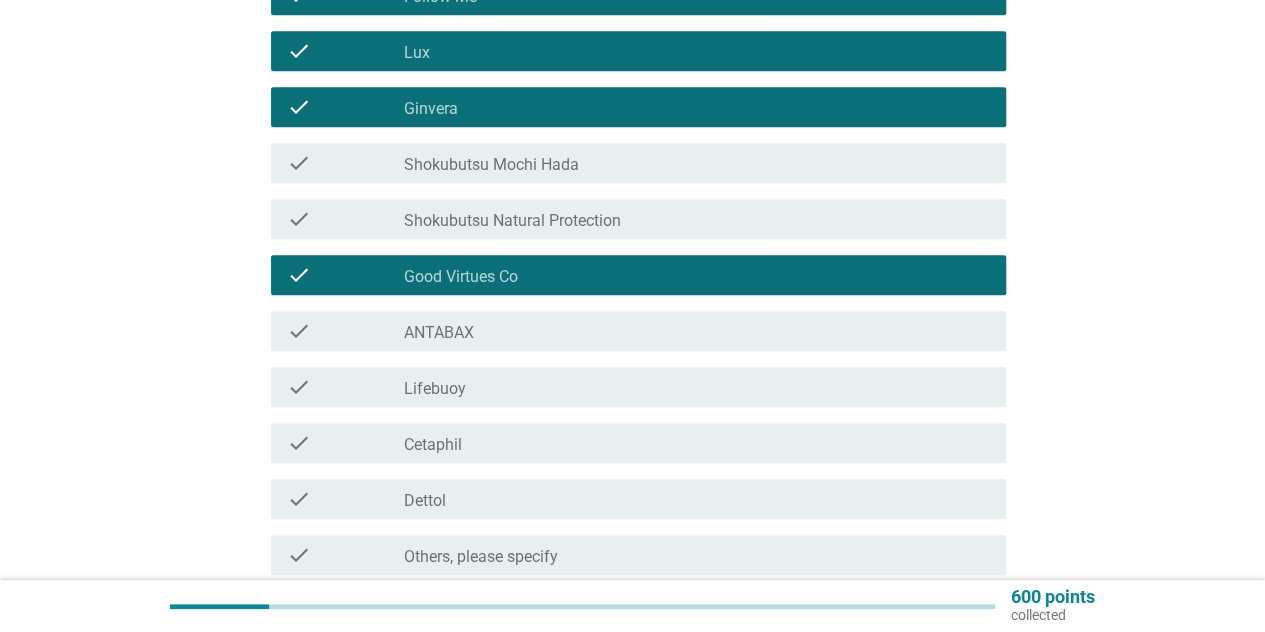 scroll, scrollTop: 500, scrollLeft: 0, axis: vertical 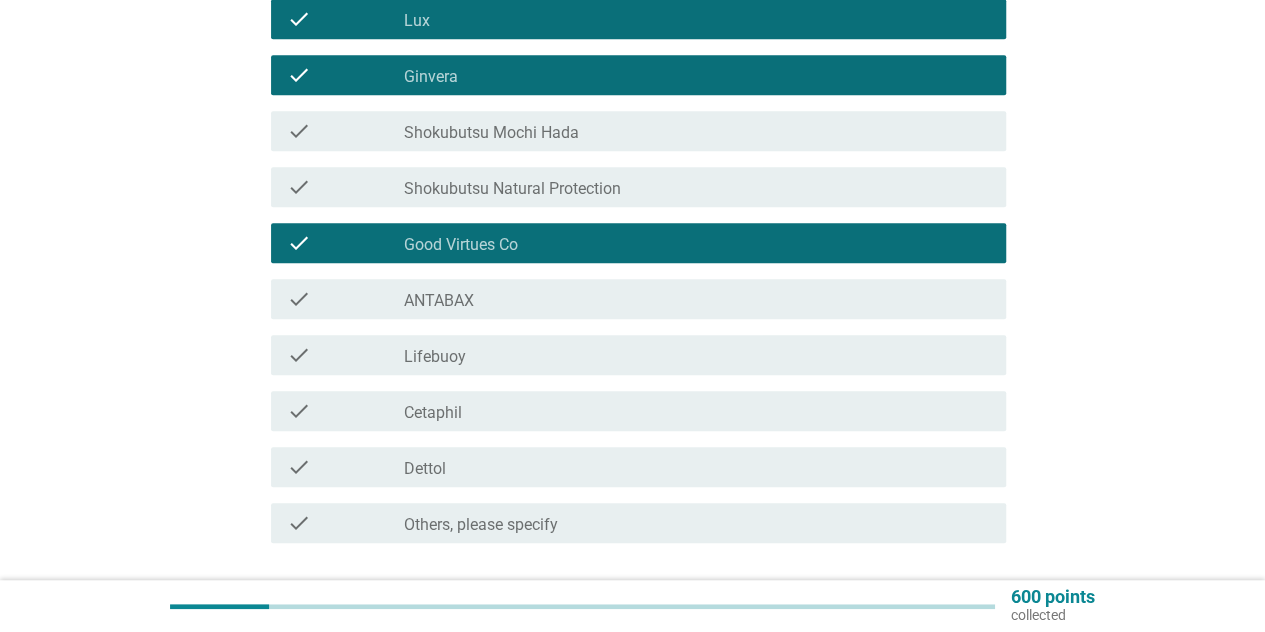 click on "check_box_outline_blank Lifebuoy" at bounding box center [697, 355] 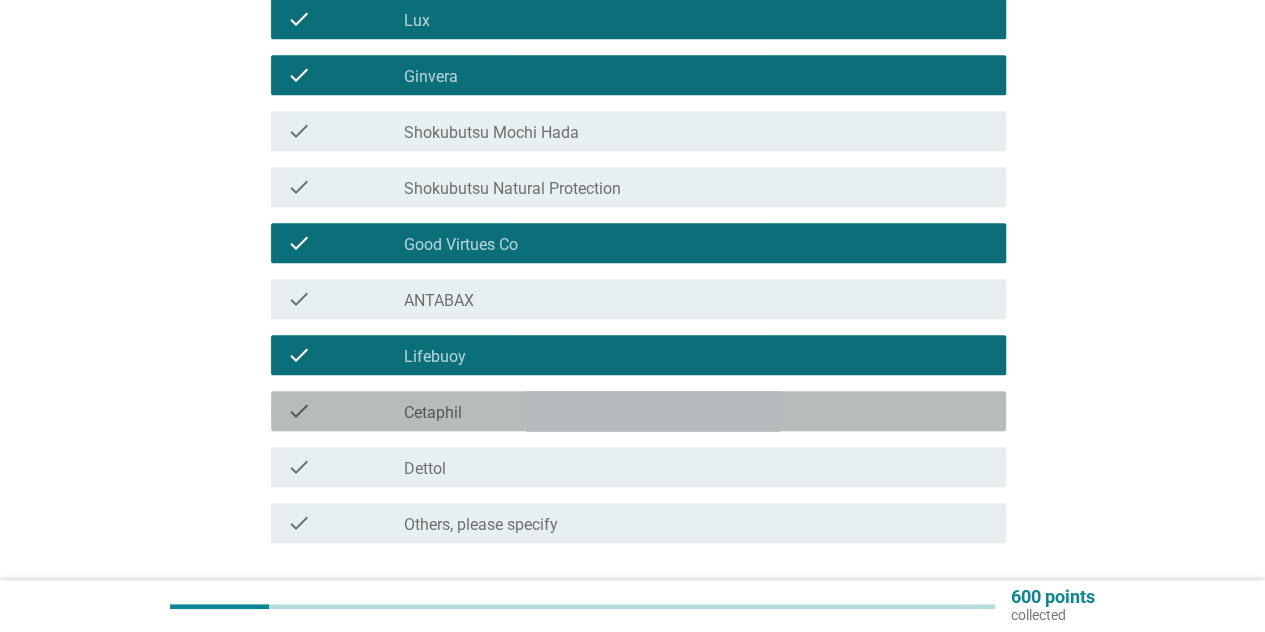 click on "check     check_box_outline_blank Cetaphil" at bounding box center (638, 411) 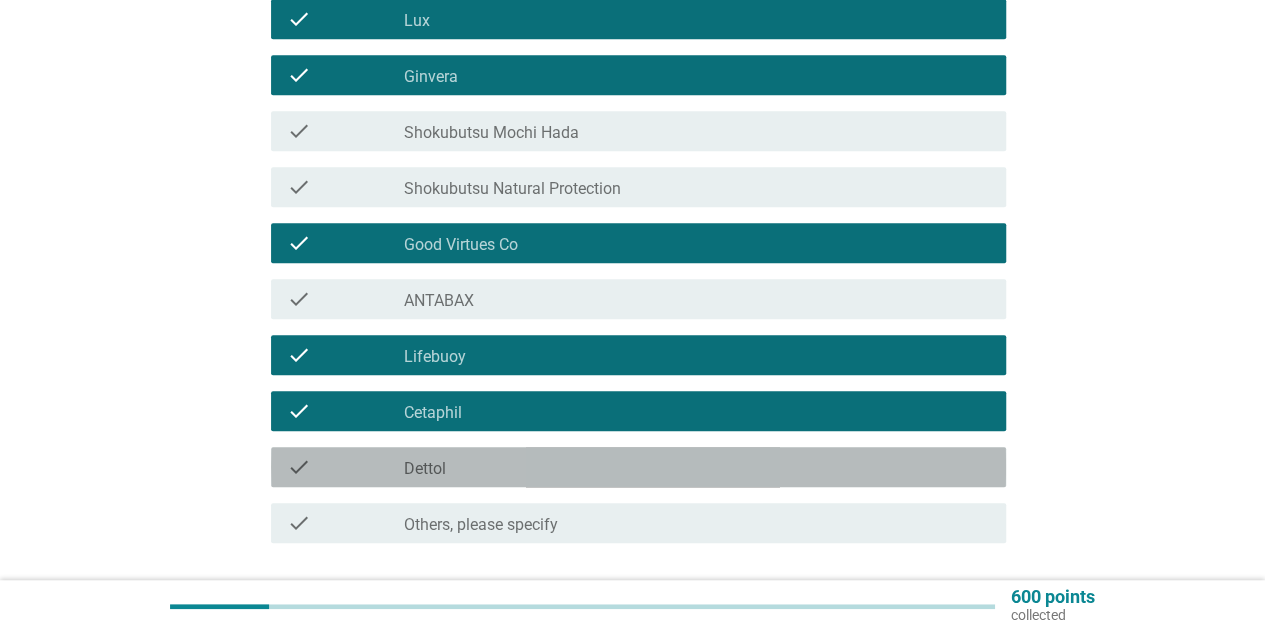 click on "check_box_outline_blank Dettol" at bounding box center [697, 467] 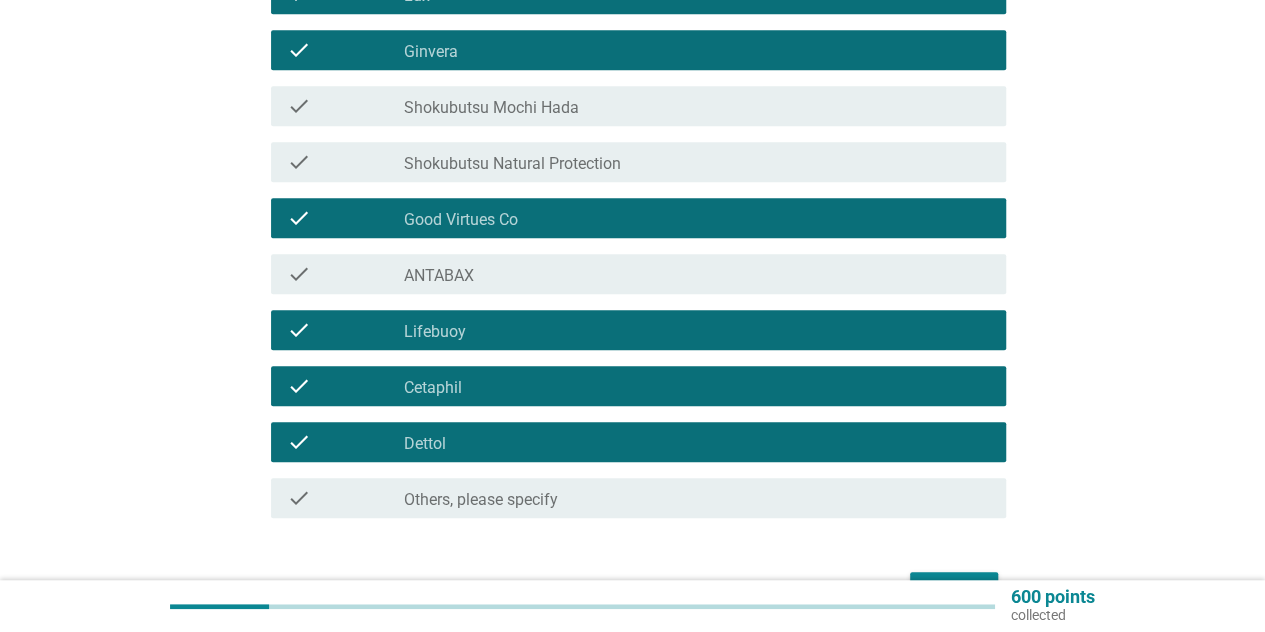 scroll, scrollTop: 649, scrollLeft: 0, axis: vertical 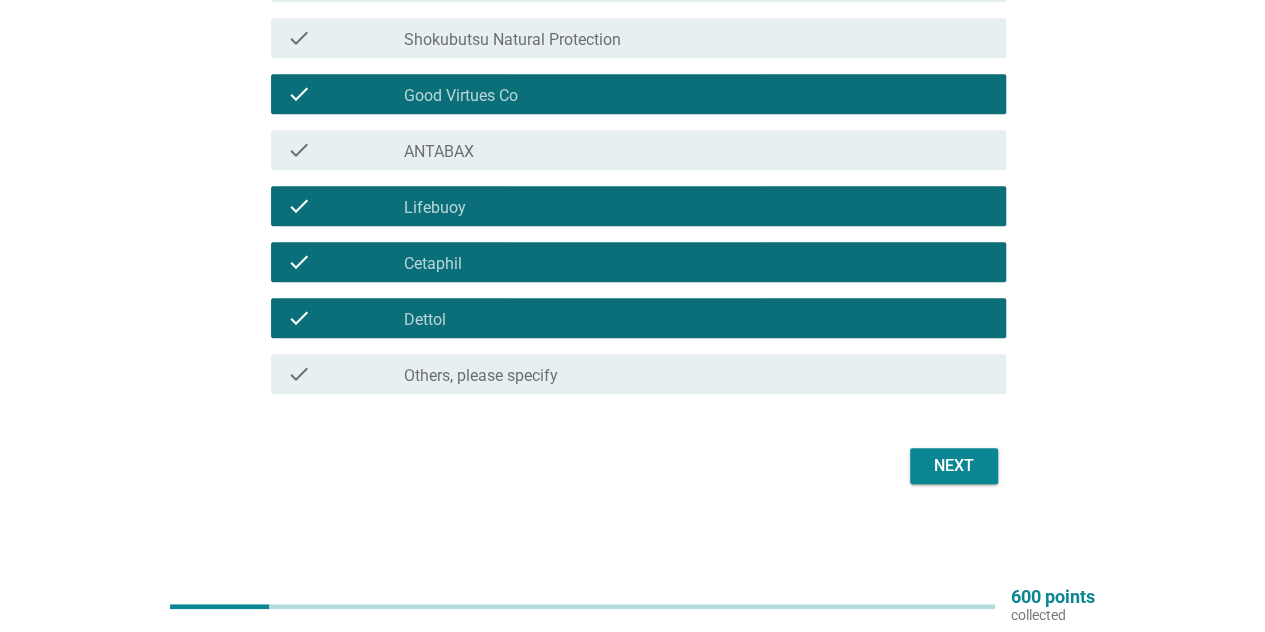 click on "Next" at bounding box center [954, 466] 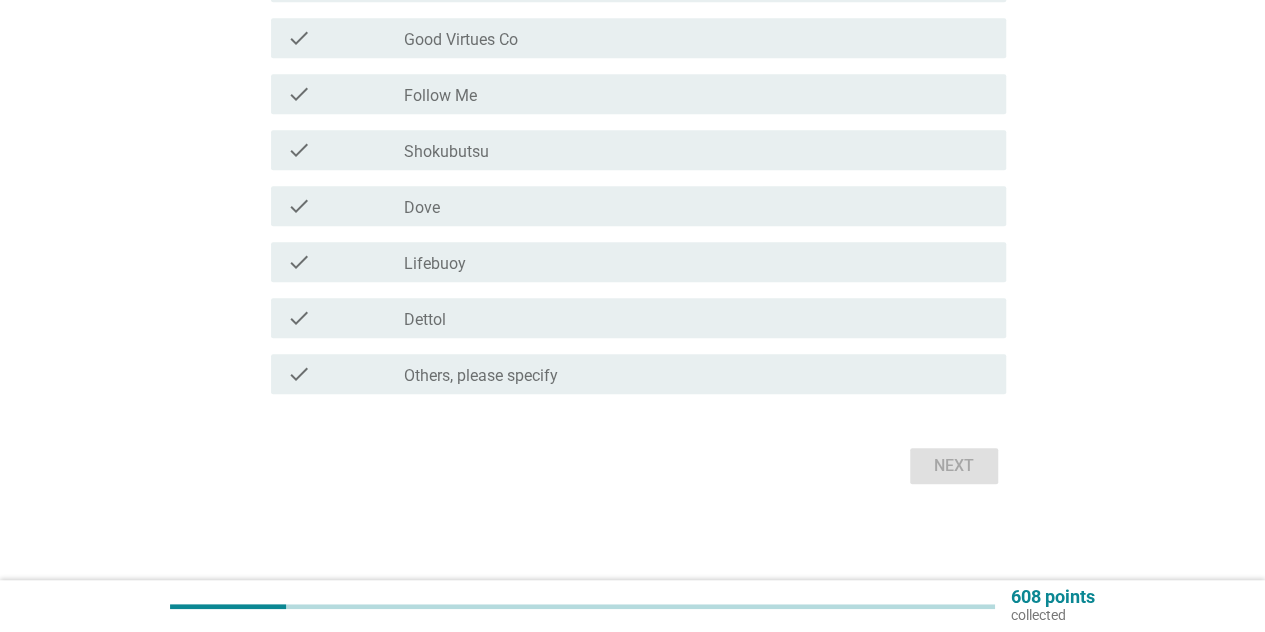 scroll, scrollTop: 0, scrollLeft: 0, axis: both 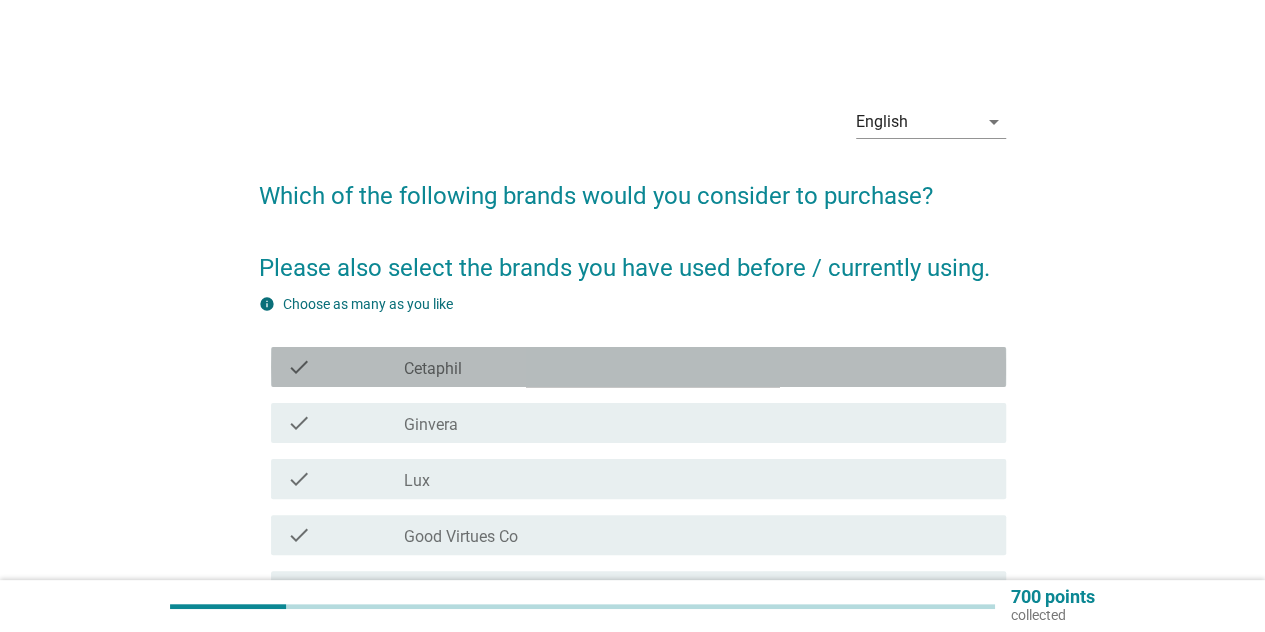 click on "check_box_outline_blank Cetaphil" at bounding box center [697, 367] 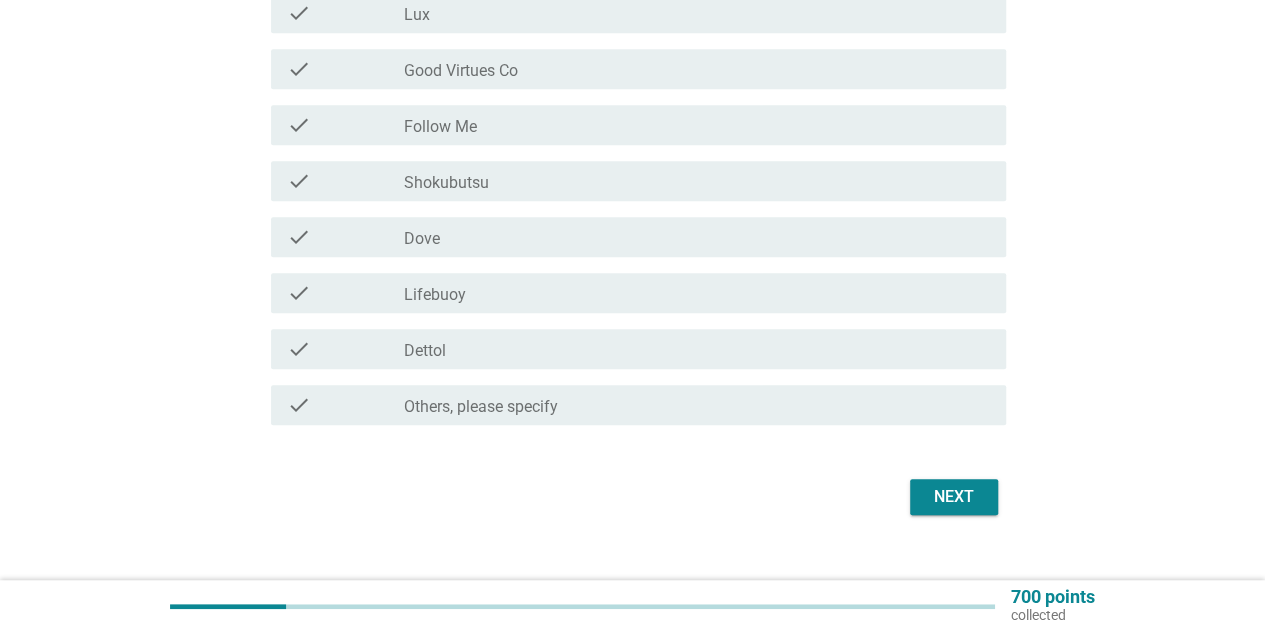 scroll, scrollTop: 497, scrollLeft: 0, axis: vertical 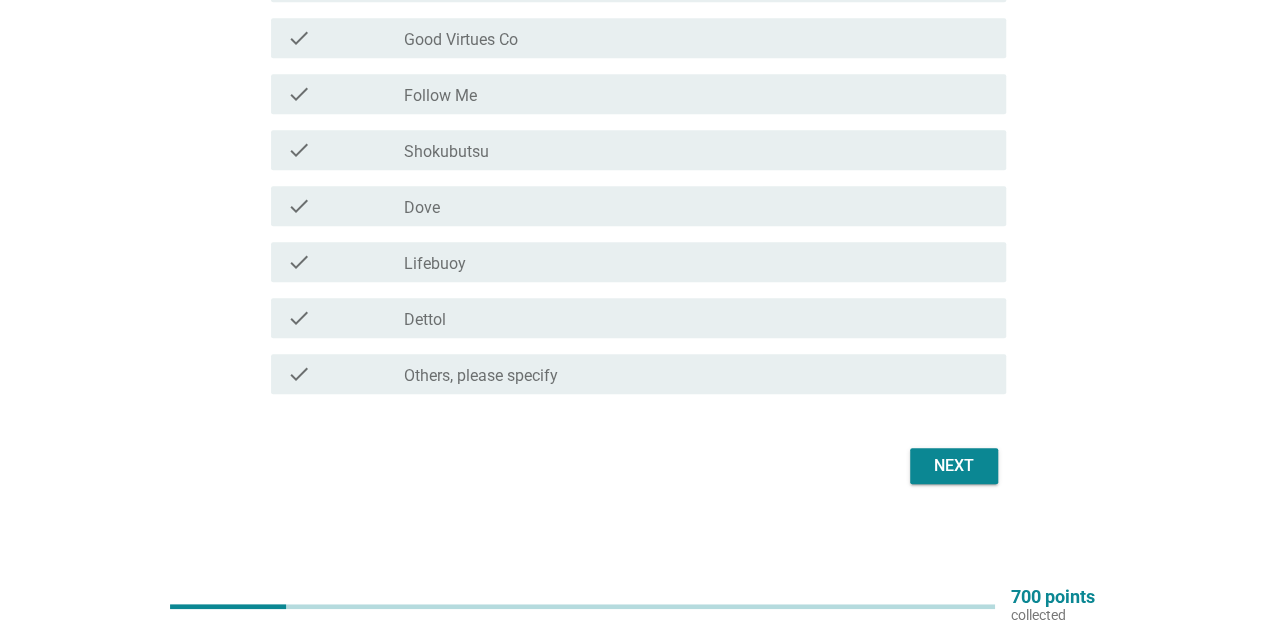 click on "check     check_box_outline_blank Lifebuoy" at bounding box center [638, 262] 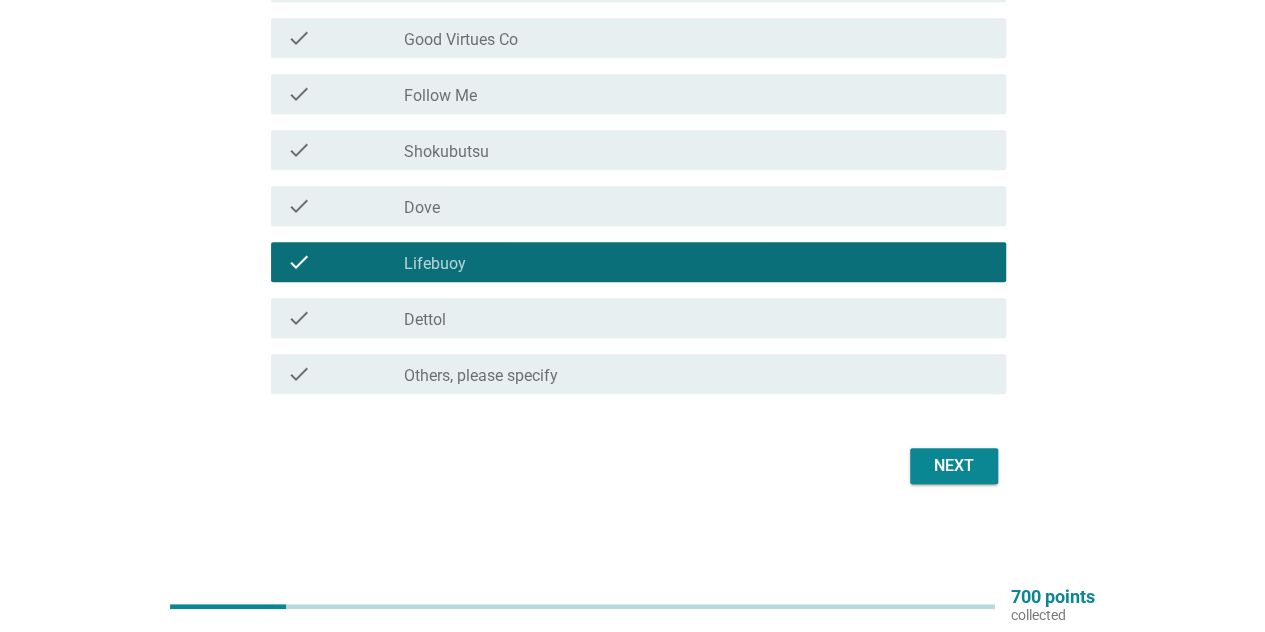 click on "check     check_box_outline_blank Dettol" at bounding box center [632, 318] 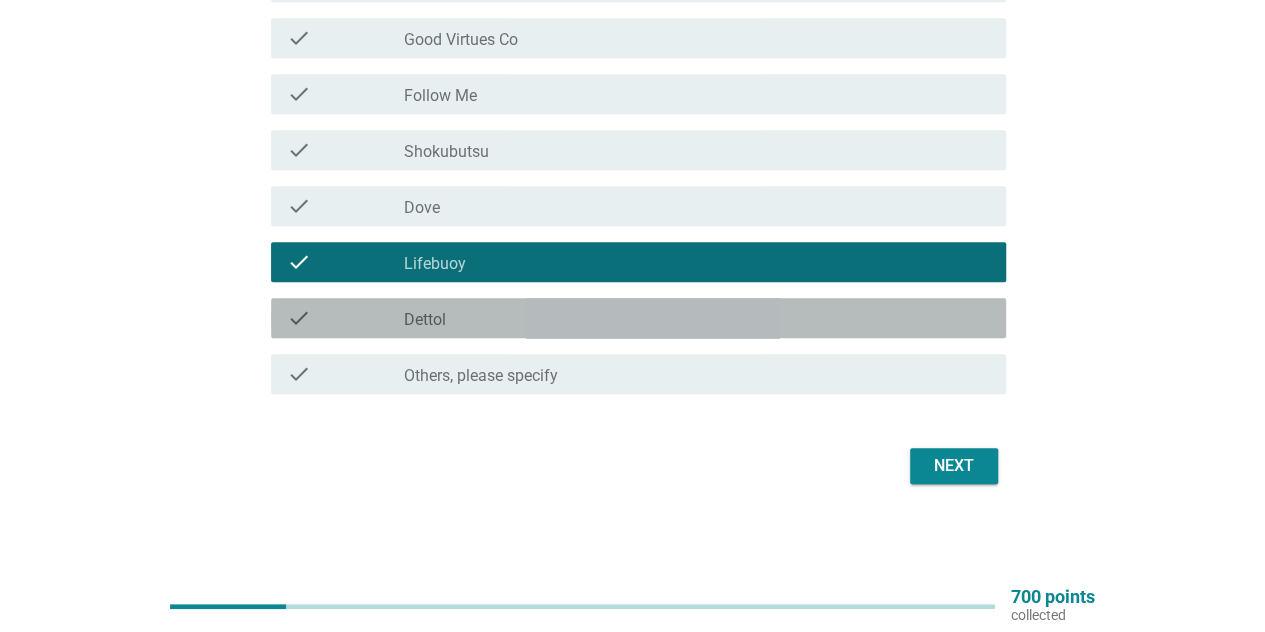 drag, startPoint x: 787, startPoint y: 310, endPoint x: 899, endPoint y: 429, distance: 163.41664 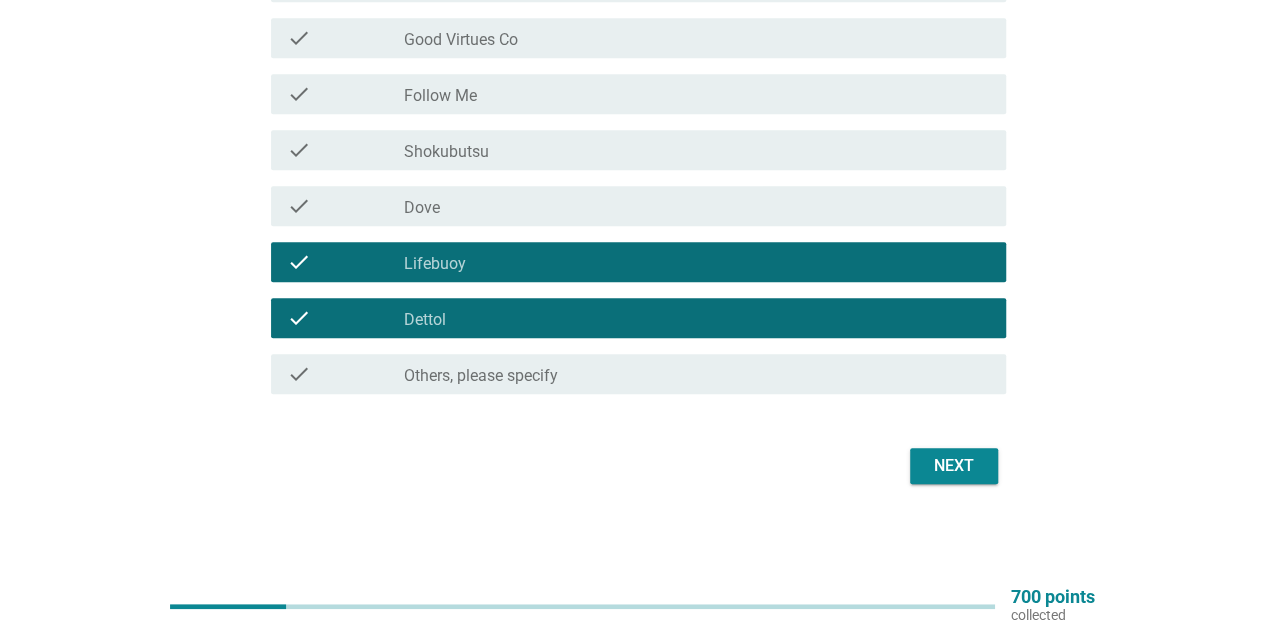 drag, startPoint x: 954, startPoint y: 497, endPoint x: 956, endPoint y: 473, distance: 24.083189 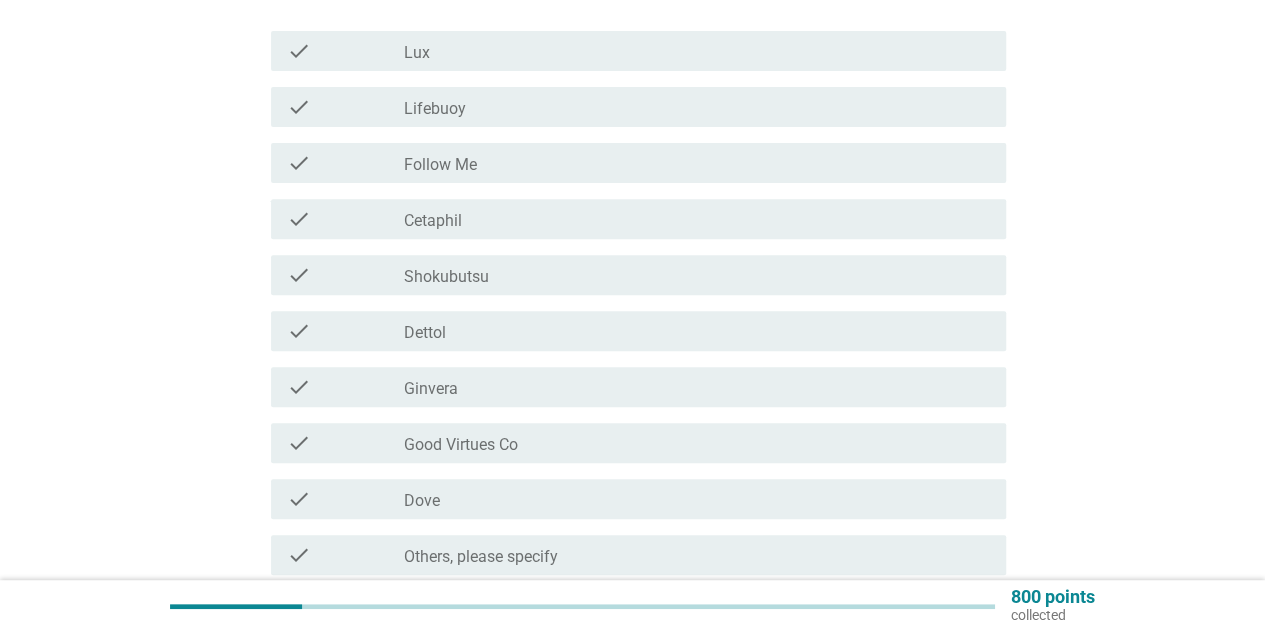 scroll, scrollTop: 300, scrollLeft: 0, axis: vertical 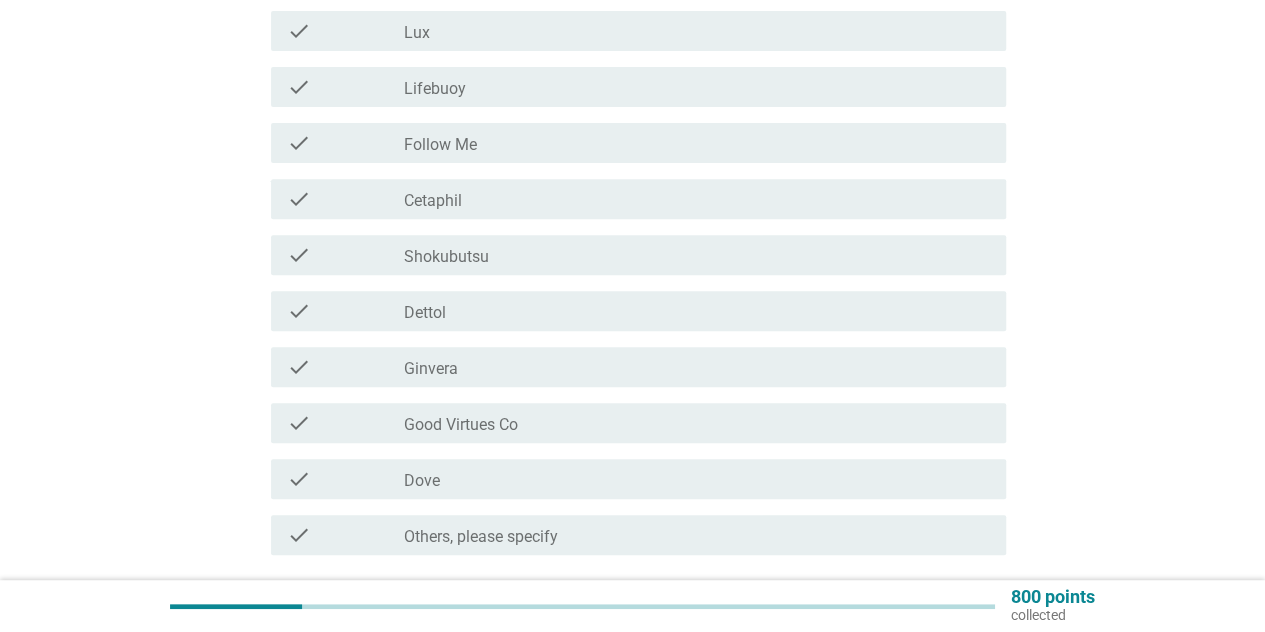click on "check_box Lifebuoy" at bounding box center [697, 87] 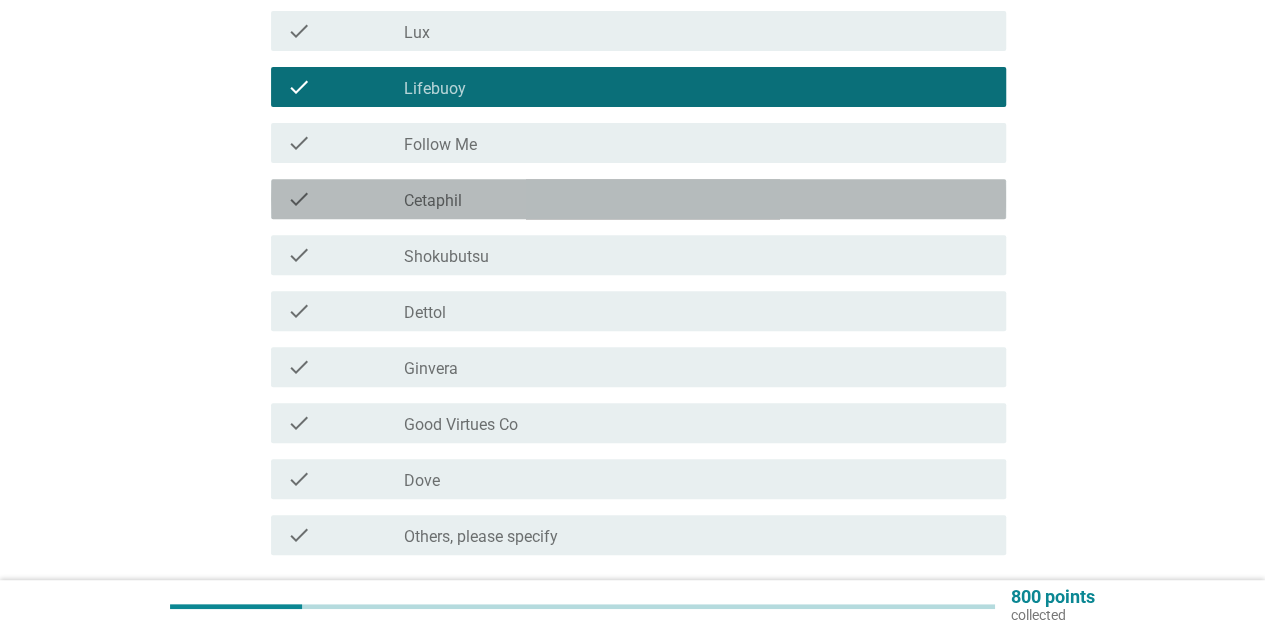 click on "check_box Cetaphil" at bounding box center [697, 199] 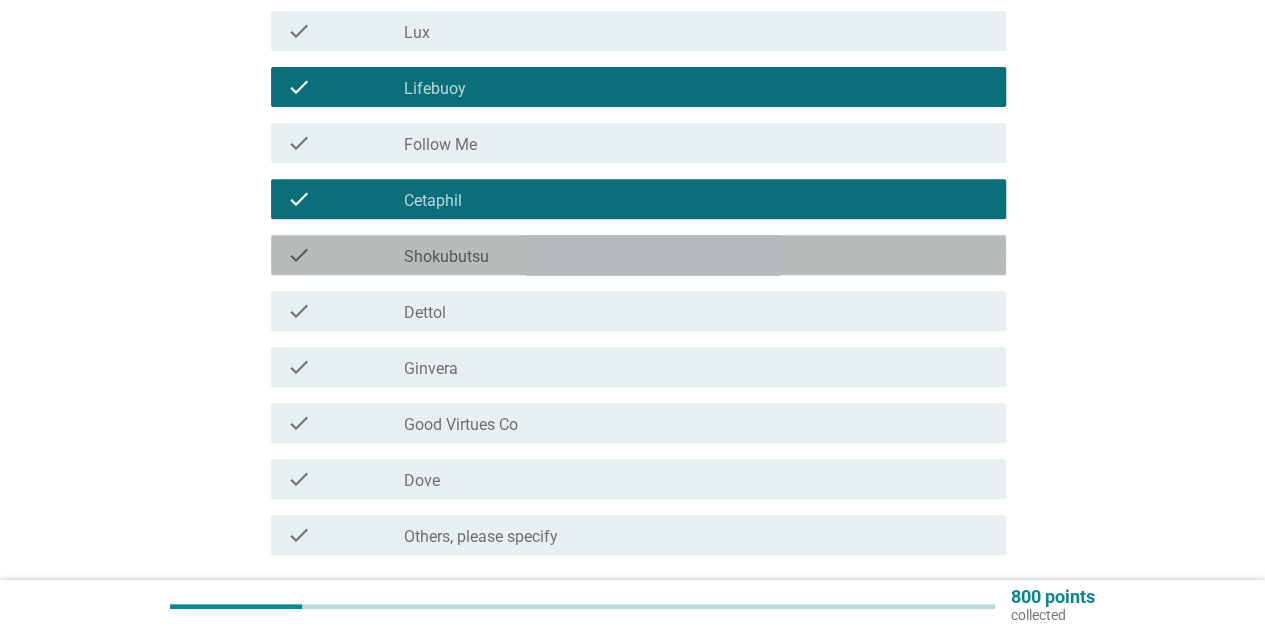 click on "check     check_box Shokubutsu" at bounding box center [638, 255] 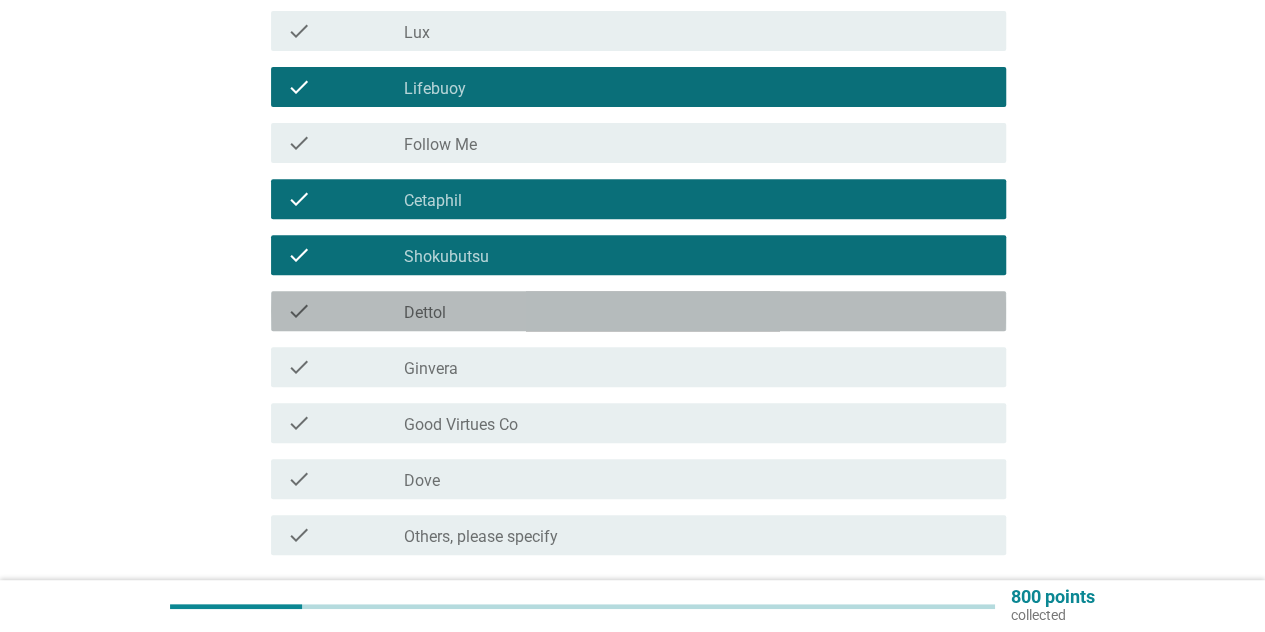 click on "check_box Dettol" at bounding box center (697, 311) 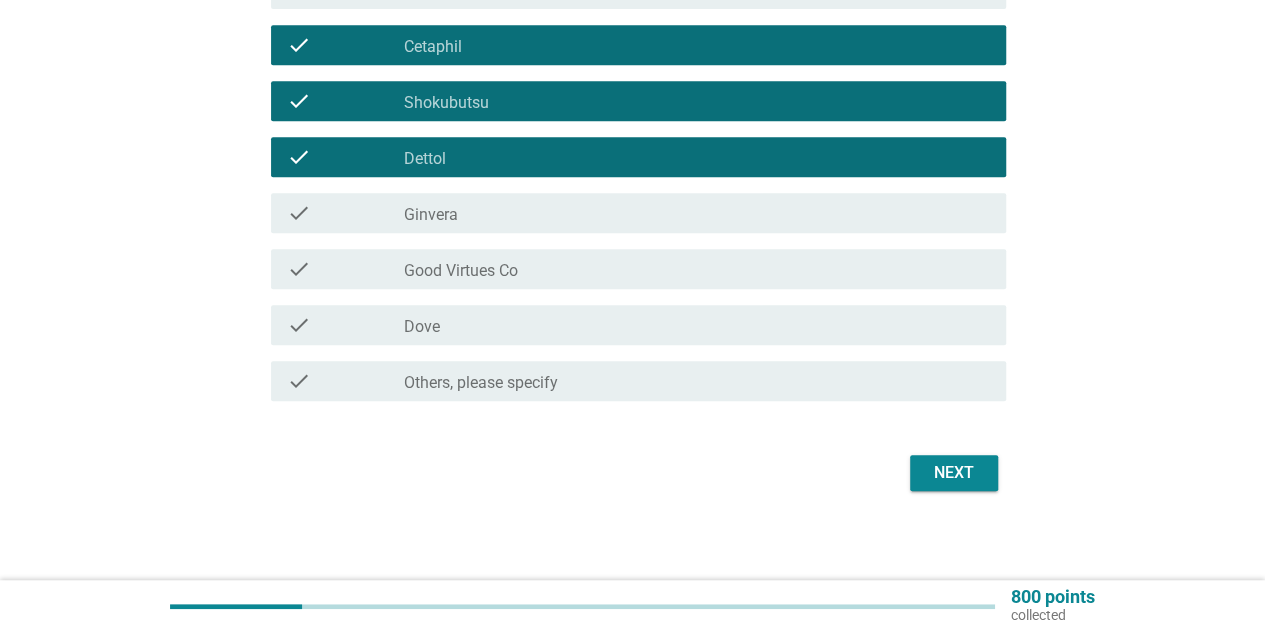 scroll, scrollTop: 461, scrollLeft: 0, axis: vertical 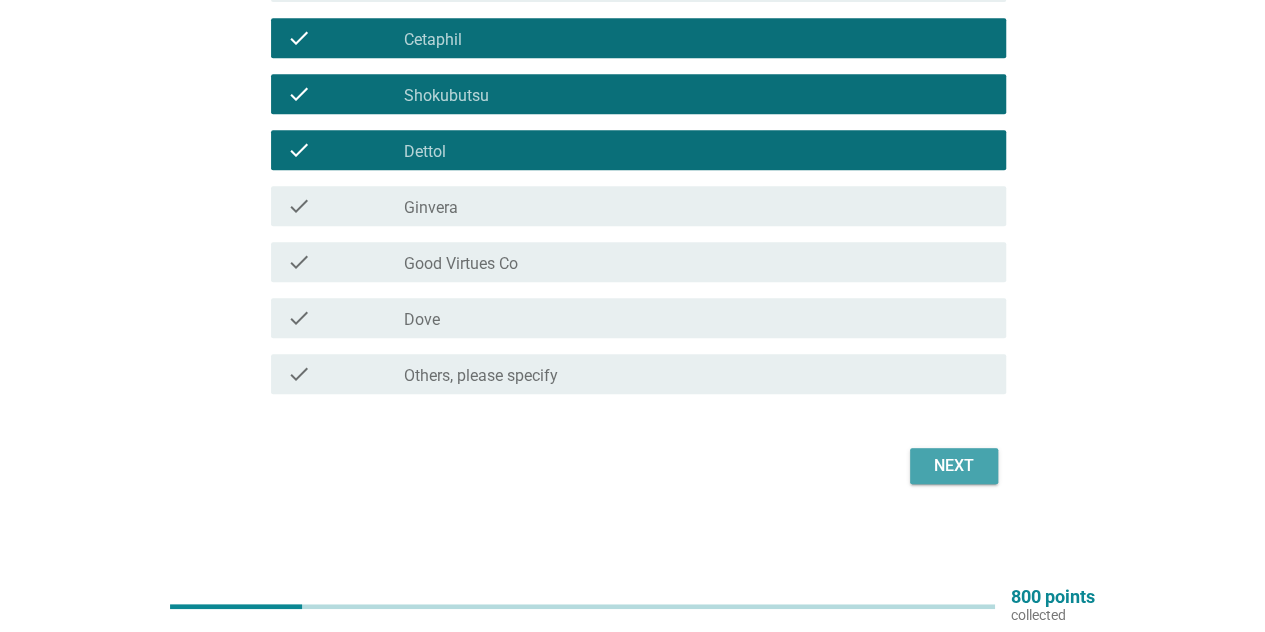 click on "Next" at bounding box center [954, 466] 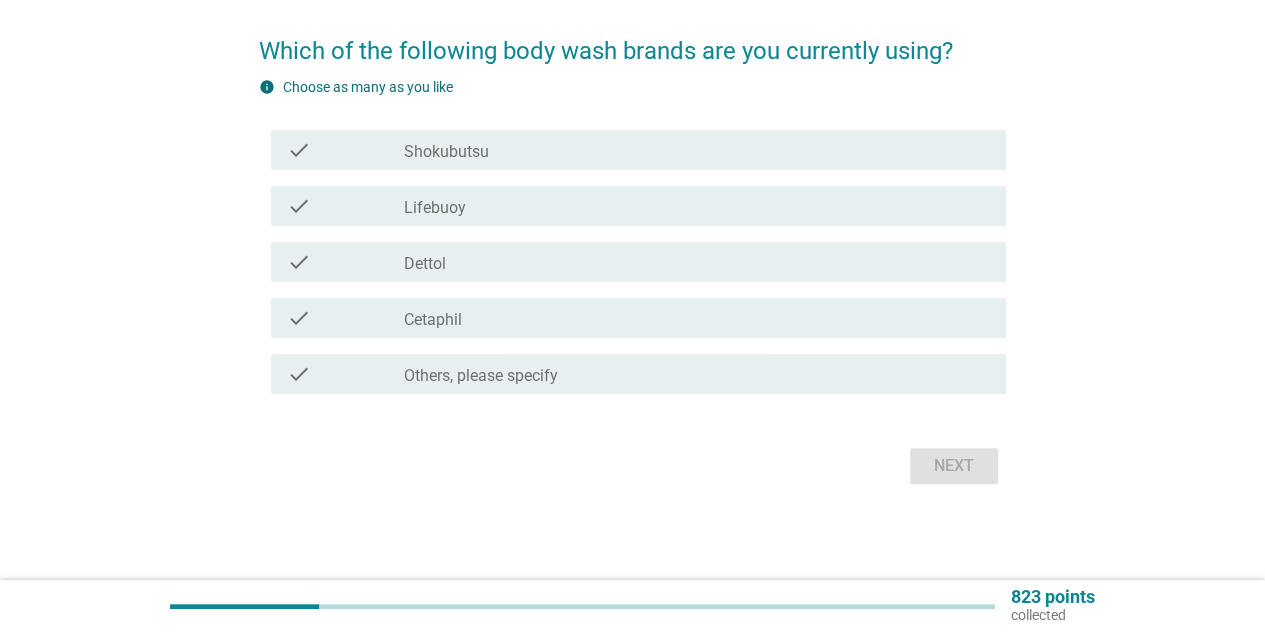 scroll, scrollTop: 0, scrollLeft: 0, axis: both 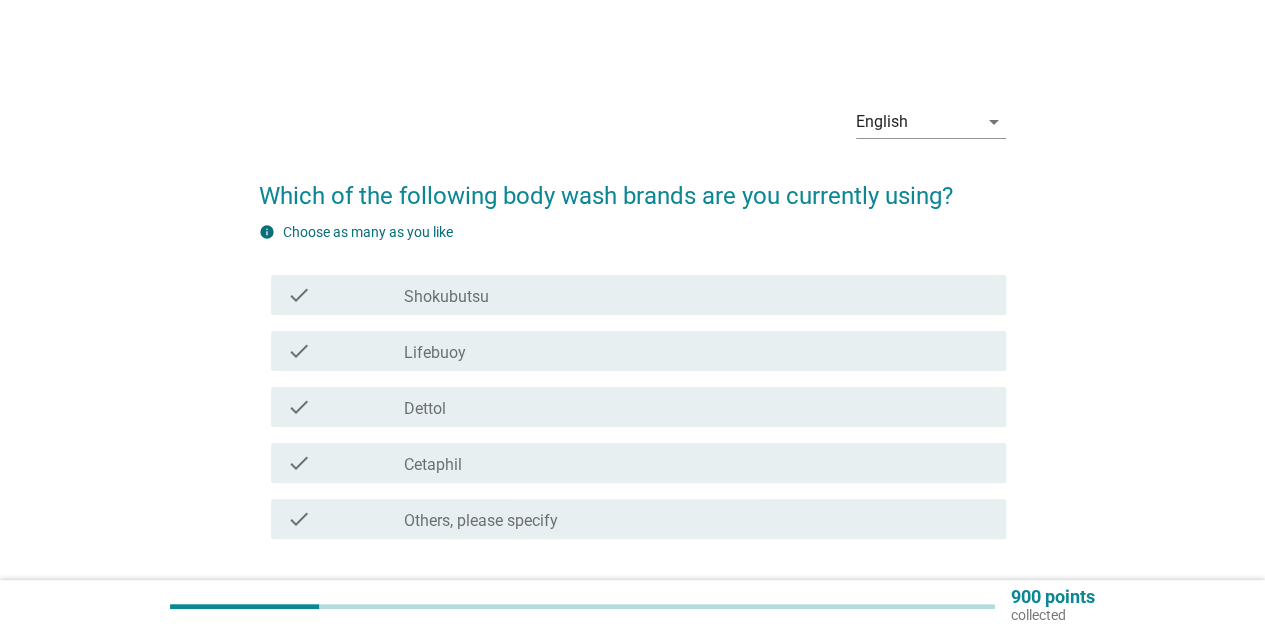 click on "check_box Lifebuoy" at bounding box center (697, 351) 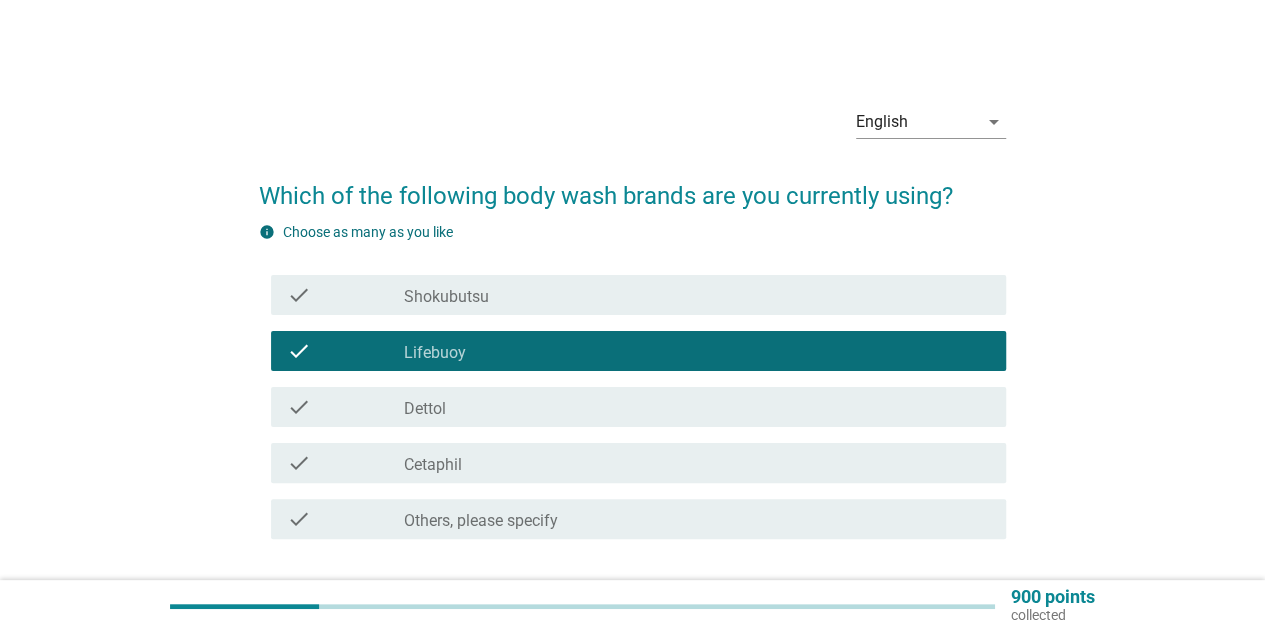 scroll, scrollTop: 145, scrollLeft: 0, axis: vertical 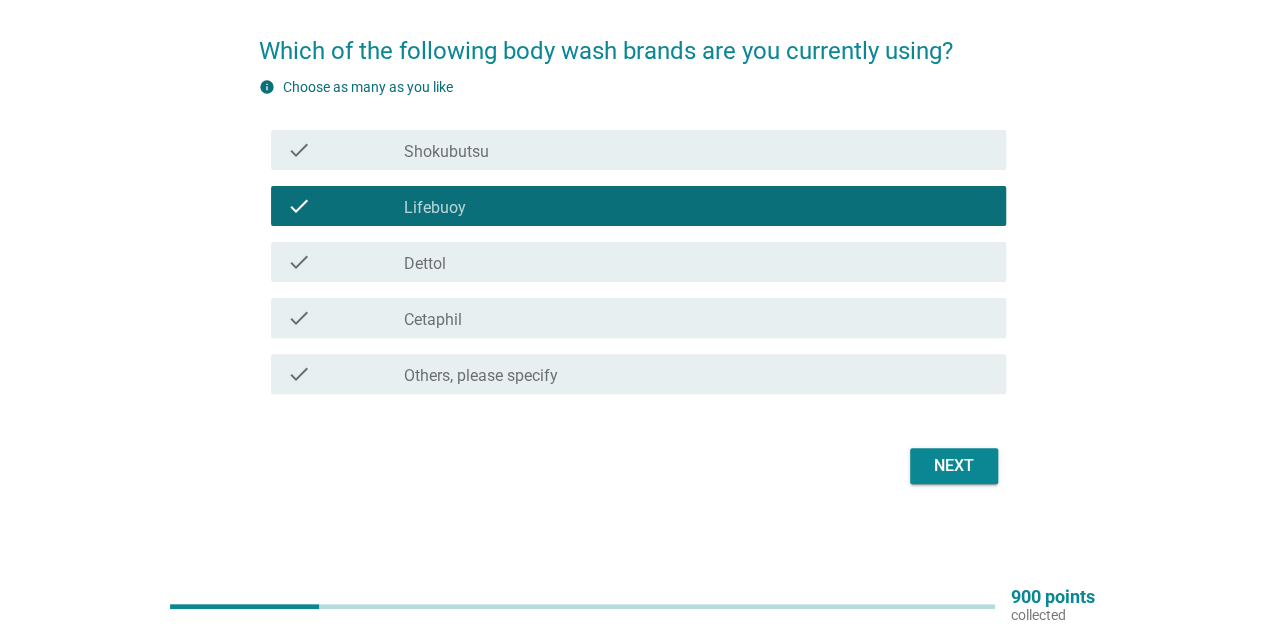 click on "Next" at bounding box center (954, 466) 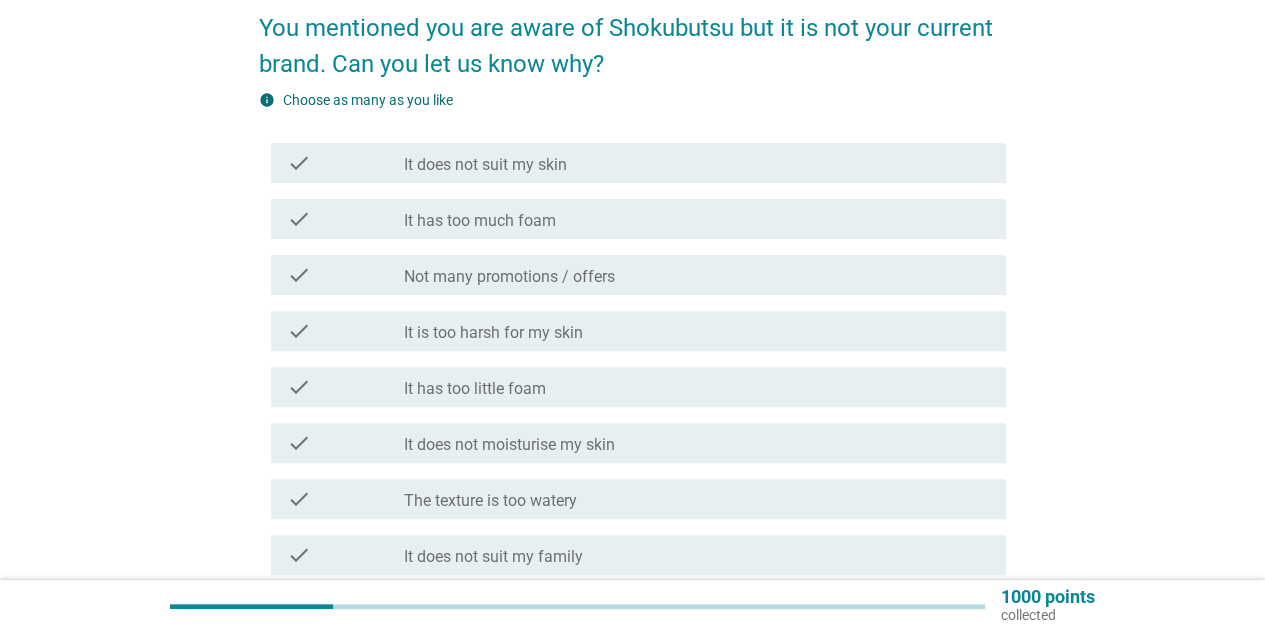 scroll, scrollTop: 200, scrollLeft: 0, axis: vertical 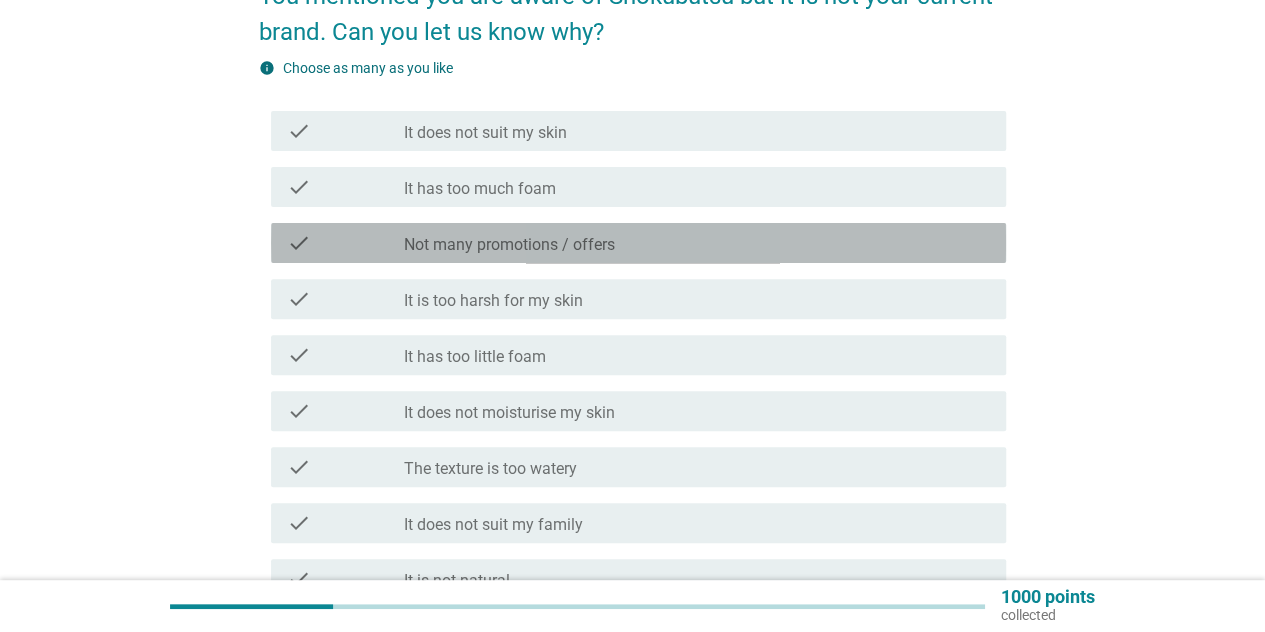 click on "check_box_outline_blank Not many promotions / offers" at bounding box center (697, 243) 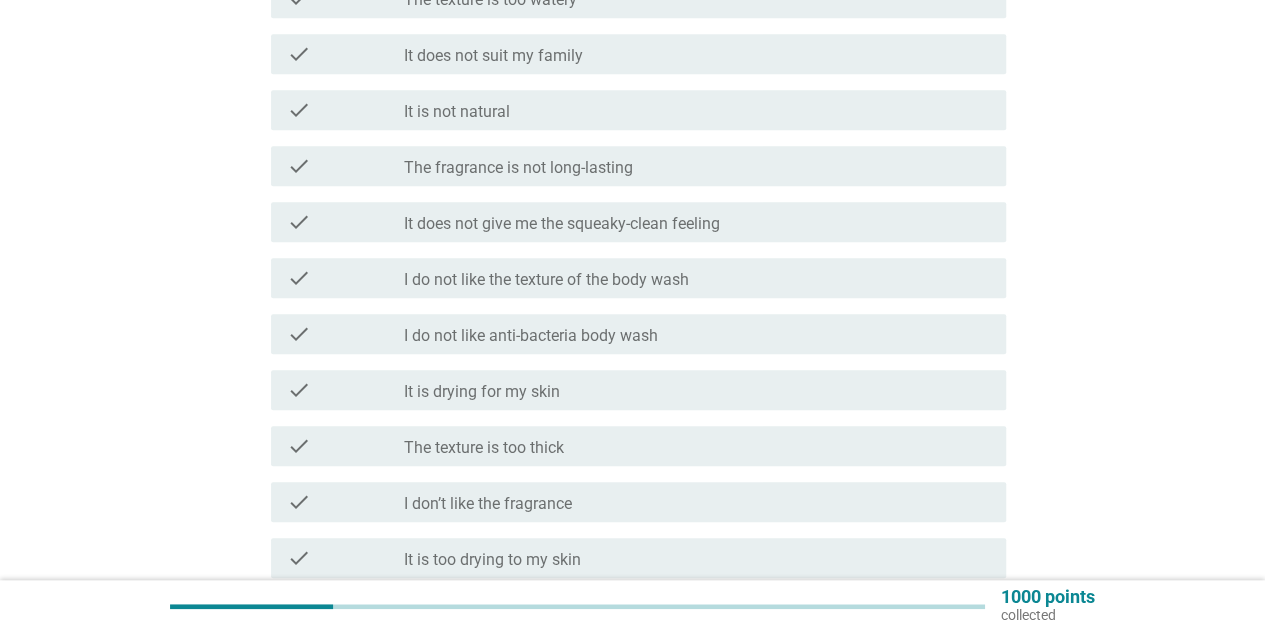 scroll, scrollTop: 700, scrollLeft: 0, axis: vertical 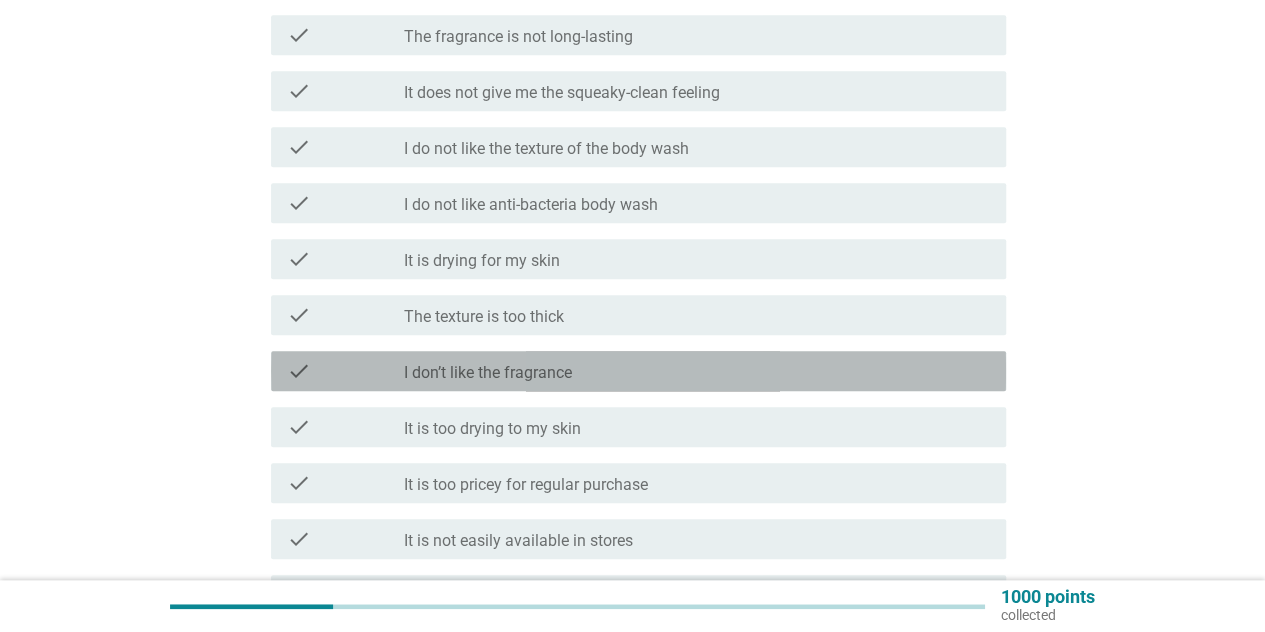 click on "check_box_outline_blank I don’t like the fragrance" at bounding box center (697, 371) 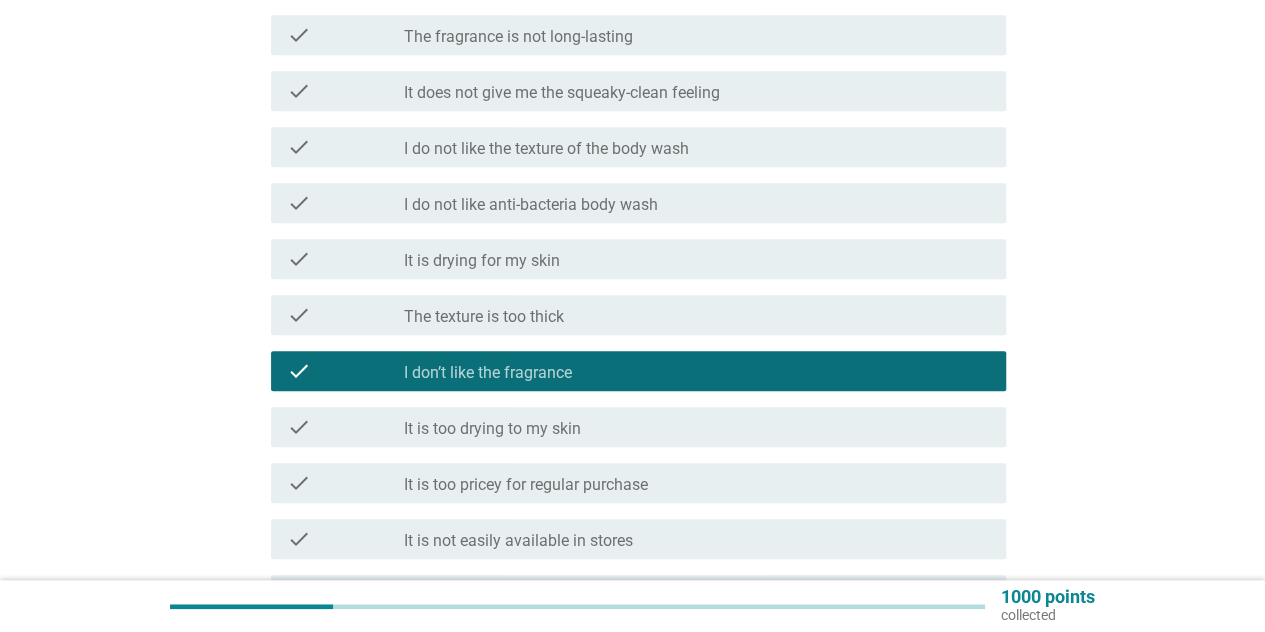 scroll, scrollTop: 1189, scrollLeft: 0, axis: vertical 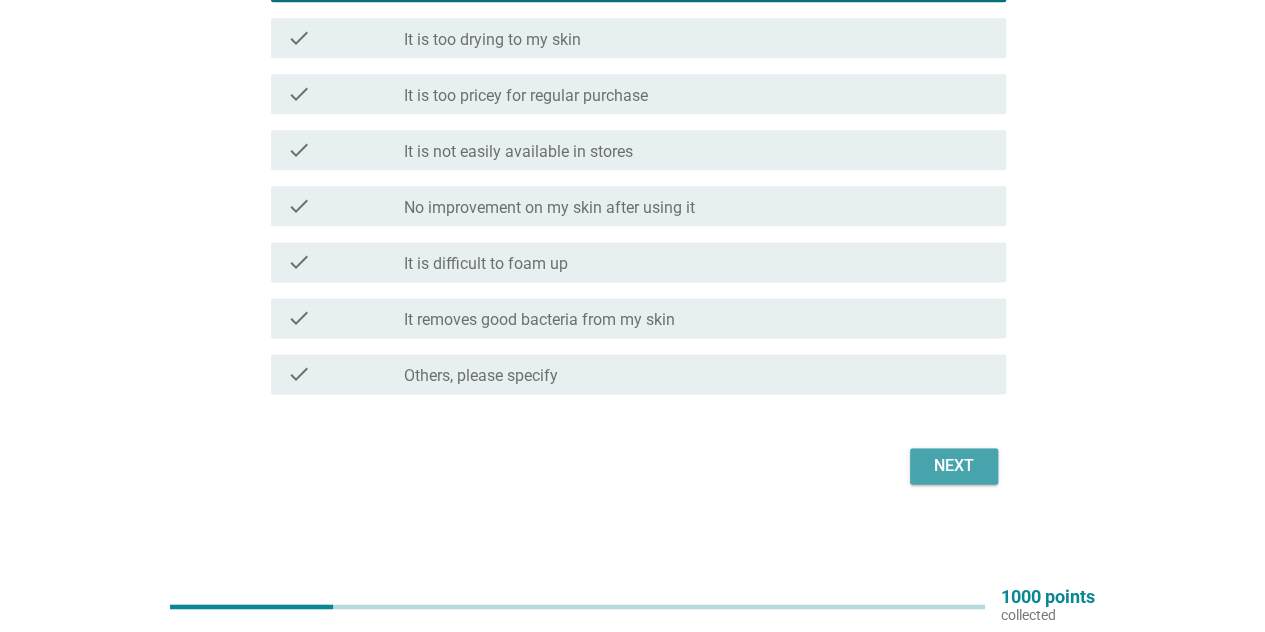 click on "Next" at bounding box center (954, 466) 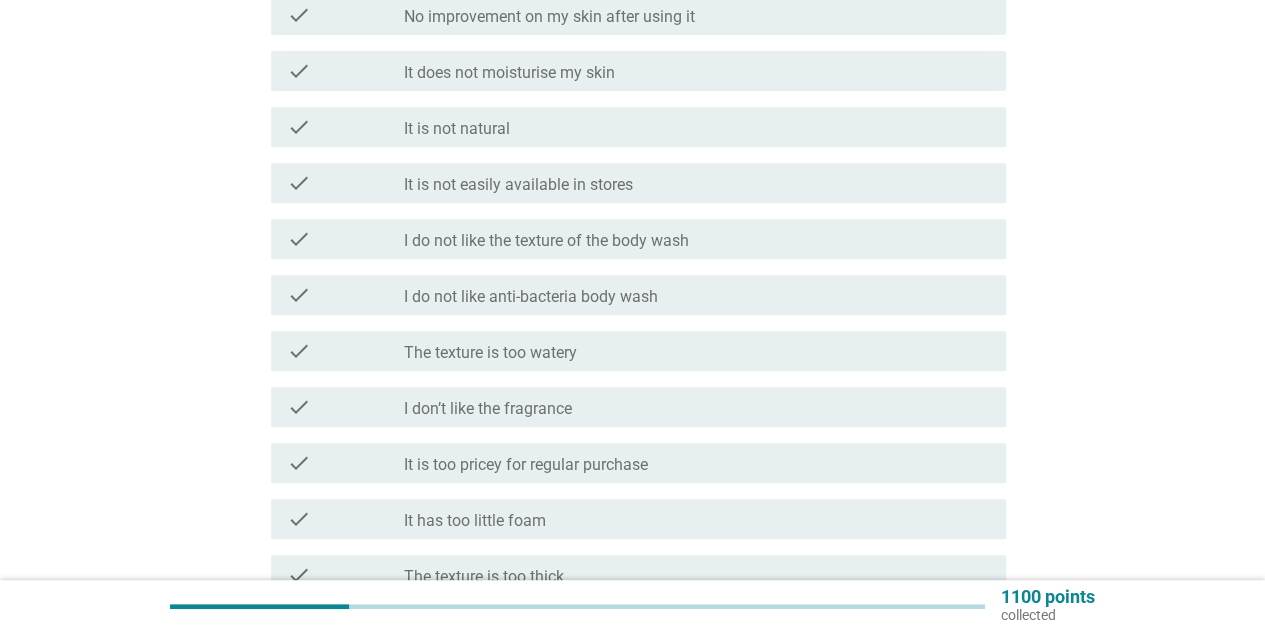 scroll, scrollTop: 400, scrollLeft: 0, axis: vertical 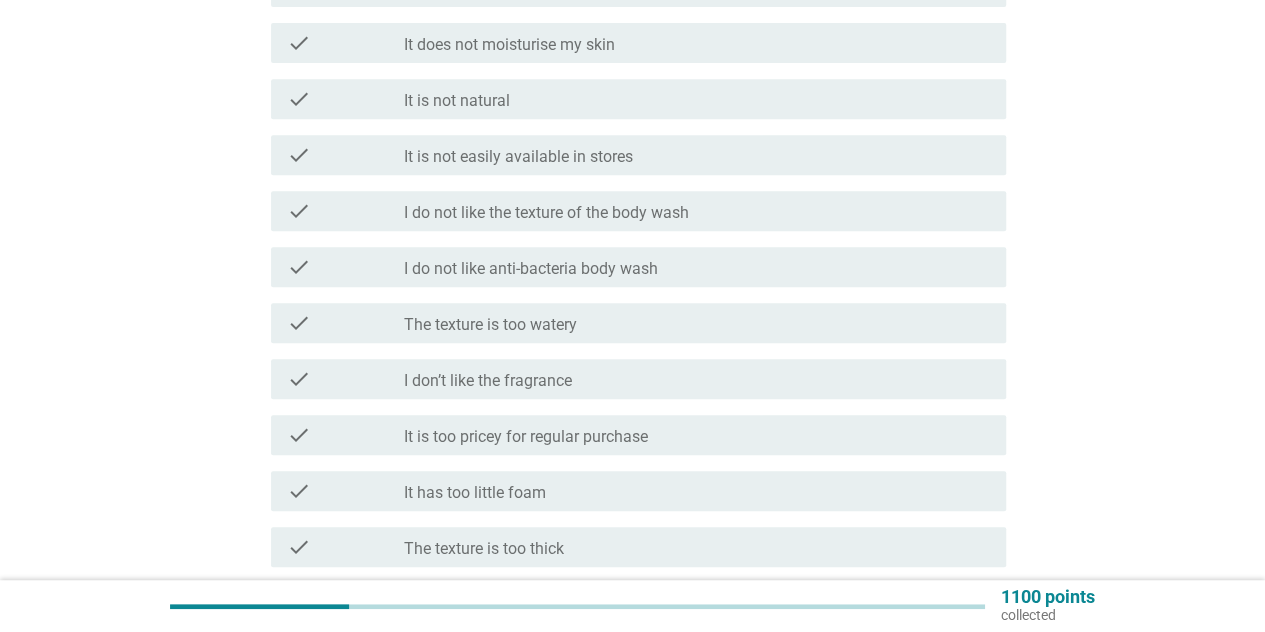 click on "check_box_outline_blank The texture is too watery" at bounding box center [697, 323] 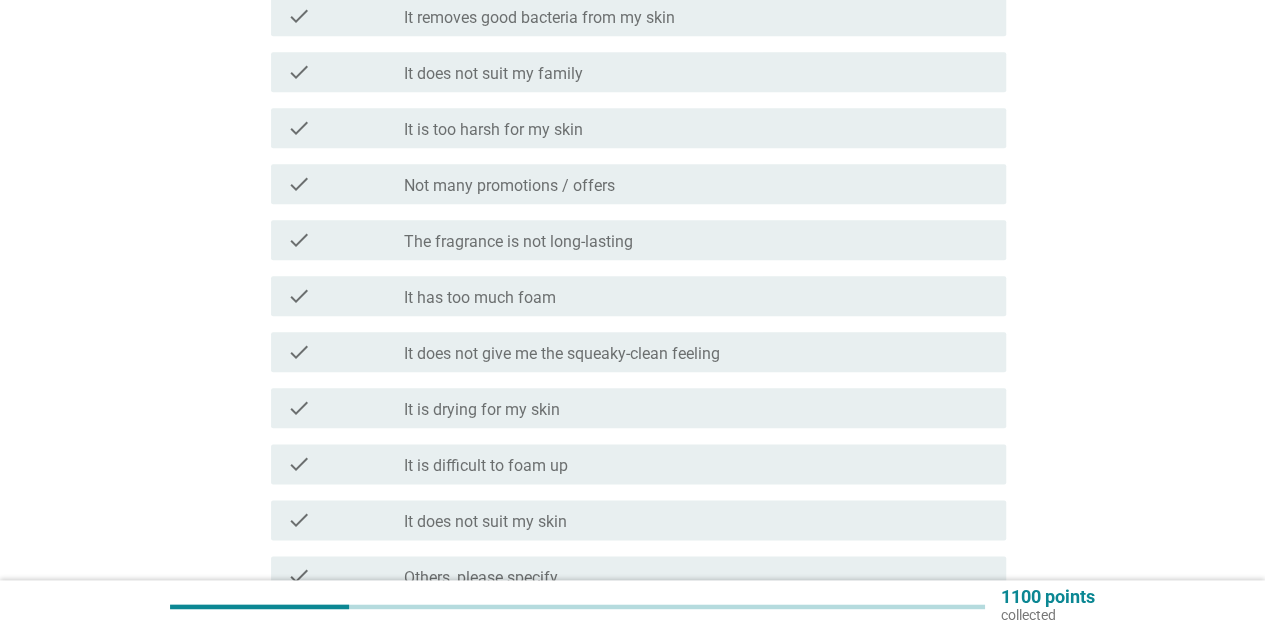 scroll, scrollTop: 1100, scrollLeft: 0, axis: vertical 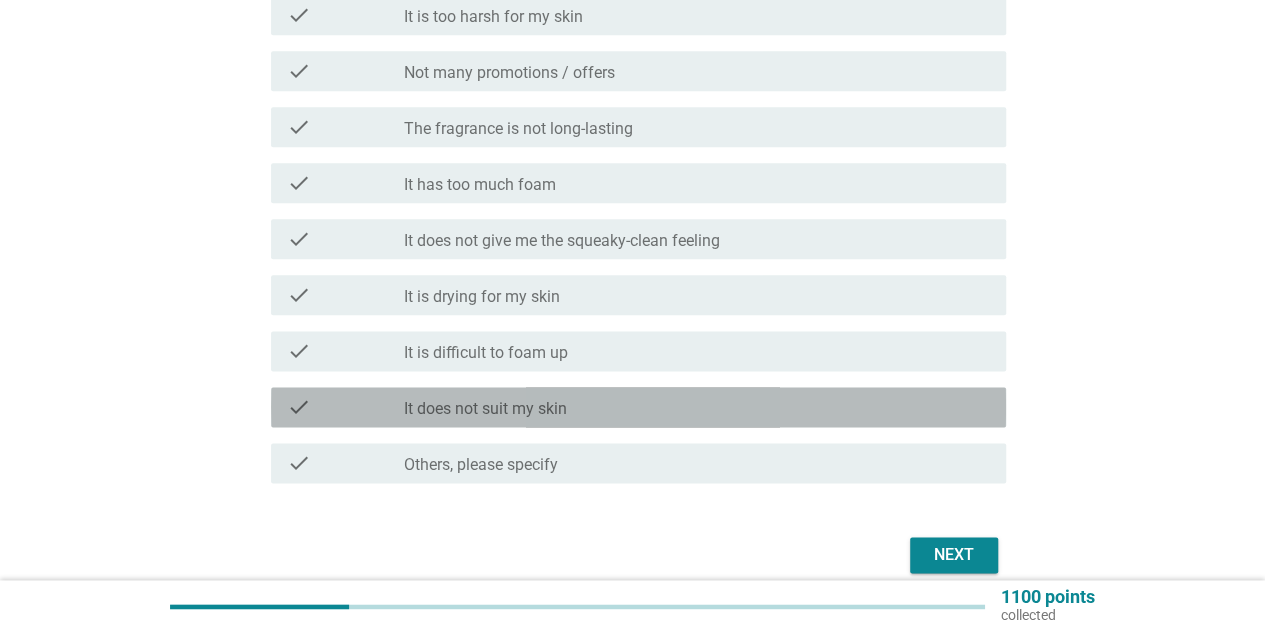 click on "check_box_outline_blank It does not suit my skin" at bounding box center (697, 407) 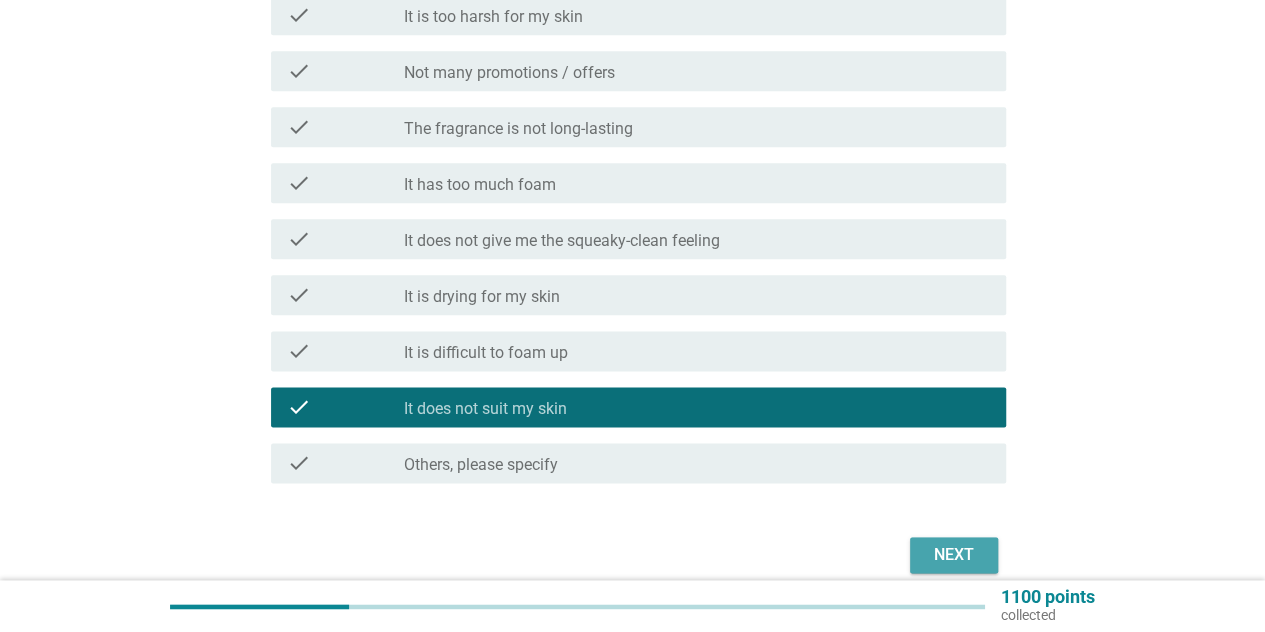 click on "Next" at bounding box center (954, 555) 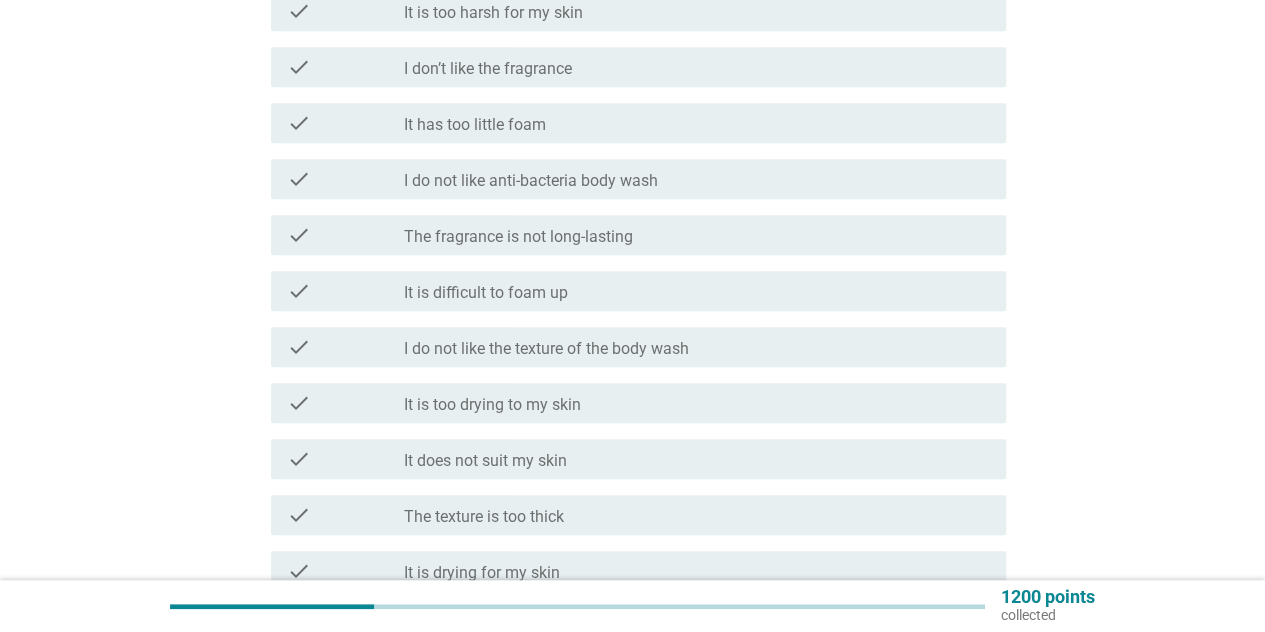 scroll, scrollTop: 700, scrollLeft: 0, axis: vertical 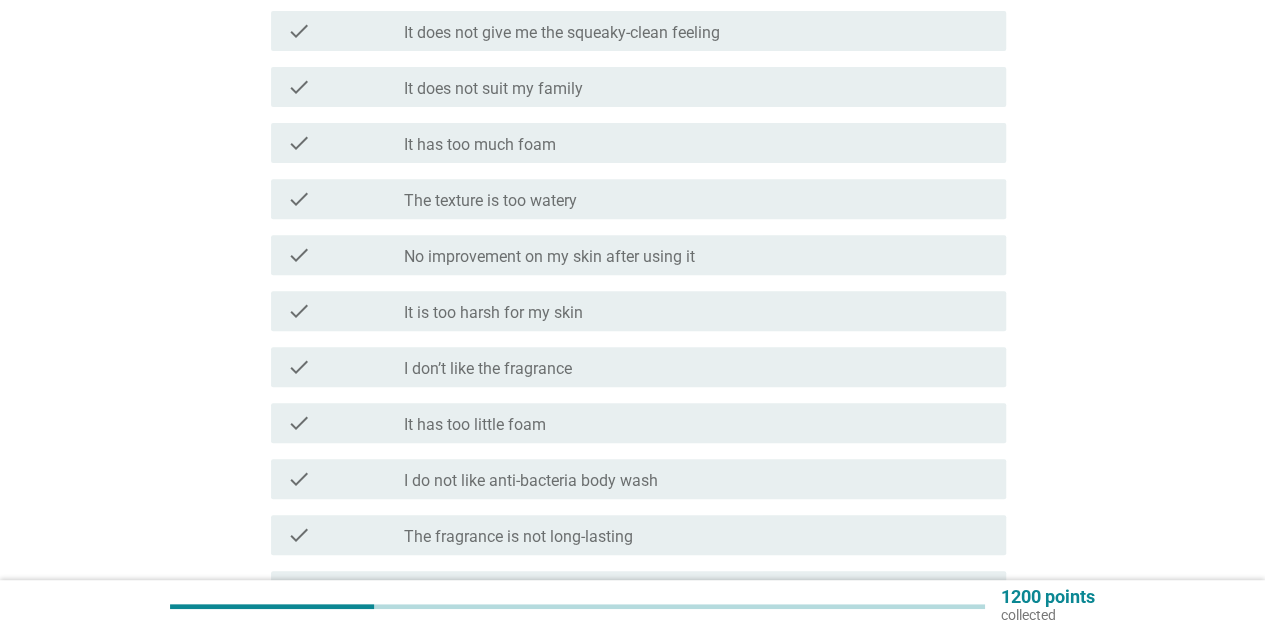 click on "check     check_box_outline_blank The texture is too watery" at bounding box center (638, 199) 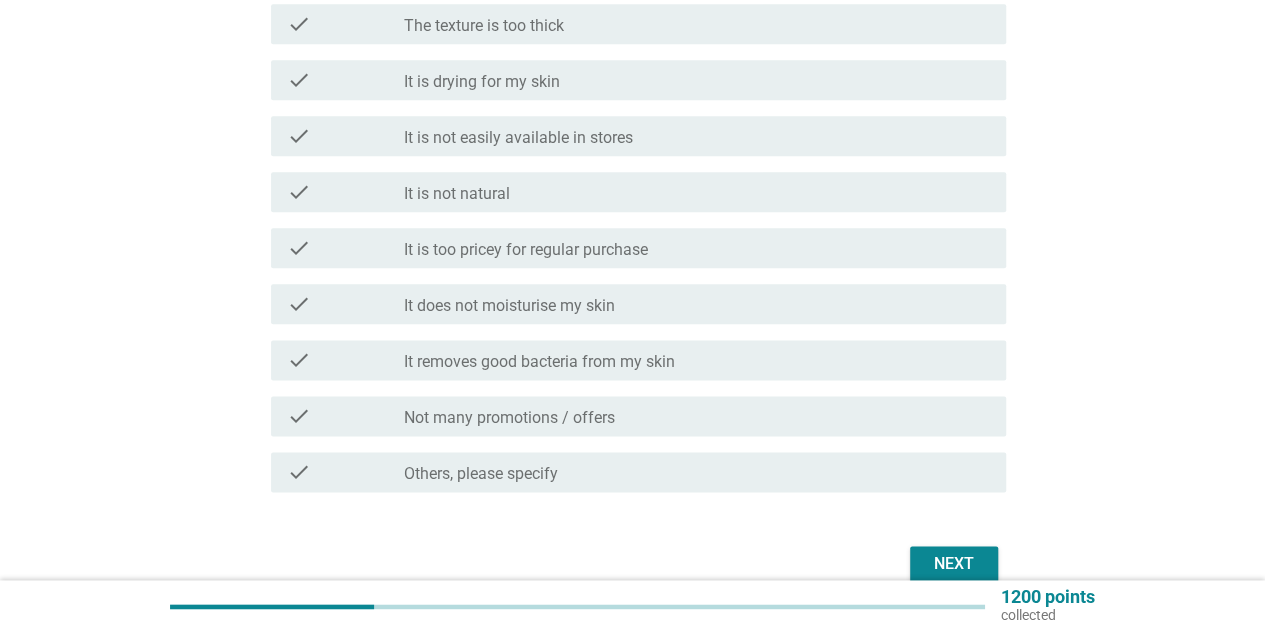 scroll, scrollTop: 1100, scrollLeft: 0, axis: vertical 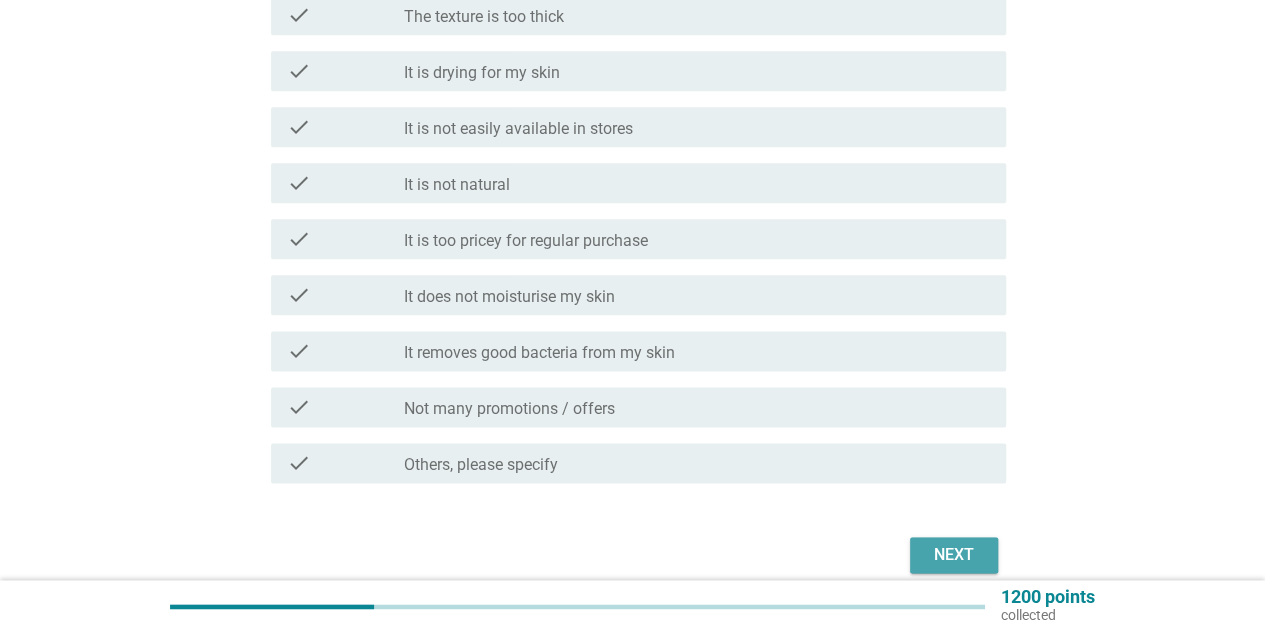 click on "Next" at bounding box center (954, 555) 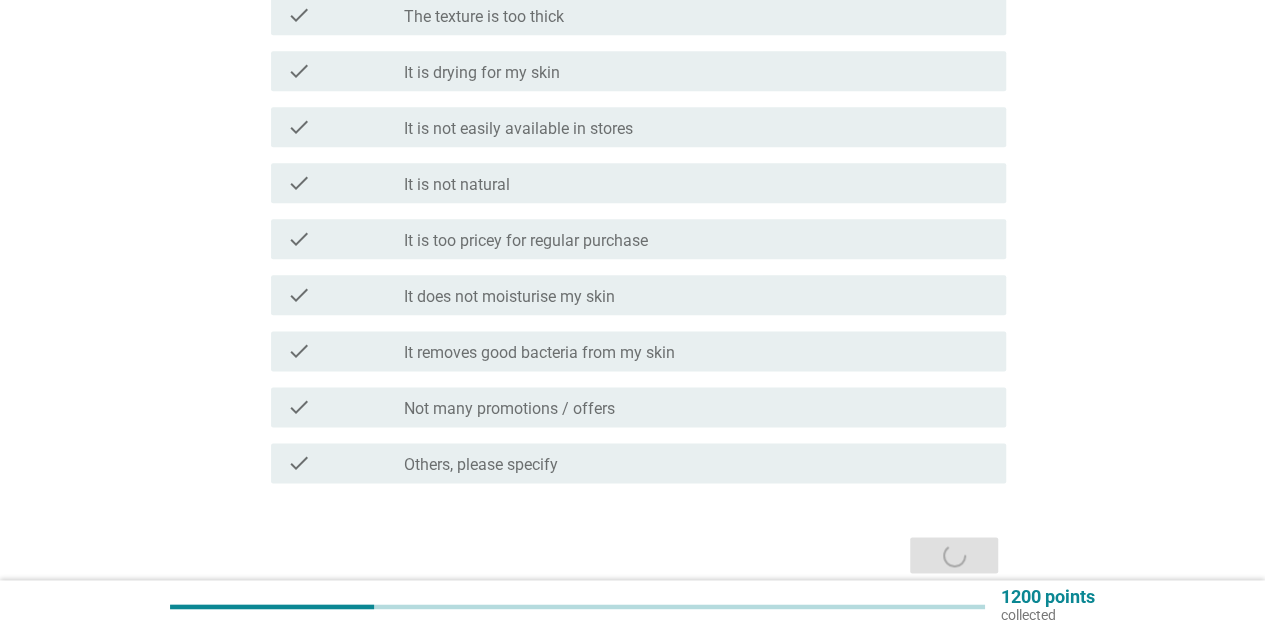 scroll, scrollTop: 0, scrollLeft: 0, axis: both 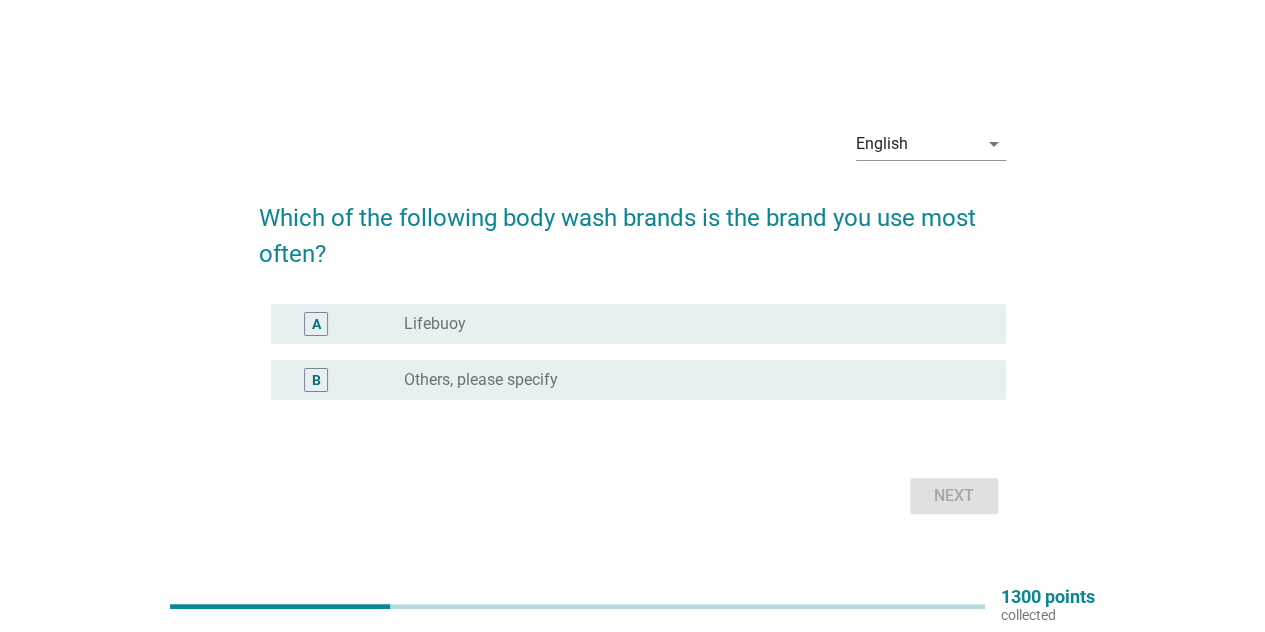 click on "radio_button_unchecked Lifebuoy" at bounding box center [689, 324] 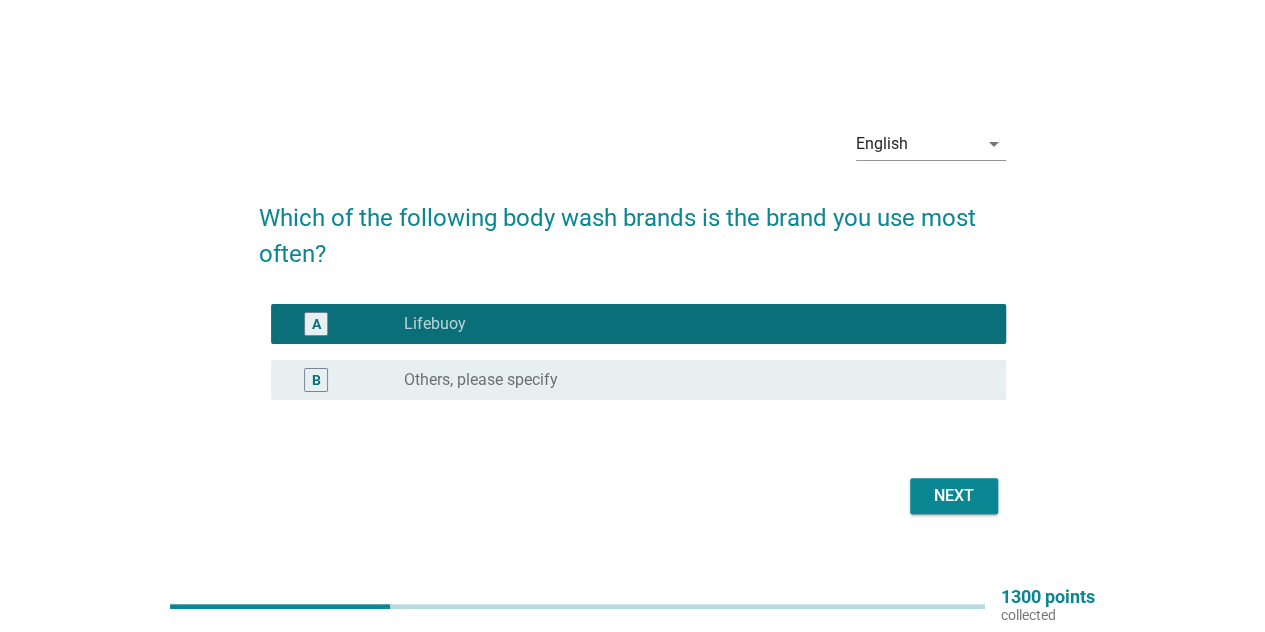 click on "Next" at bounding box center [954, 496] 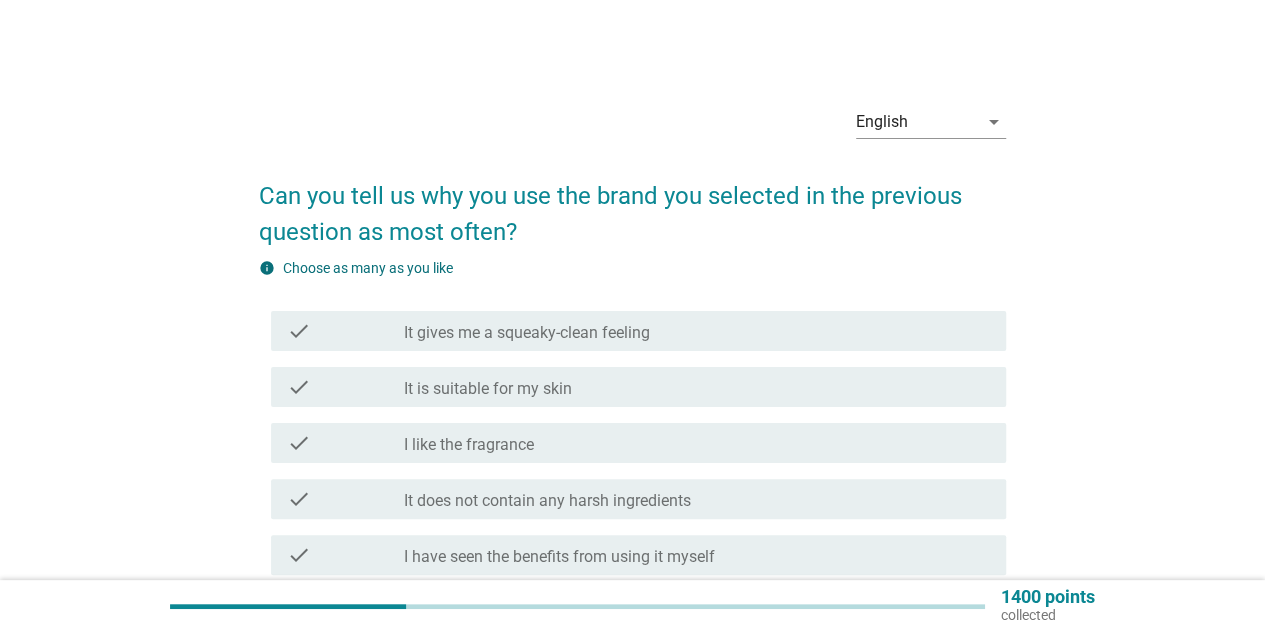 click on "check_box_outline_blank It gives me a squeaky-clean feeling" at bounding box center (697, 331) 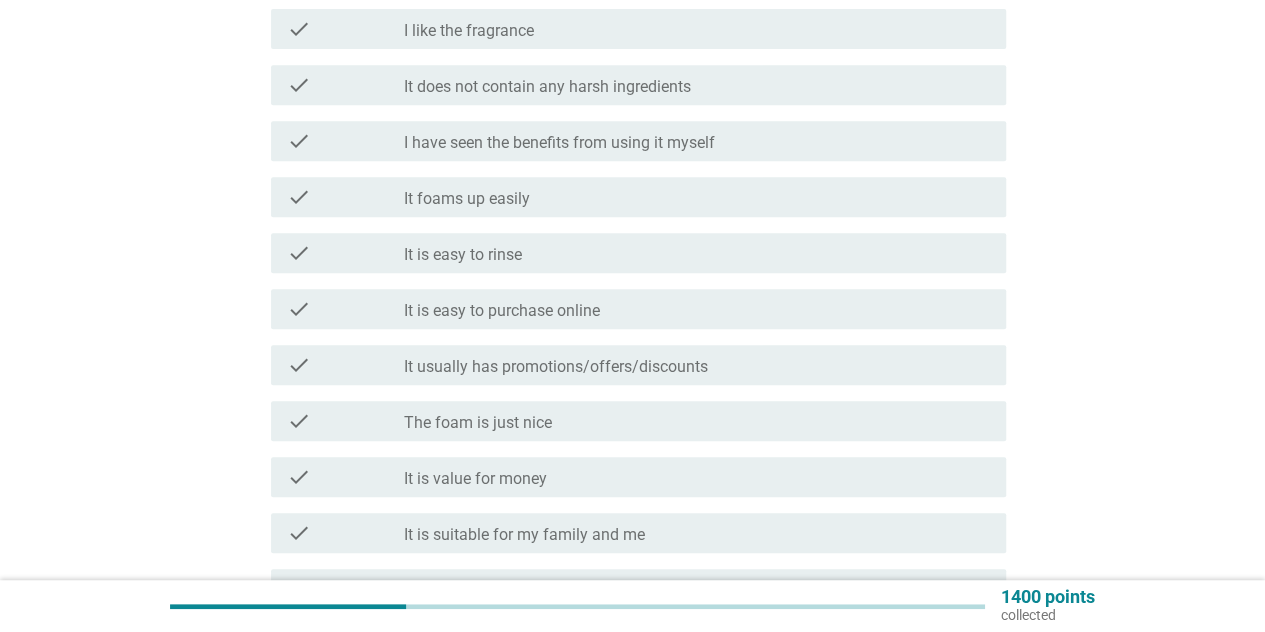 scroll, scrollTop: 600, scrollLeft: 0, axis: vertical 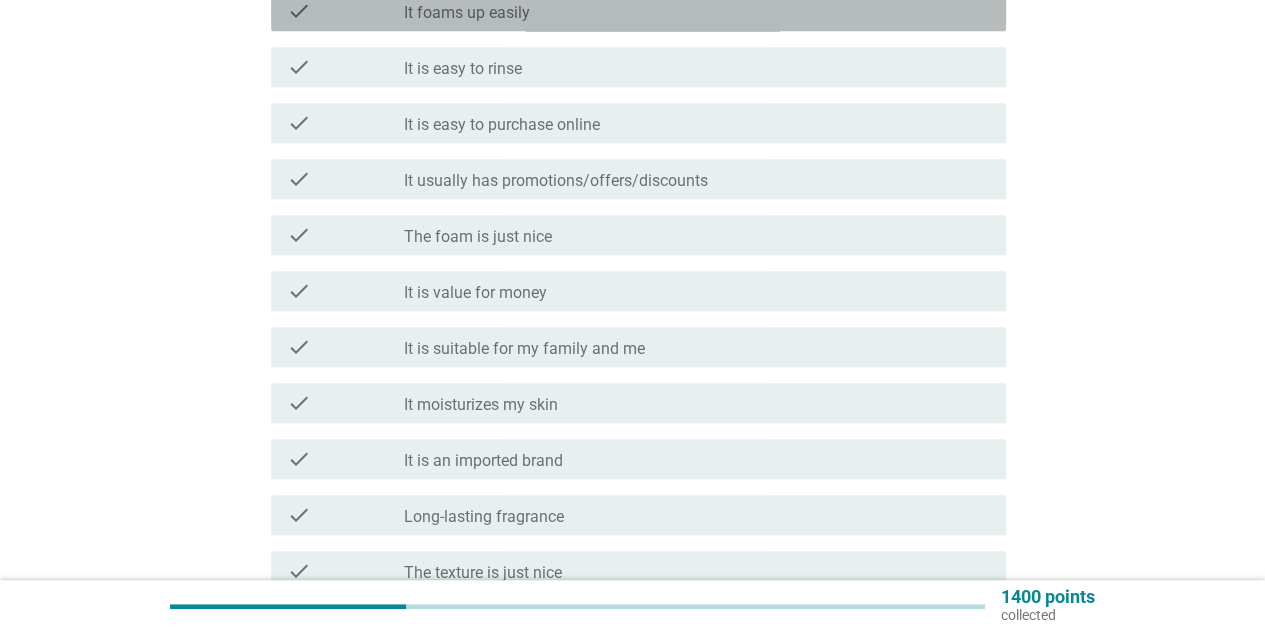 click on "check_box_outline_blank It foams up easily" at bounding box center (697, 11) 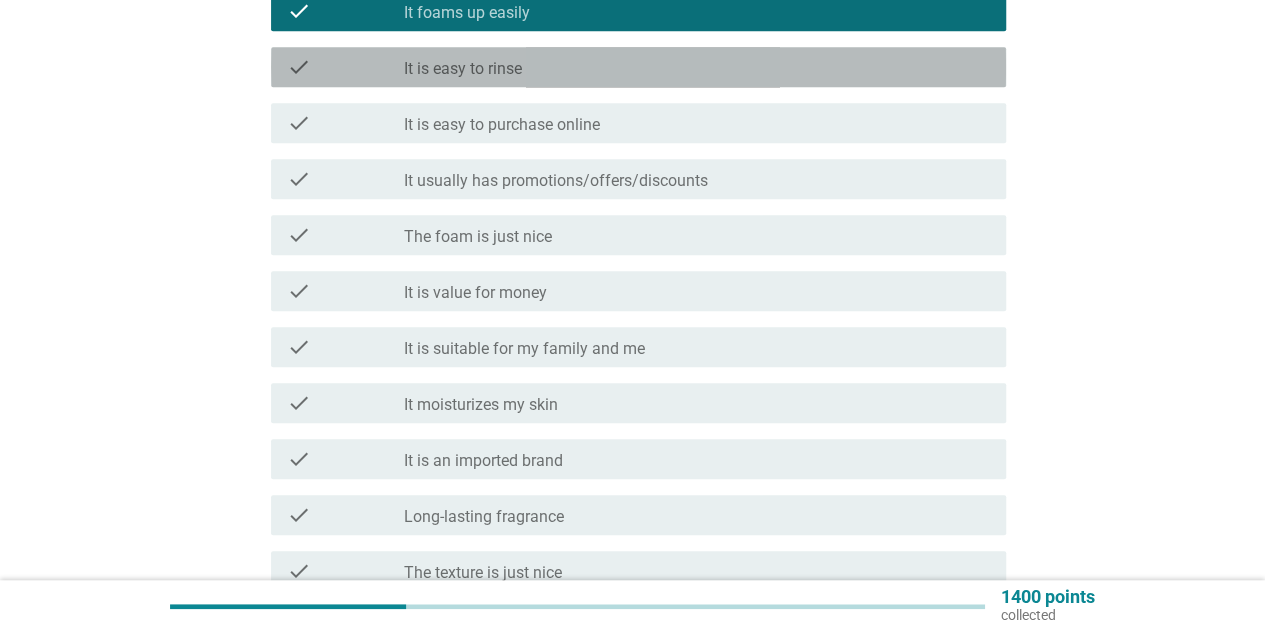 click on "check_box_outline_blank It is easy to rinse" at bounding box center [697, 67] 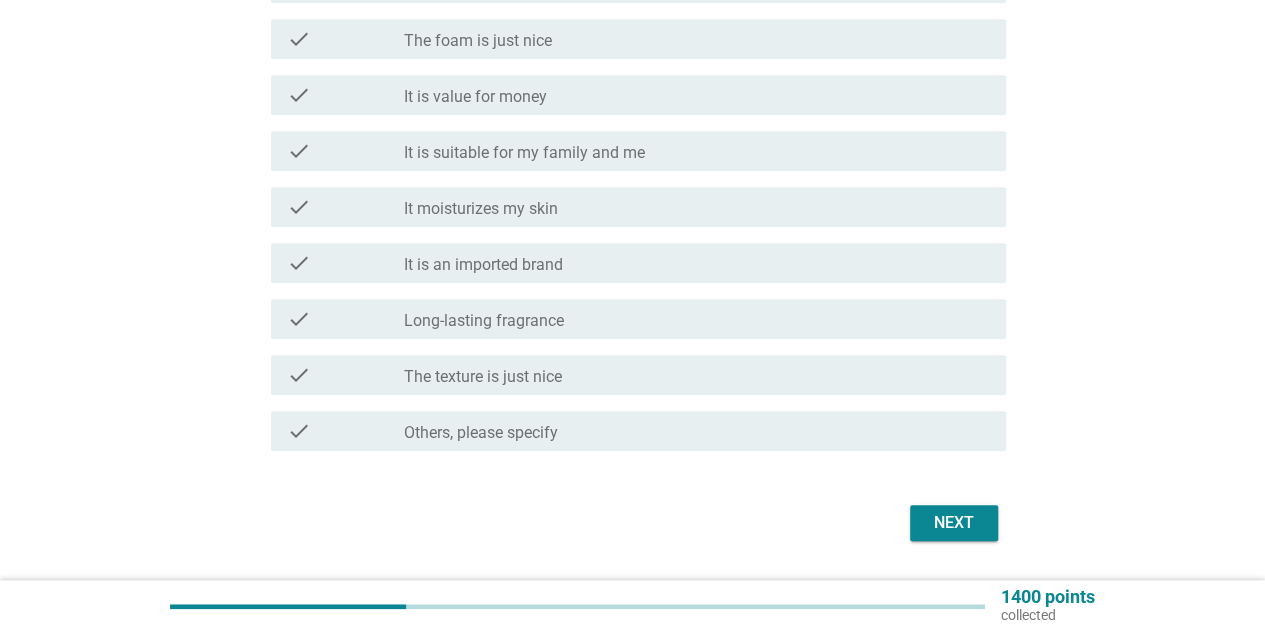 scroll, scrollTop: 853, scrollLeft: 0, axis: vertical 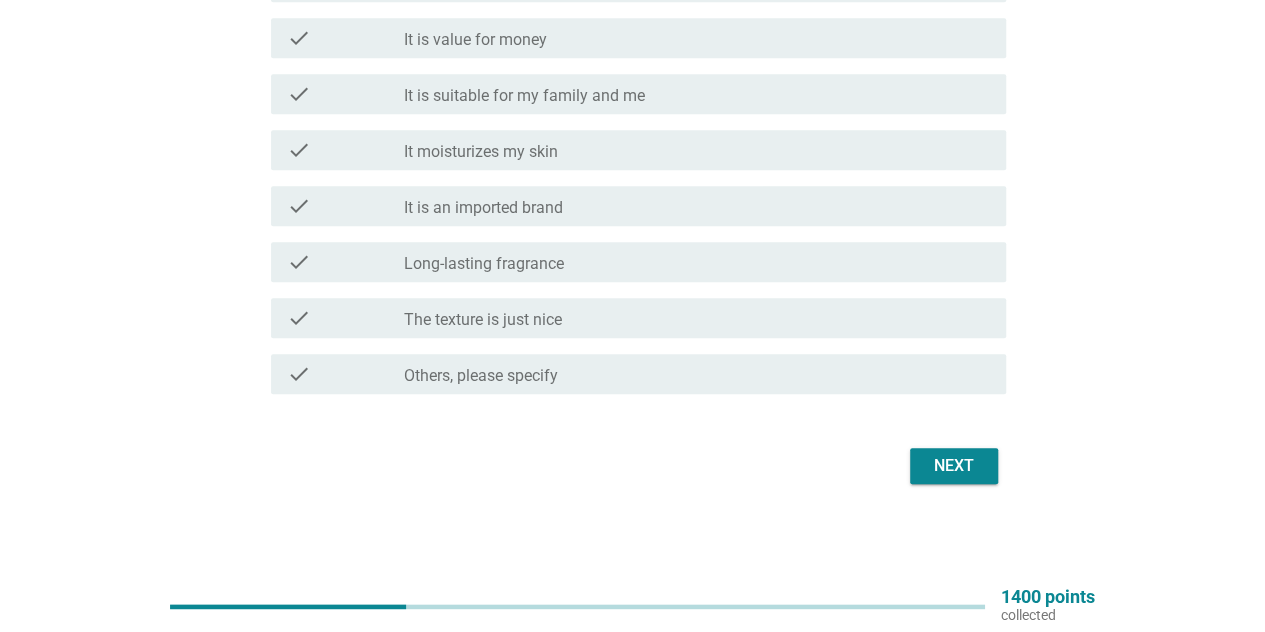 click on "Next" at bounding box center [954, 466] 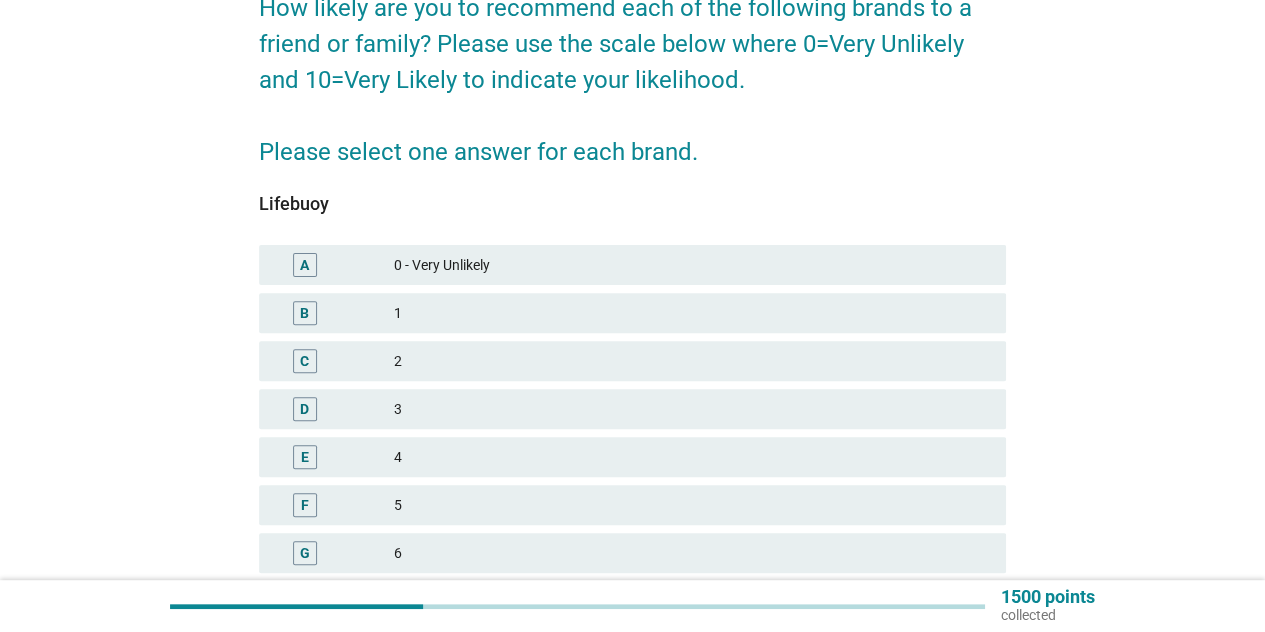 scroll, scrollTop: 400, scrollLeft: 0, axis: vertical 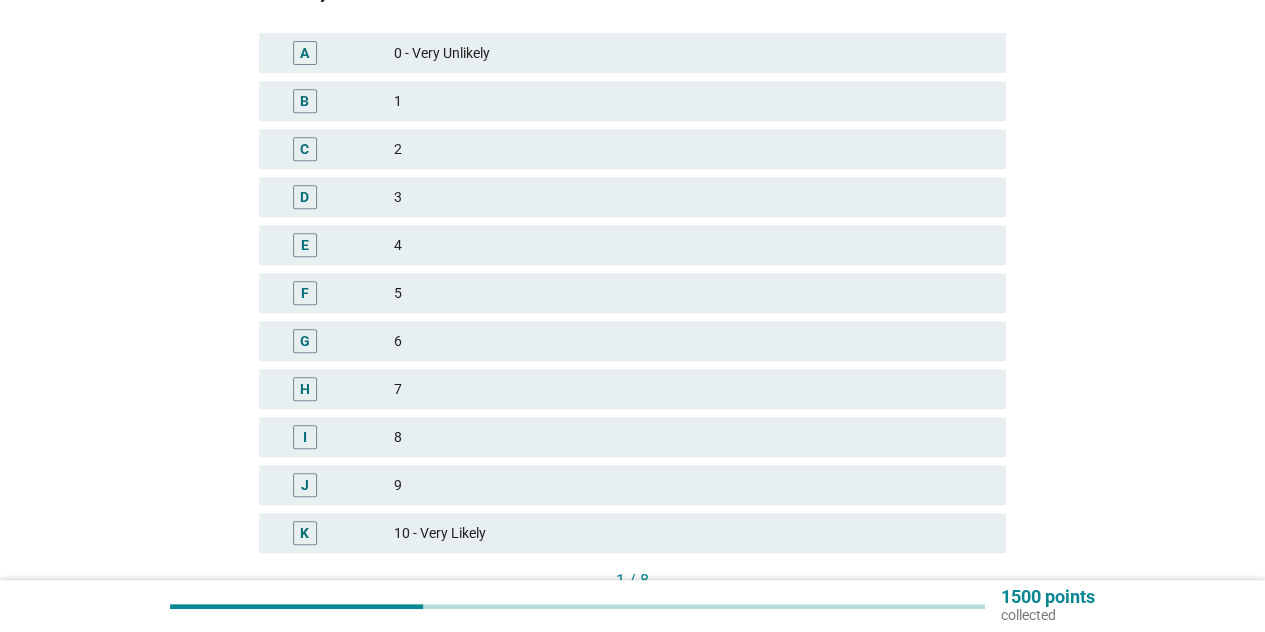 click on "9" at bounding box center [692, 485] 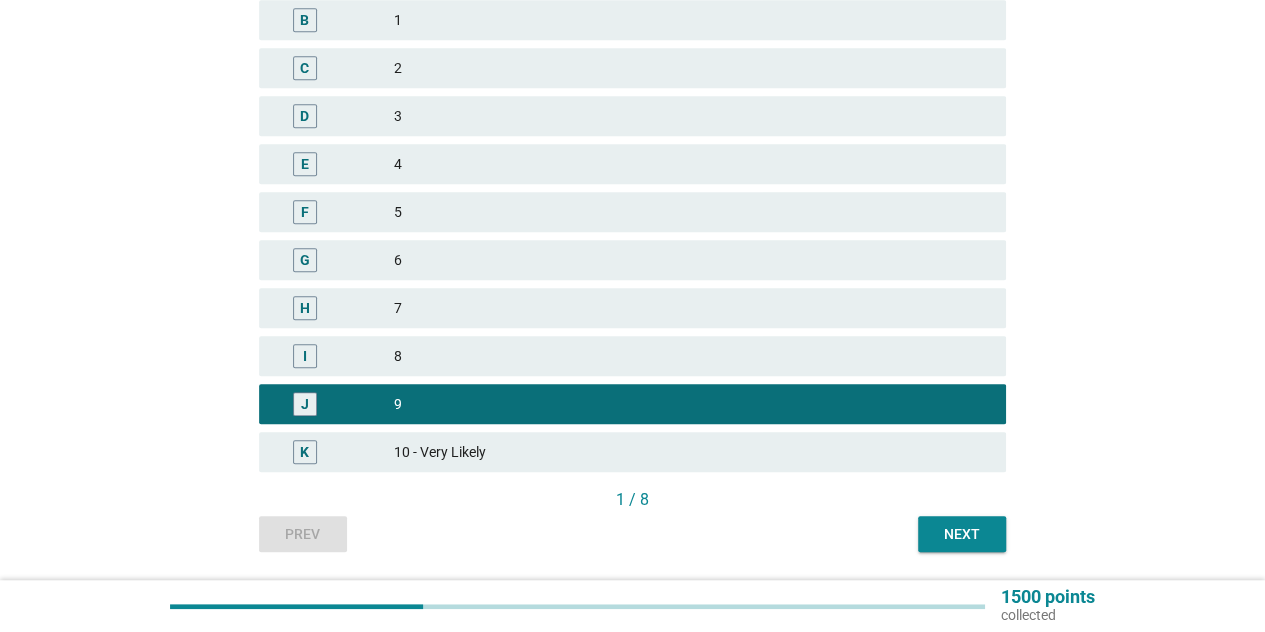scroll, scrollTop: 543, scrollLeft: 0, axis: vertical 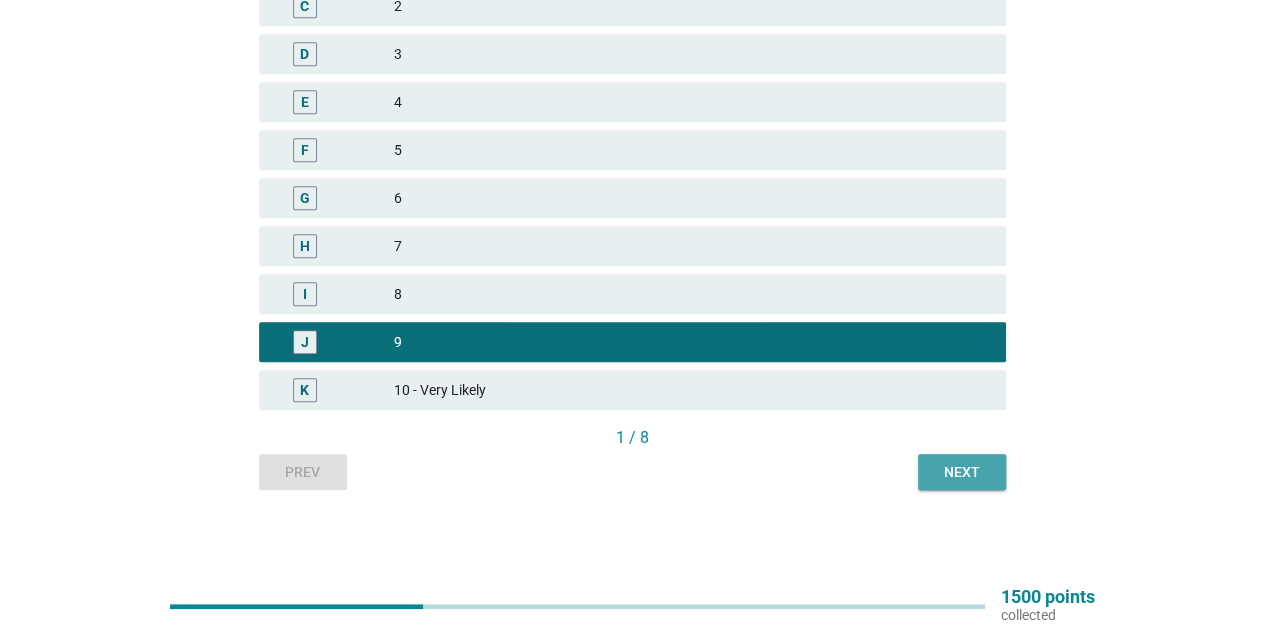click on "Next" at bounding box center [962, 472] 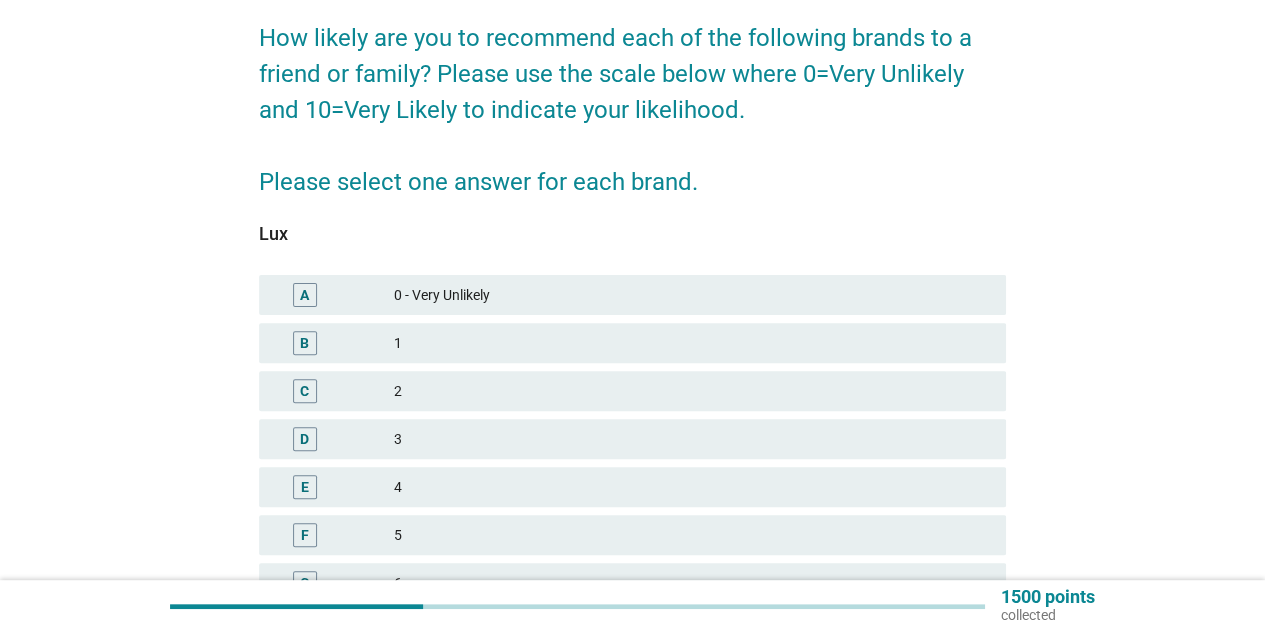 scroll, scrollTop: 400, scrollLeft: 0, axis: vertical 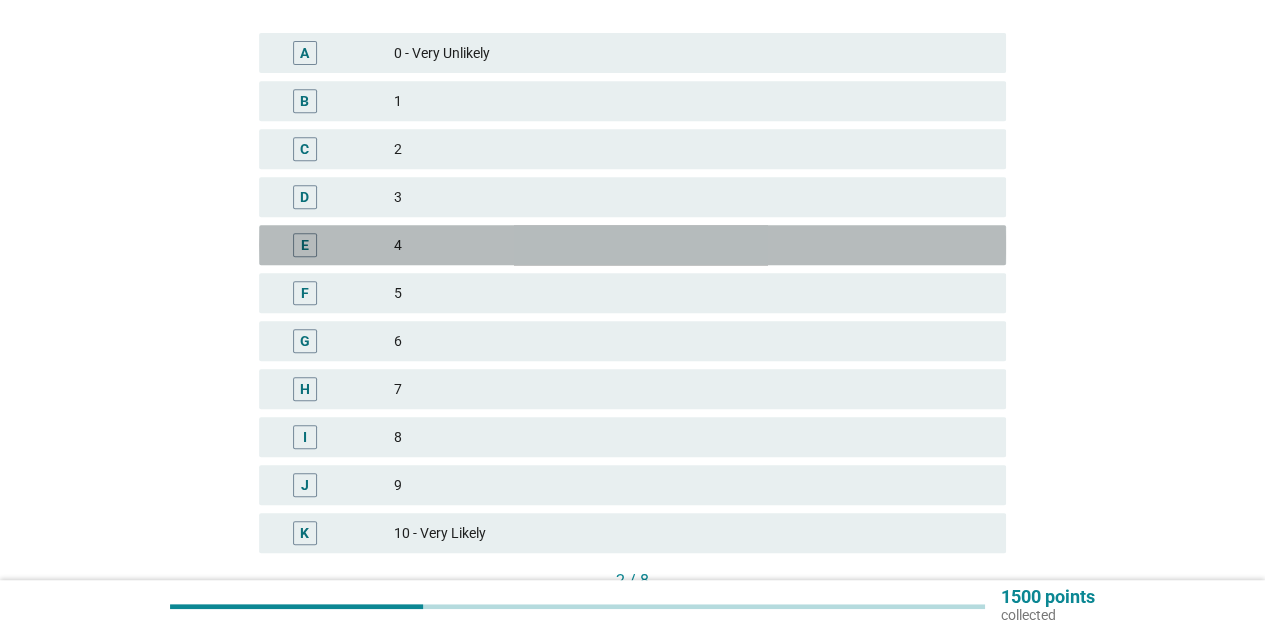 click on "E   4" at bounding box center [632, 245] 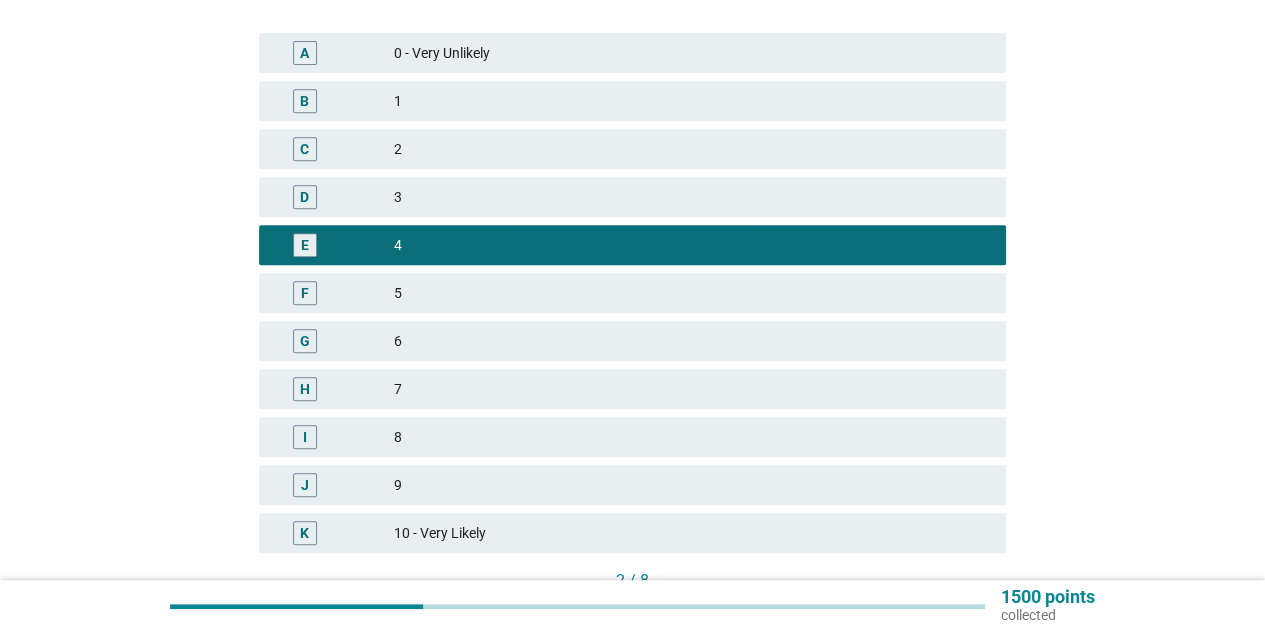 click on "2" at bounding box center [692, 149] 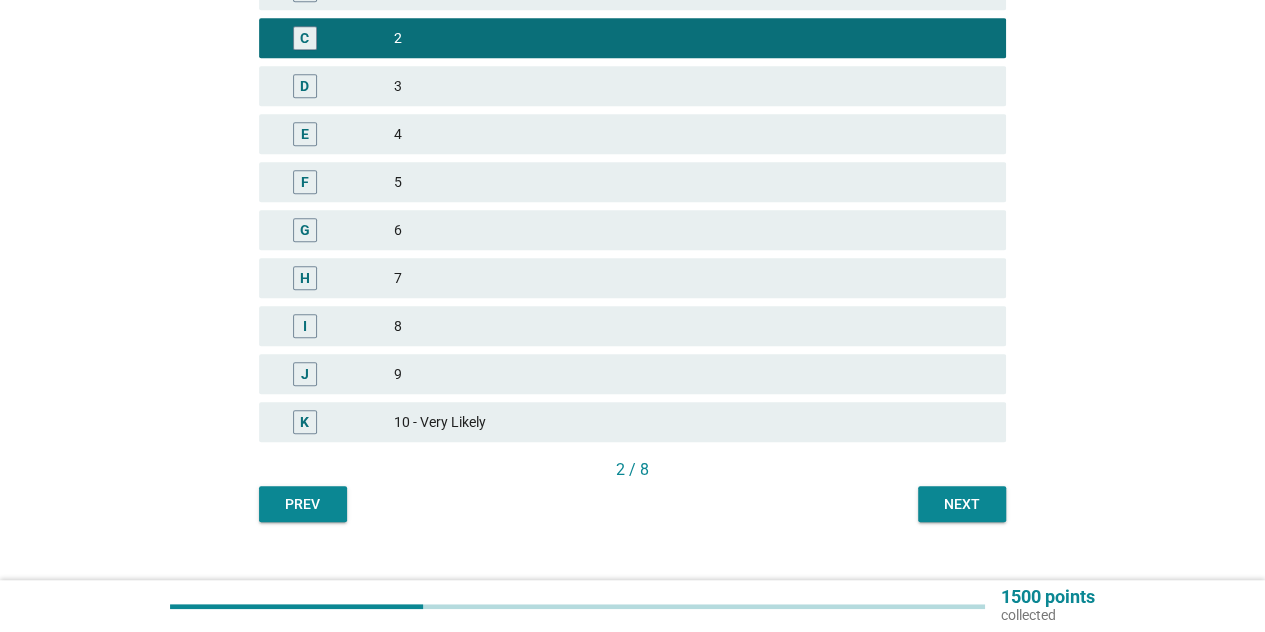 scroll, scrollTop: 543, scrollLeft: 0, axis: vertical 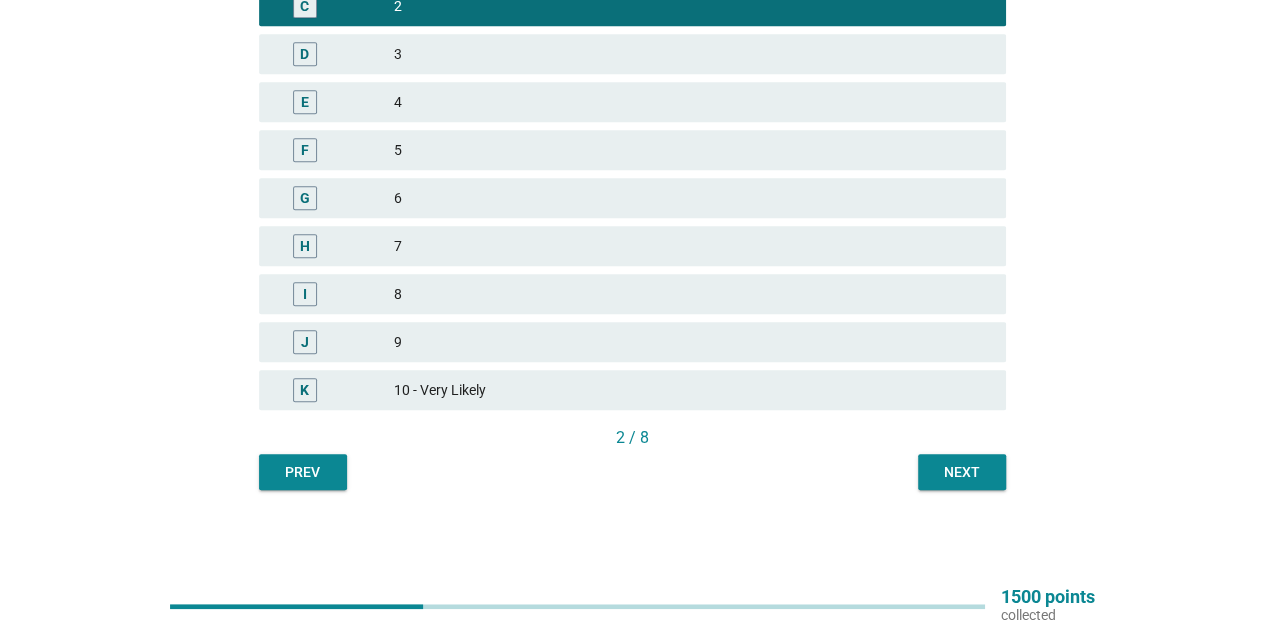 click on "Next" at bounding box center [962, 472] 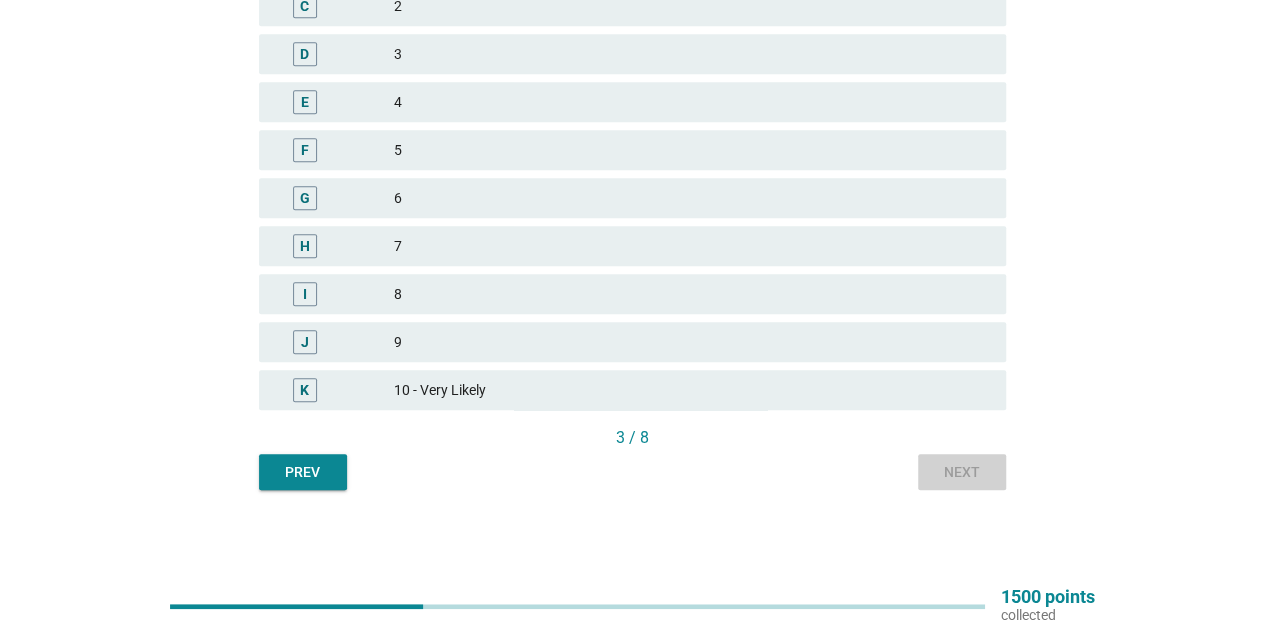 scroll, scrollTop: 0, scrollLeft: 0, axis: both 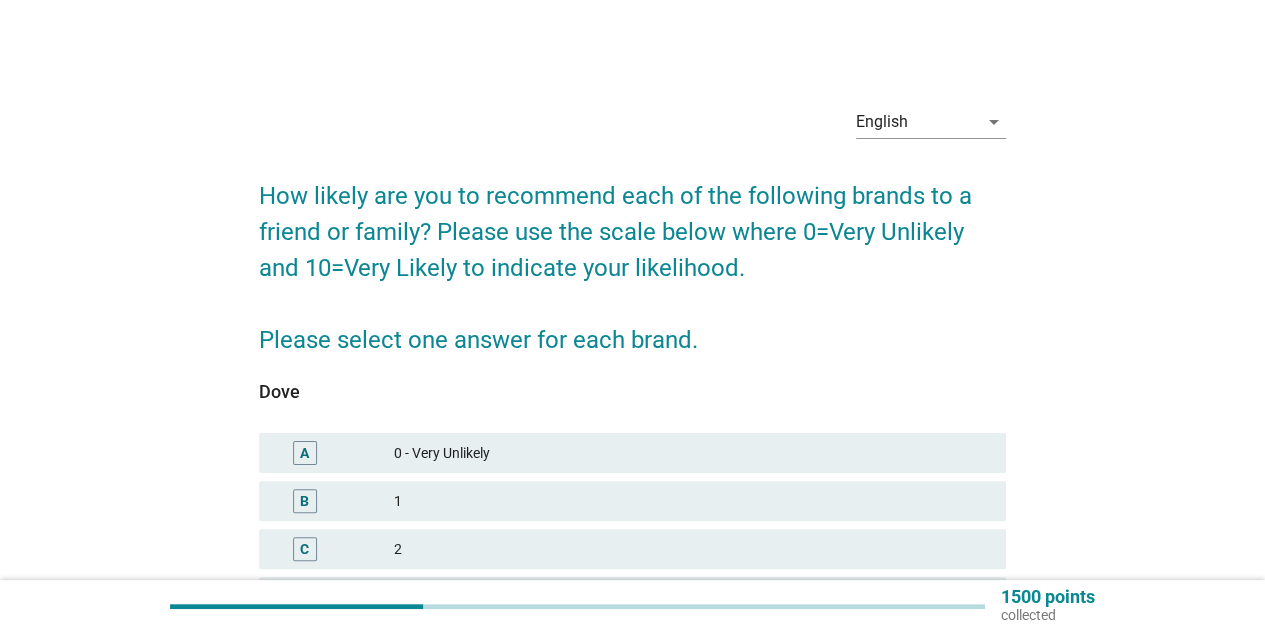 click on "1" at bounding box center [692, 501] 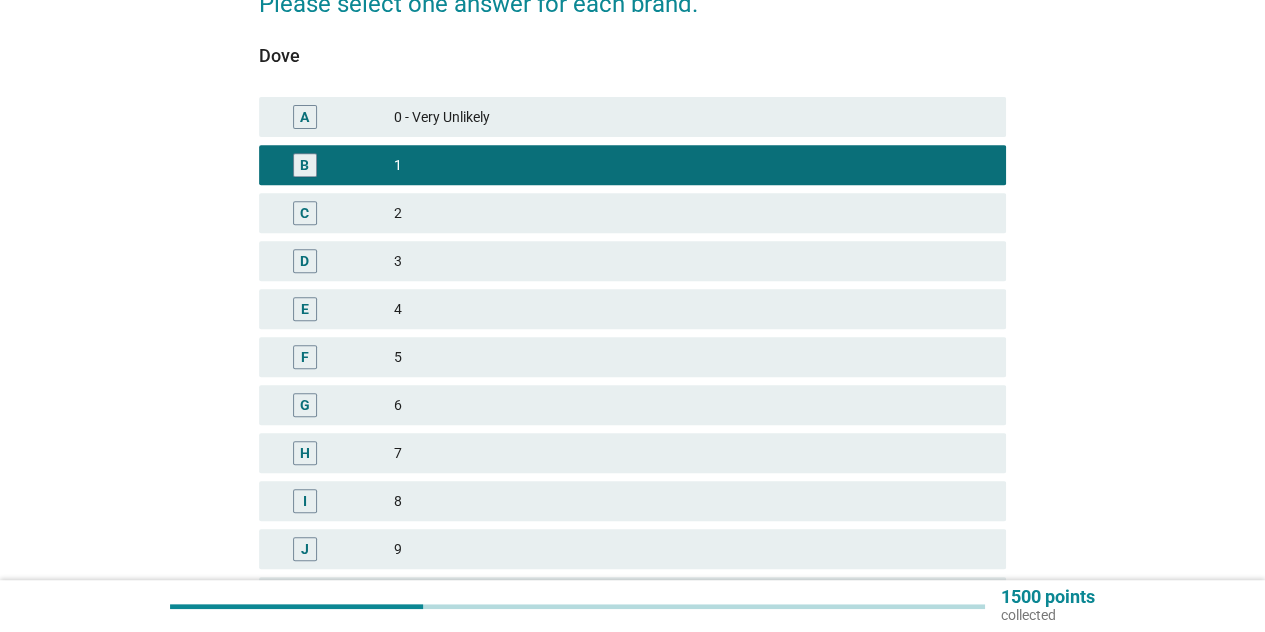 scroll, scrollTop: 500, scrollLeft: 0, axis: vertical 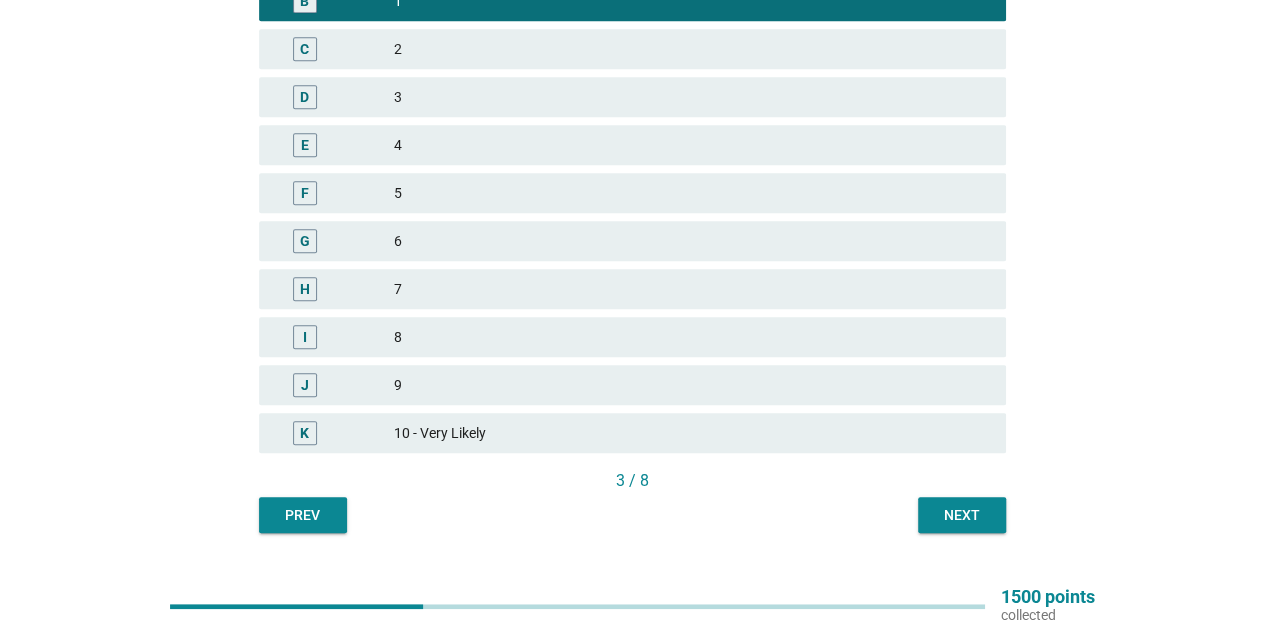 click on "Next" at bounding box center [962, 515] 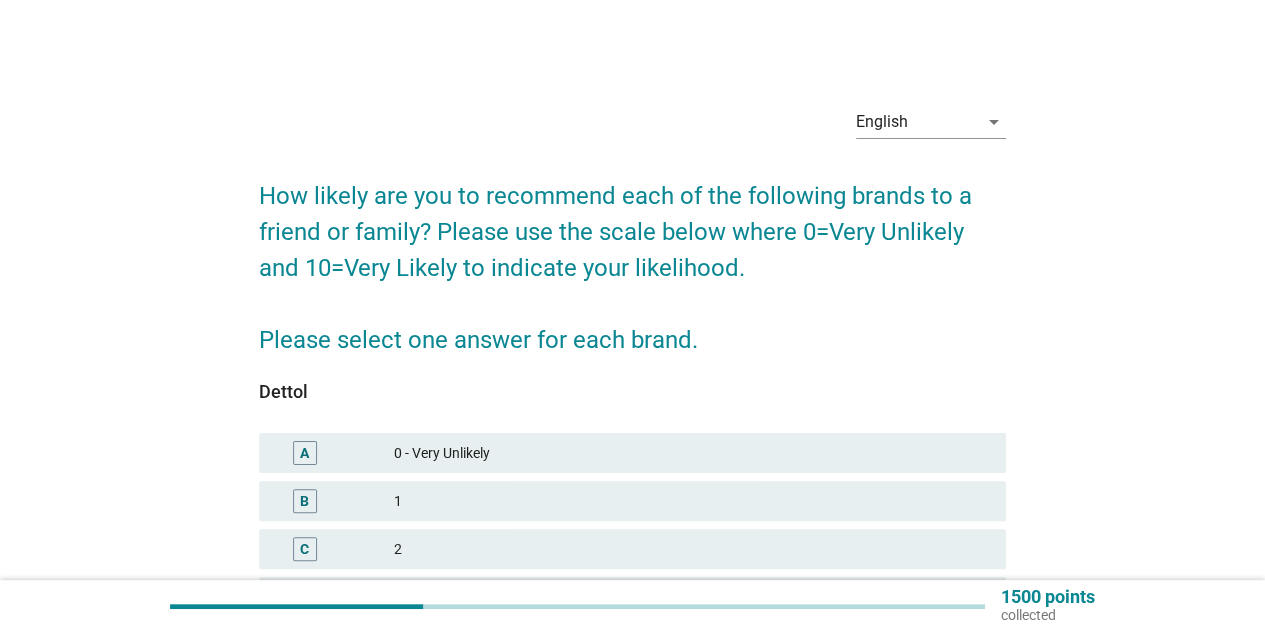 scroll, scrollTop: 500, scrollLeft: 0, axis: vertical 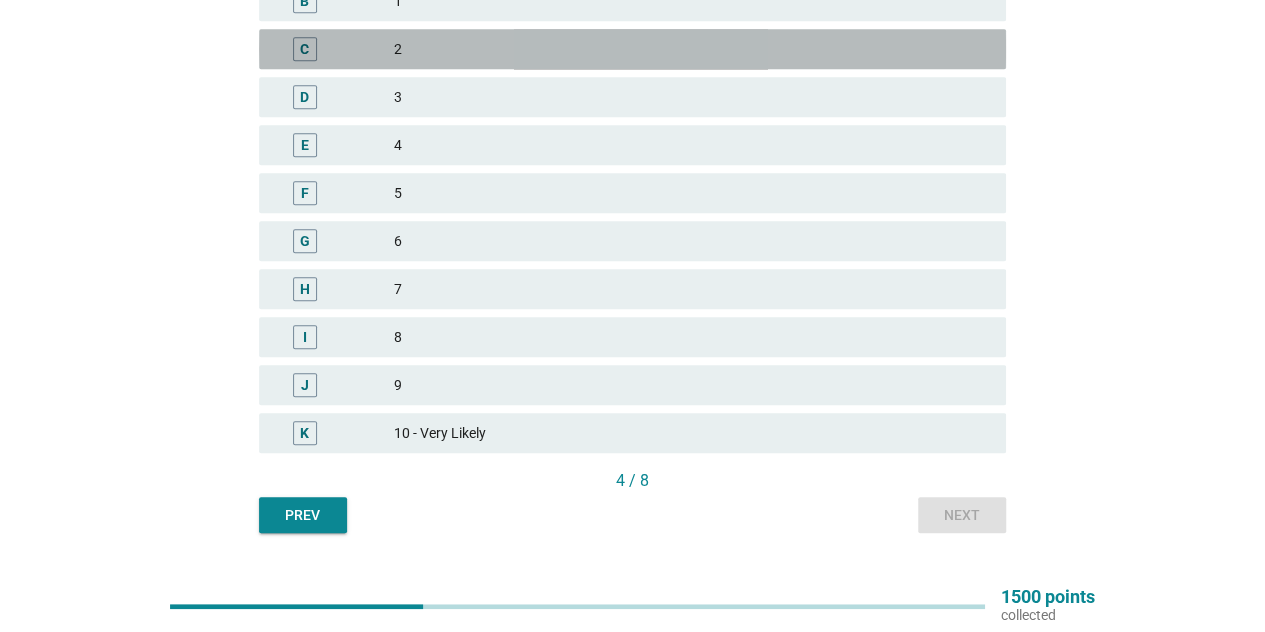 click on "C   2" at bounding box center [632, 49] 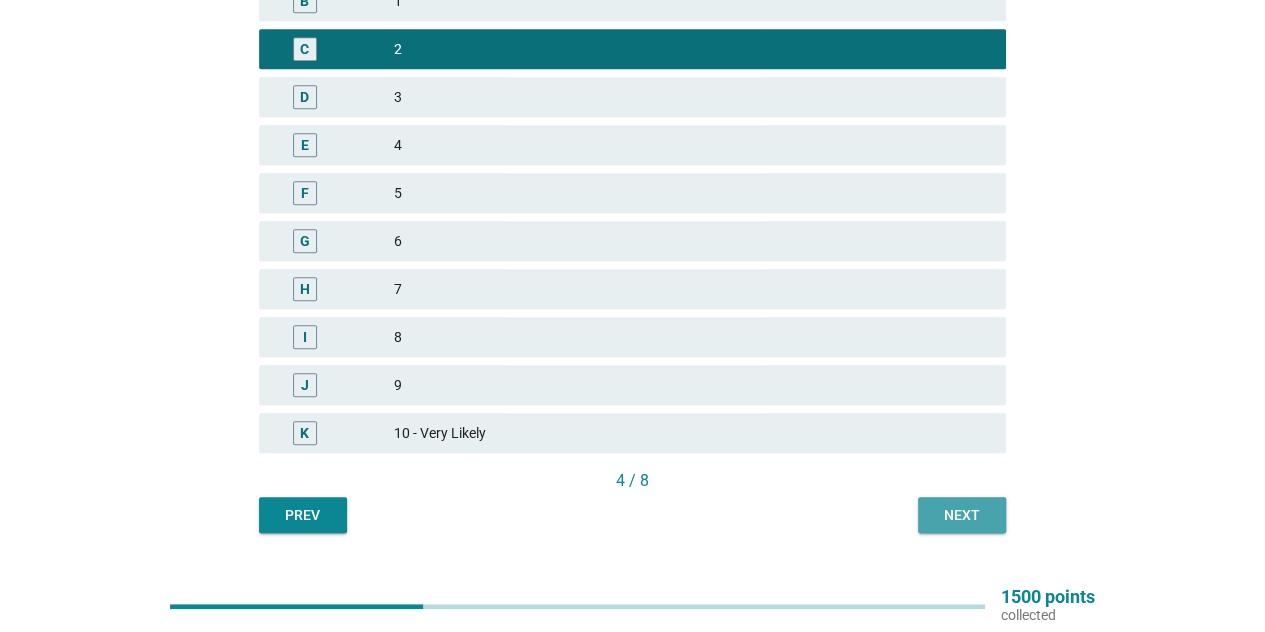 click on "Next" at bounding box center [962, 515] 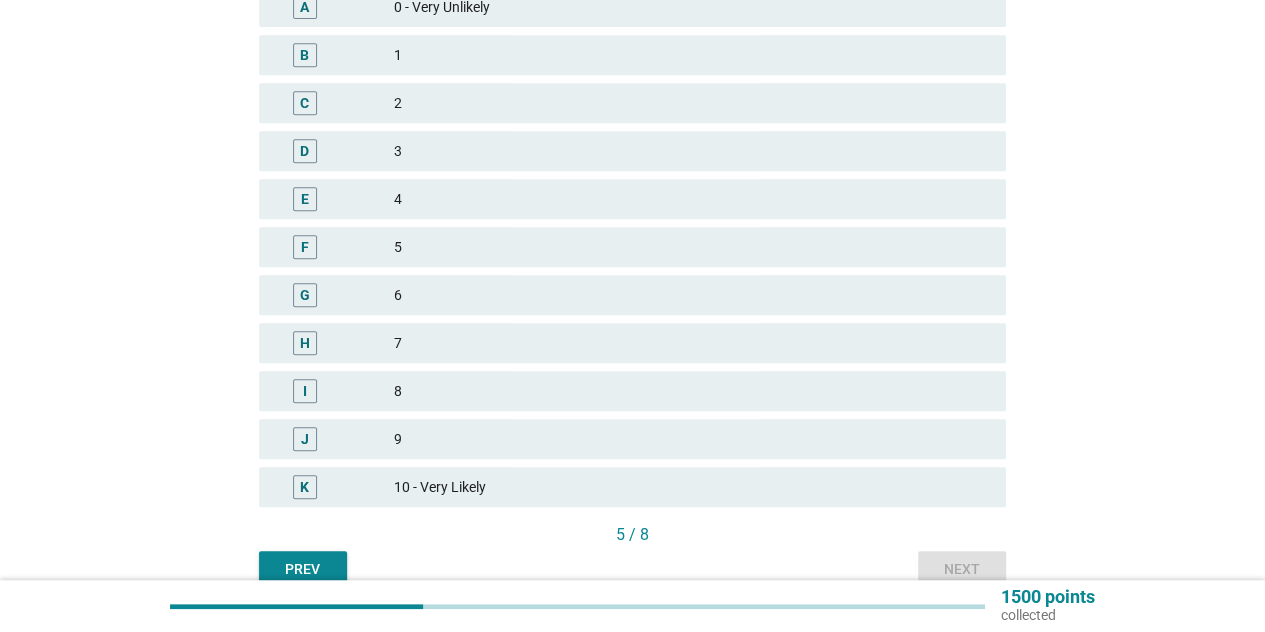 scroll, scrollTop: 543, scrollLeft: 0, axis: vertical 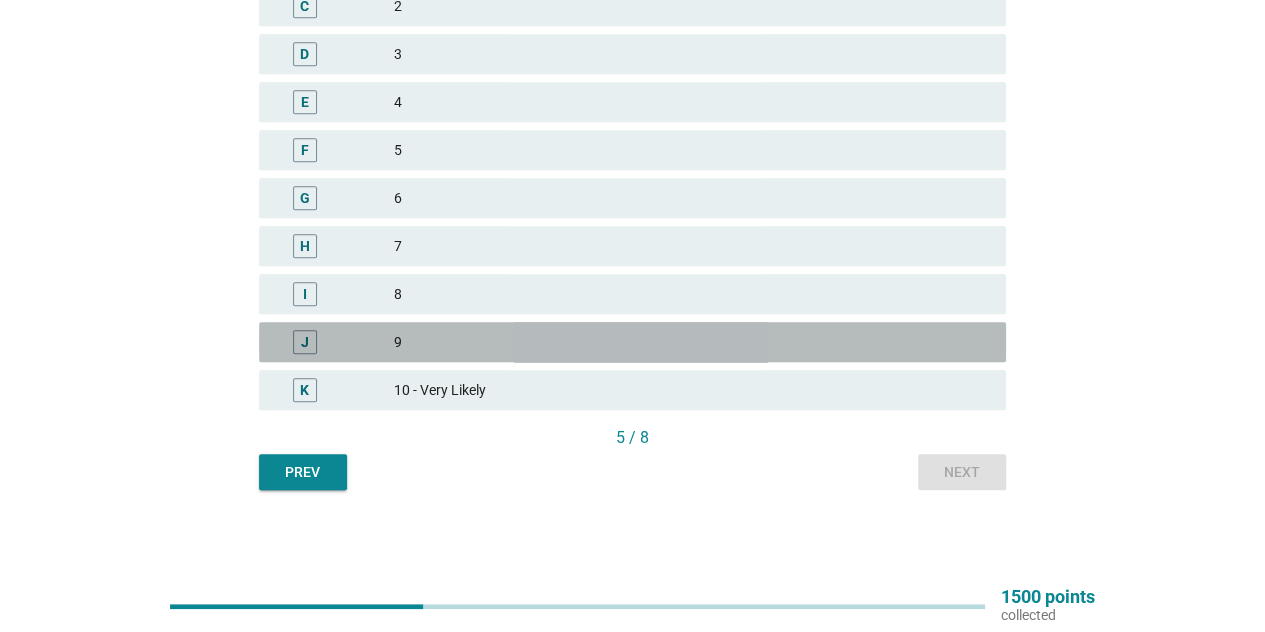drag, startPoint x: 541, startPoint y: 321, endPoint x: 583, endPoint y: 345, distance: 48.373547 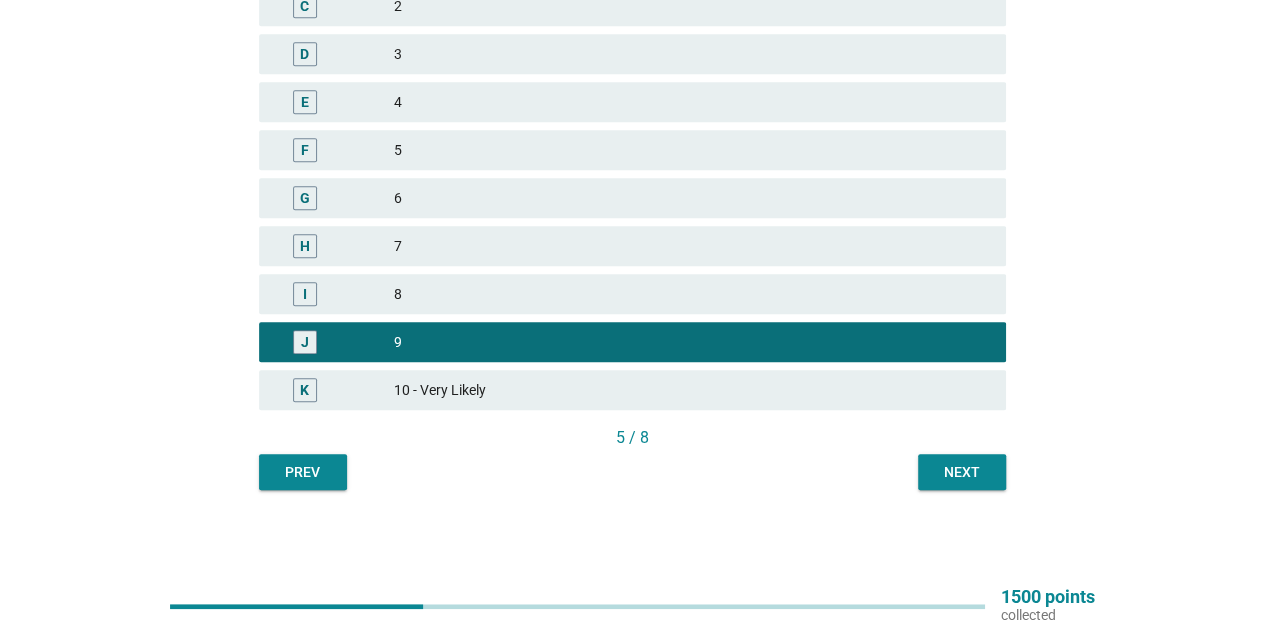 drag, startPoint x: 666, startPoint y: 205, endPoint x: 704, endPoint y: 261, distance: 67.6757 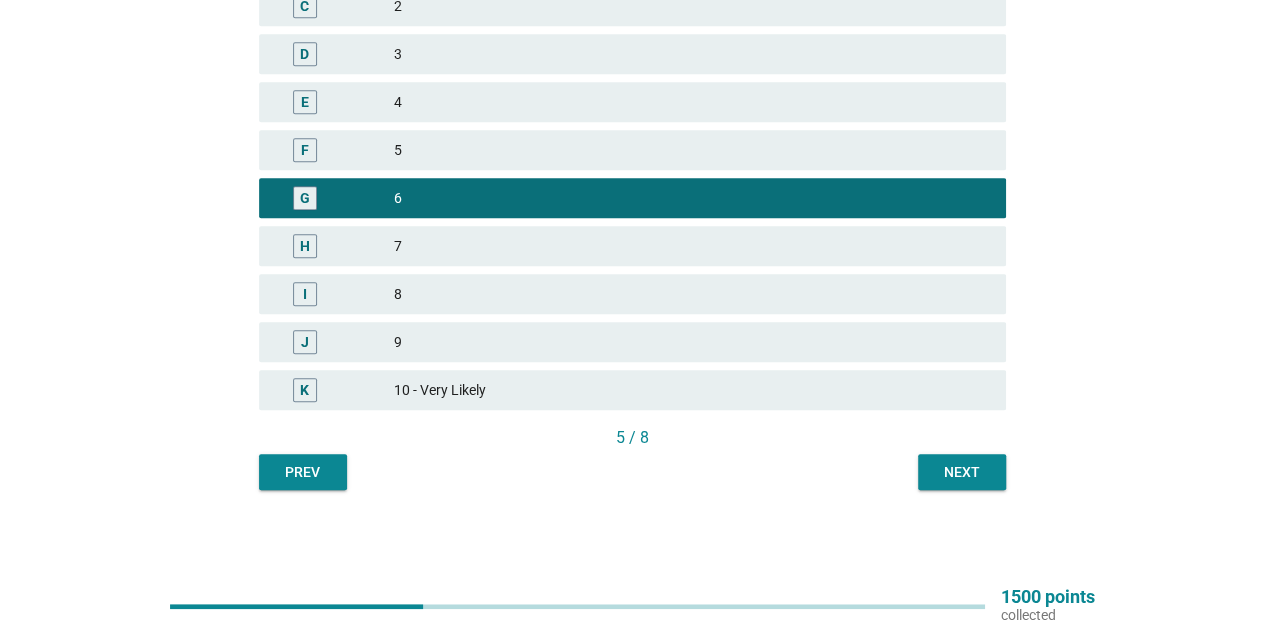click on "7" at bounding box center (692, 246) 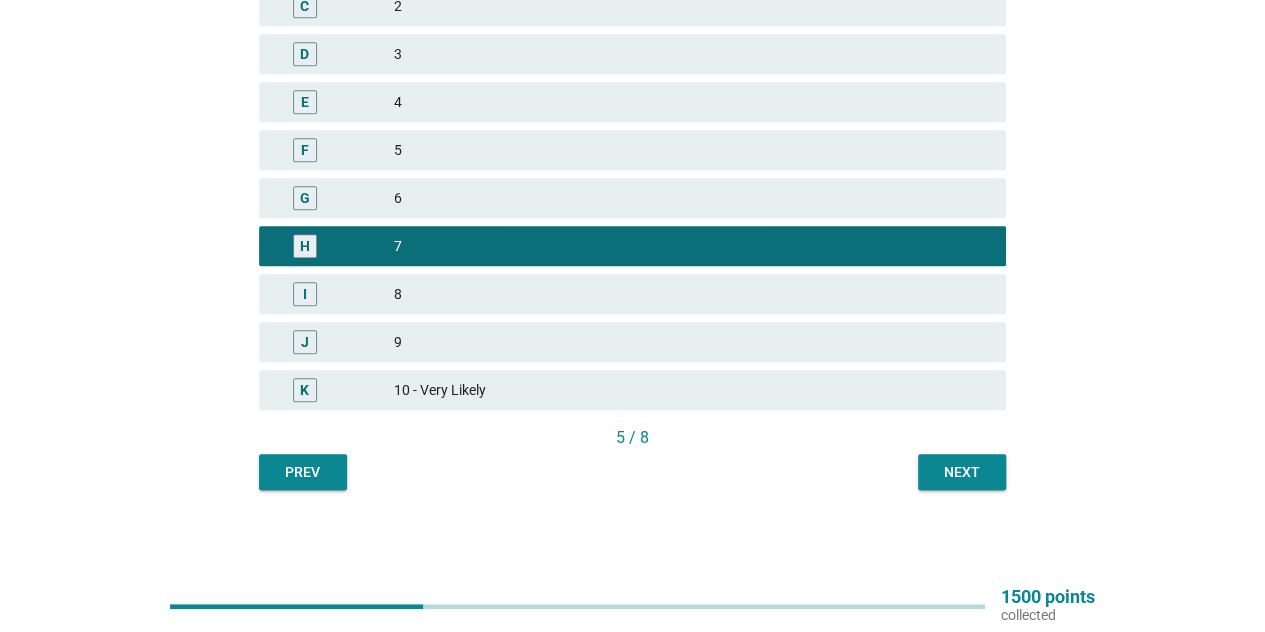 click on "Next" at bounding box center (962, 472) 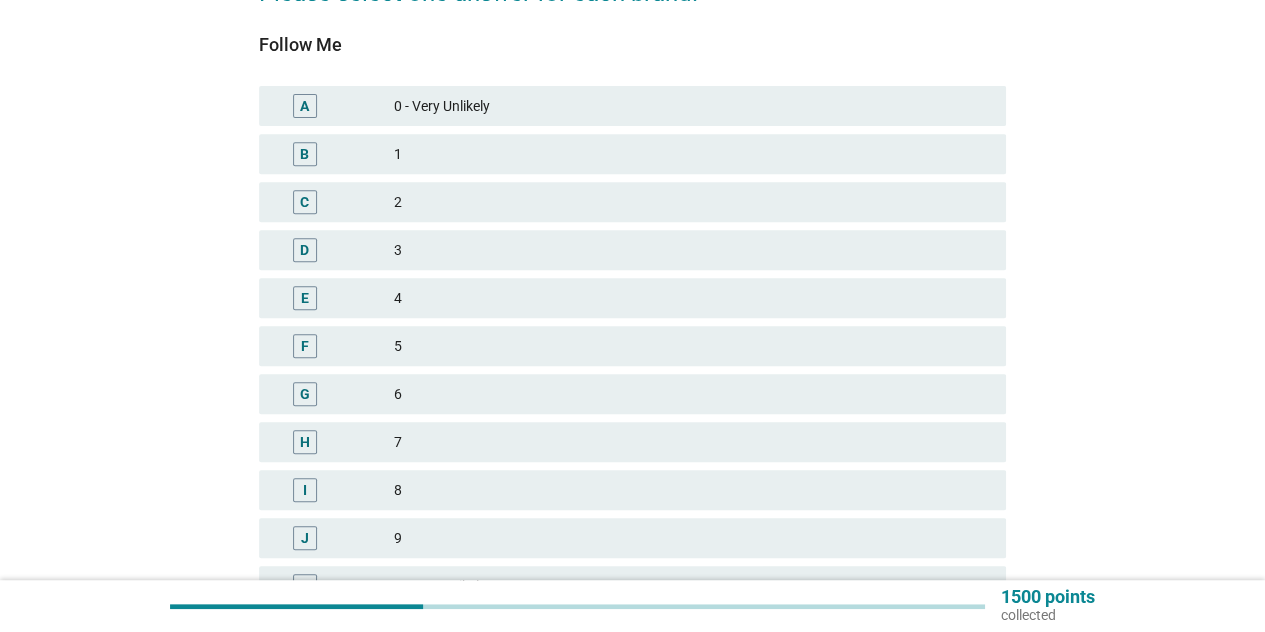scroll, scrollTop: 543, scrollLeft: 0, axis: vertical 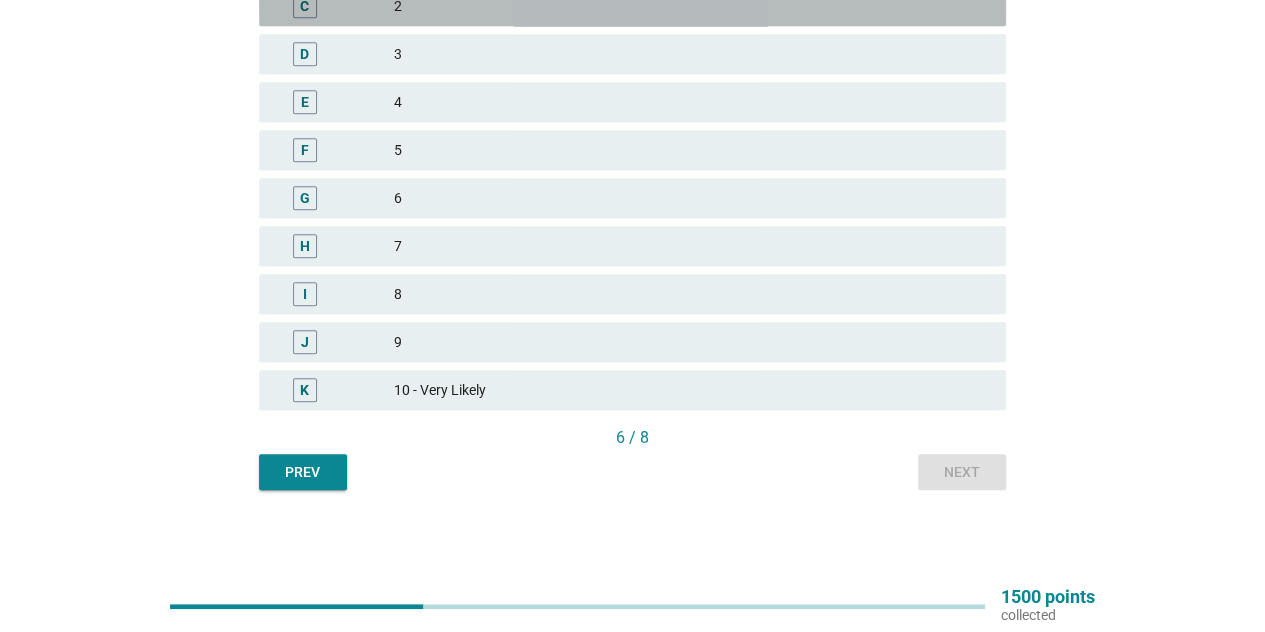 drag, startPoint x: 476, startPoint y: 17, endPoint x: 633, endPoint y: 200, distance: 241.11823 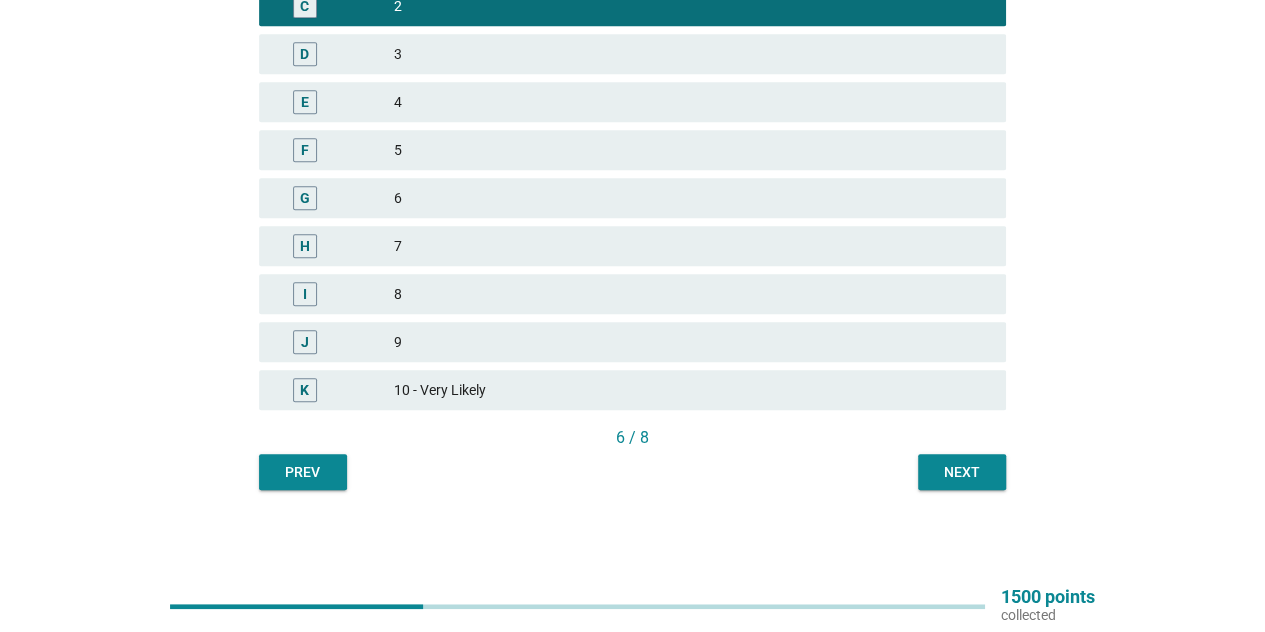 click on "Next" at bounding box center [962, 472] 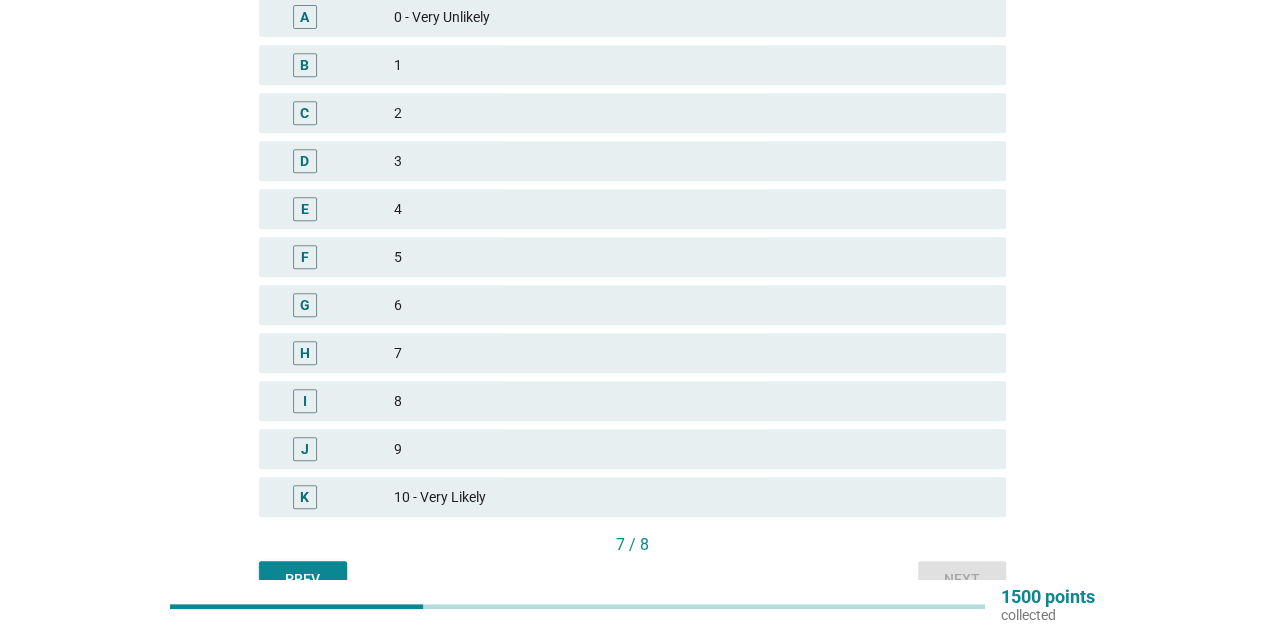 scroll, scrollTop: 343, scrollLeft: 0, axis: vertical 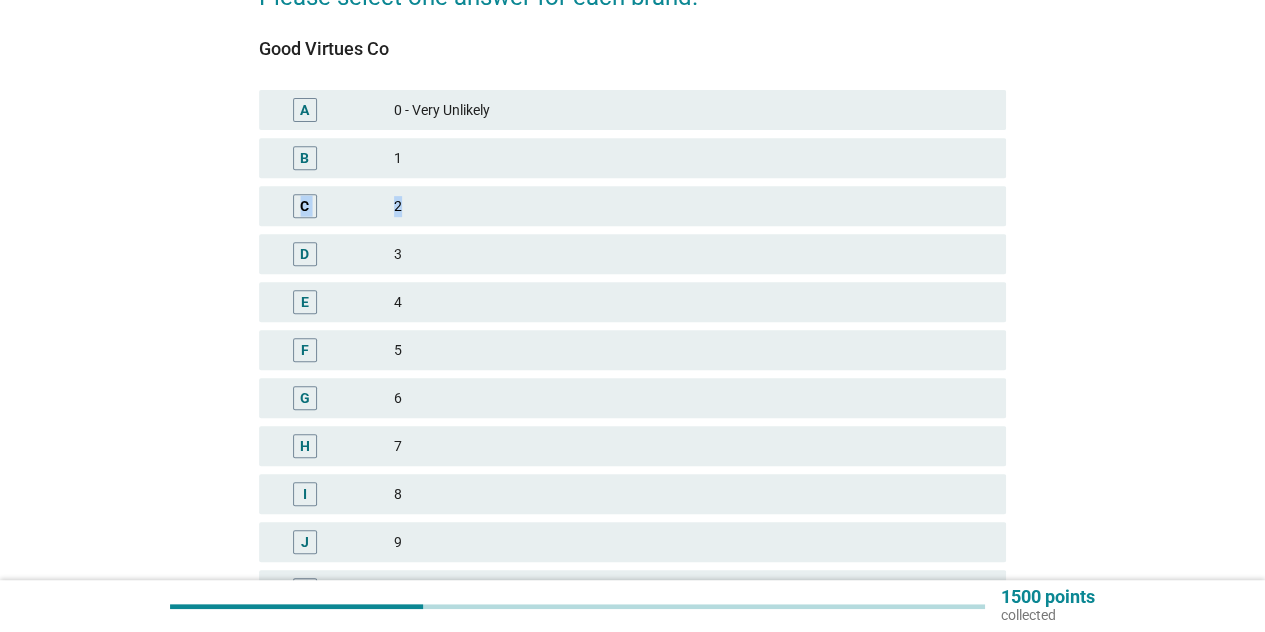 click on "C   2" at bounding box center (632, 206) 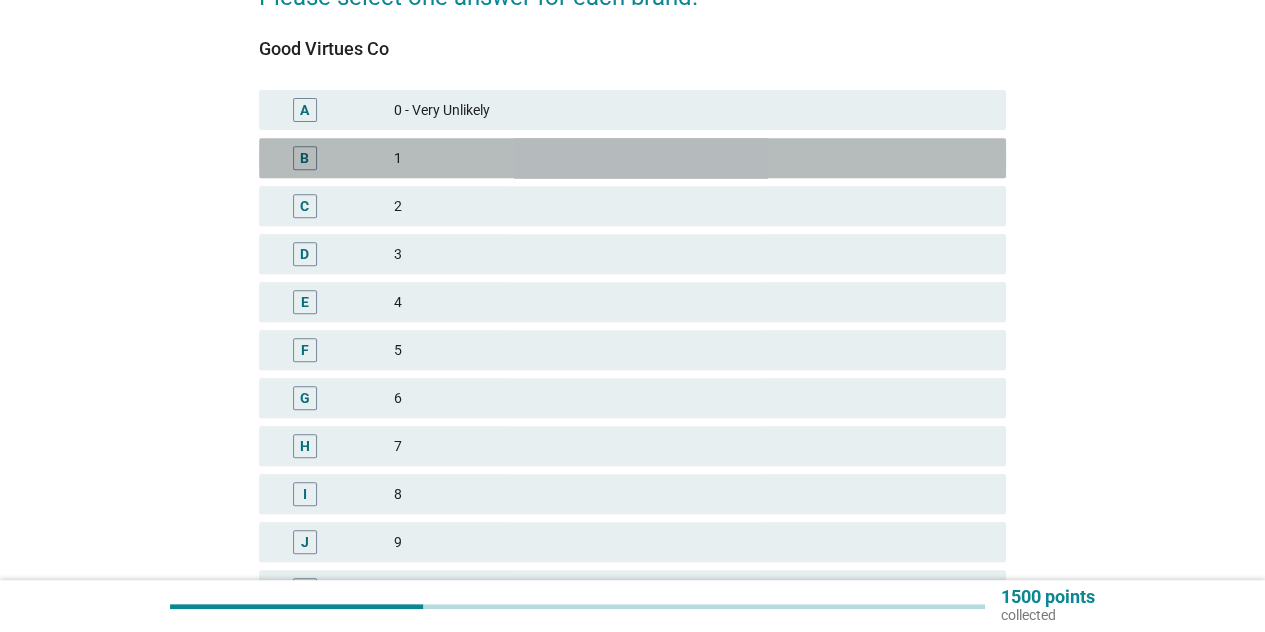 click on "1" at bounding box center [692, 158] 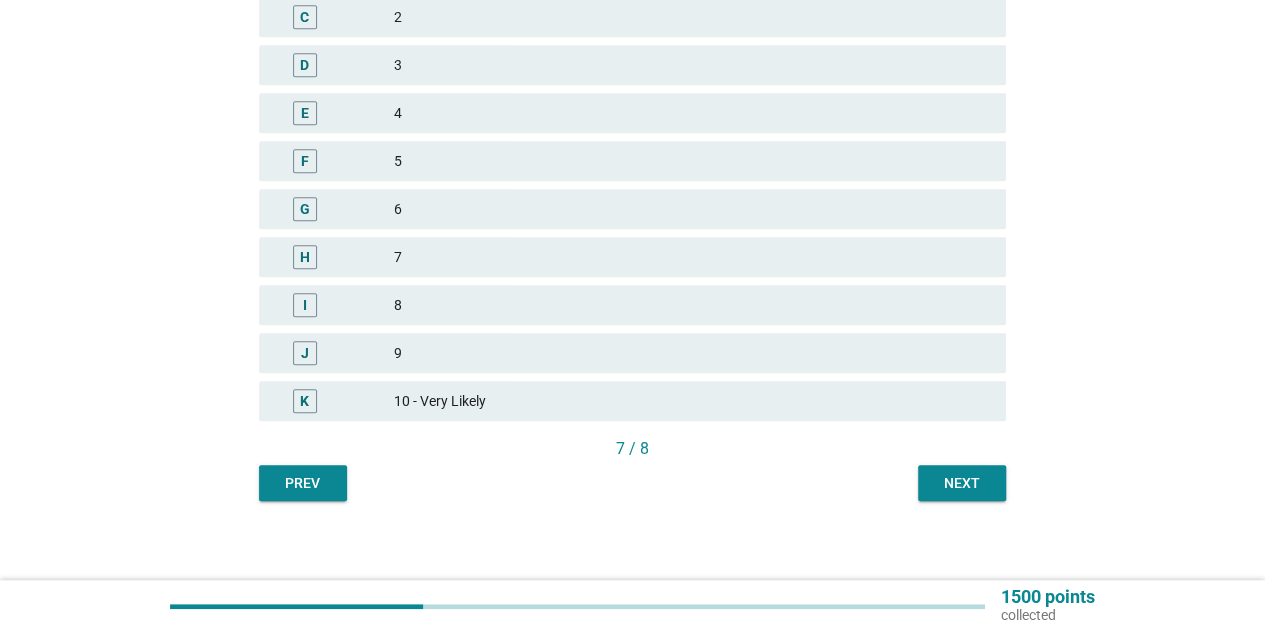 scroll, scrollTop: 543, scrollLeft: 0, axis: vertical 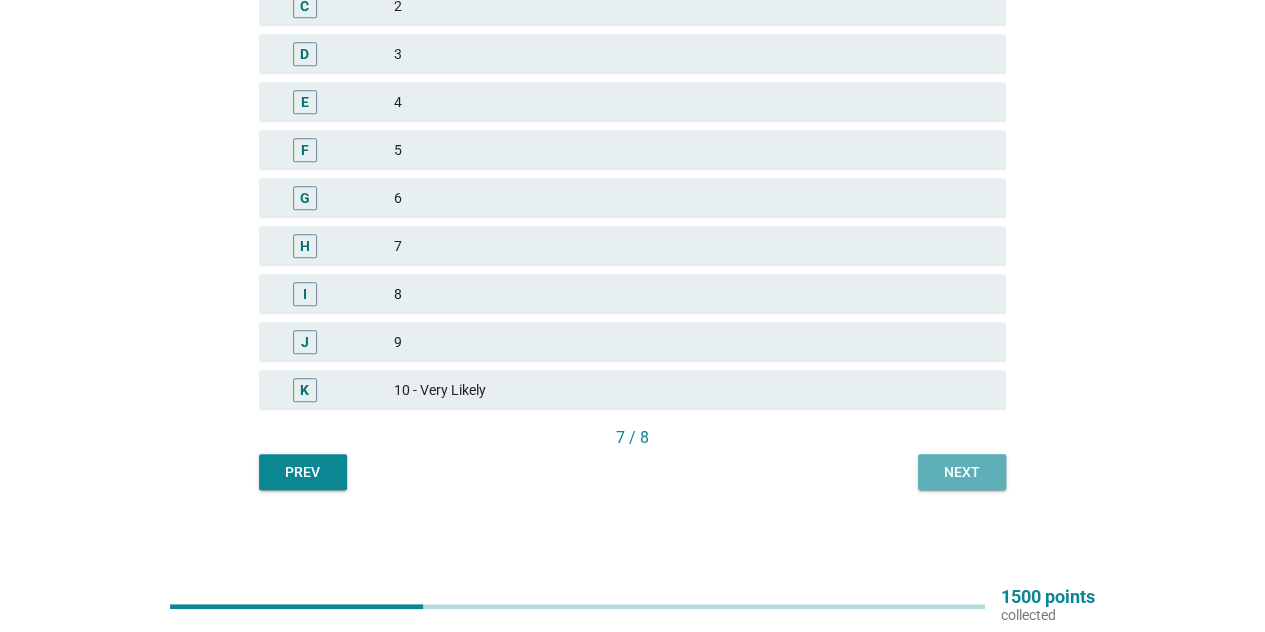 click on "Next" at bounding box center (962, 472) 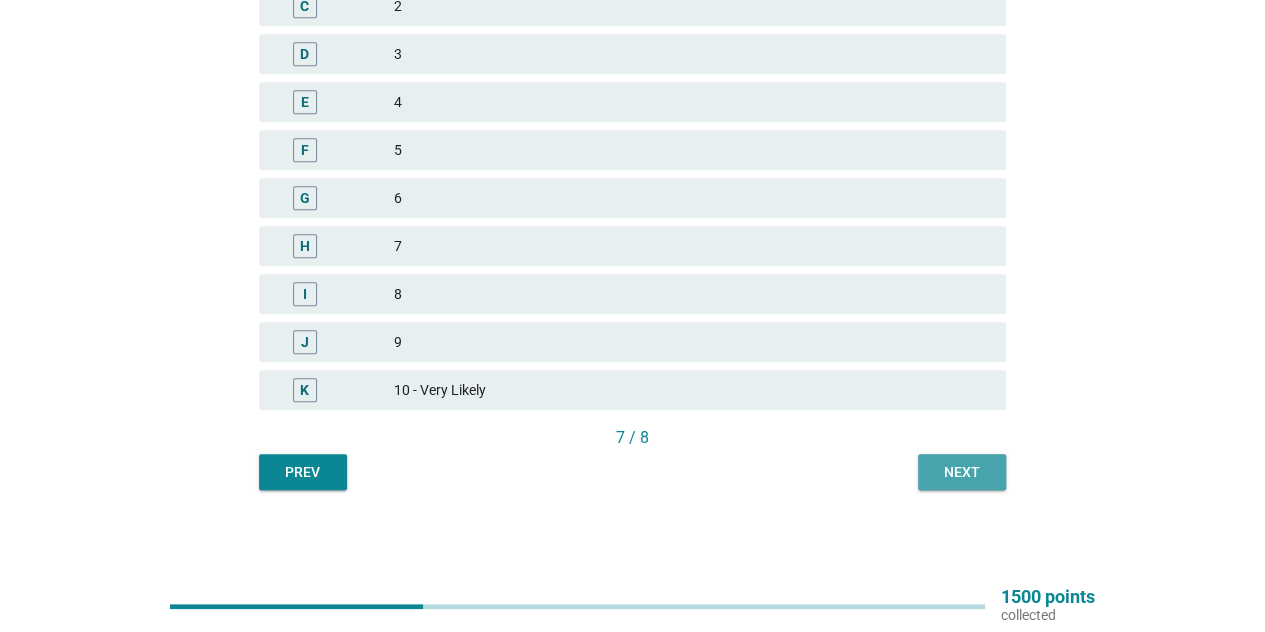 scroll, scrollTop: 0, scrollLeft: 0, axis: both 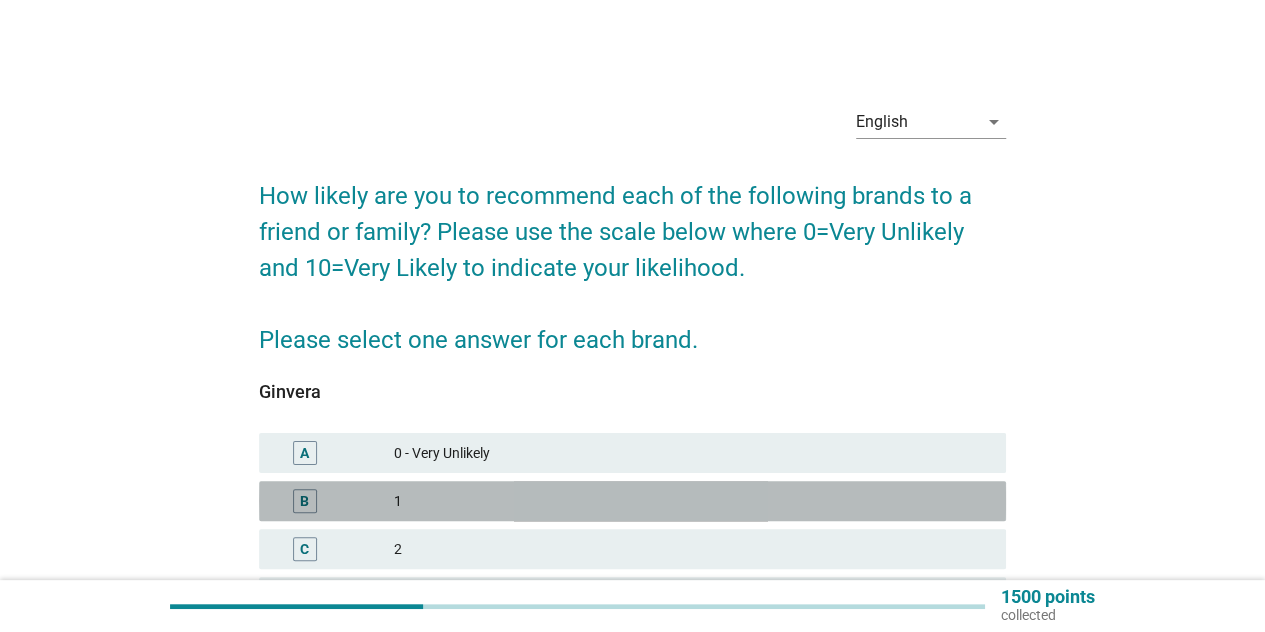 click on "1" at bounding box center (692, 501) 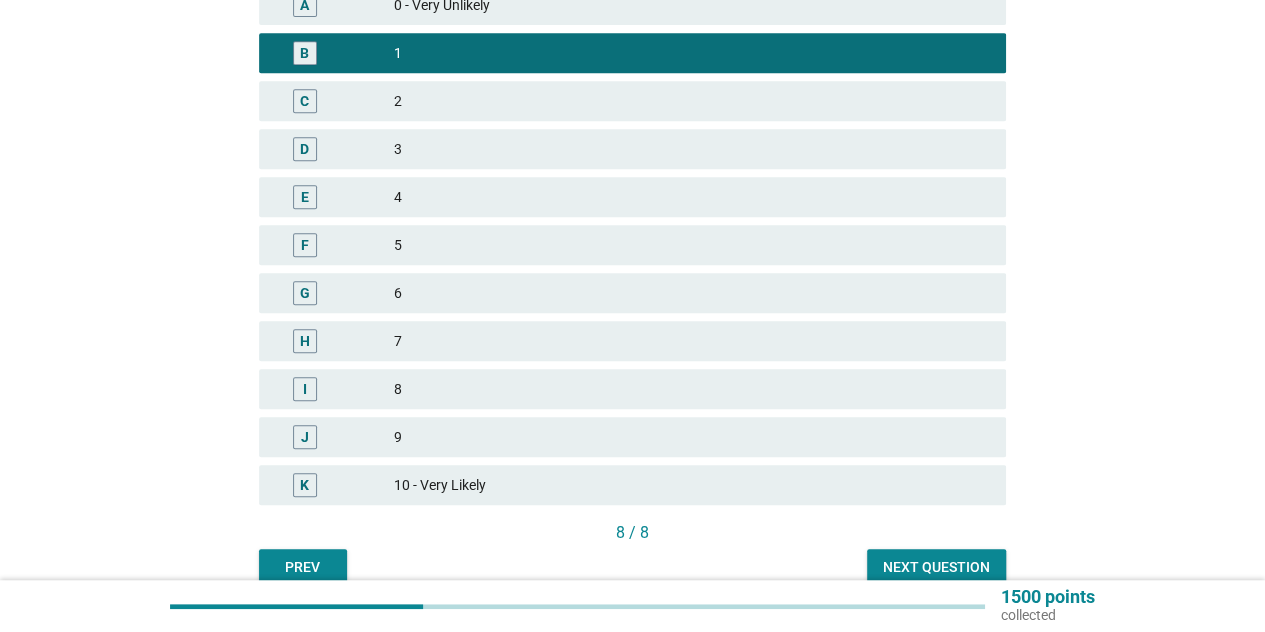 scroll, scrollTop: 543, scrollLeft: 0, axis: vertical 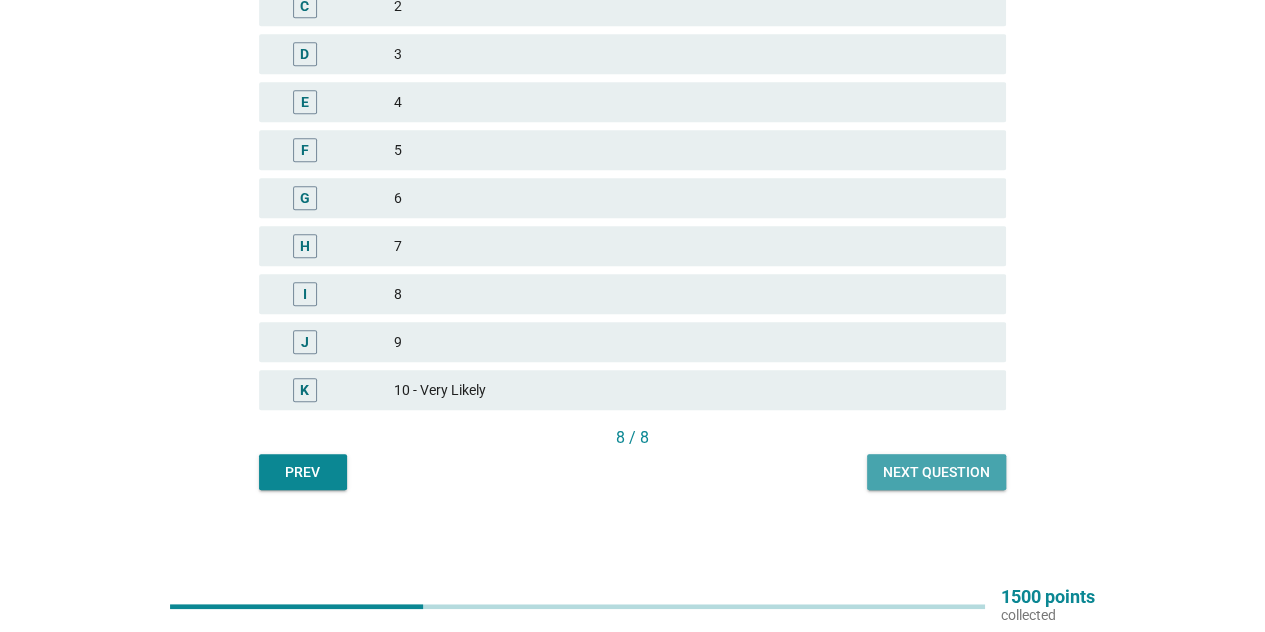 click on "Next question" at bounding box center (936, 472) 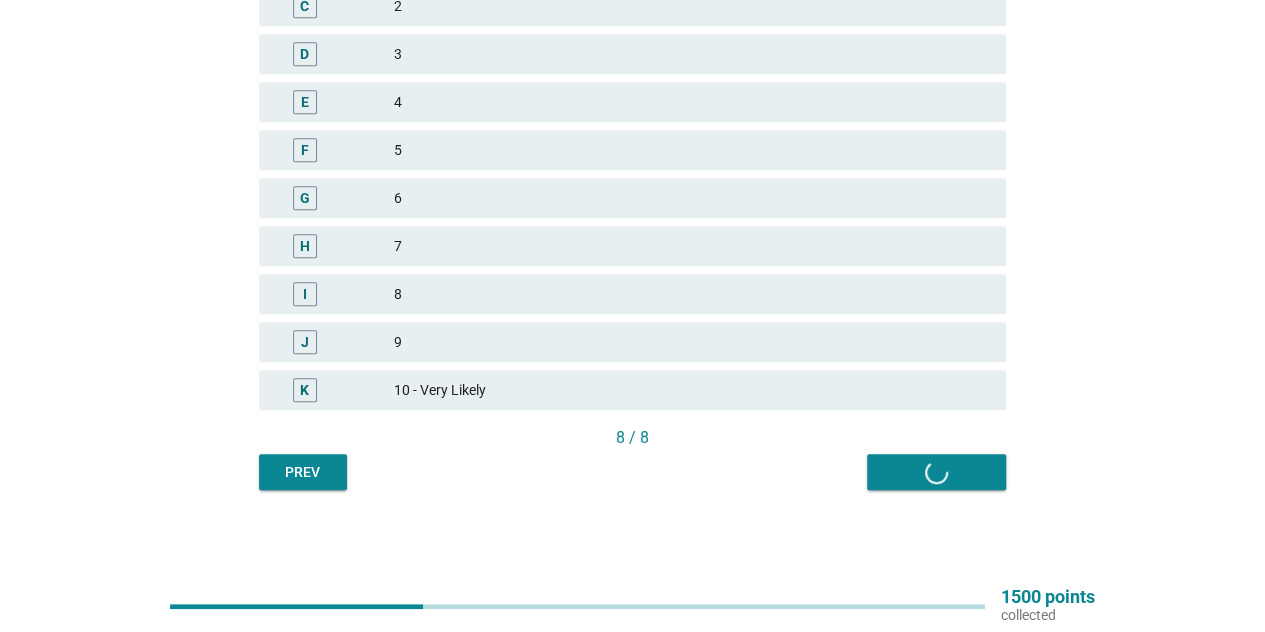 scroll, scrollTop: 0, scrollLeft: 0, axis: both 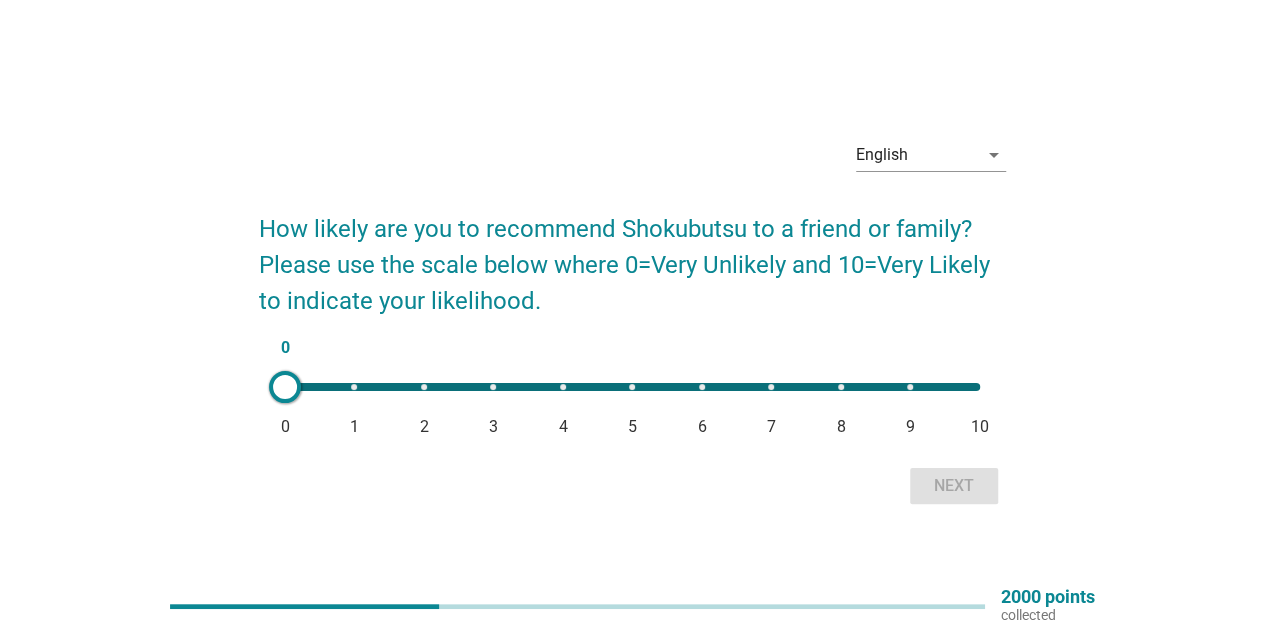 drag, startPoint x: 733, startPoint y: 391, endPoint x: 758, endPoint y: 395, distance: 25.317978 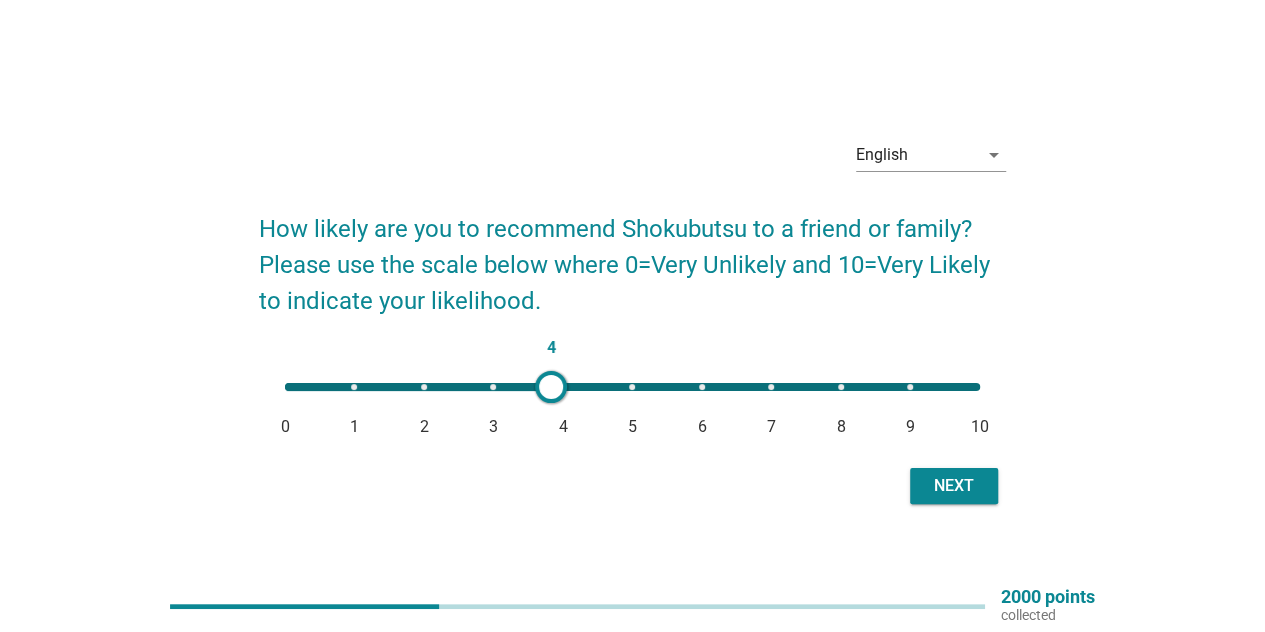 drag, startPoint x: 758, startPoint y: 395, endPoint x: 554, endPoint y: 365, distance: 206.19408 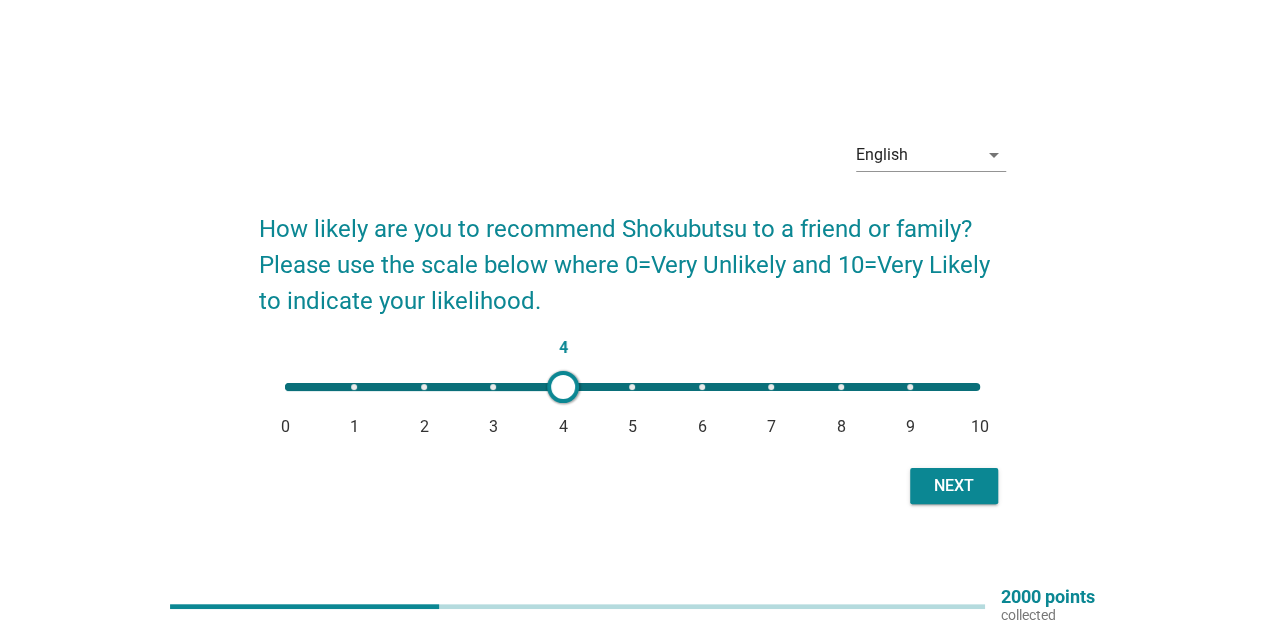 click on "4
0
1
2
3
4
5
6
7
8
9
10" at bounding box center (632, 387) 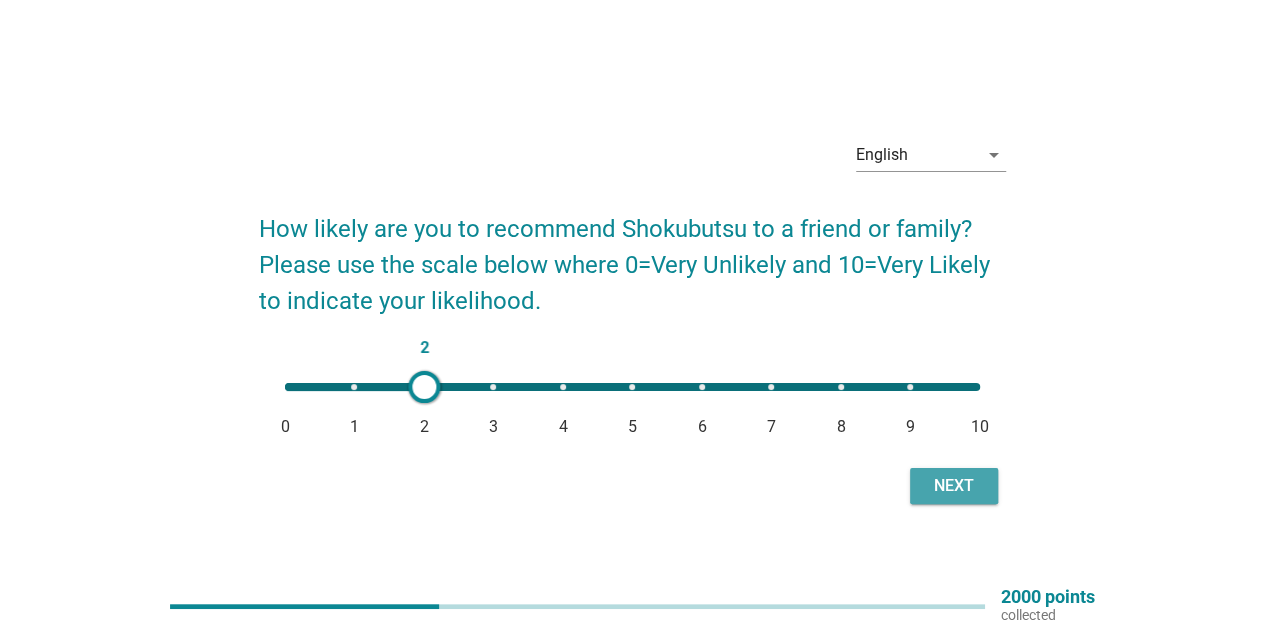 click on "Next" at bounding box center [954, 486] 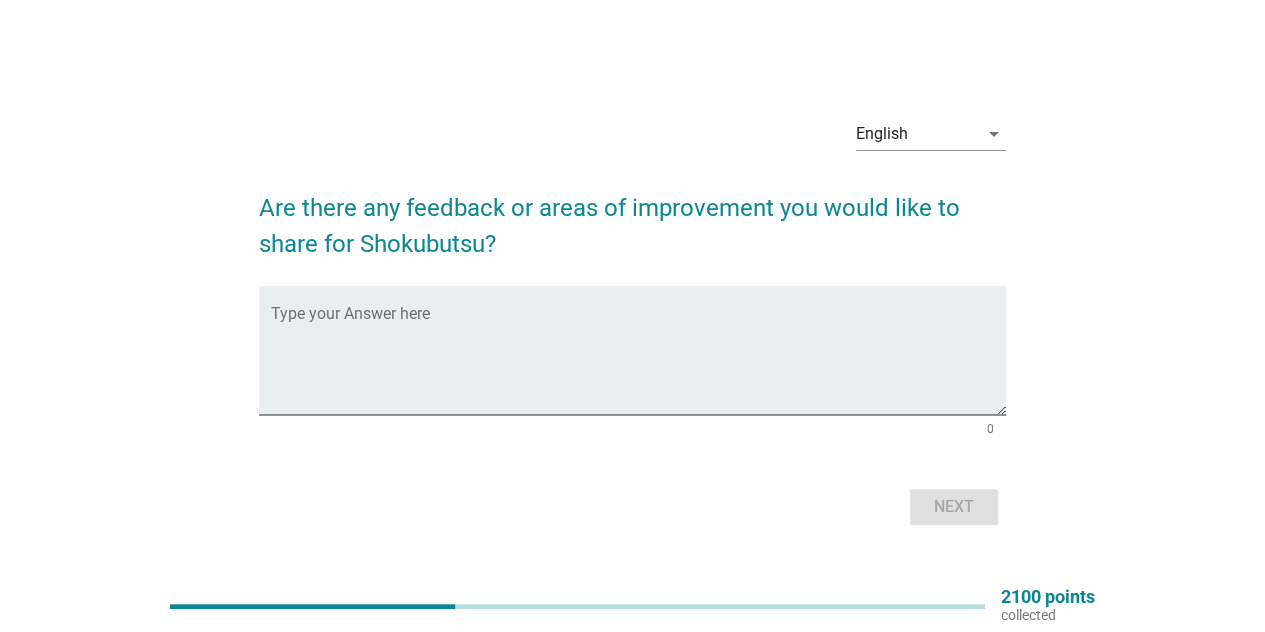 click on "Next" at bounding box center [632, 507] 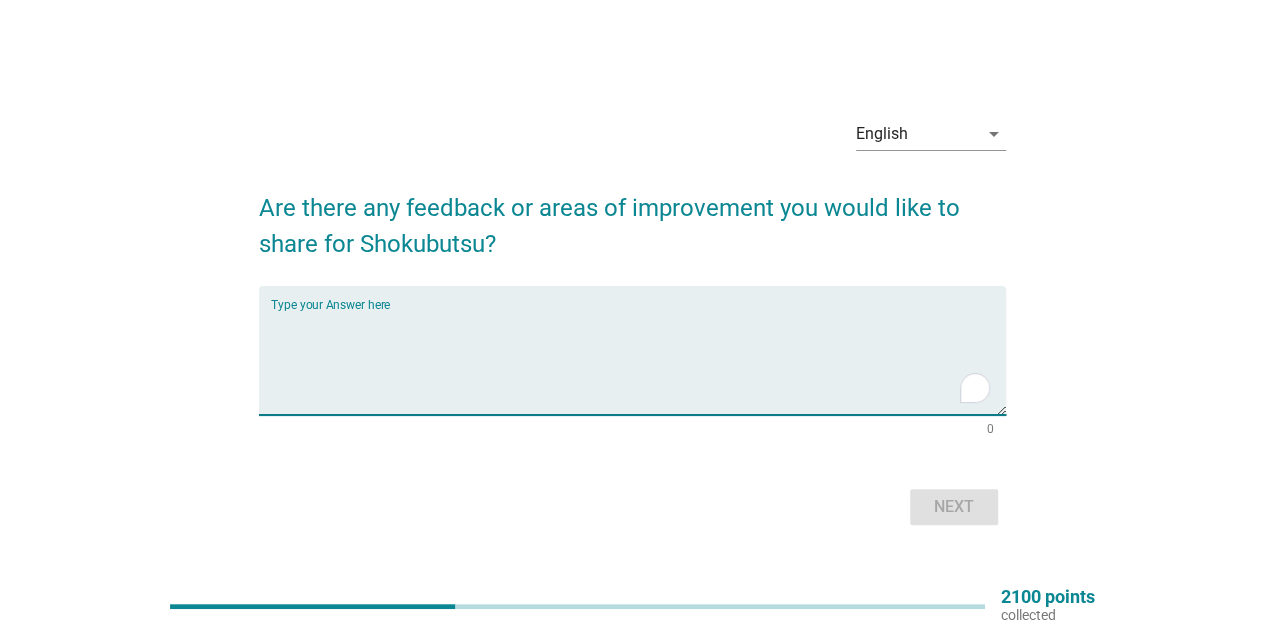 click at bounding box center [638, 362] 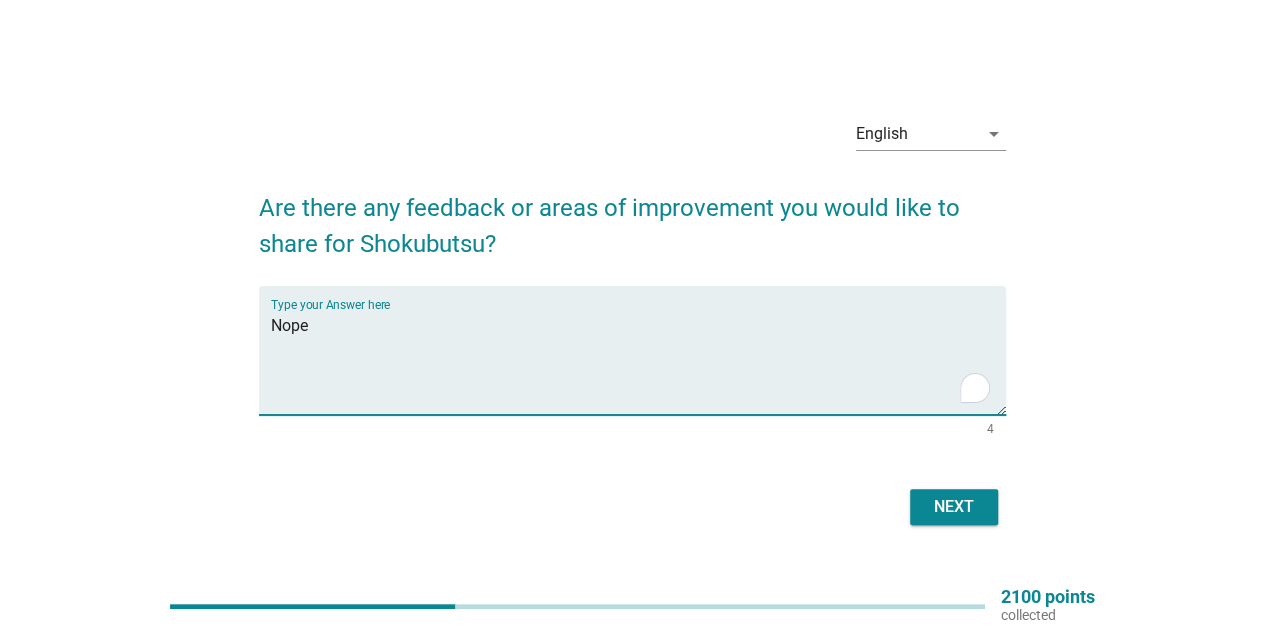 type on "Nope" 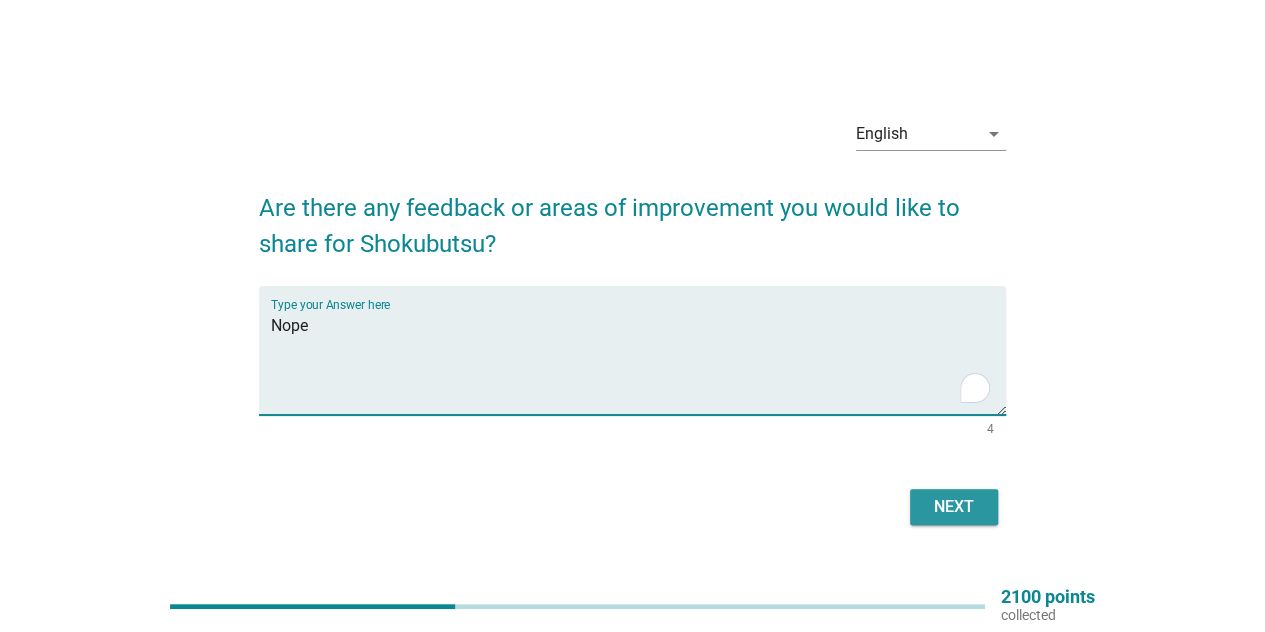 click on "Next" at bounding box center [954, 507] 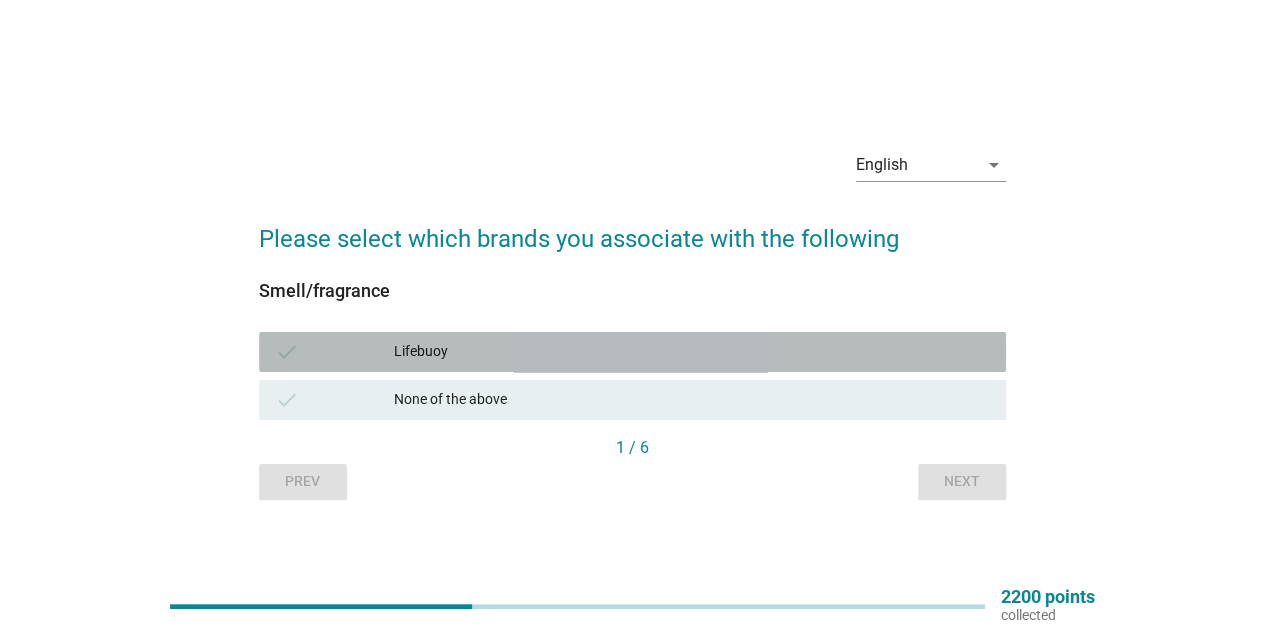 drag, startPoint x: 596, startPoint y: 351, endPoint x: 700, endPoint y: 393, distance: 112.1606 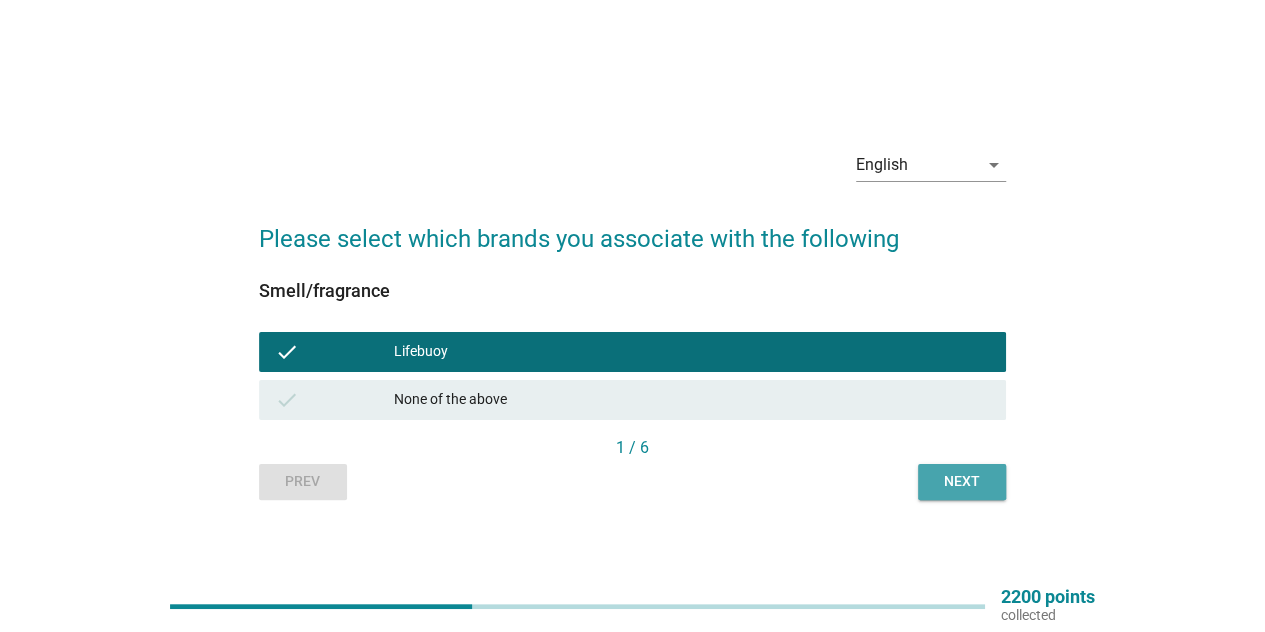 click on "Next" at bounding box center [962, 482] 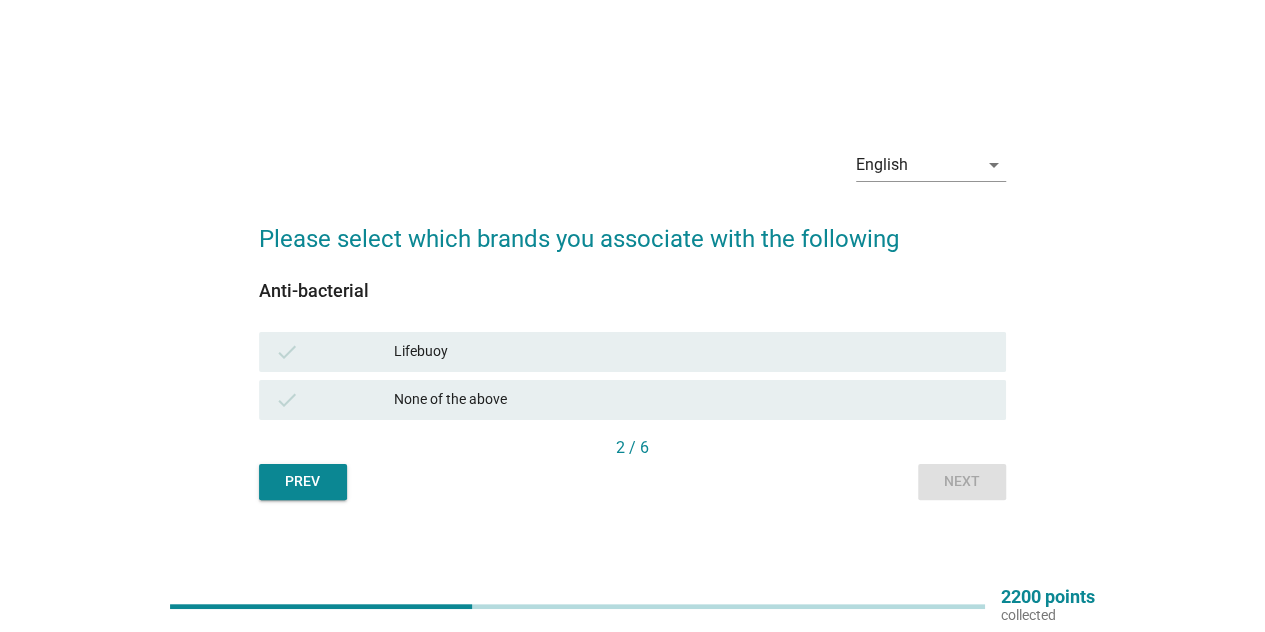 click on "check   Lifebuoy" at bounding box center [632, 352] 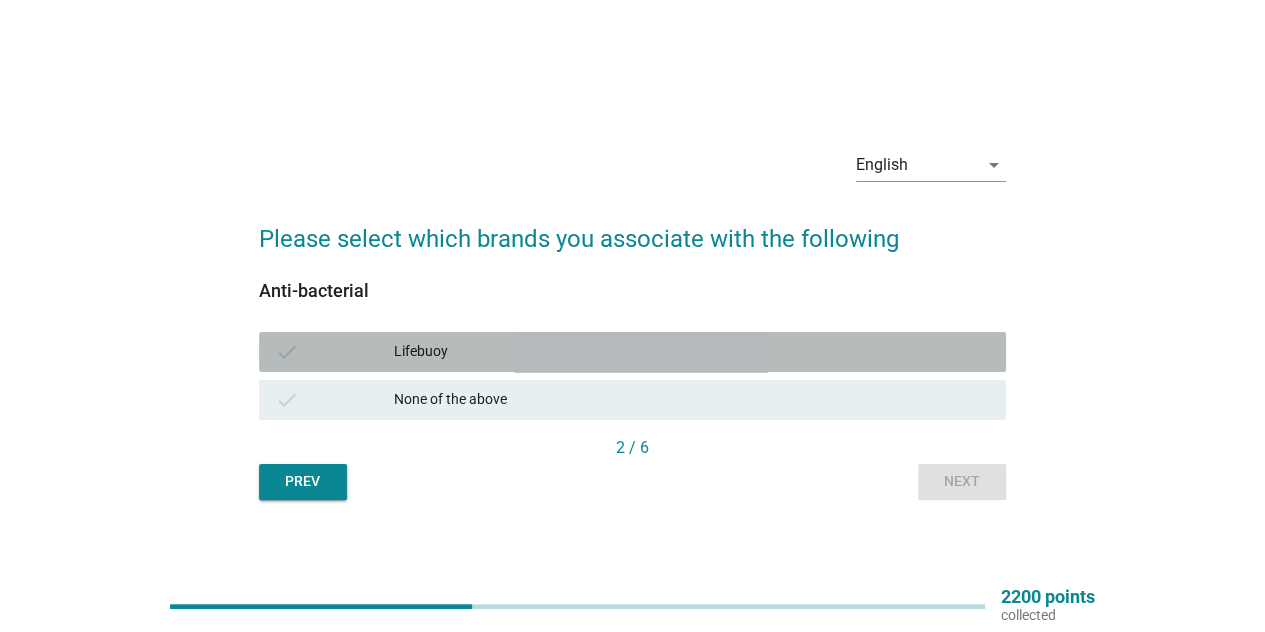 drag, startPoint x: 856, startPoint y: 345, endPoint x: 933, endPoint y: 431, distance: 115.43397 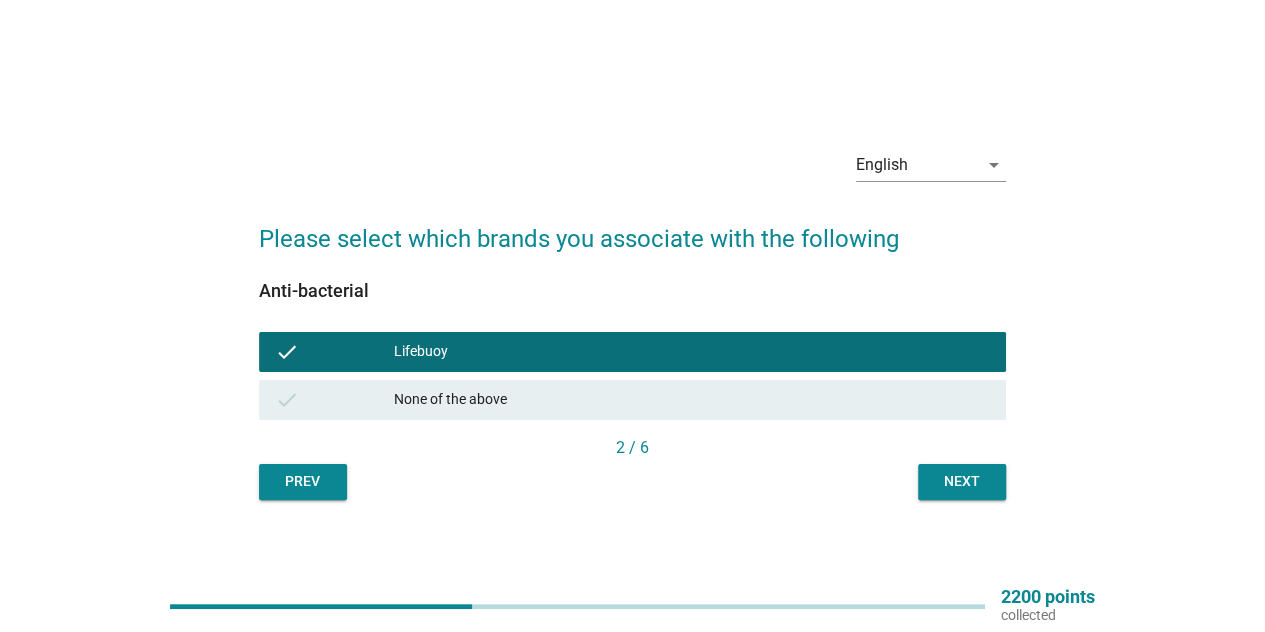 click on "Next" at bounding box center [962, 481] 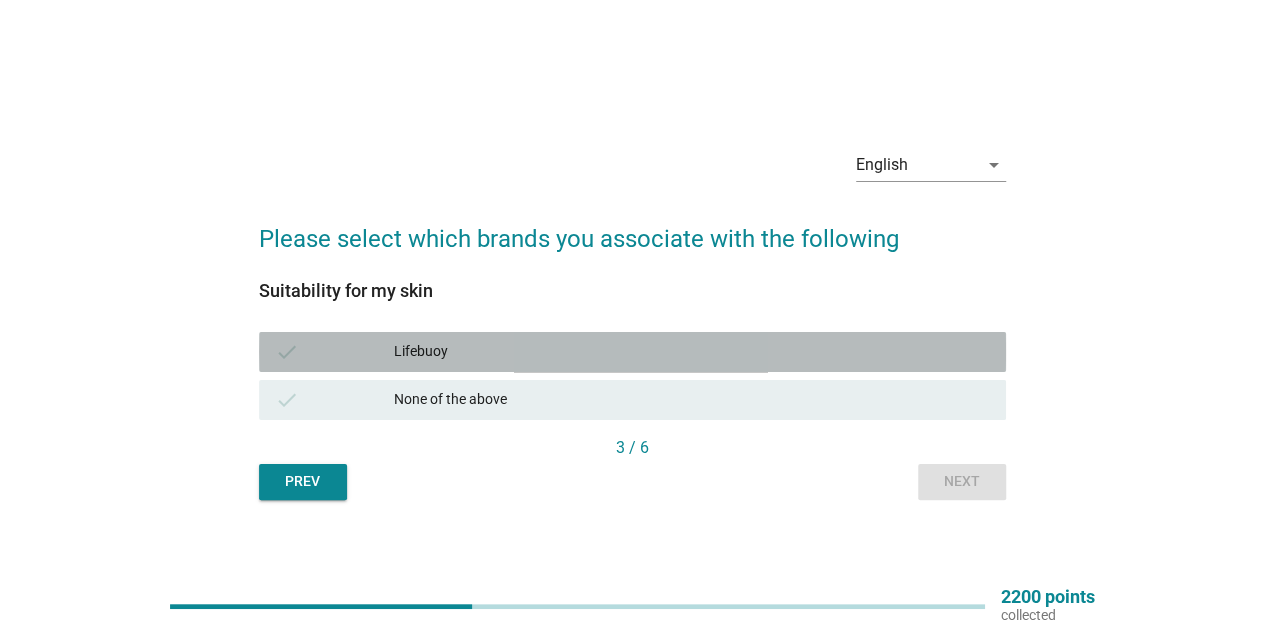 click on "check   Lifebuoy" at bounding box center [632, 352] 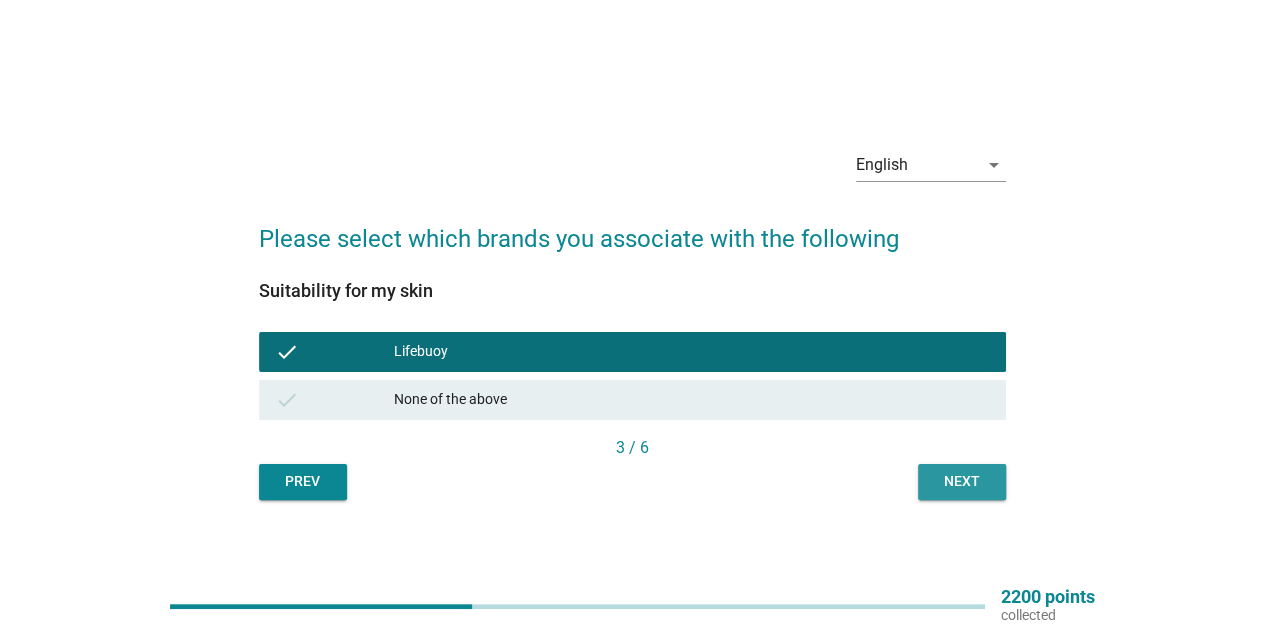 click on "Next" at bounding box center (962, 481) 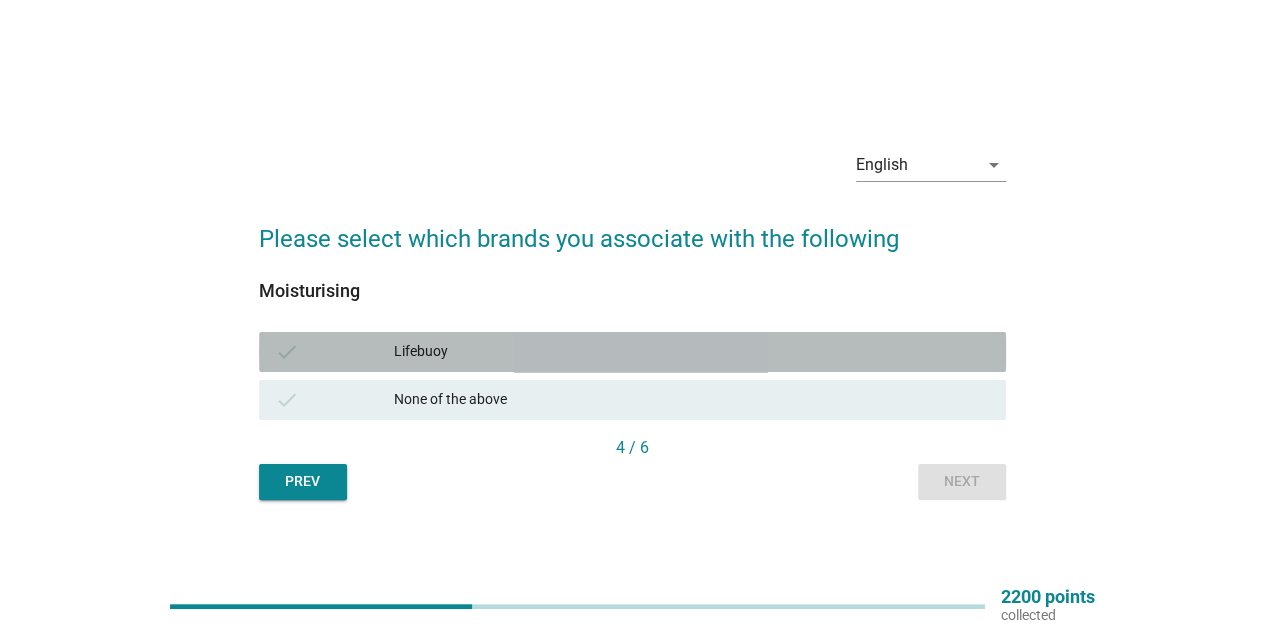 click on "Lifebuoy" at bounding box center [692, 352] 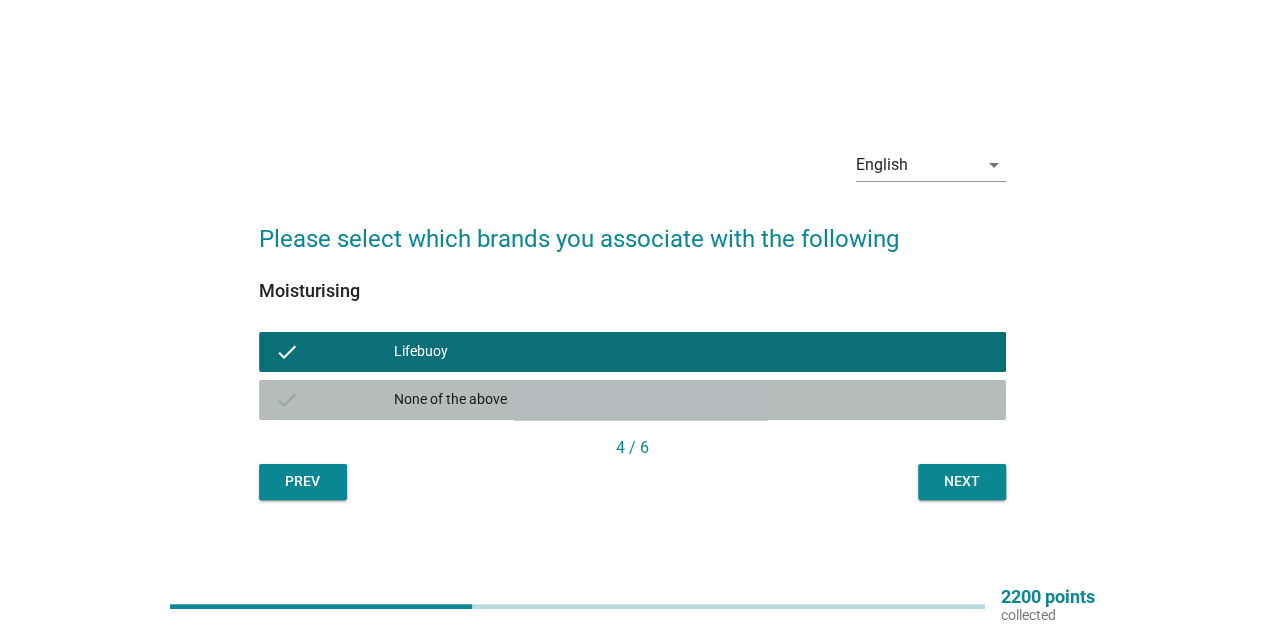 click on "None of the above" at bounding box center (692, 400) 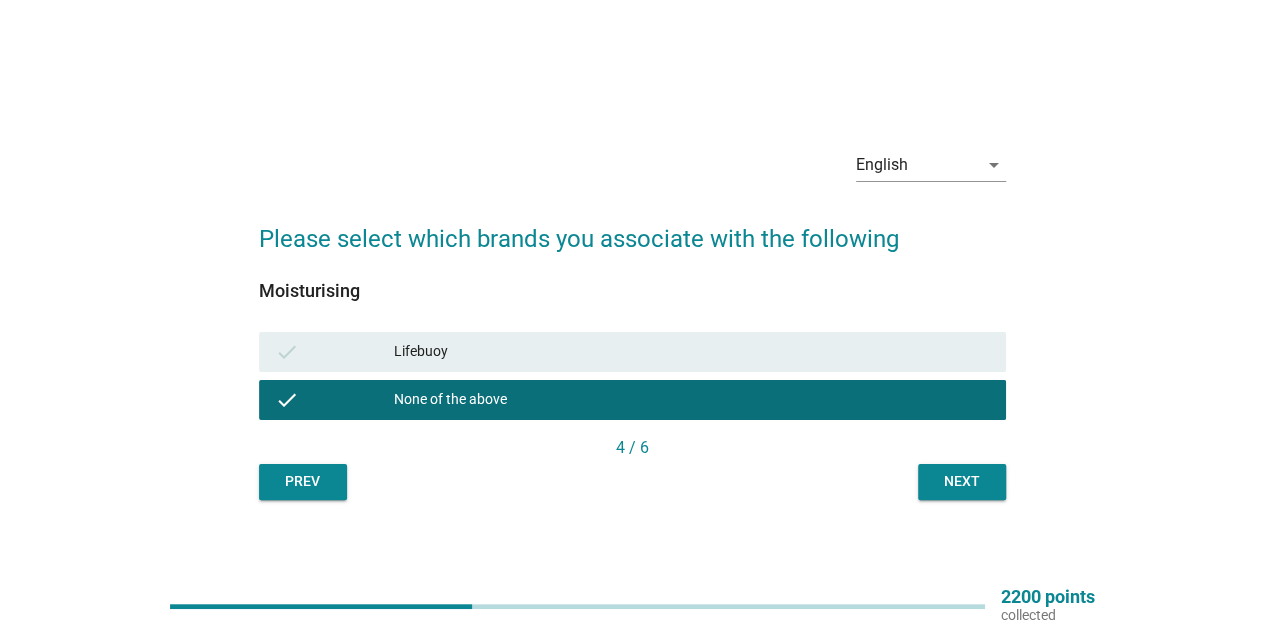drag, startPoint x: 946, startPoint y: 461, endPoint x: 954, endPoint y: 477, distance: 17.888544 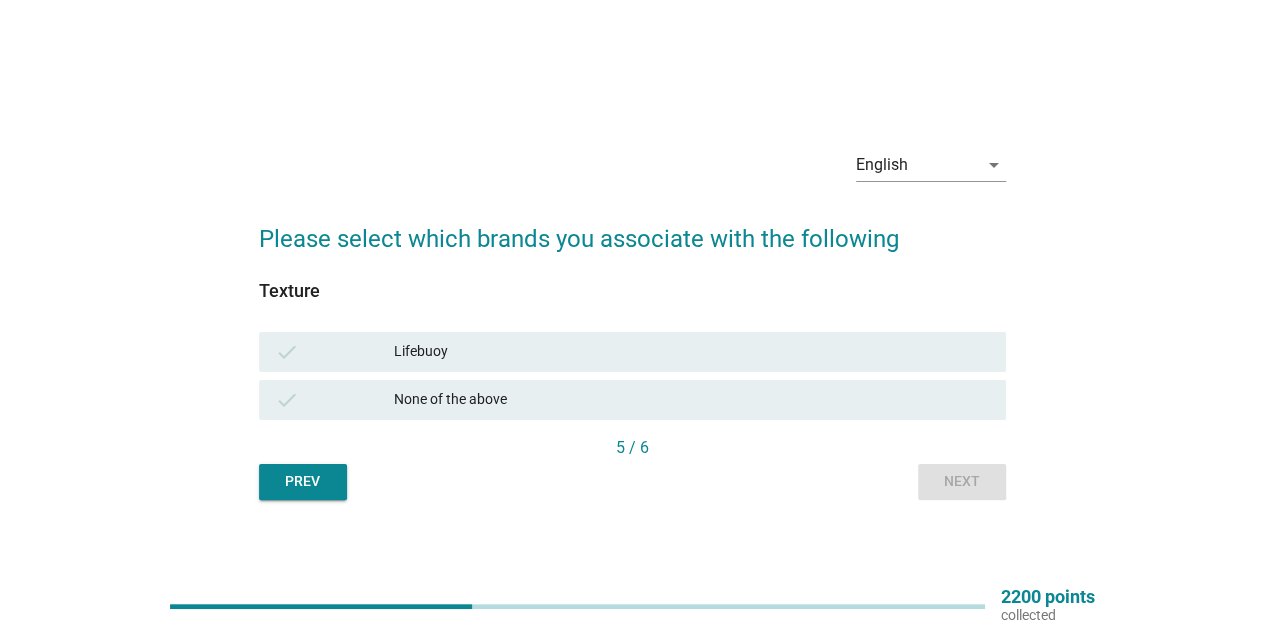 click on "Lifebuoy" at bounding box center (692, 352) 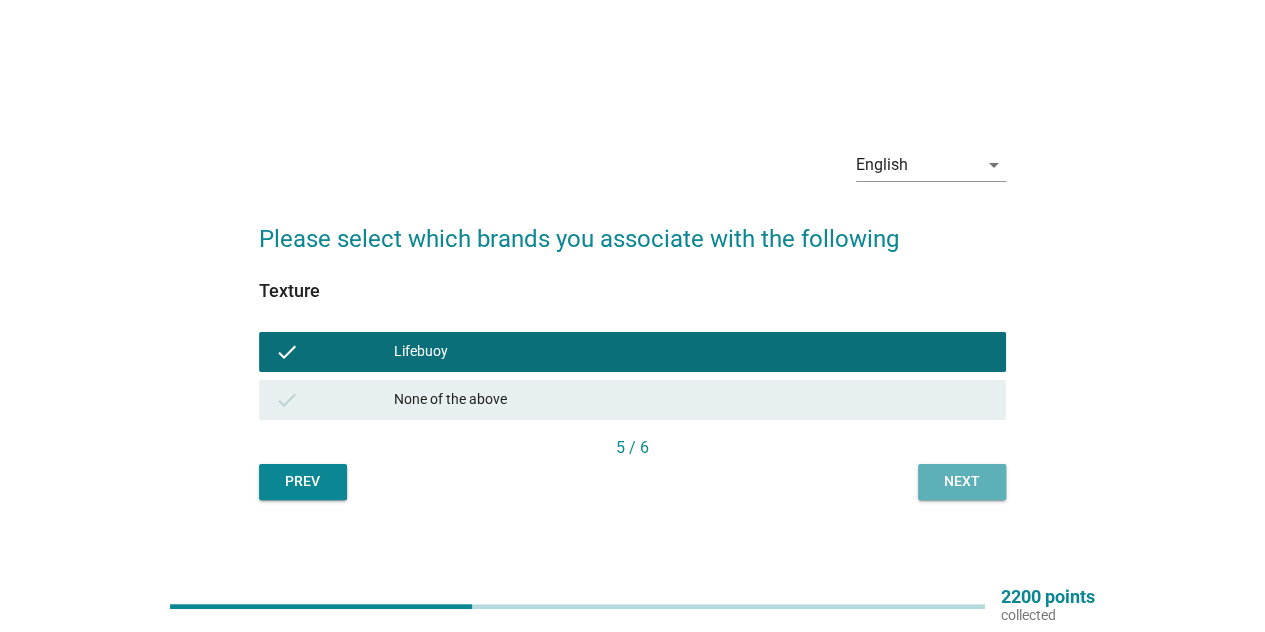 drag, startPoint x: 942, startPoint y: 480, endPoint x: 918, endPoint y: 461, distance: 30.610456 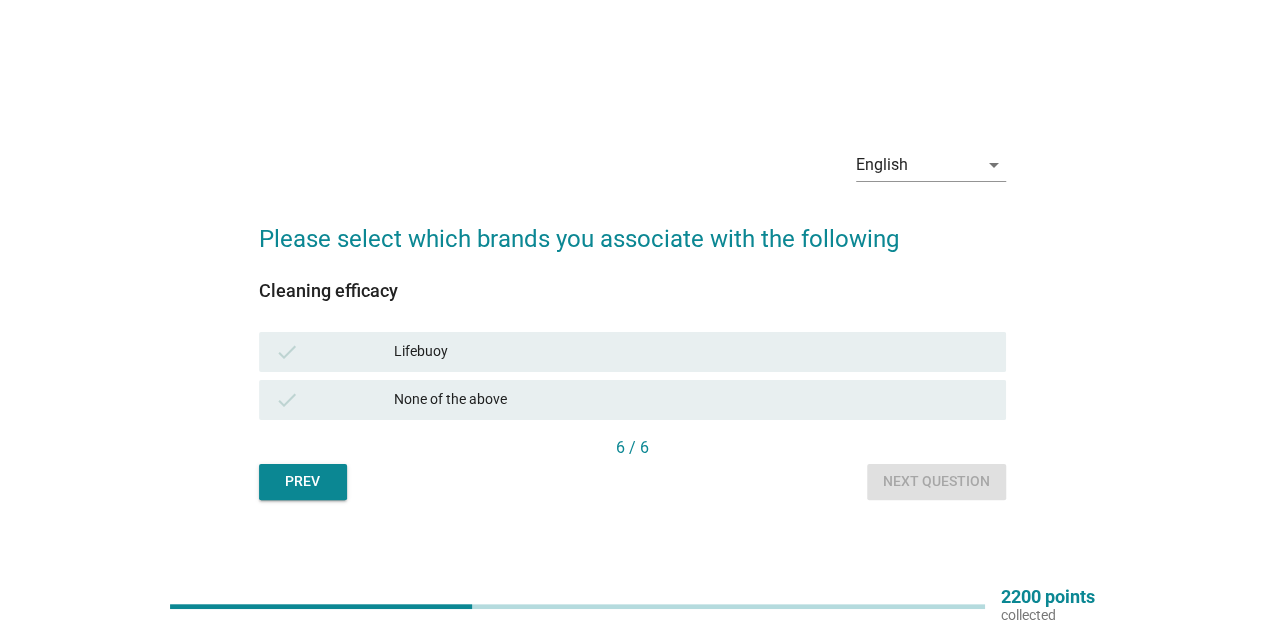 click on "Lifebuoy" at bounding box center [692, 352] 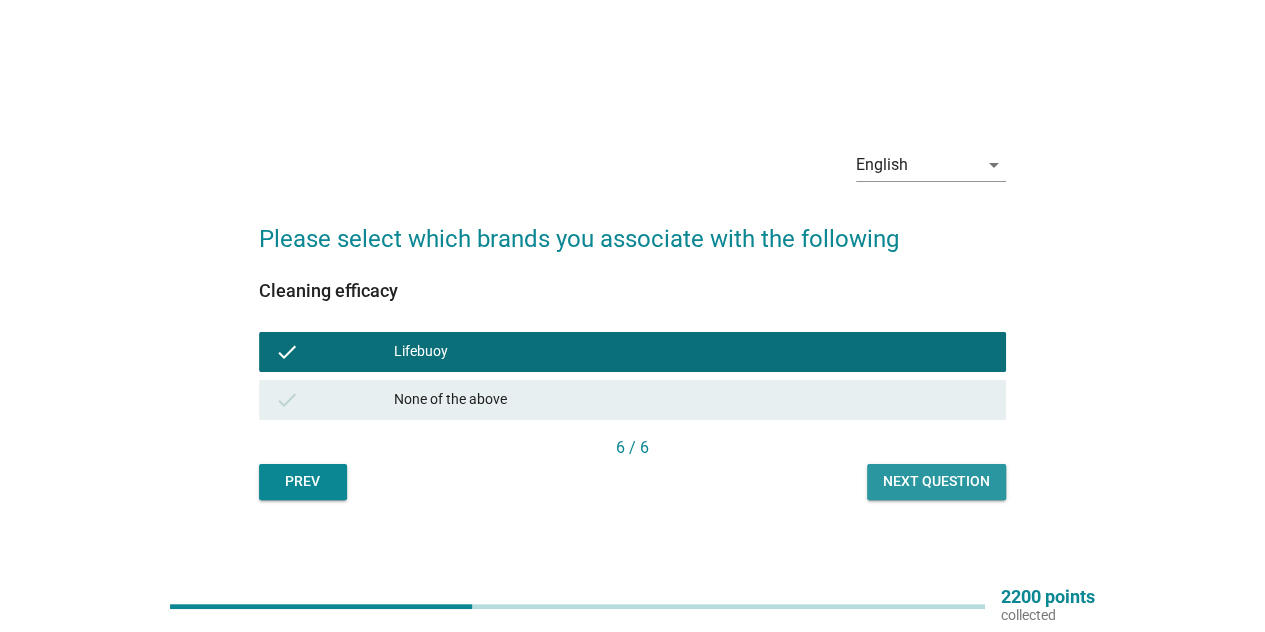click on "Next question" at bounding box center [936, 481] 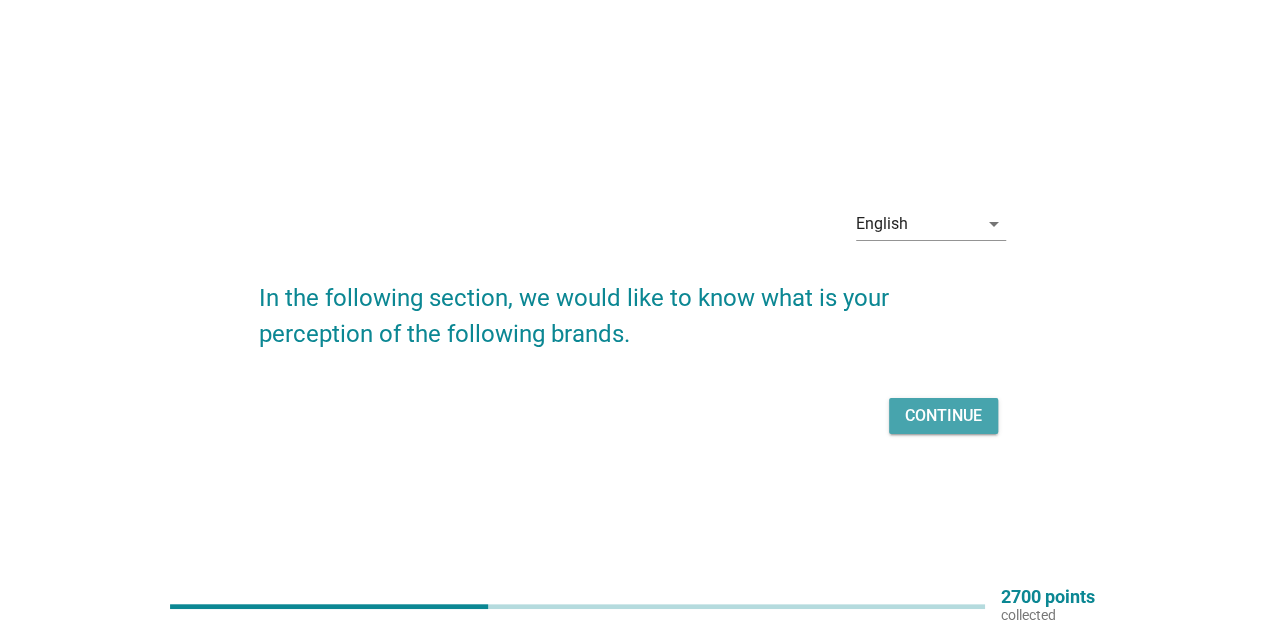 click on "Continue" at bounding box center (943, 416) 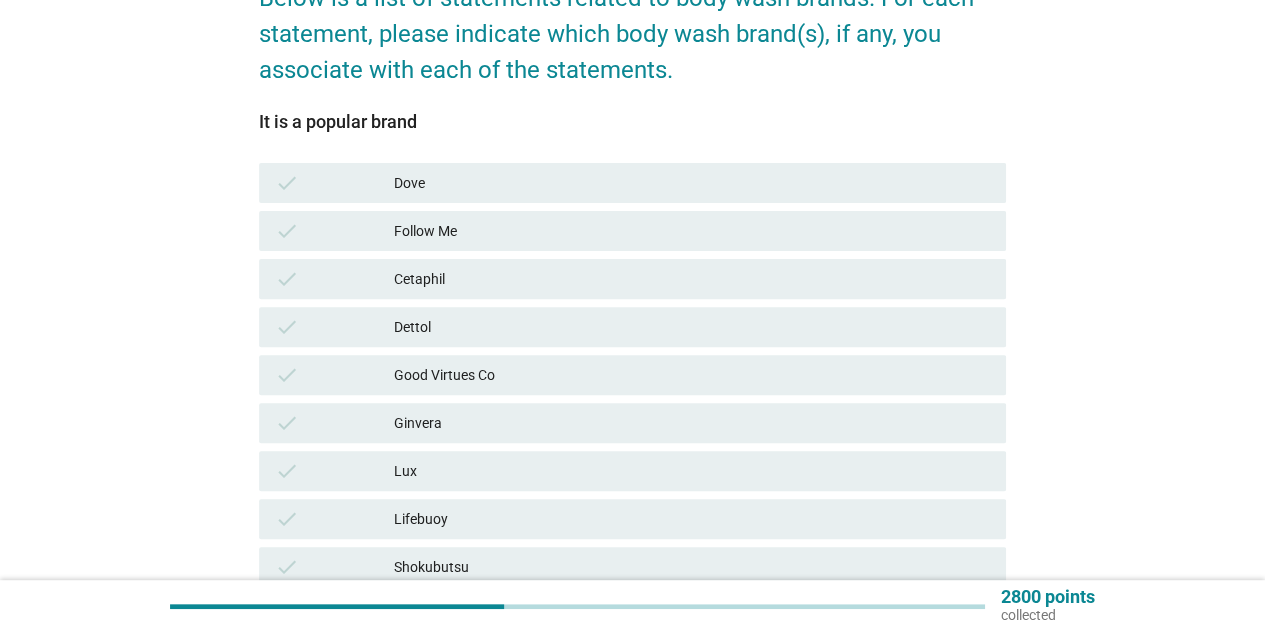 scroll, scrollTop: 200, scrollLeft: 0, axis: vertical 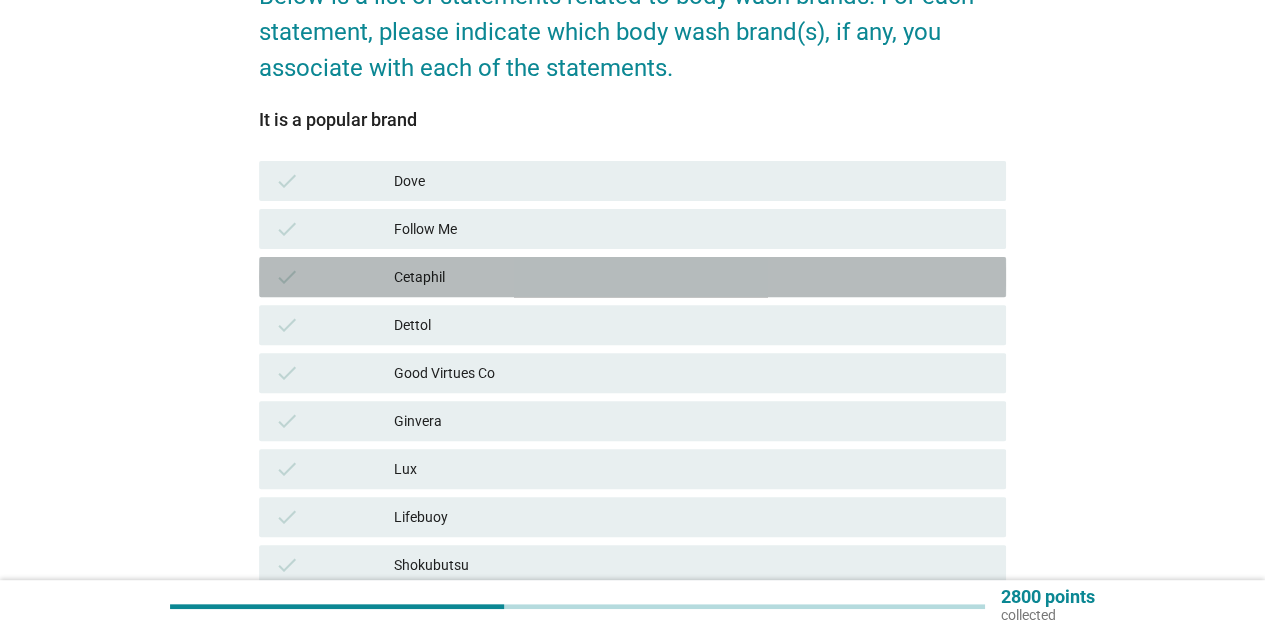 click on "Cetaphil" at bounding box center [692, 277] 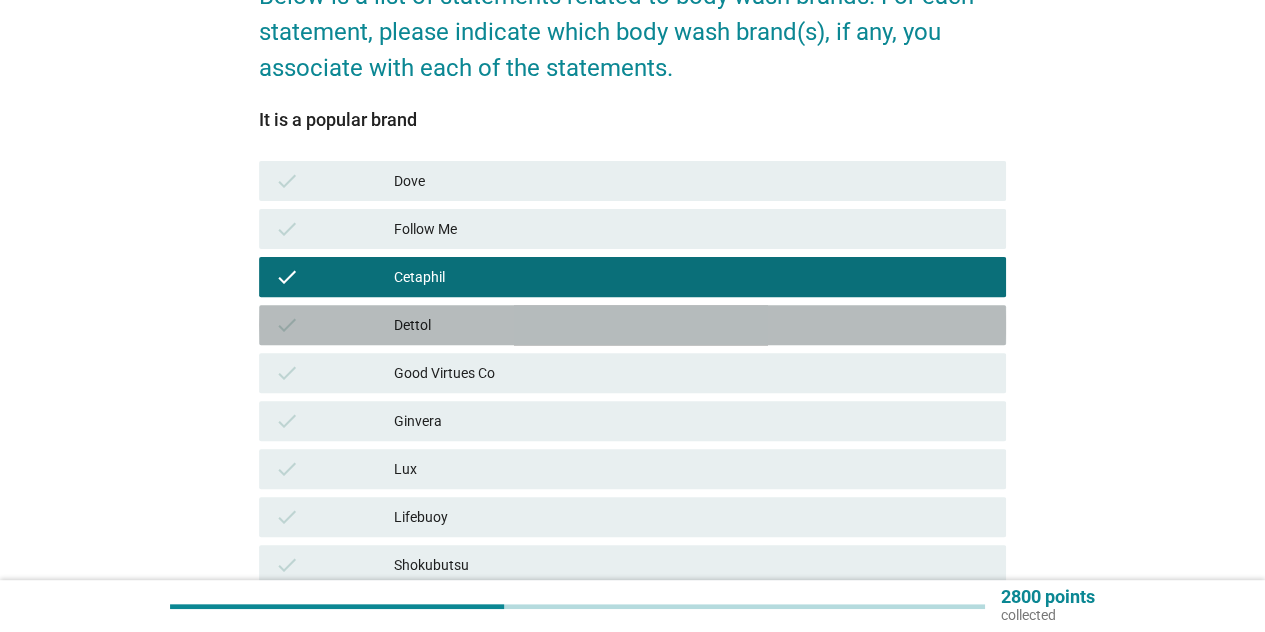 click on "Dettol" at bounding box center [692, 325] 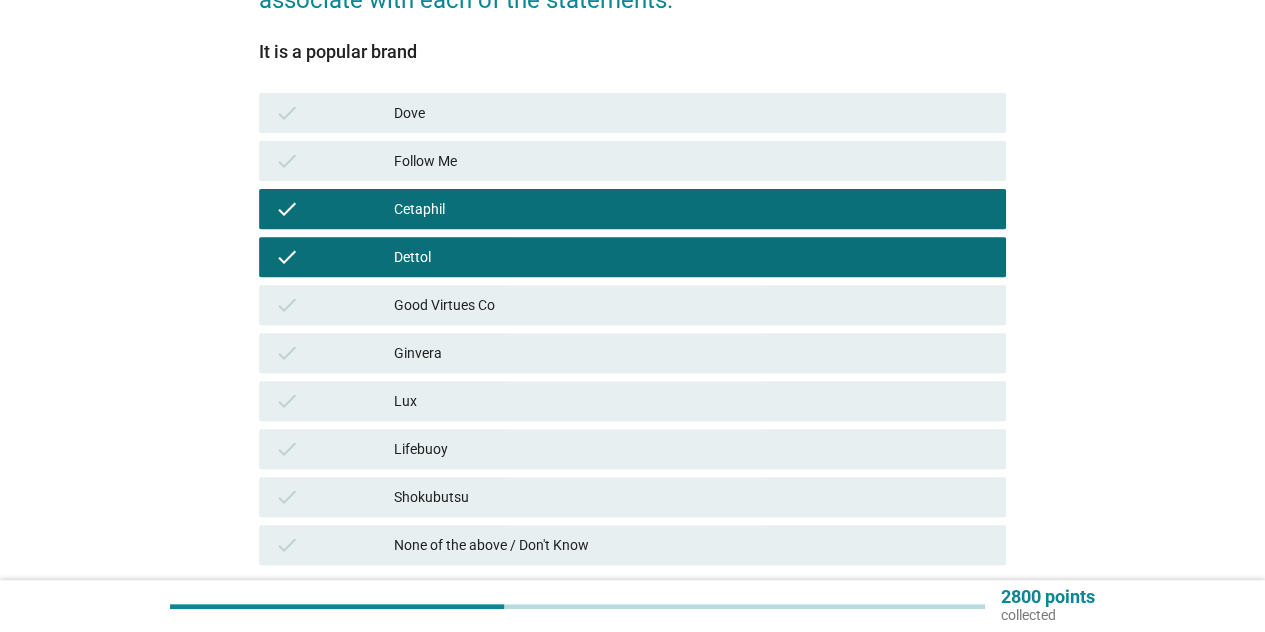 scroll, scrollTop: 400, scrollLeft: 0, axis: vertical 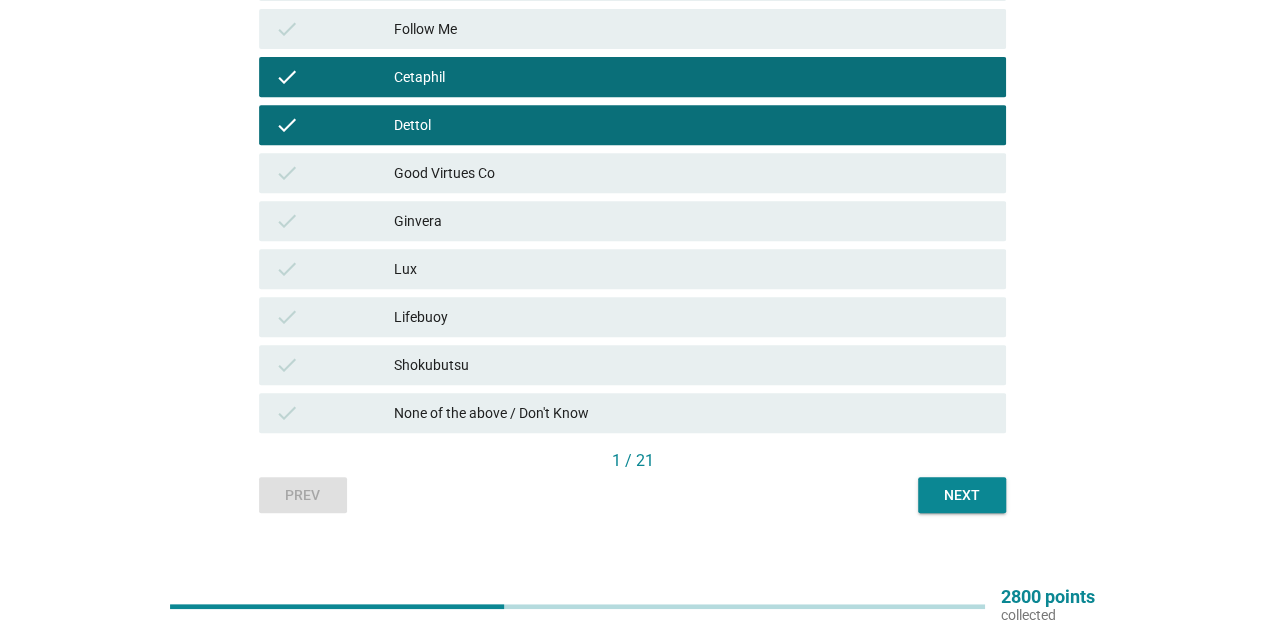 click on "Follow Me" at bounding box center [692, 29] 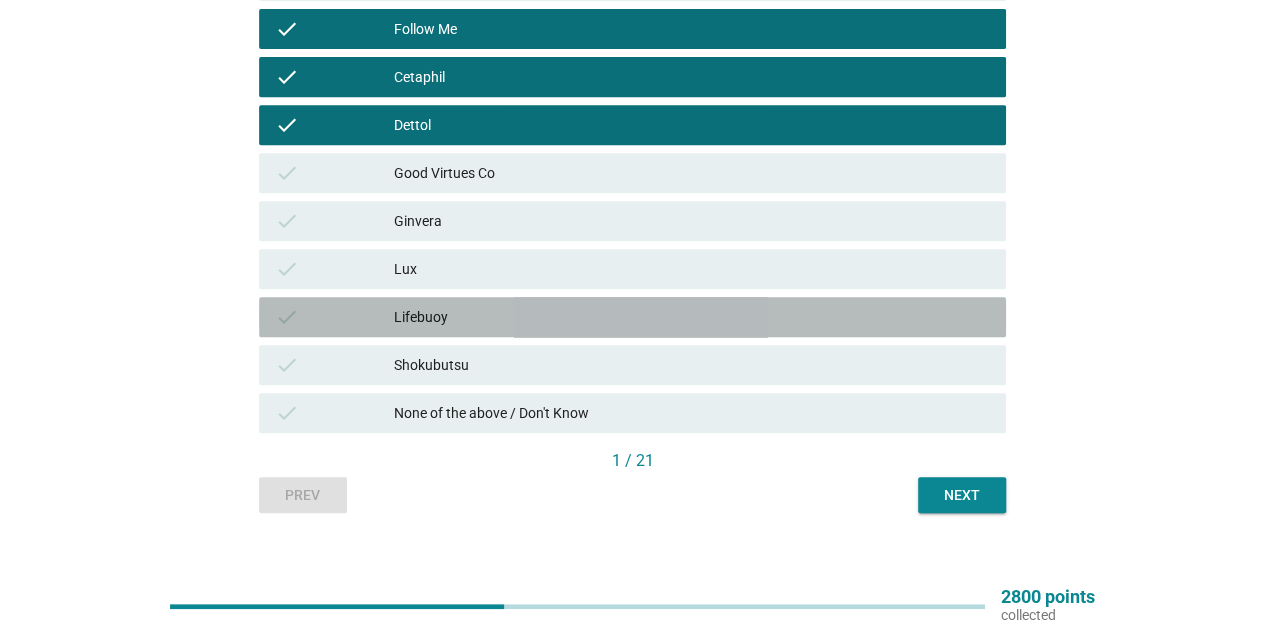 click on "Lifebuoy" at bounding box center [692, 317] 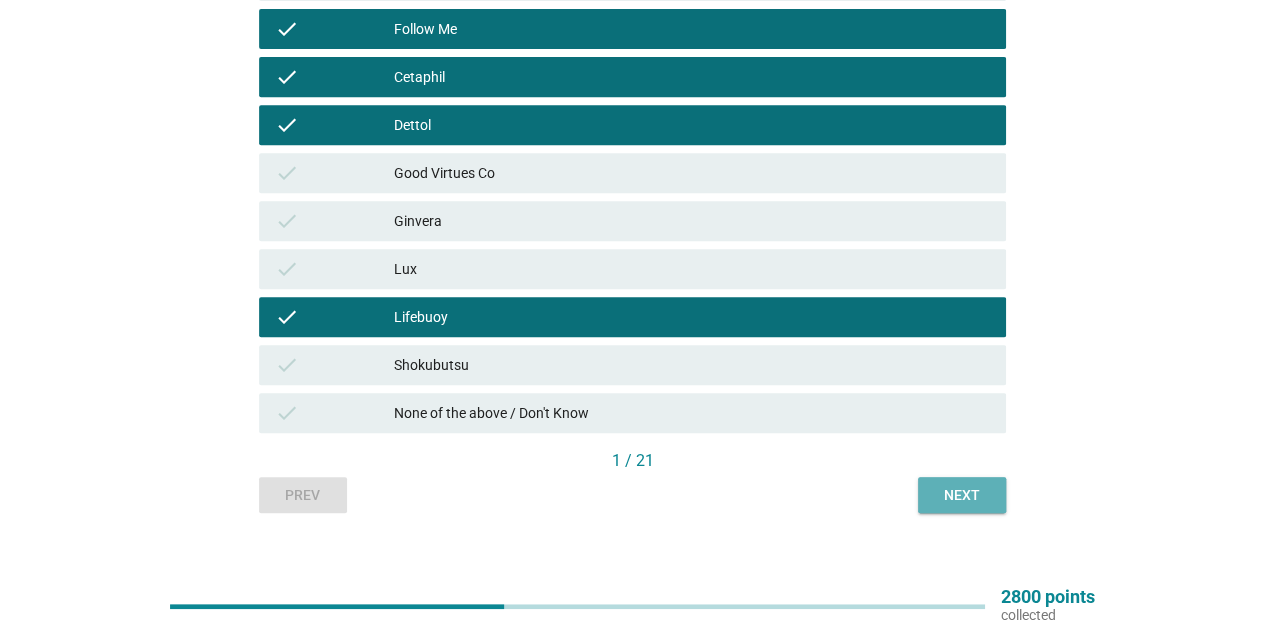 click on "Next" at bounding box center (962, 495) 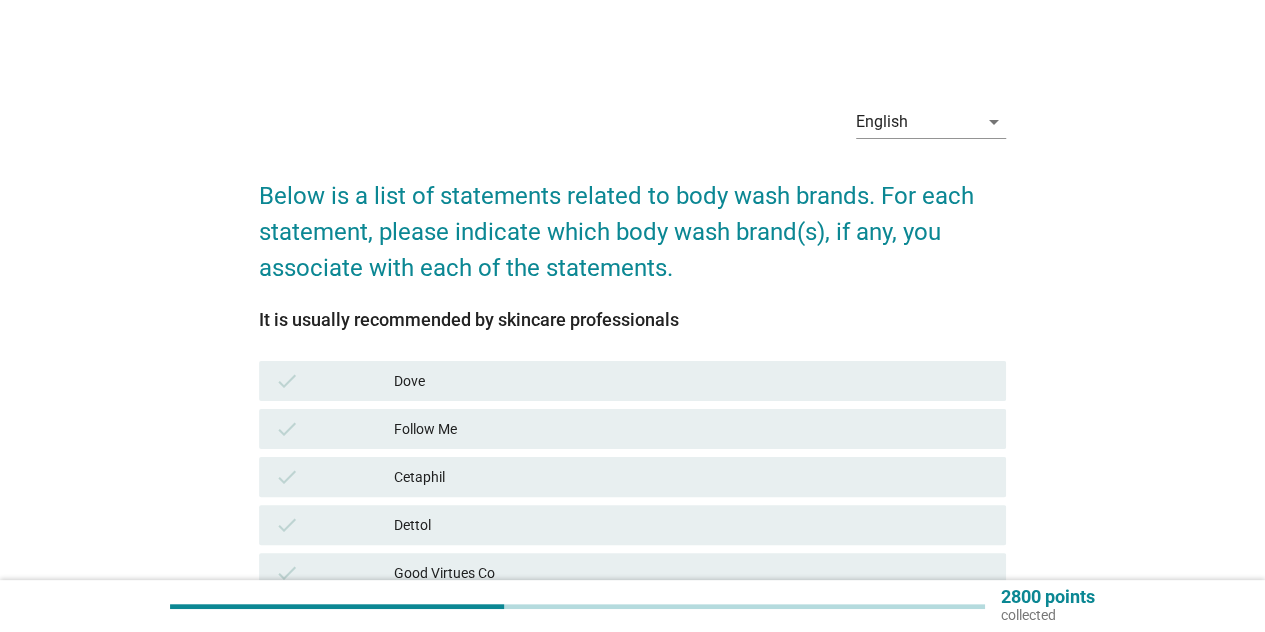 scroll, scrollTop: 100, scrollLeft: 0, axis: vertical 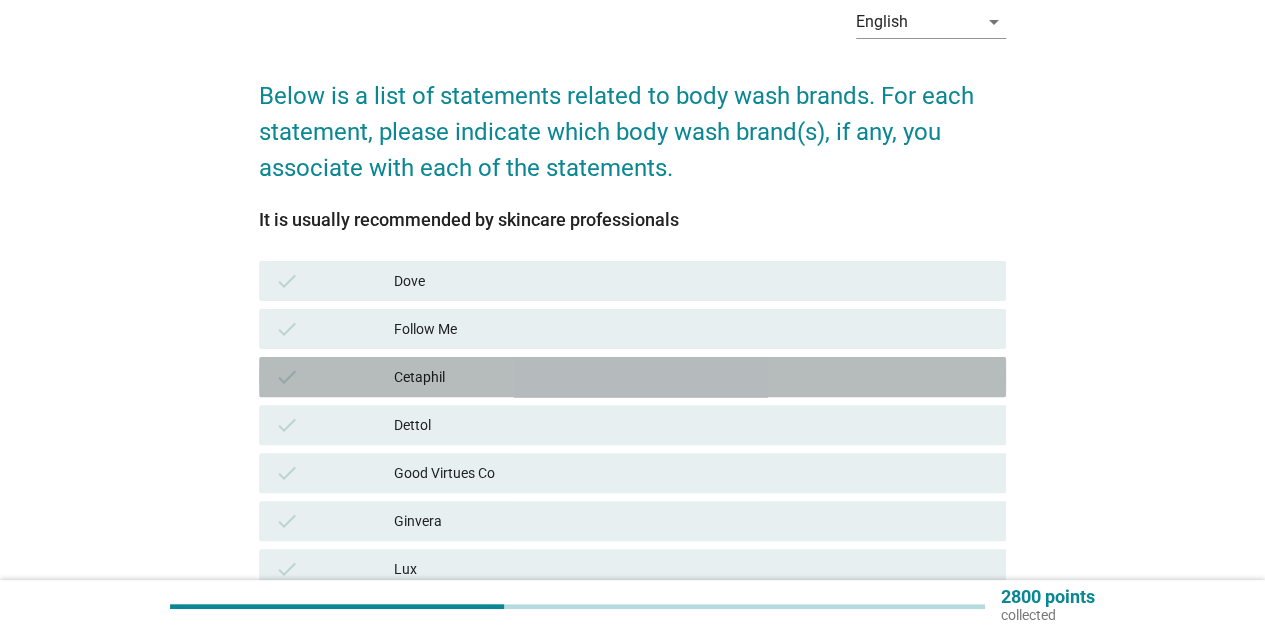 click on "check" at bounding box center [334, 377] 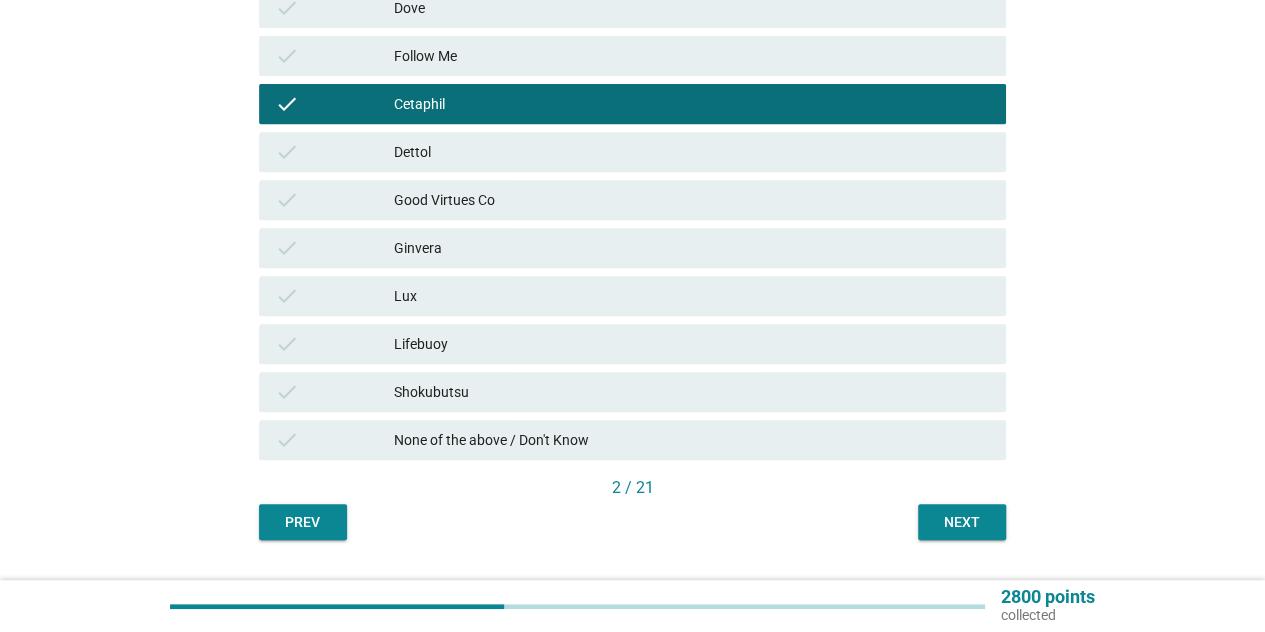 scroll, scrollTop: 423, scrollLeft: 0, axis: vertical 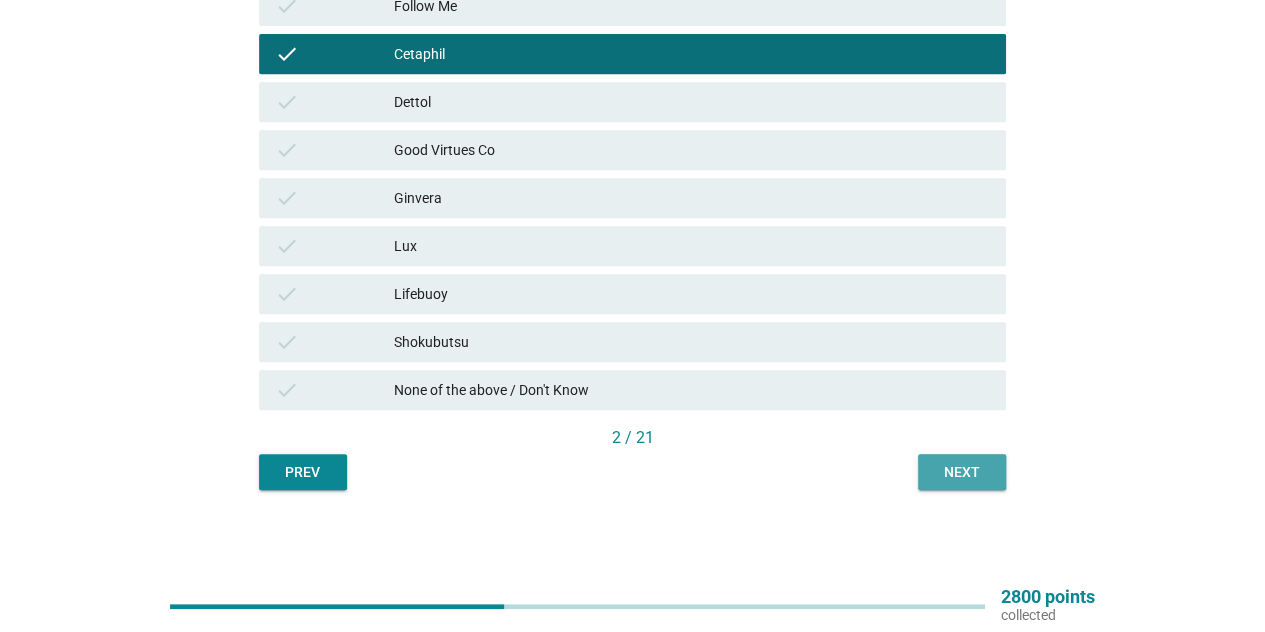 click on "Next" at bounding box center (962, 472) 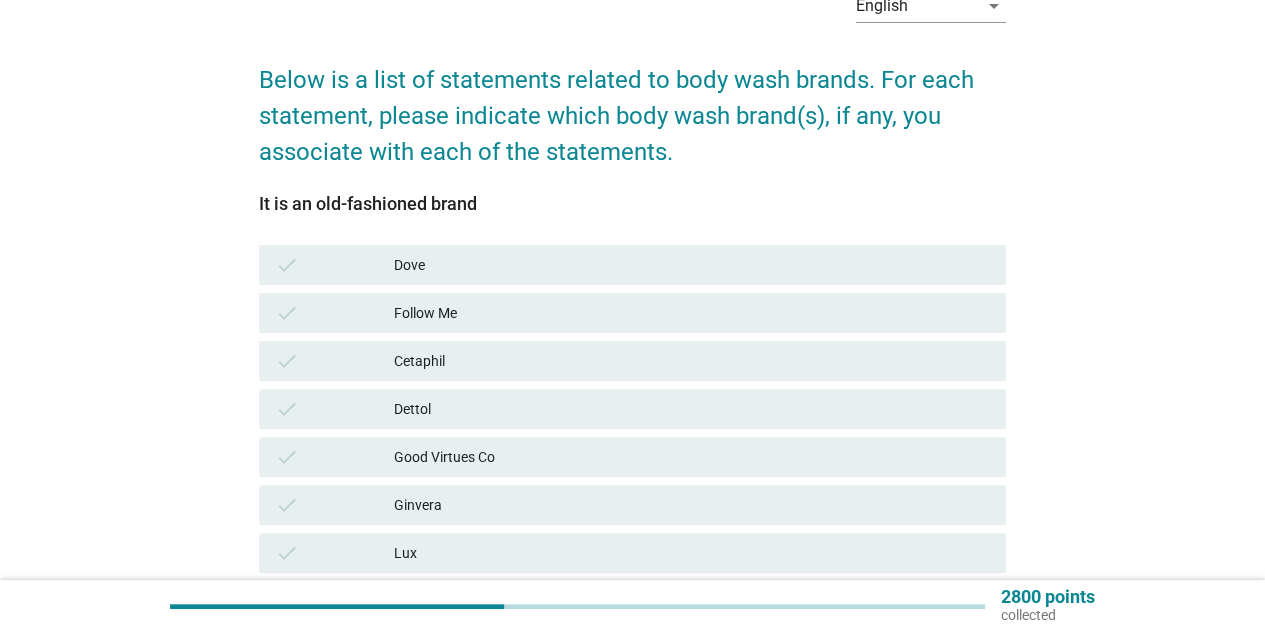 scroll, scrollTop: 200, scrollLeft: 0, axis: vertical 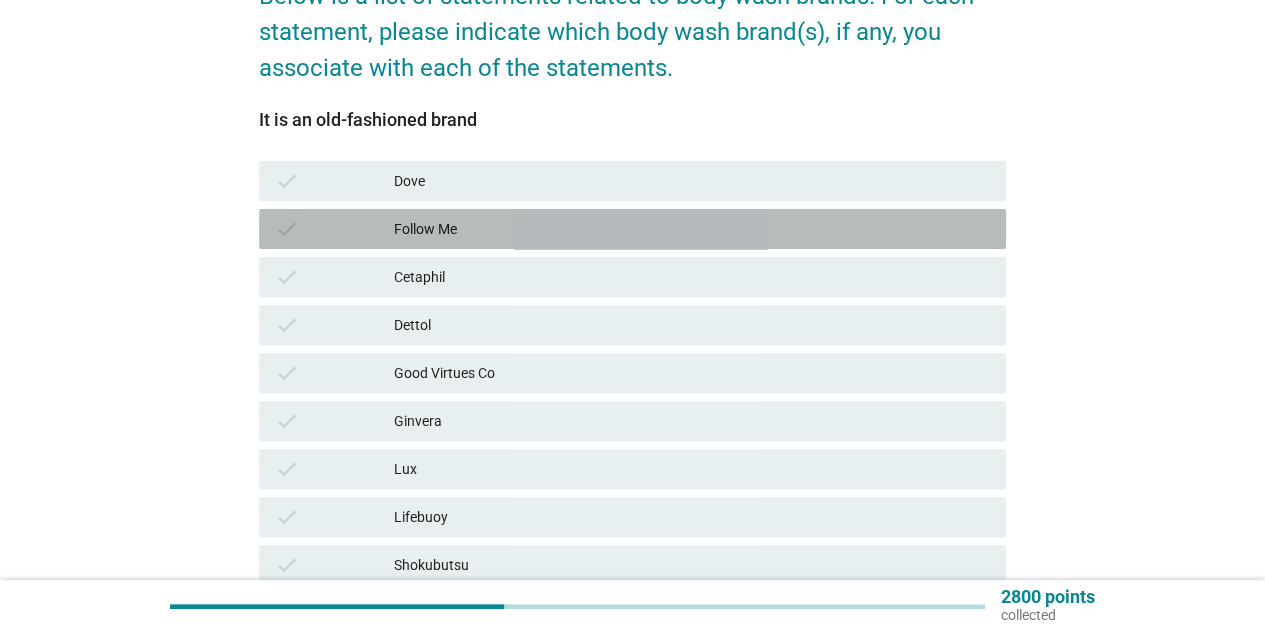 click on "Follow Me" at bounding box center (692, 229) 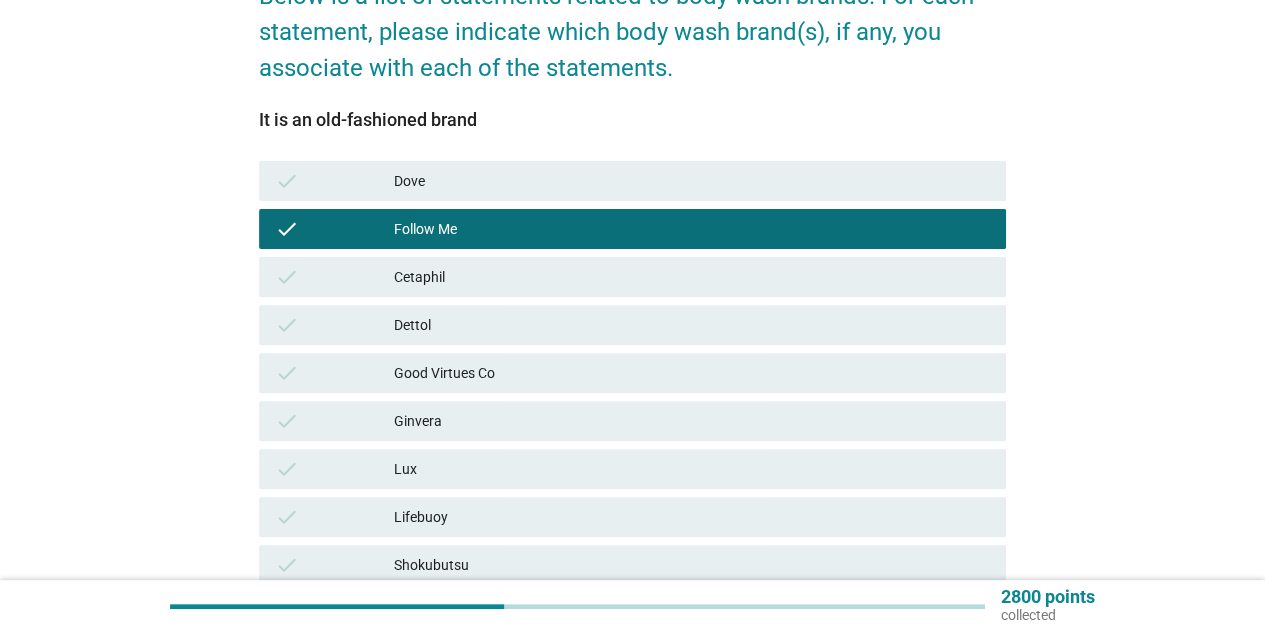 scroll, scrollTop: 300, scrollLeft: 0, axis: vertical 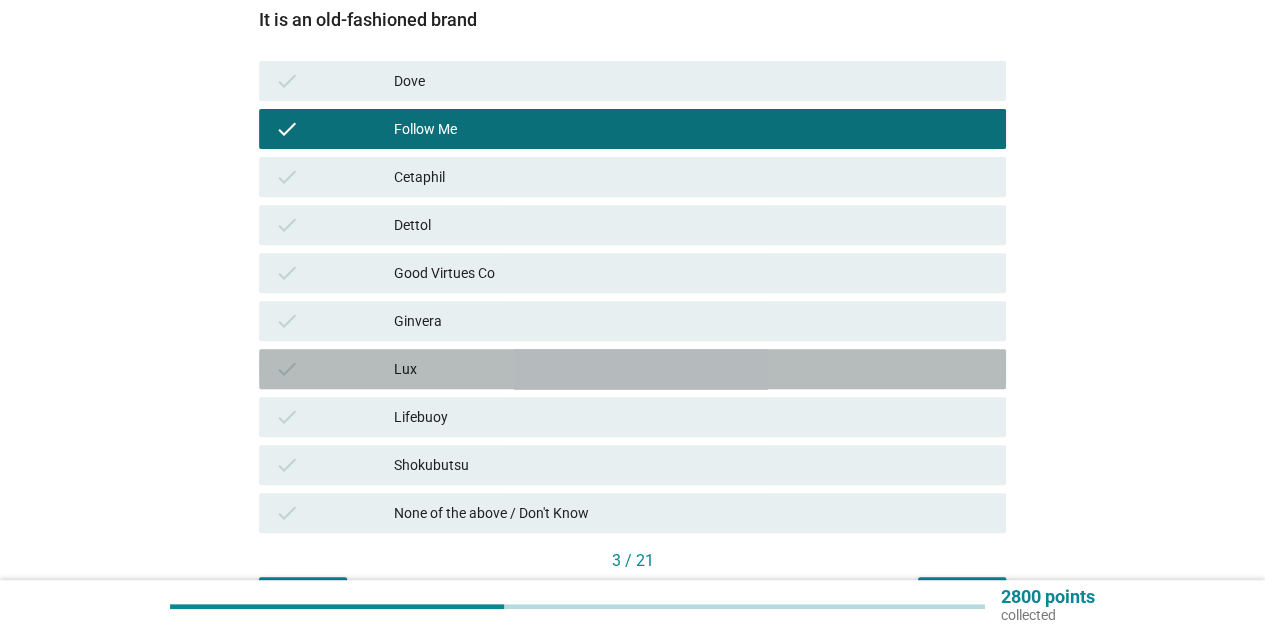 click on "Lux" at bounding box center [692, 369] 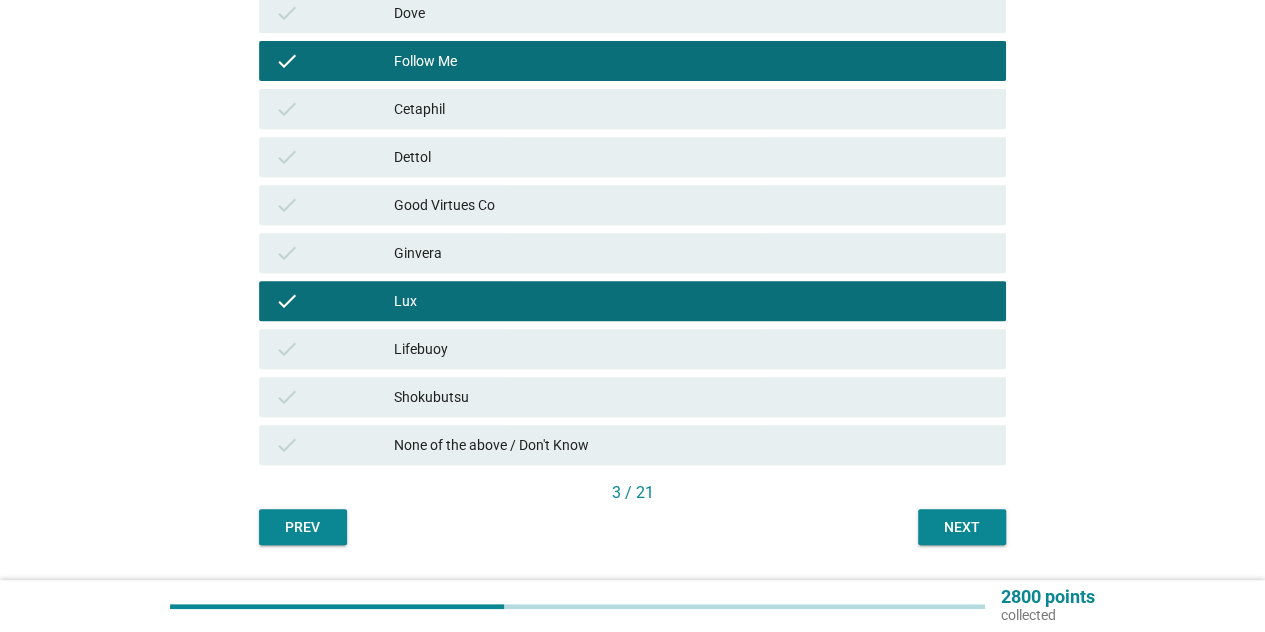 scroll, scrollTop: 400, scrollLeft: 0, axis: vertical 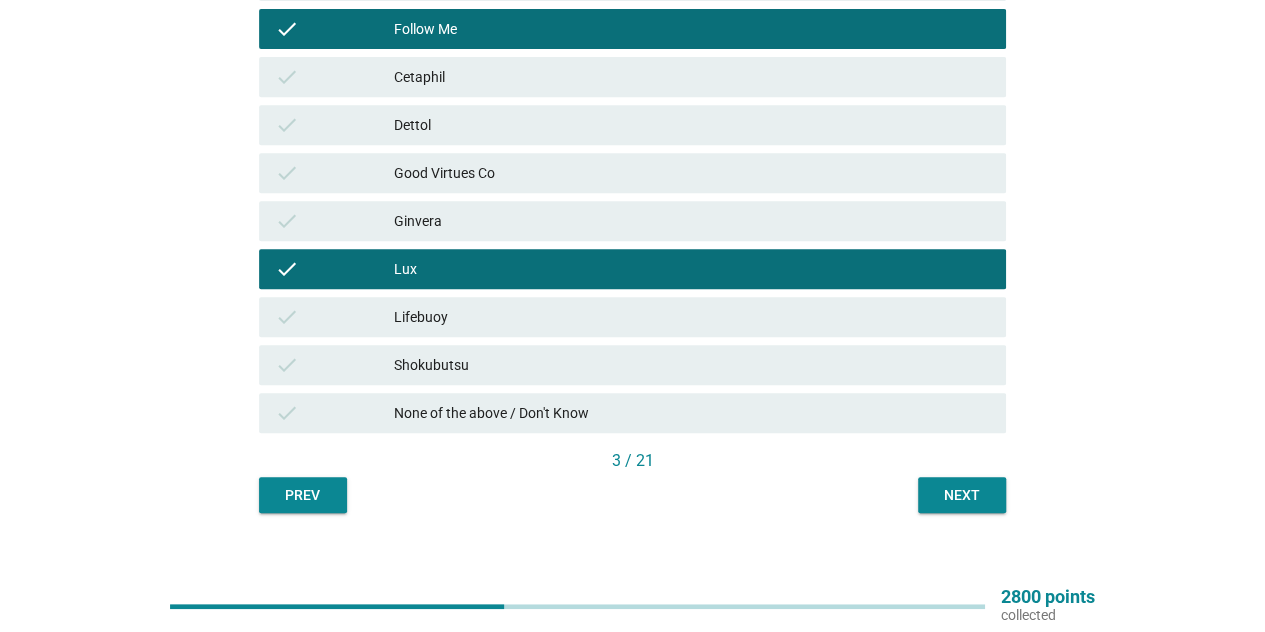 click on "check   Lifebuoy" at bounding box center [632, 317] 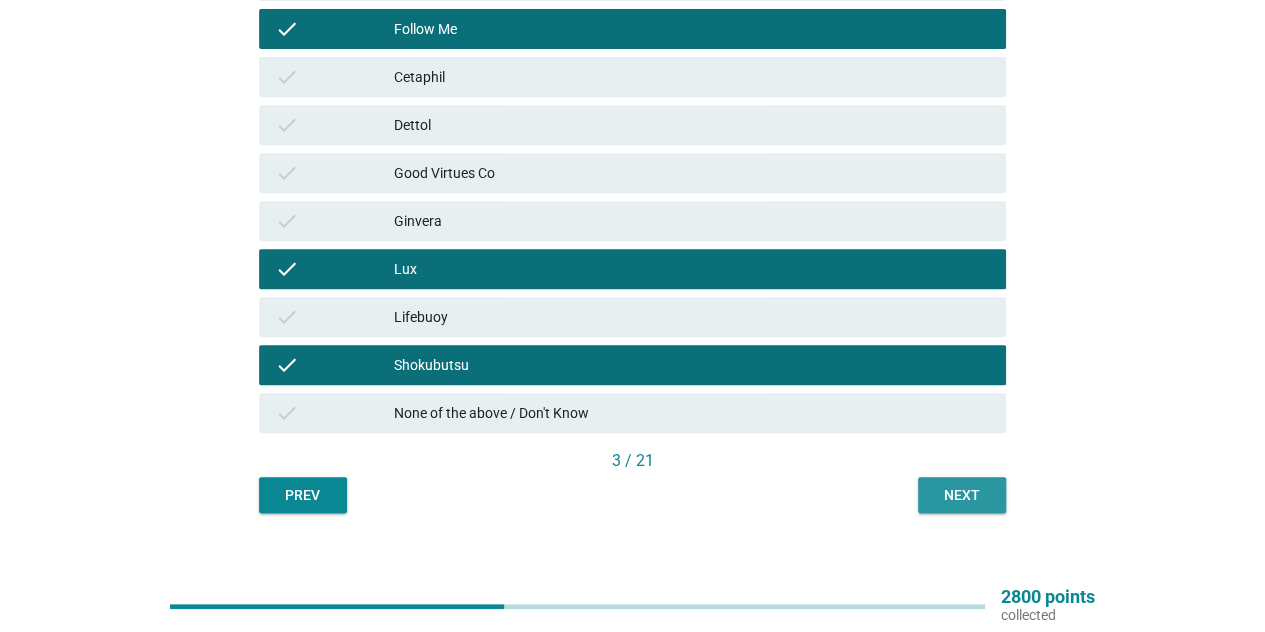 click on "Next" at bounding box center (962, 495) 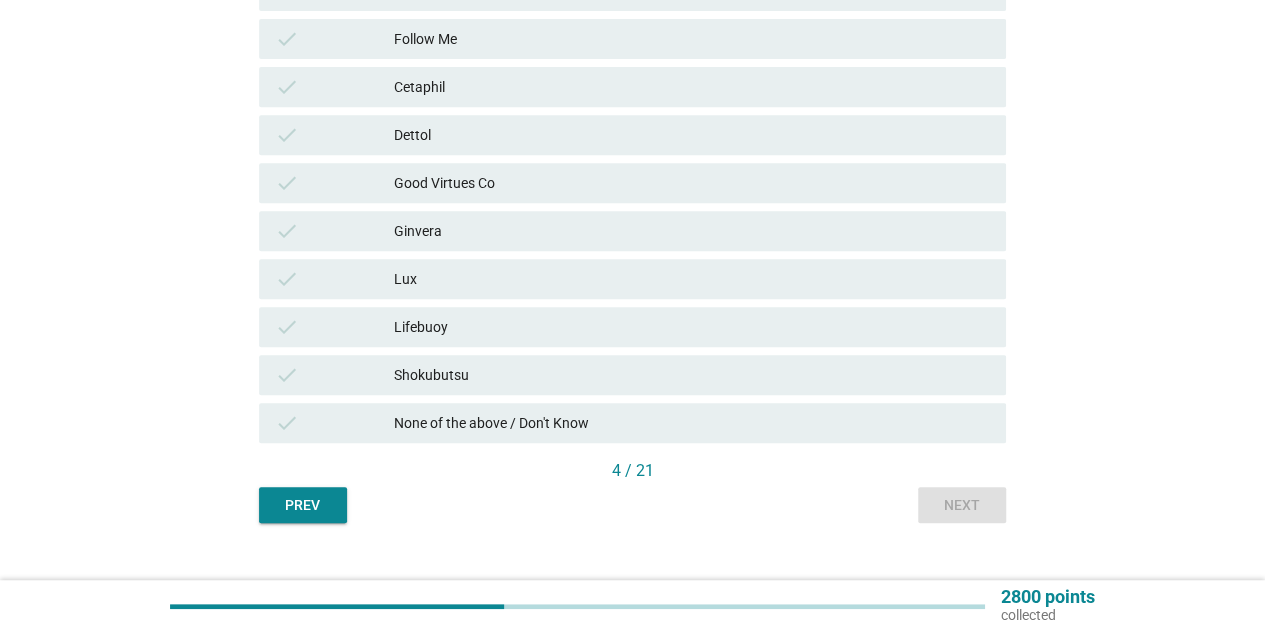 scroll, scrollTop: 400, scrollLeft: 0, axis: vertical 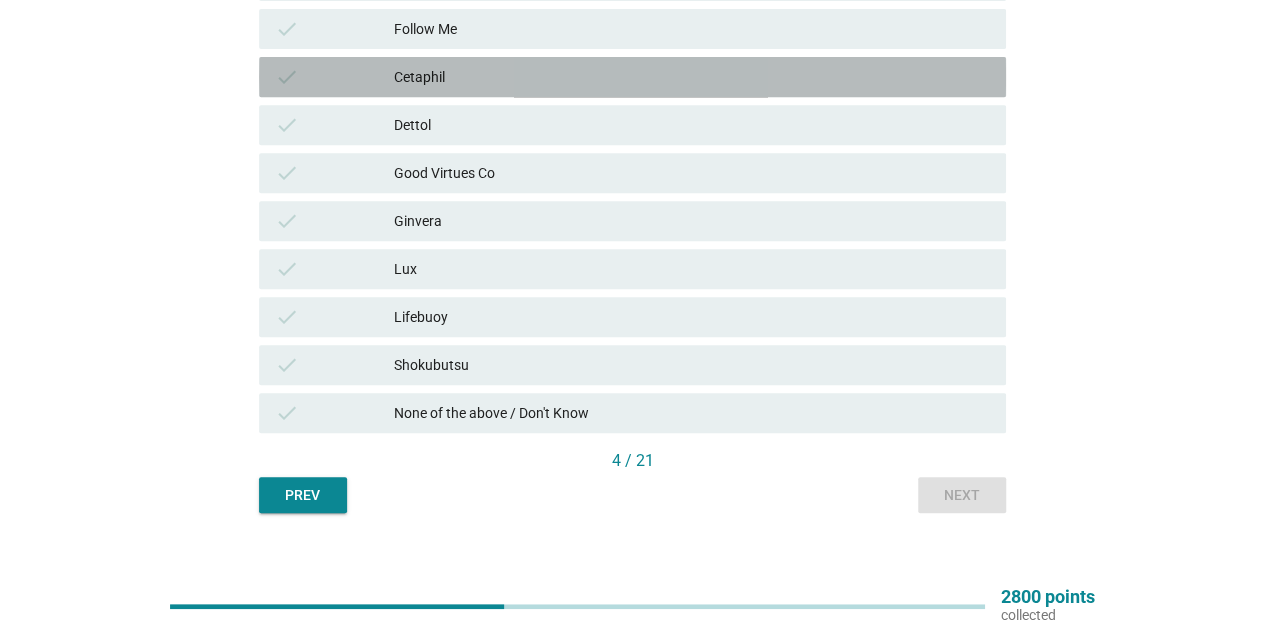 click on "check   Cetaphil" at bounding box center [632, 77] 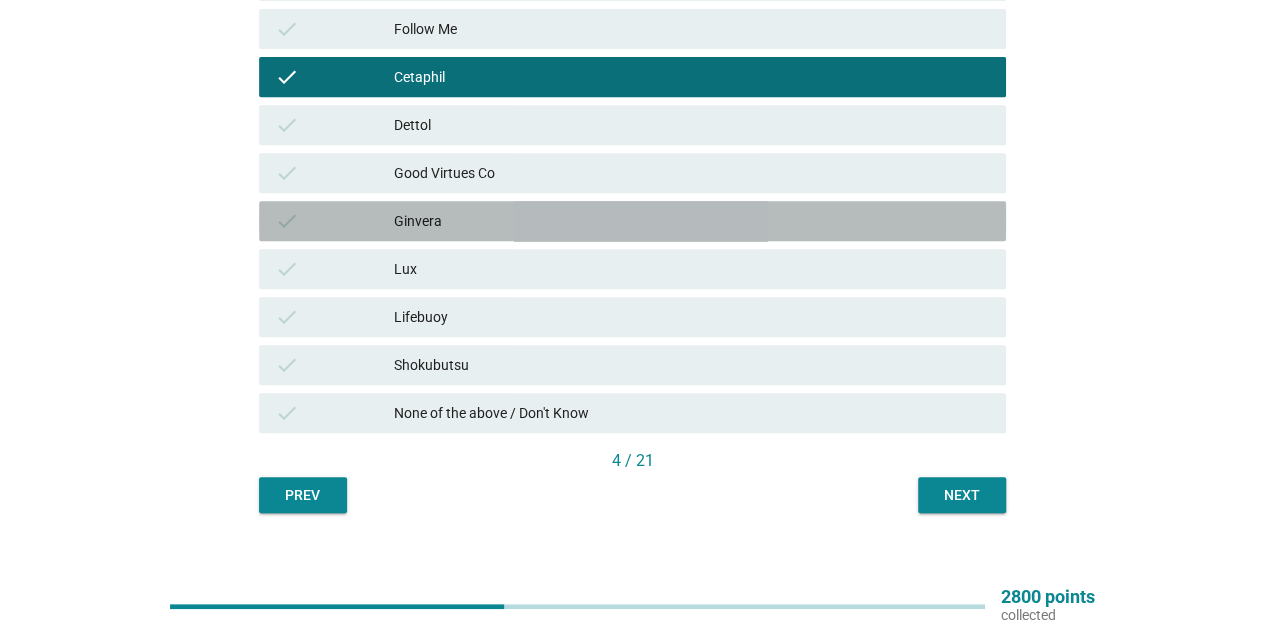 drag, startPoint x: 582, startPoint y: 216, endPoint x: 602, endPoint y: 240, distance: 31.241 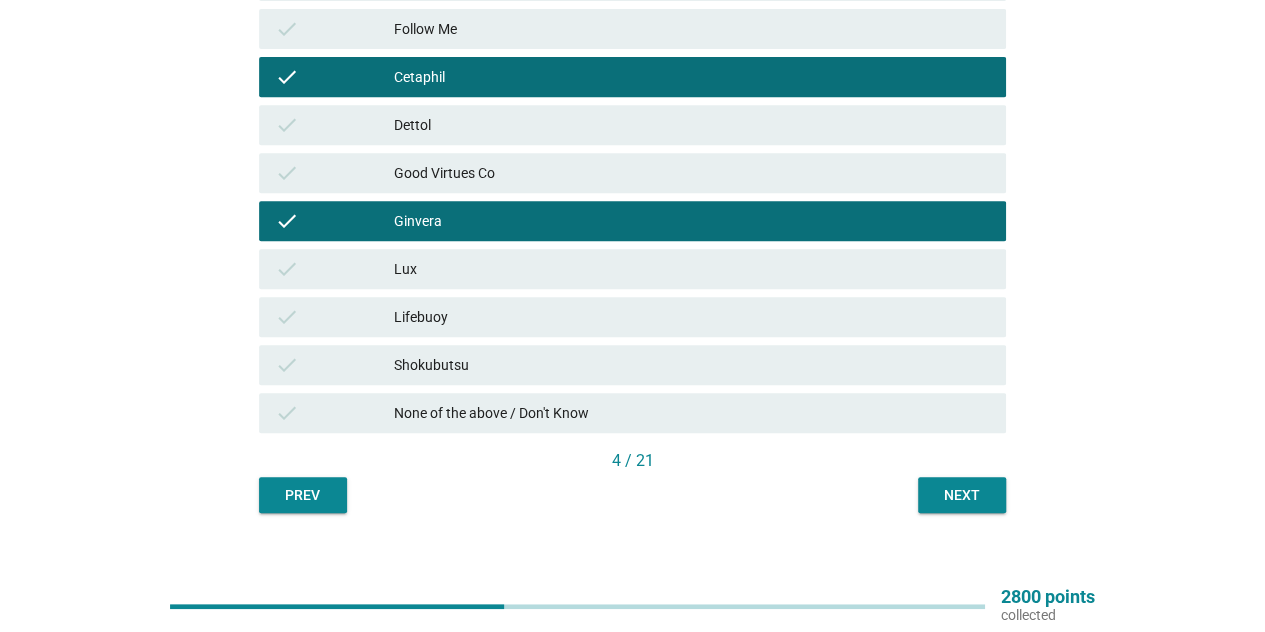 click on "Next" at bounding box center [962, 495] 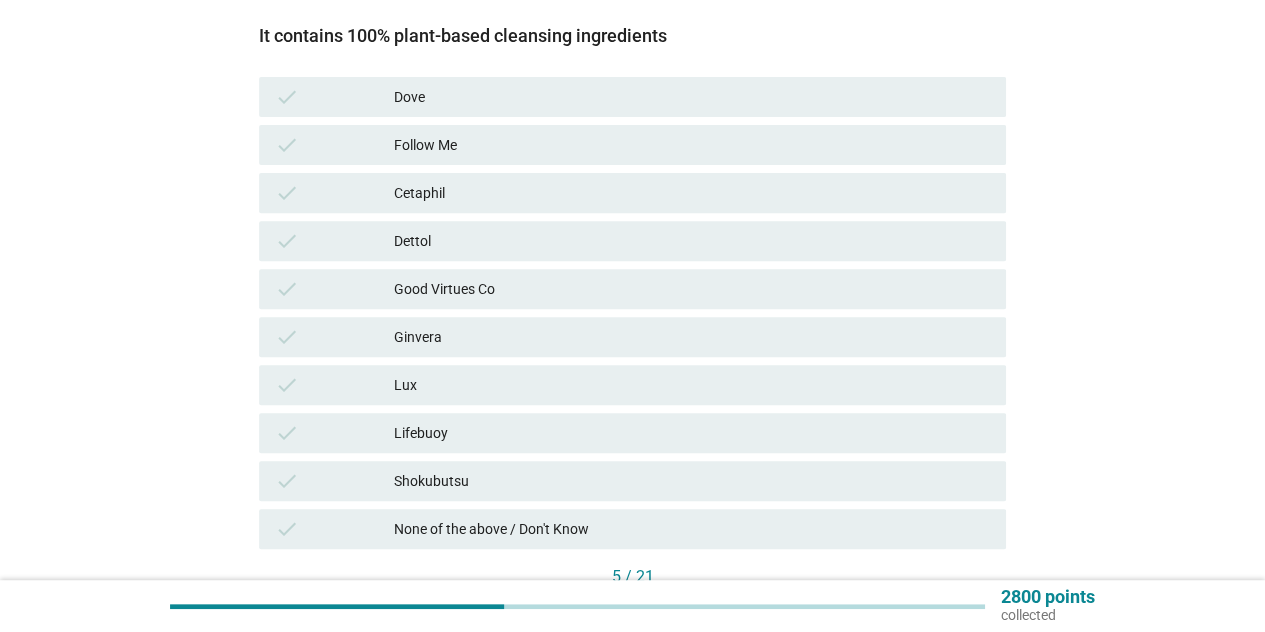 scroll, scrollTop: 400, scrollLeft: 0, axis: vertical 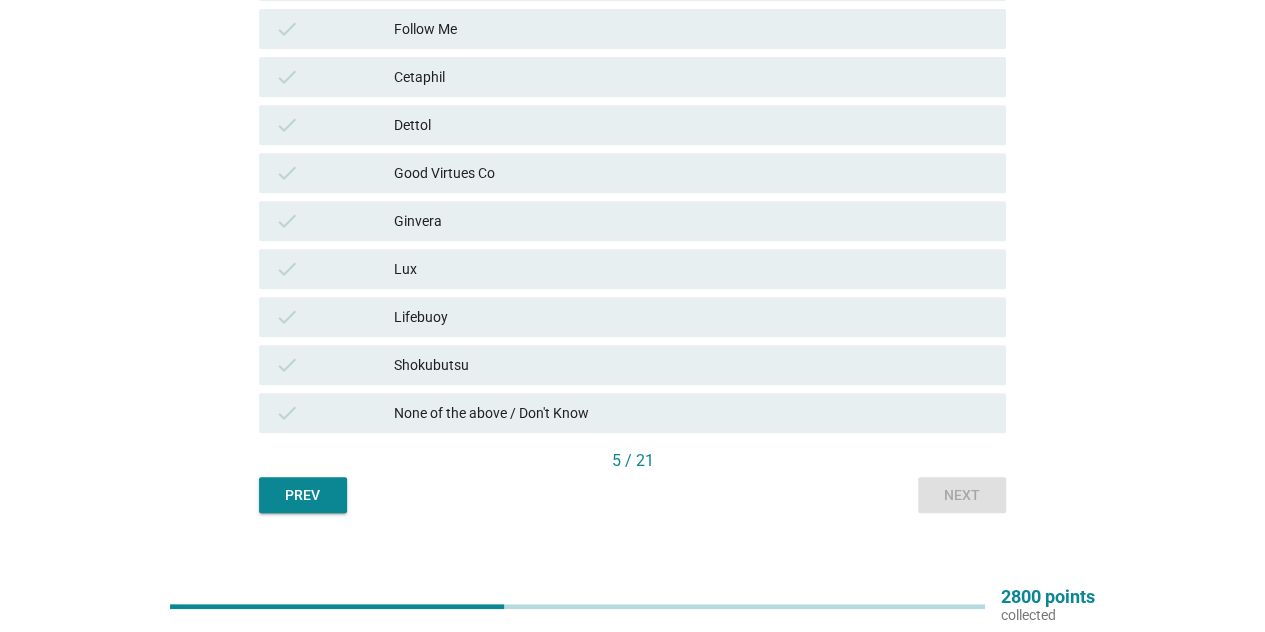 click on "None of the above / Don't Know" at bounding box center (692, 413) 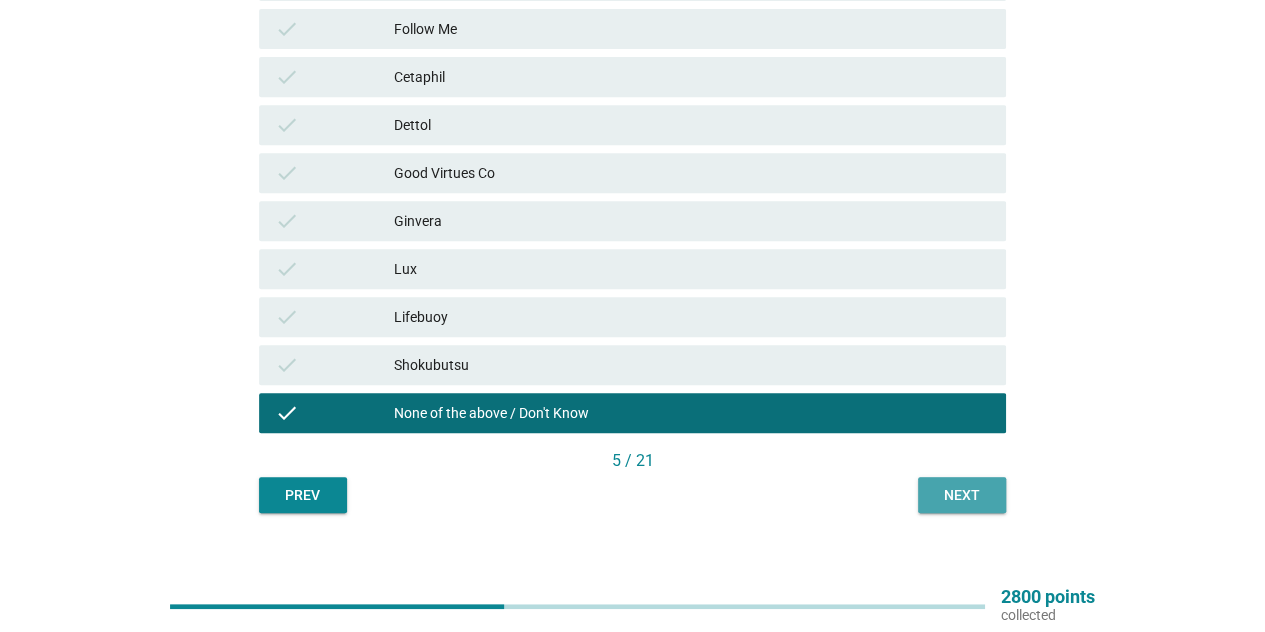 click on "Next" at bounding box center (962, 495) 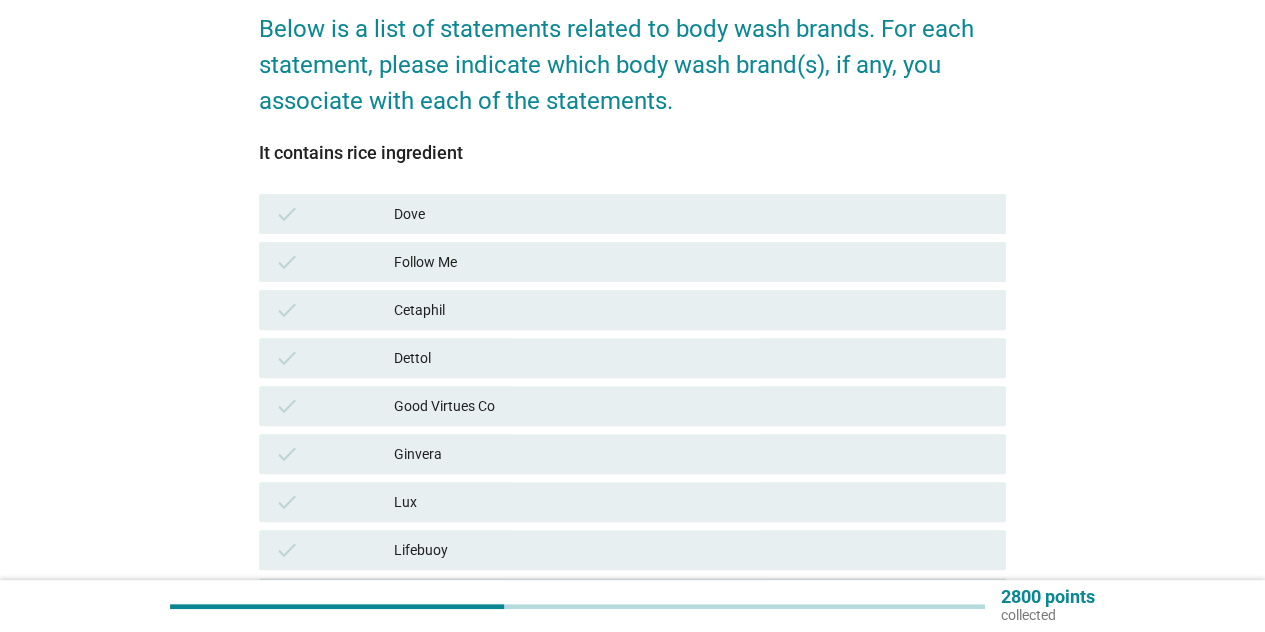 scroll, scrollTop: 300, scrollLeft: 0, axis: vertical 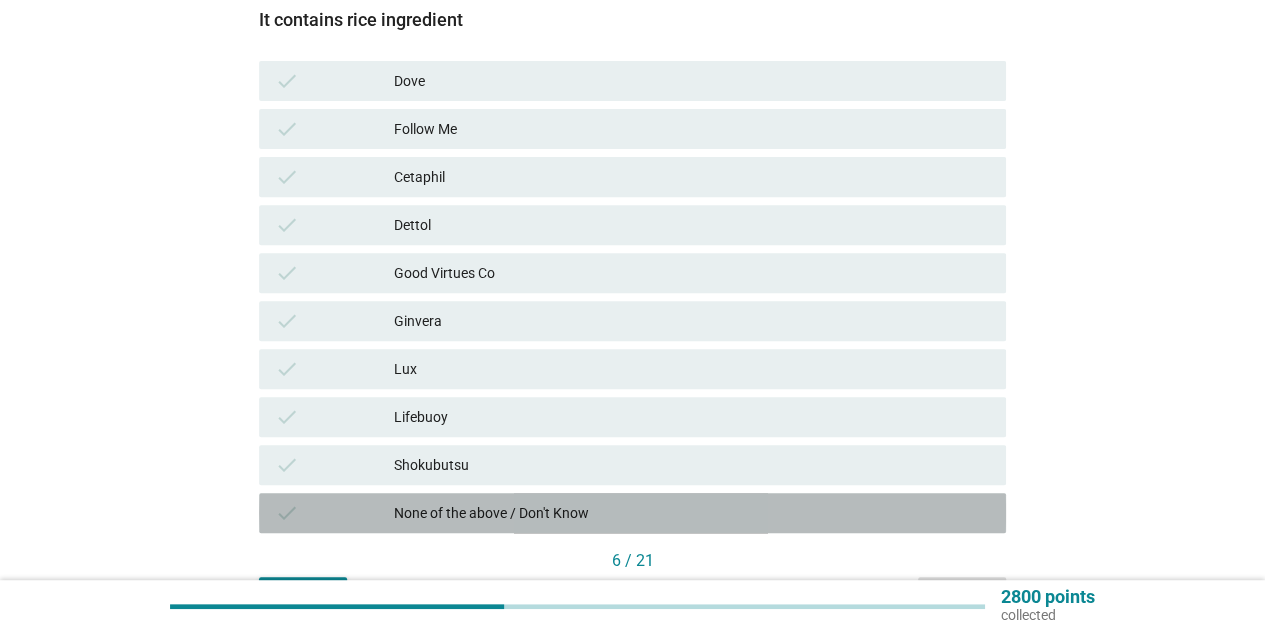 click on "None of the above / Don't Know" at bounding box center (692, 513) 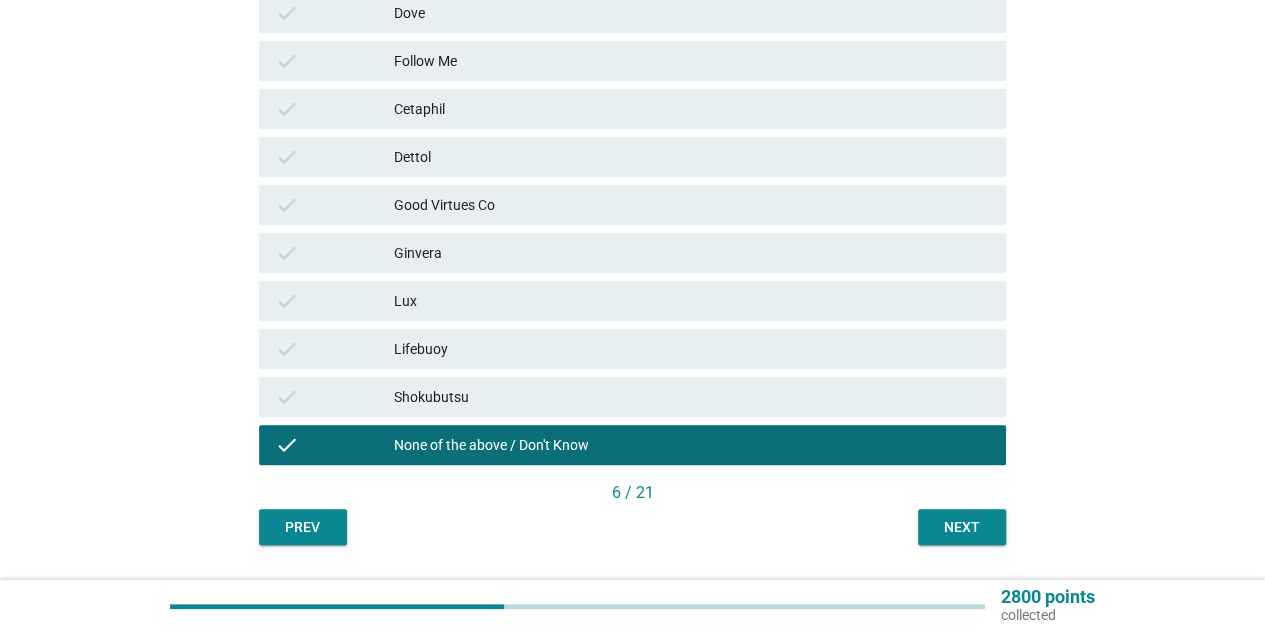 scroll, scrollTop: 400, scrollLeft: 0, axis: vertical 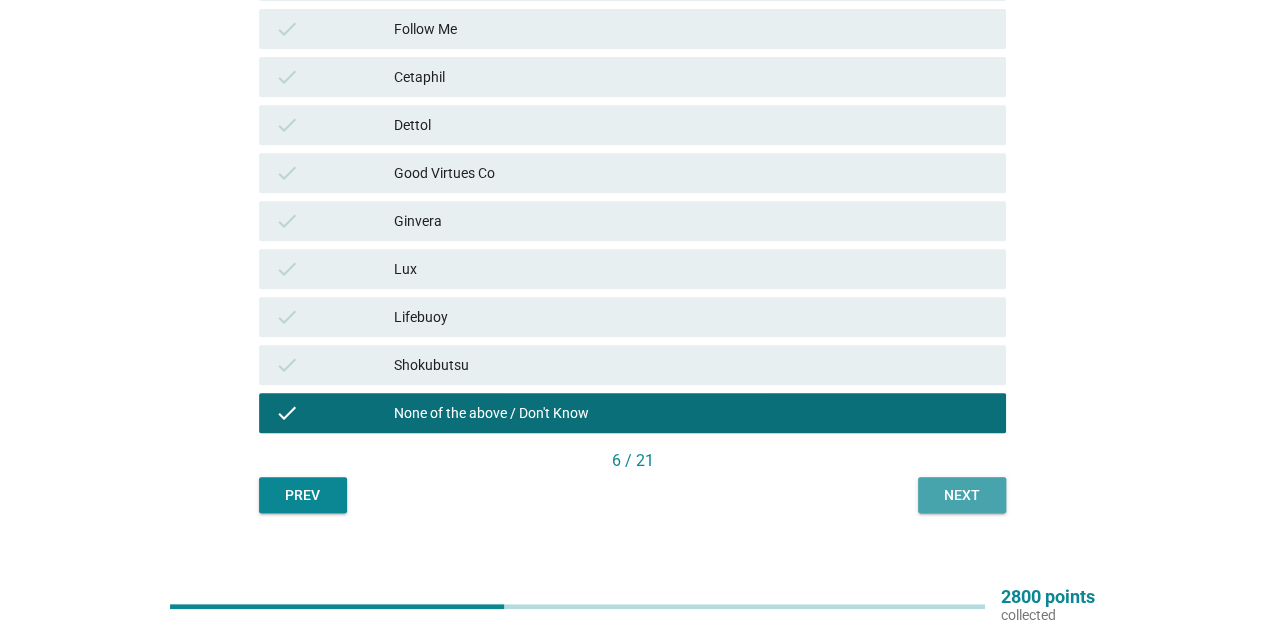 click on "Next" at bounding box center (962, 495) 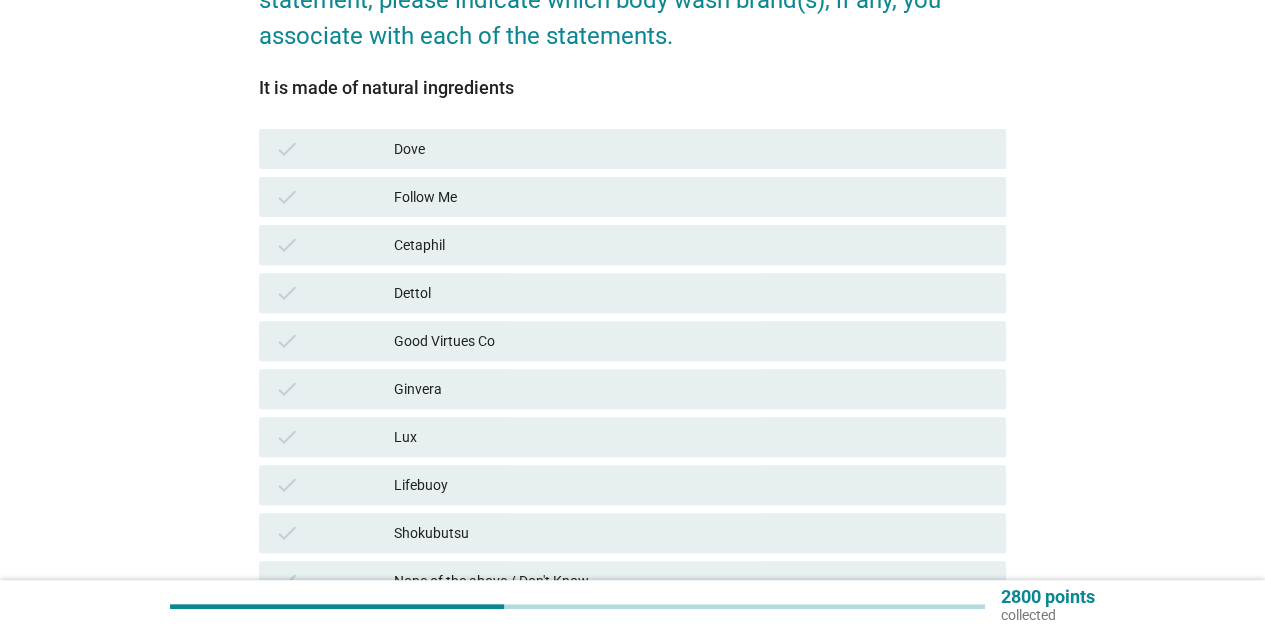 scroll, scrollTop: 300, scrollLeft: 0, axis: vertical 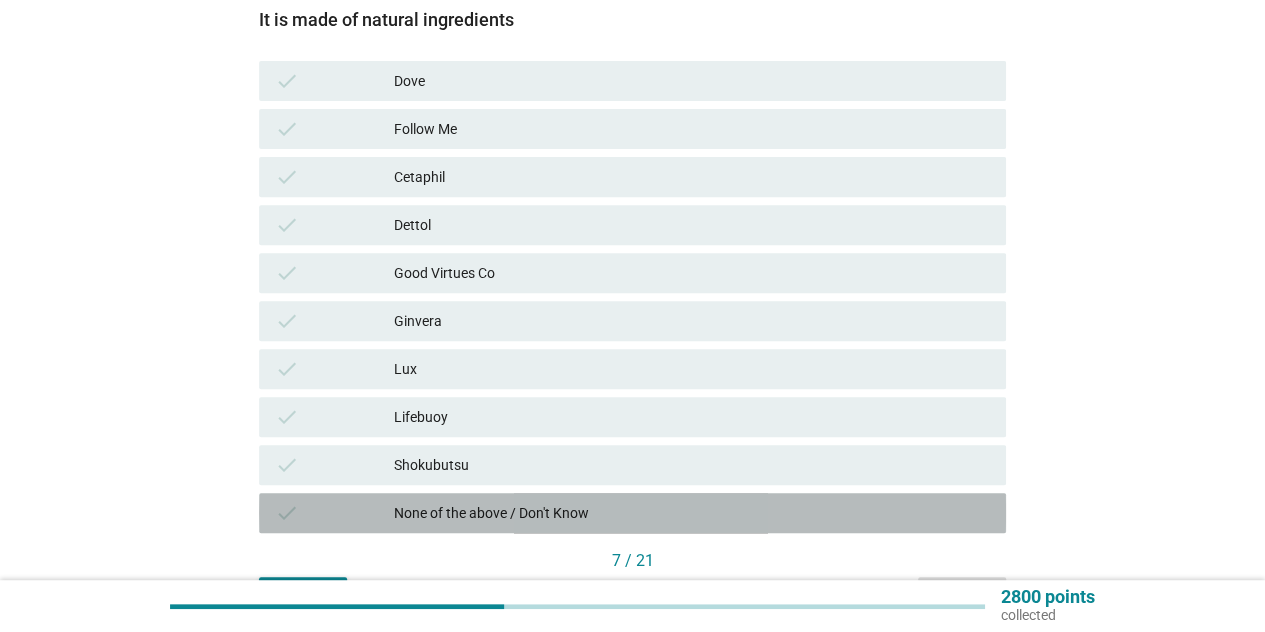 drag, startPoint x: 679, startPoint y: 505, endPoint x: 773, endPoint y: 526, distance: 96.317184 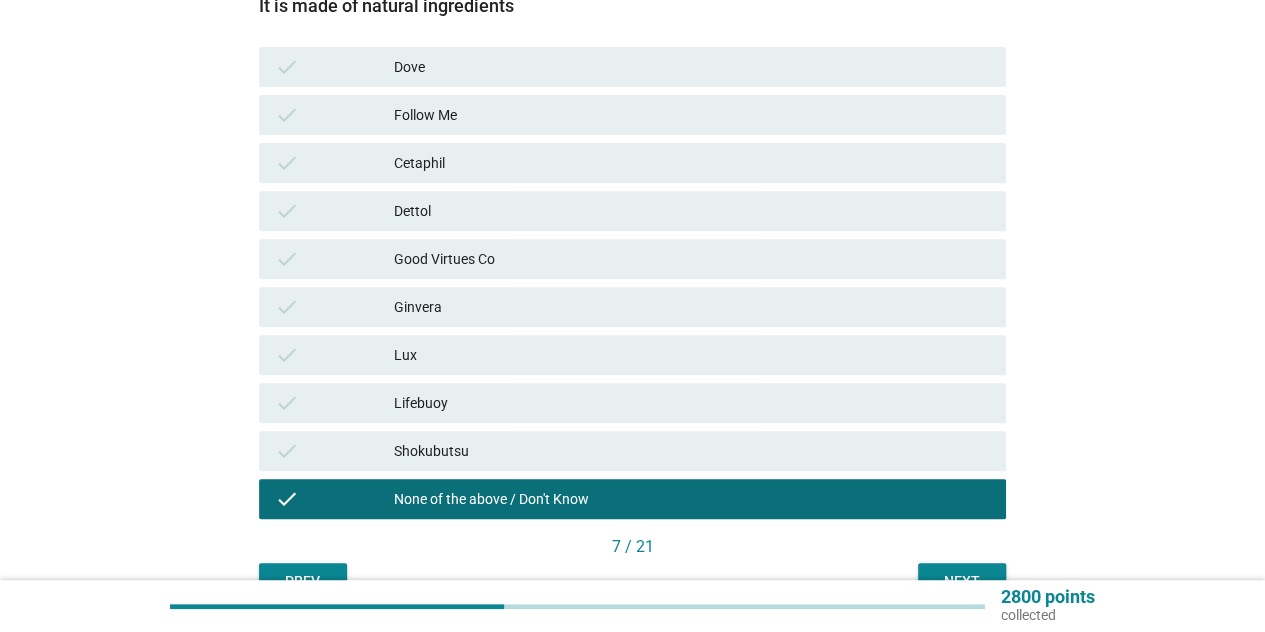 scroll, scrollTop: 400, scrollLeft: 0, axis: vertical 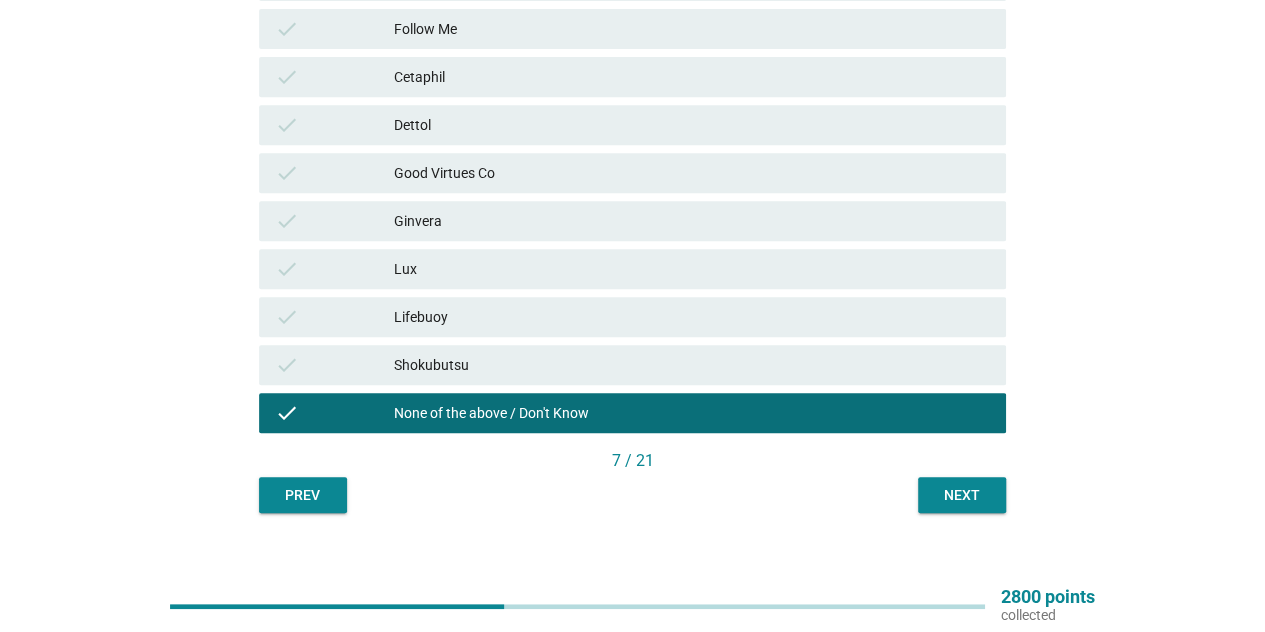 click on "Next" at bounding box center [962, 495] 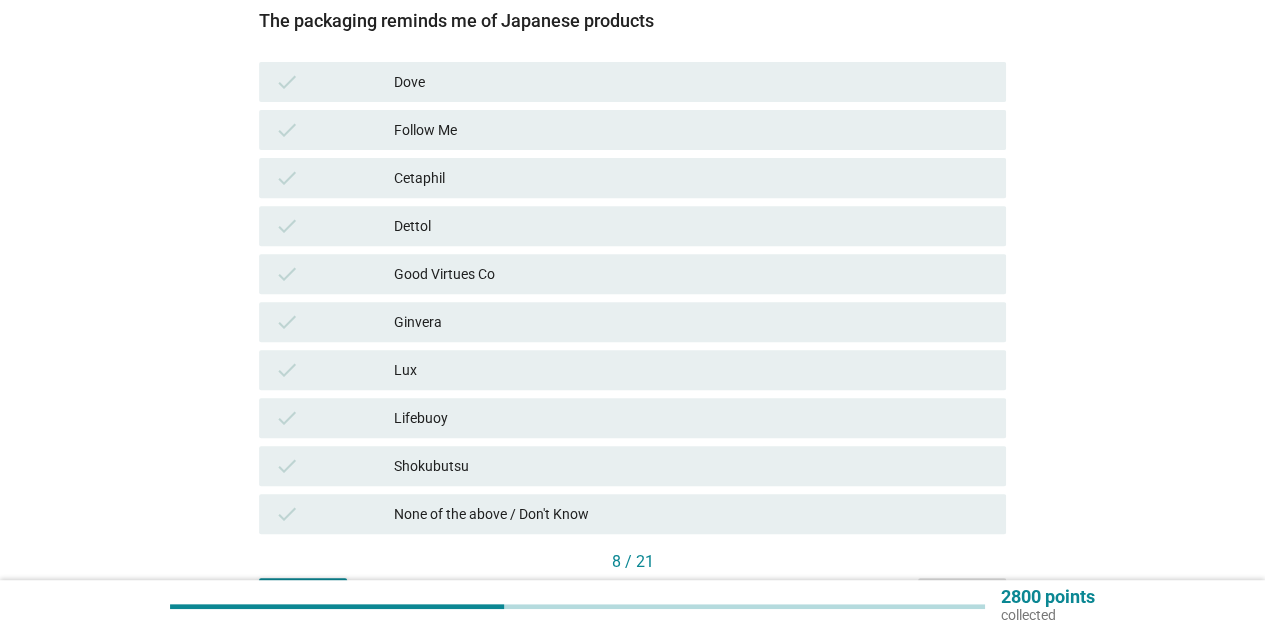 scroll, scrollTop: 300, scrollLeft: 0, axis: vertical 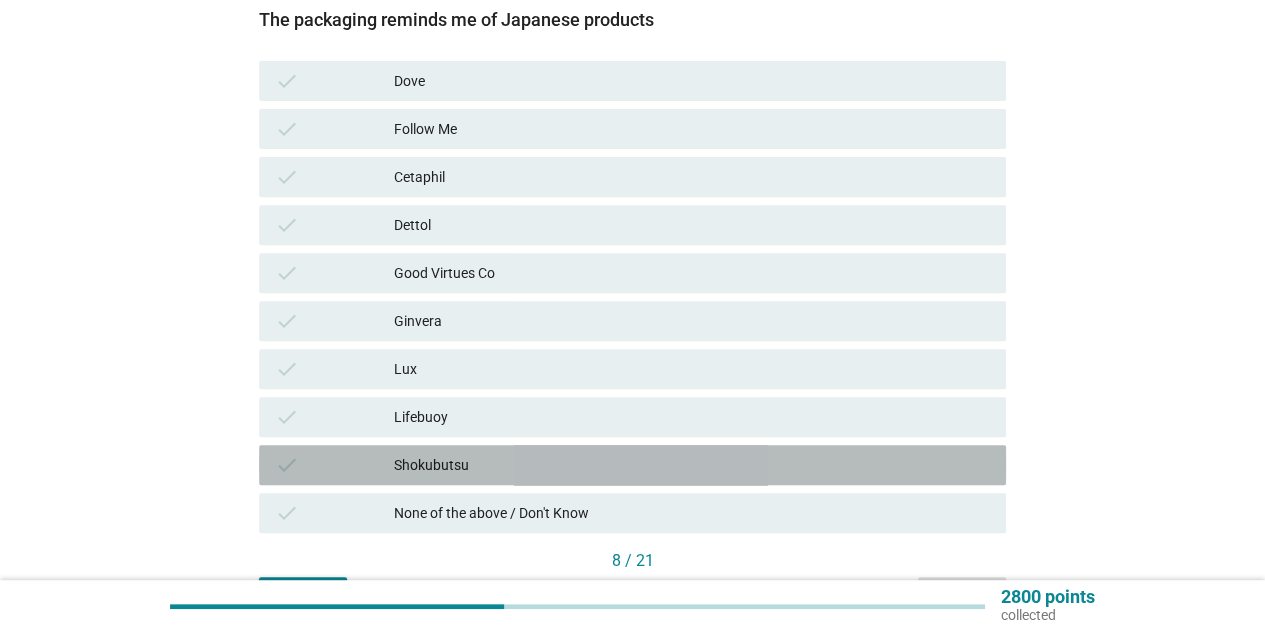 click on "Shokubutsu" at bounding box center (692, 465) 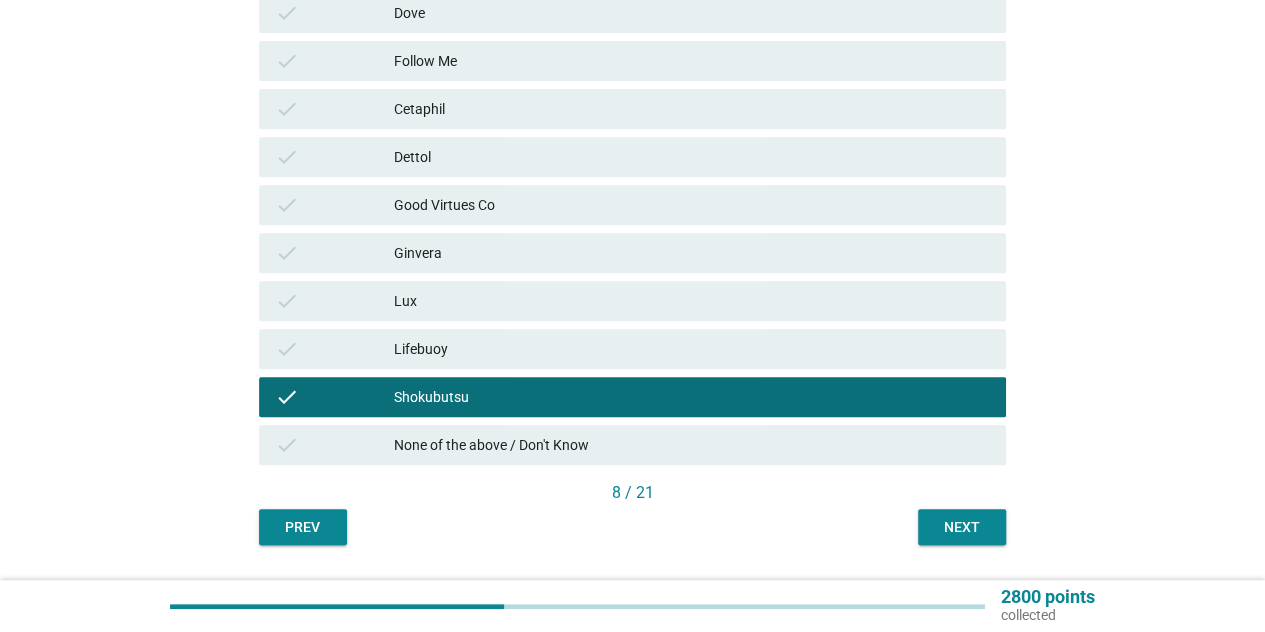 scroll, scrollTop: 400, scrollLeft: 0, axis: vertical 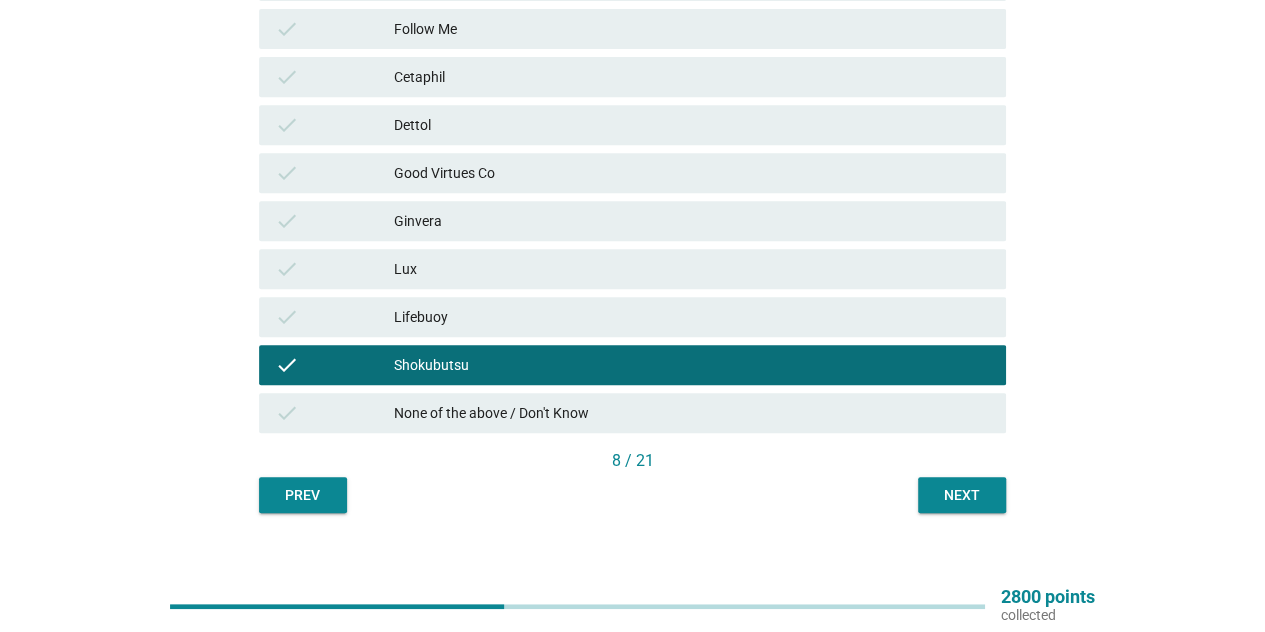 click on "Next" at bounding box center (962, 495) 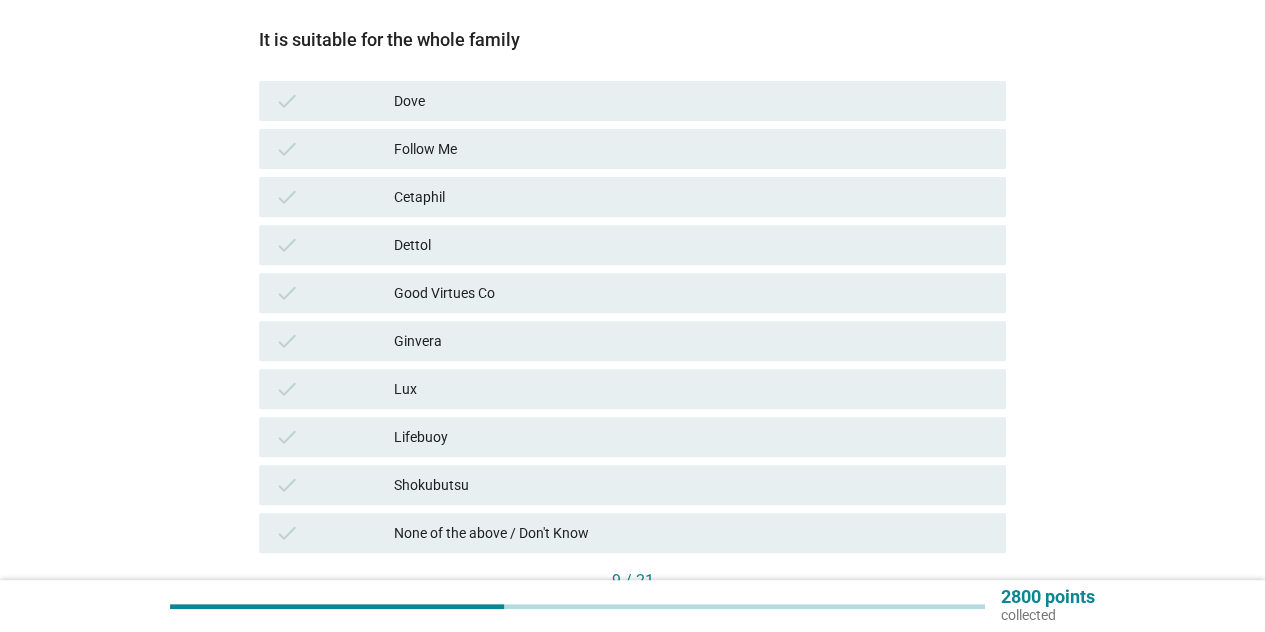 scroll, scrollTop: 300, scrollLeft: 0, axis: vertical 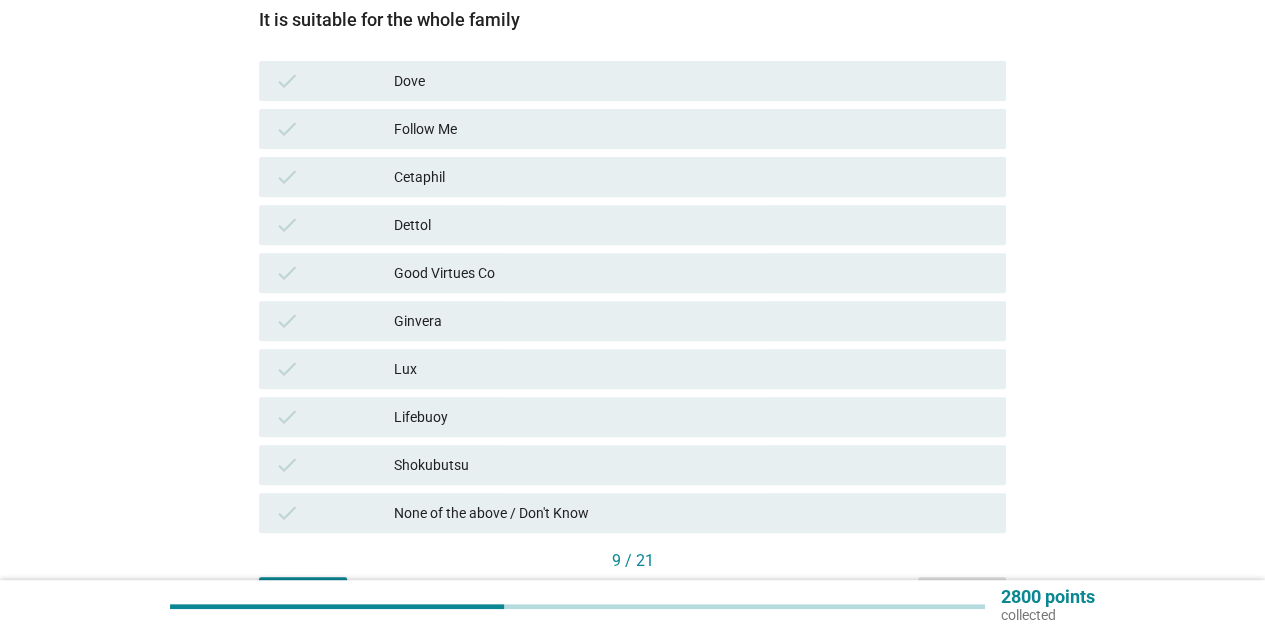 click on "Dettol" at bounding box center (692, 225) 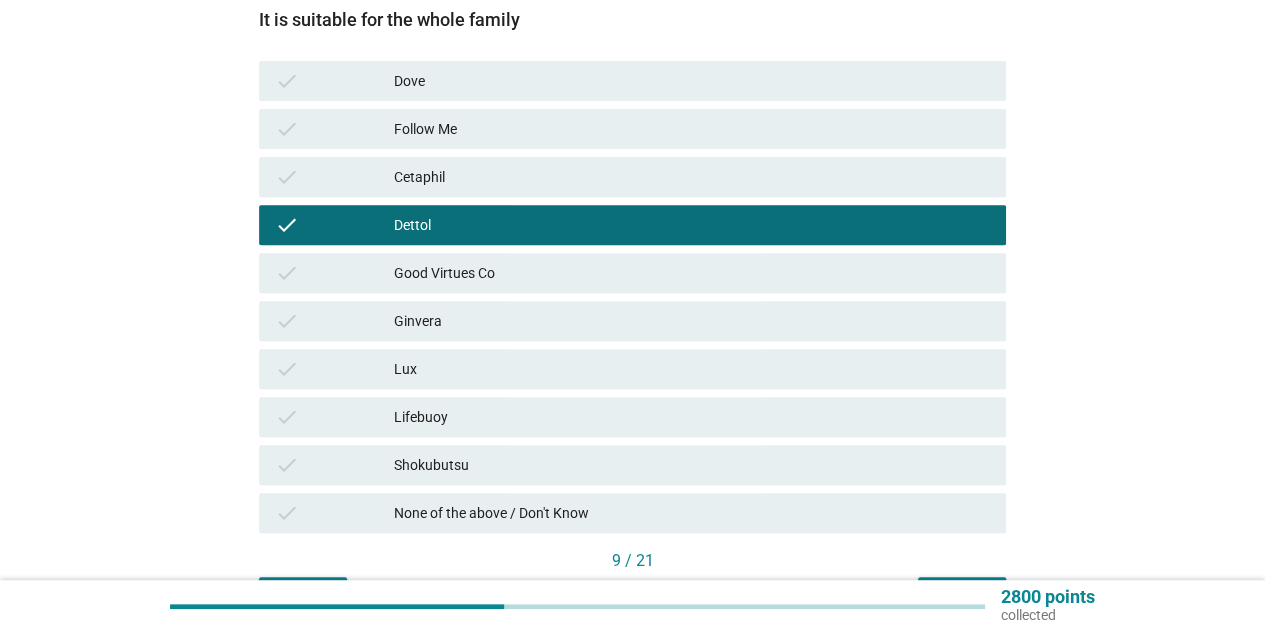 click on "Cetaphil" at bounding box center (692, 177) 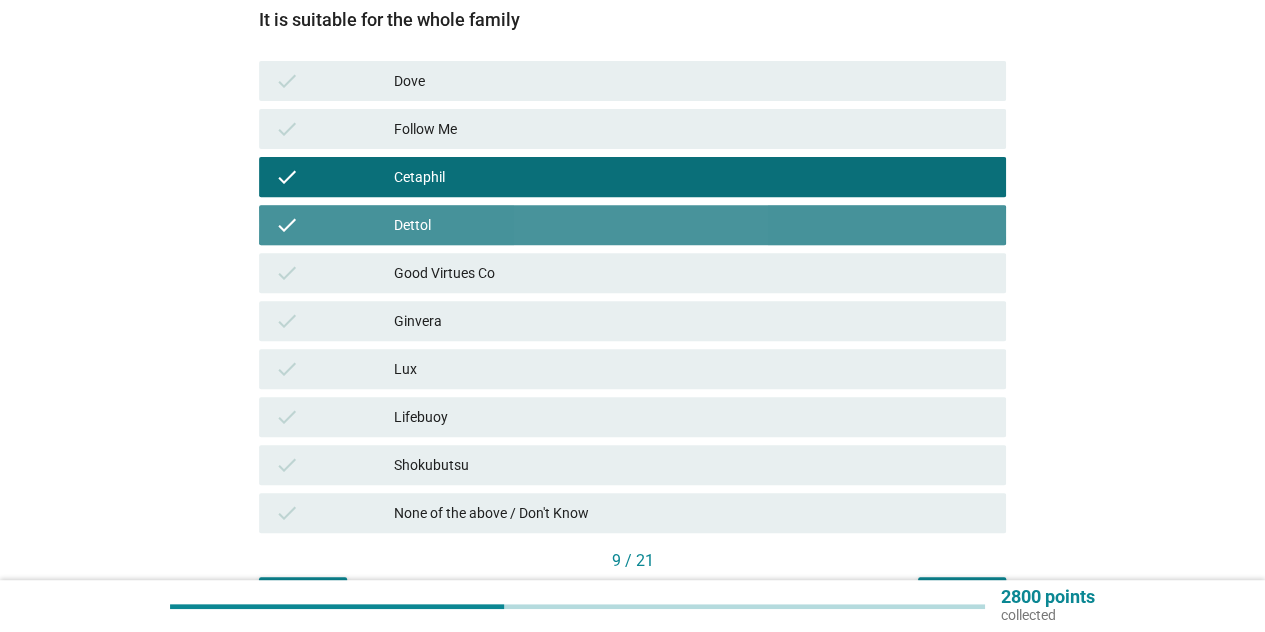 click on "check   Dettol" at bounding box center [632, 225] 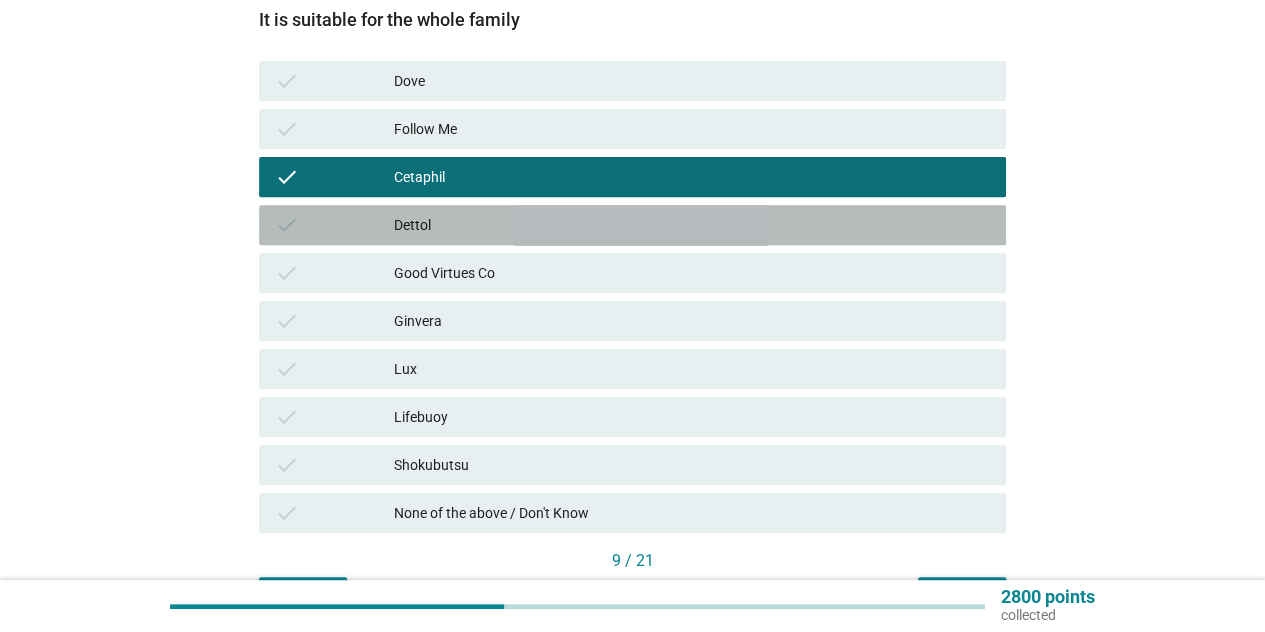 click on "check   Dettol" at bounding box center [632, 225] 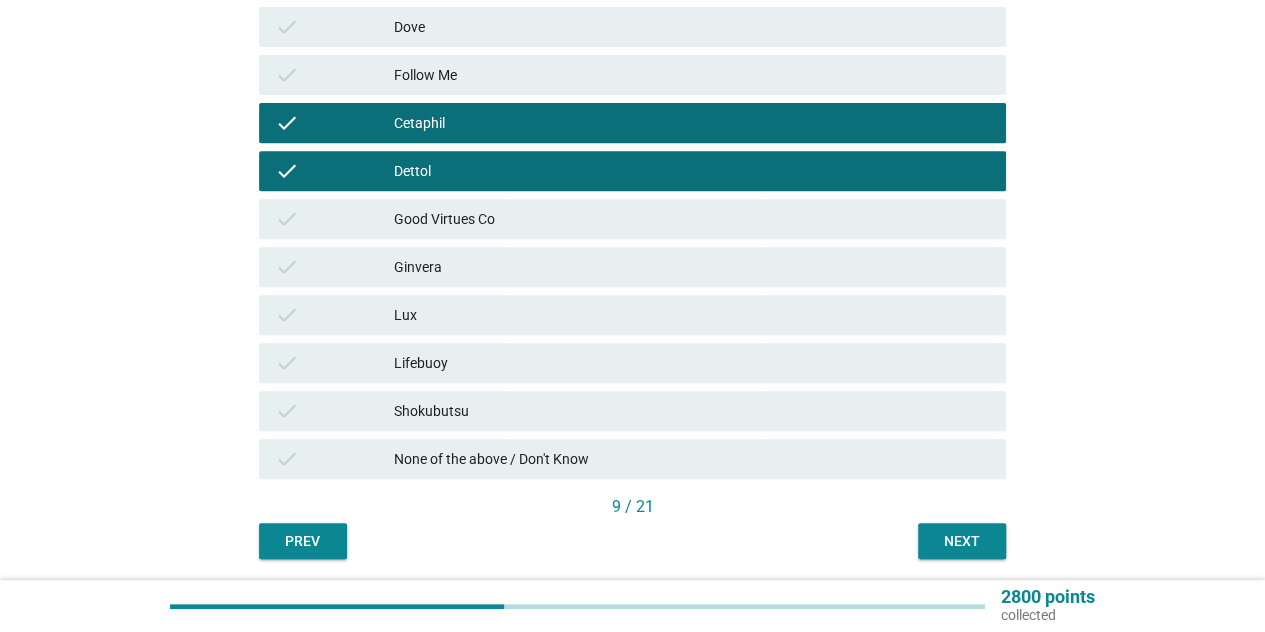 scroll, scrollTop: 400, scrollLeft: 0, axis: vertical 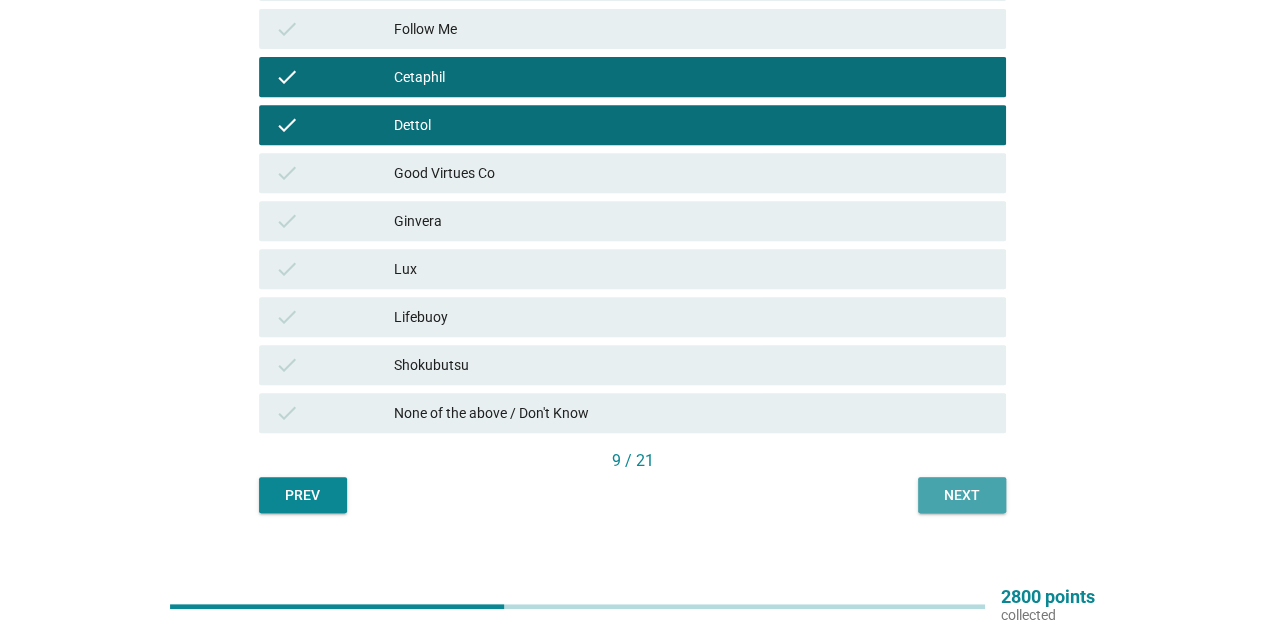 click on "Next" at bounding box center [962, 495] 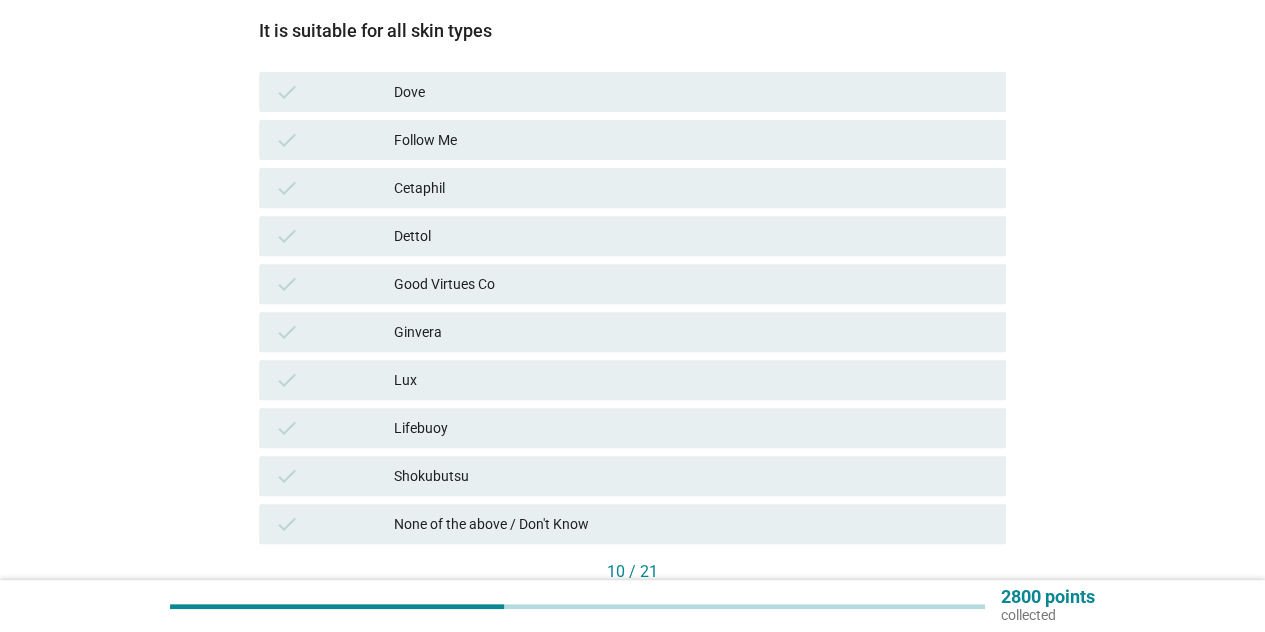 scroll, scrollTop: 400, scrollLeft: 0, axis: vertical 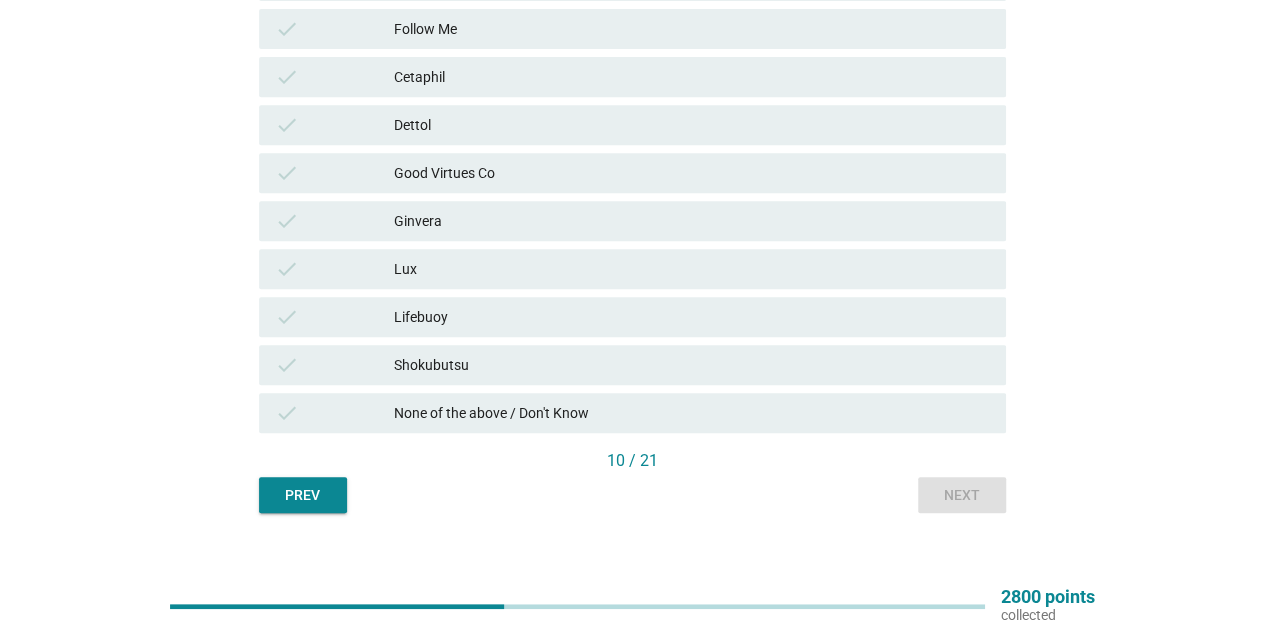 click on "None of the above / Don't Know" at bounding box center [692, 413] 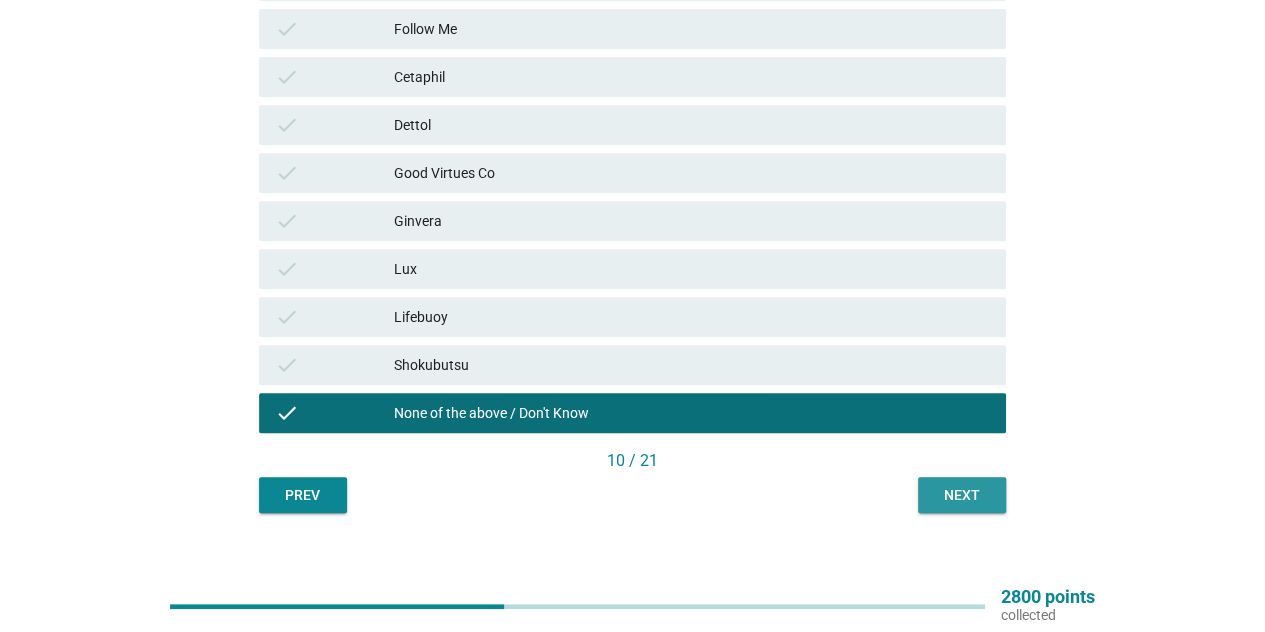 drag, startPoint x: 982, startPoint y: 496, endPoint x: 660, endPoint y: 177, distance: 453.2604 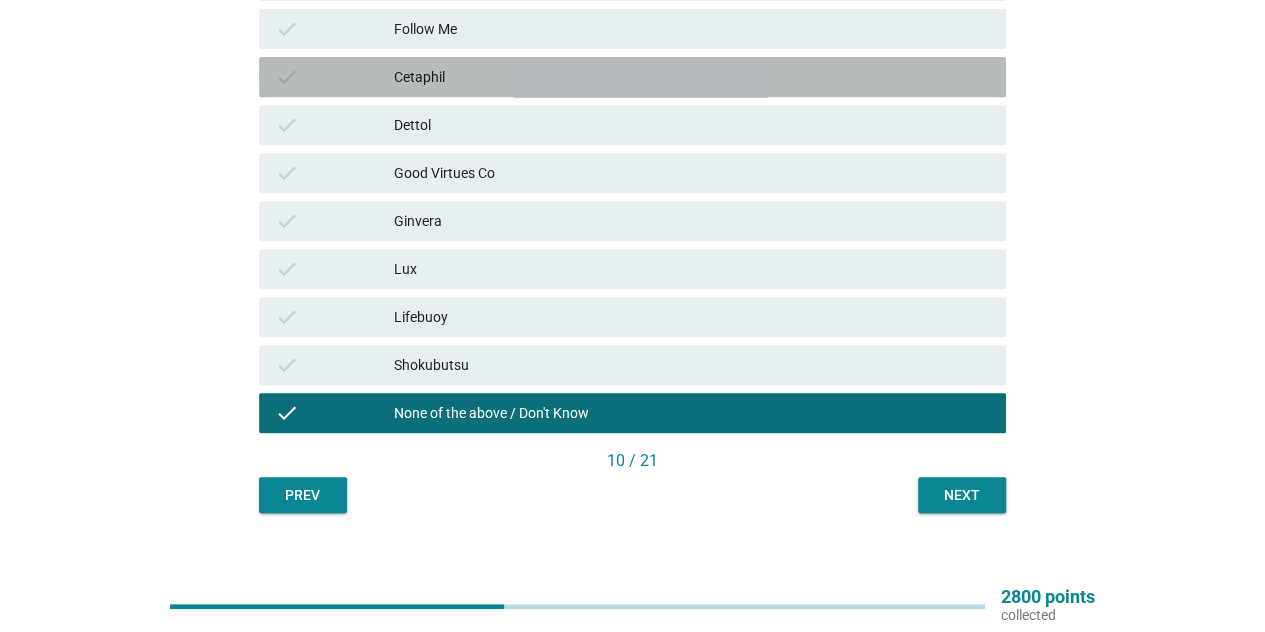click on "Cetaphil" at bounding box center (692, 77) 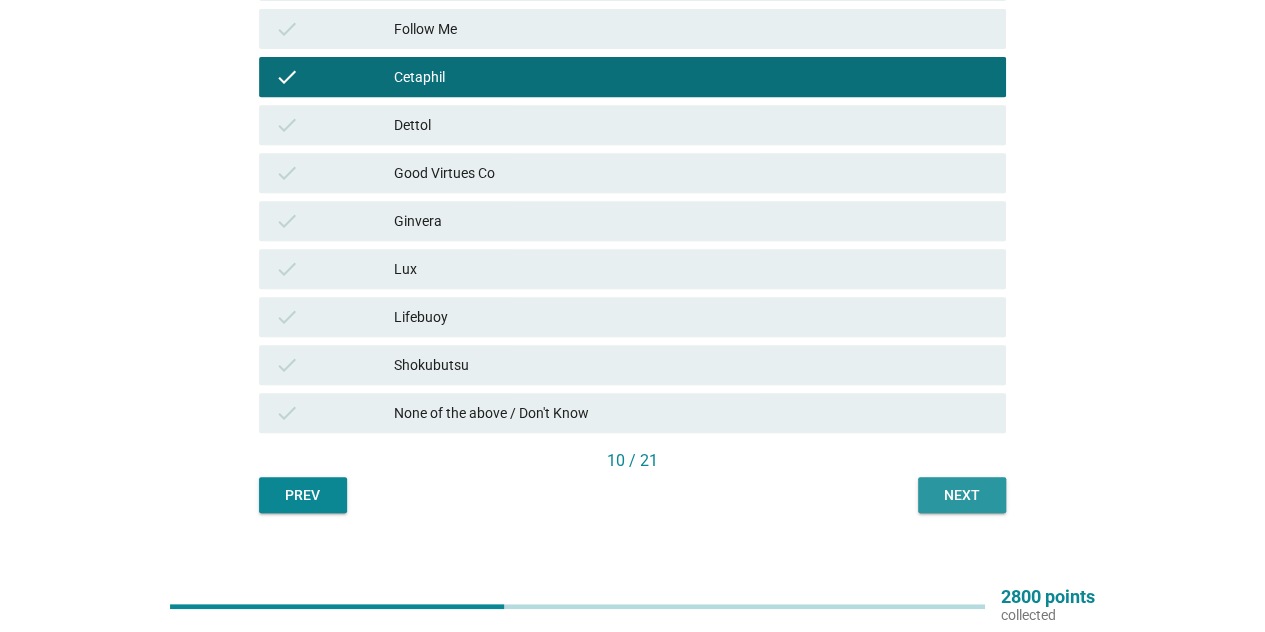 click on "Next" at bounding box center [962, 495] 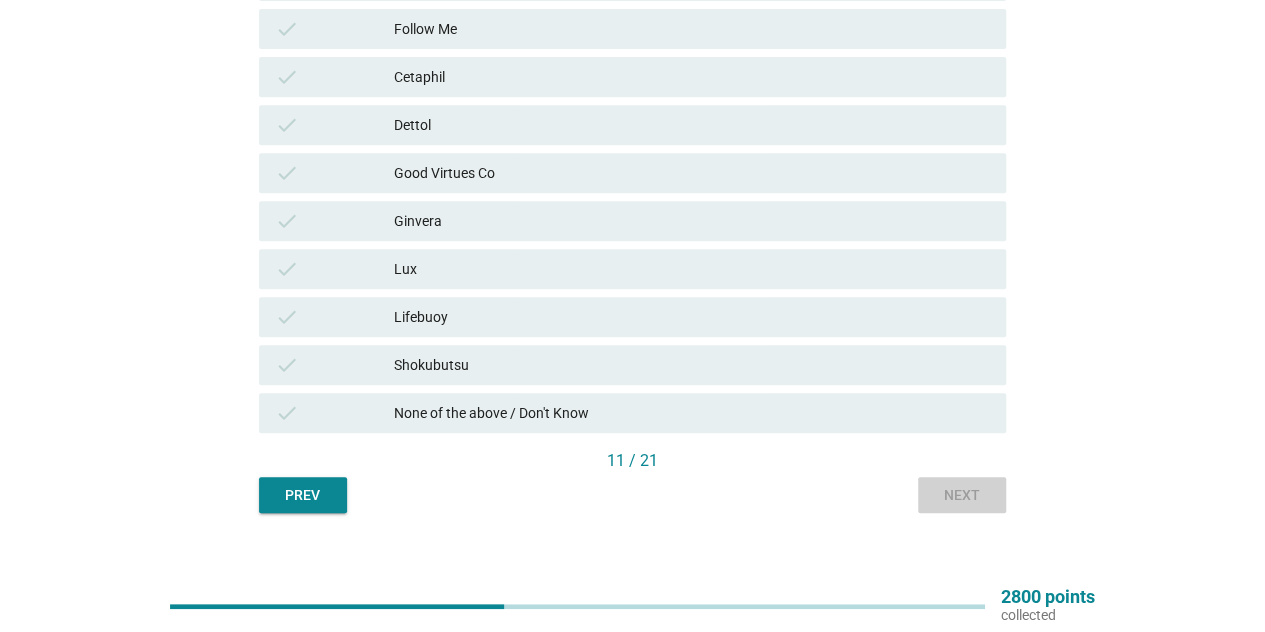 scroll, scrollTop: 0, scrollLeft: 0, axis: both 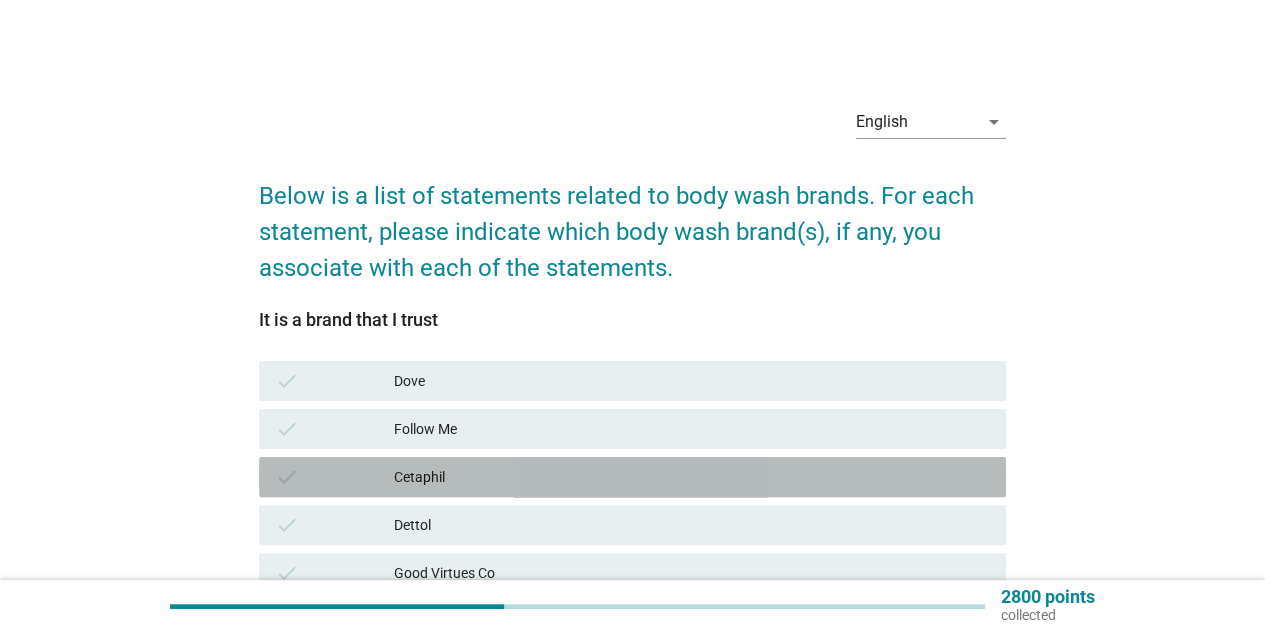 click on "Cetaphil" at bounding box center (692, 477) 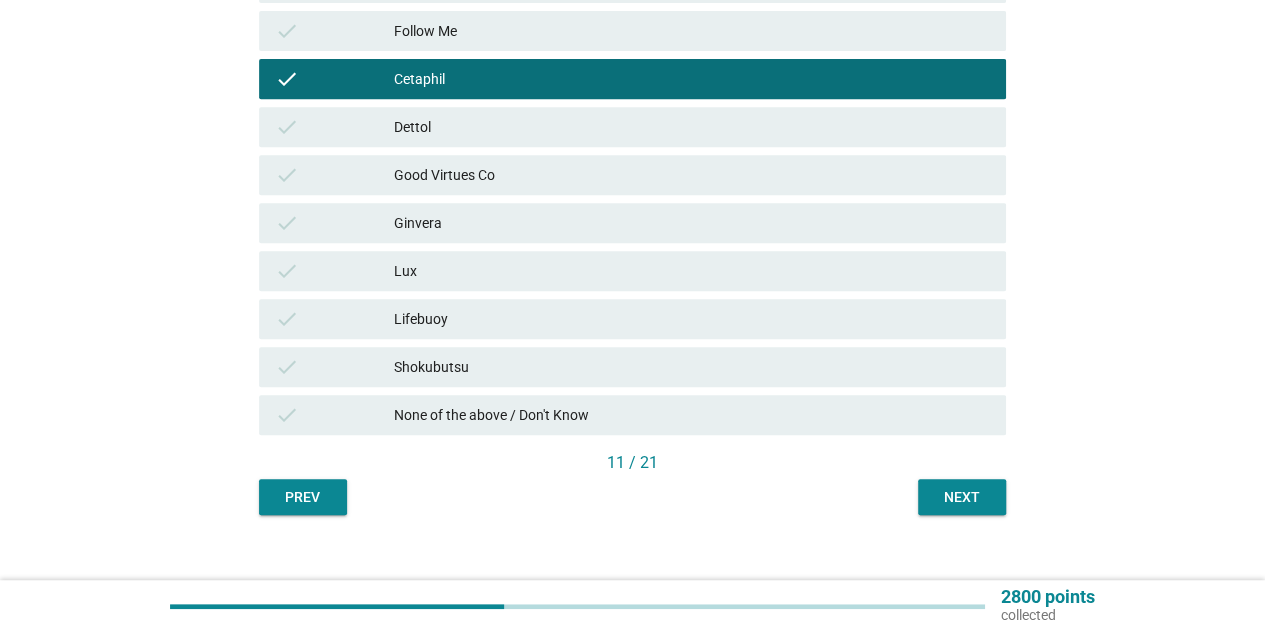 scroll, scrollTop: 400, scrollLeft: 0, axis: vertical 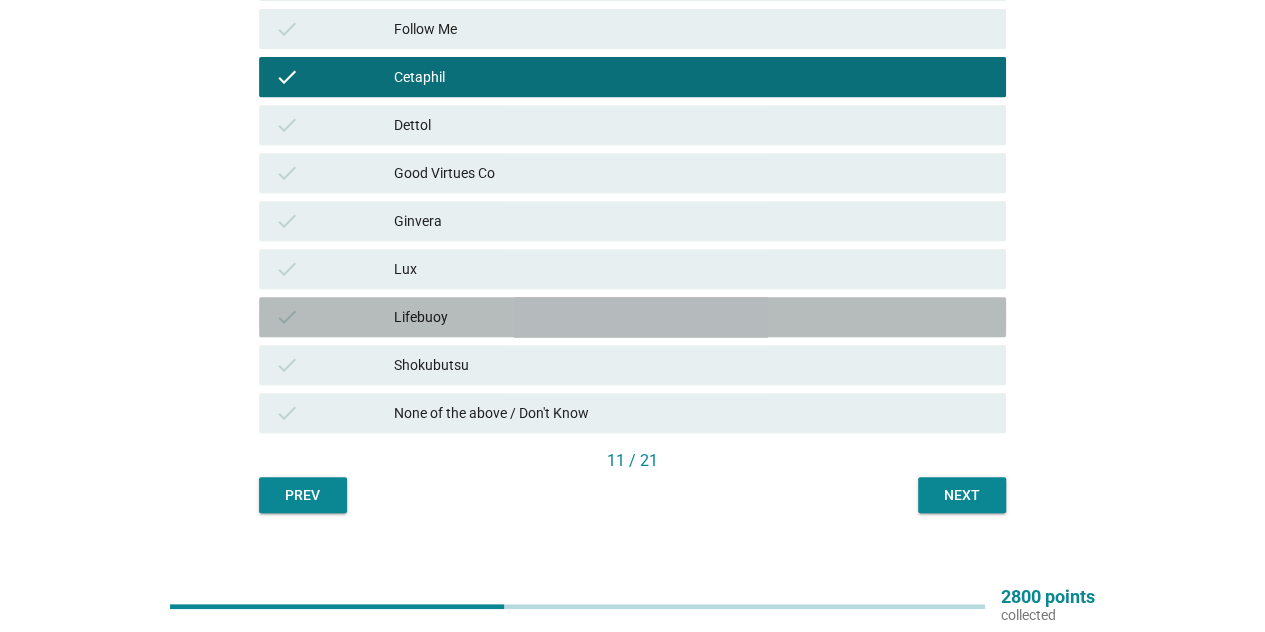 click on "check   Lifebuoy" at bounding box center (632, 317) 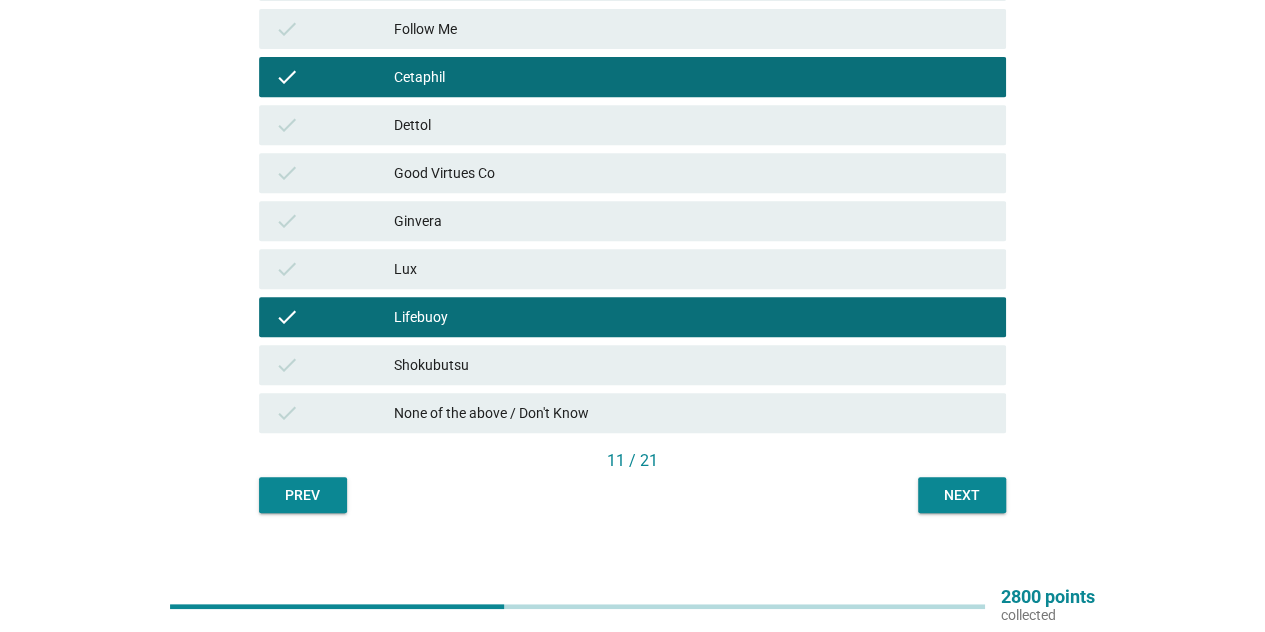 click on "check   Cetaphil" at bounding box center (632, 77) 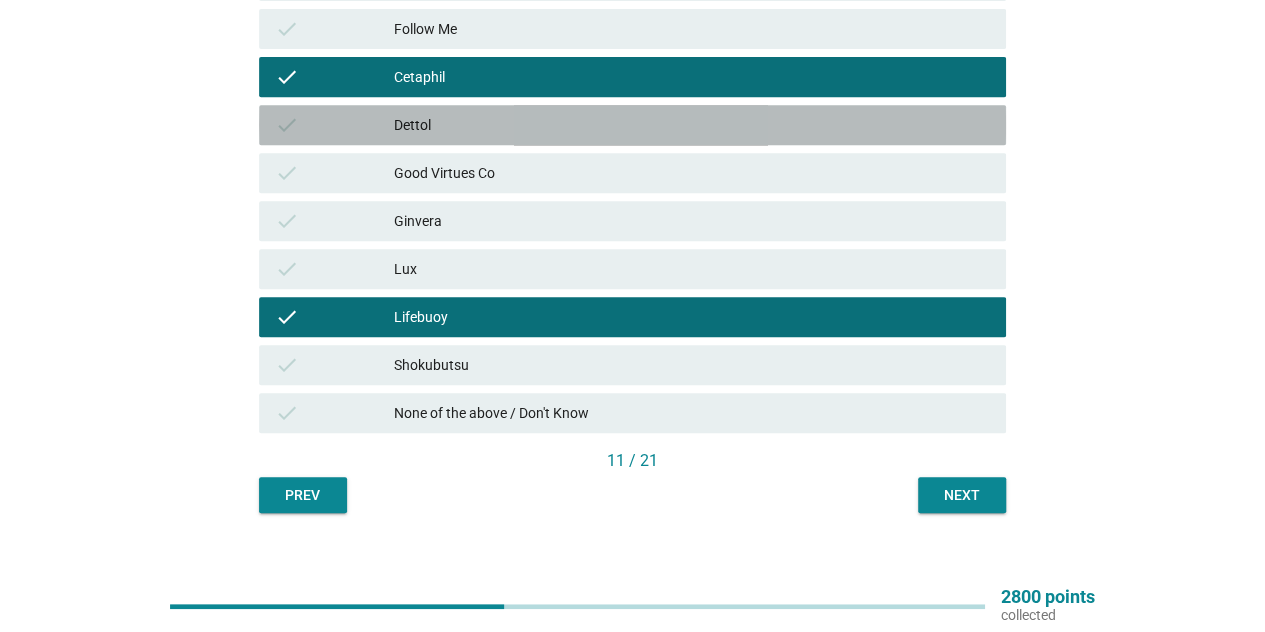 click on "Dettol" at bounding box center (692, 125) 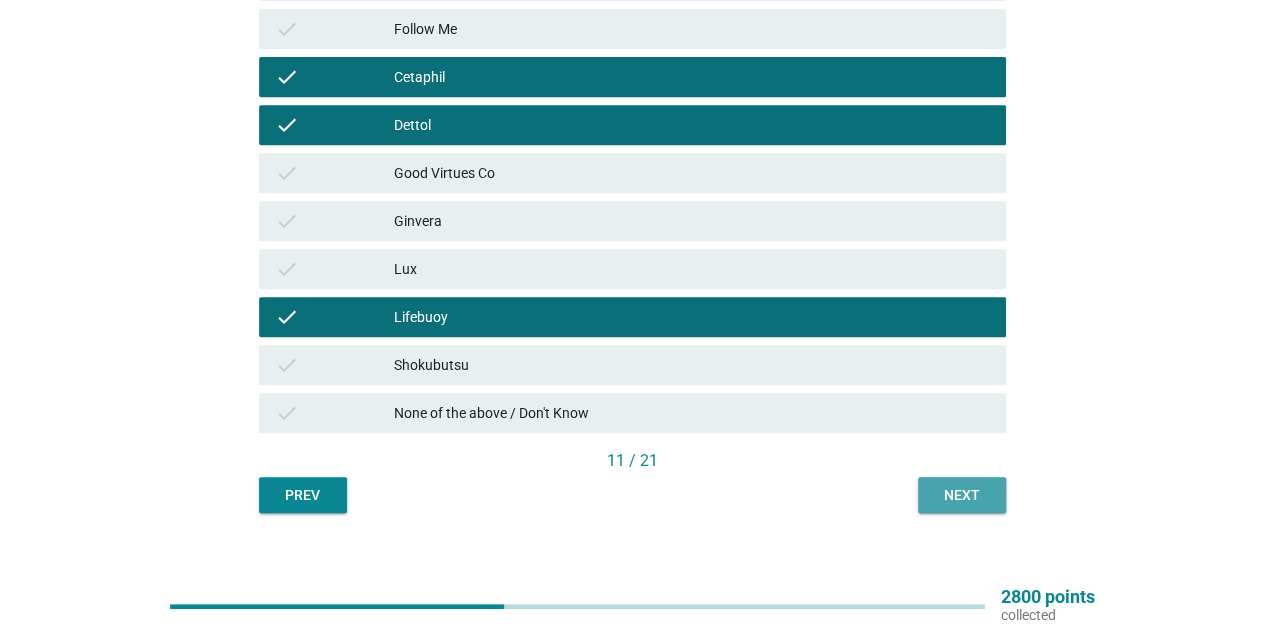 click on "Next" at bounding box center [962, 495] 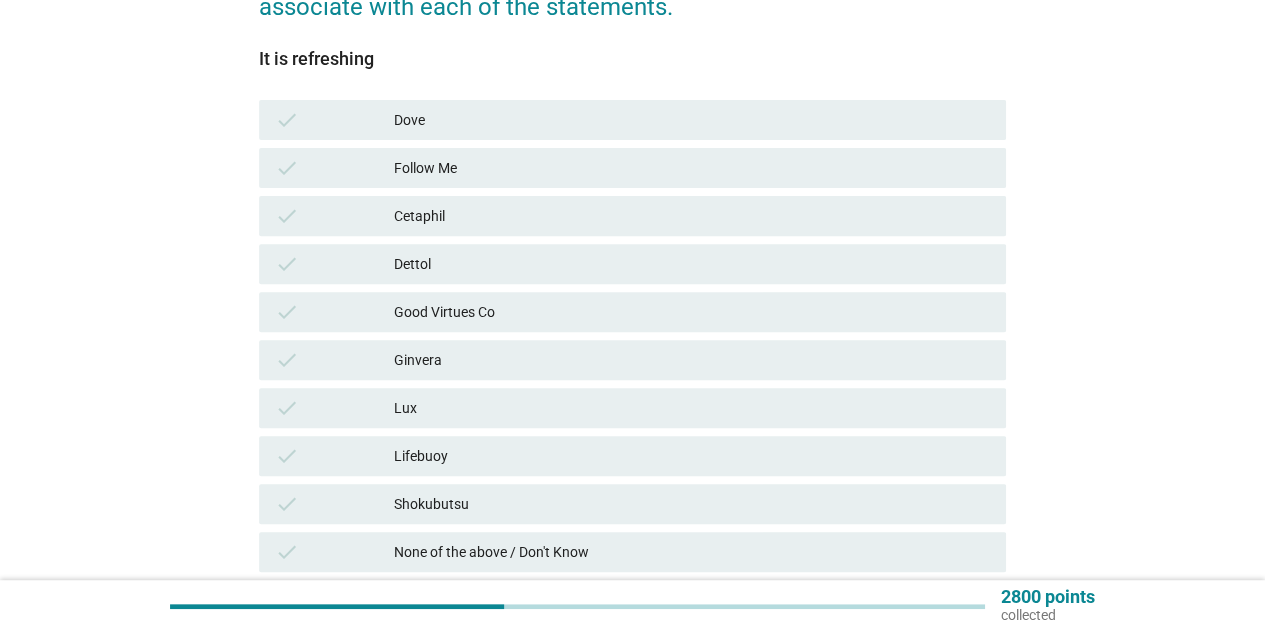 scroll 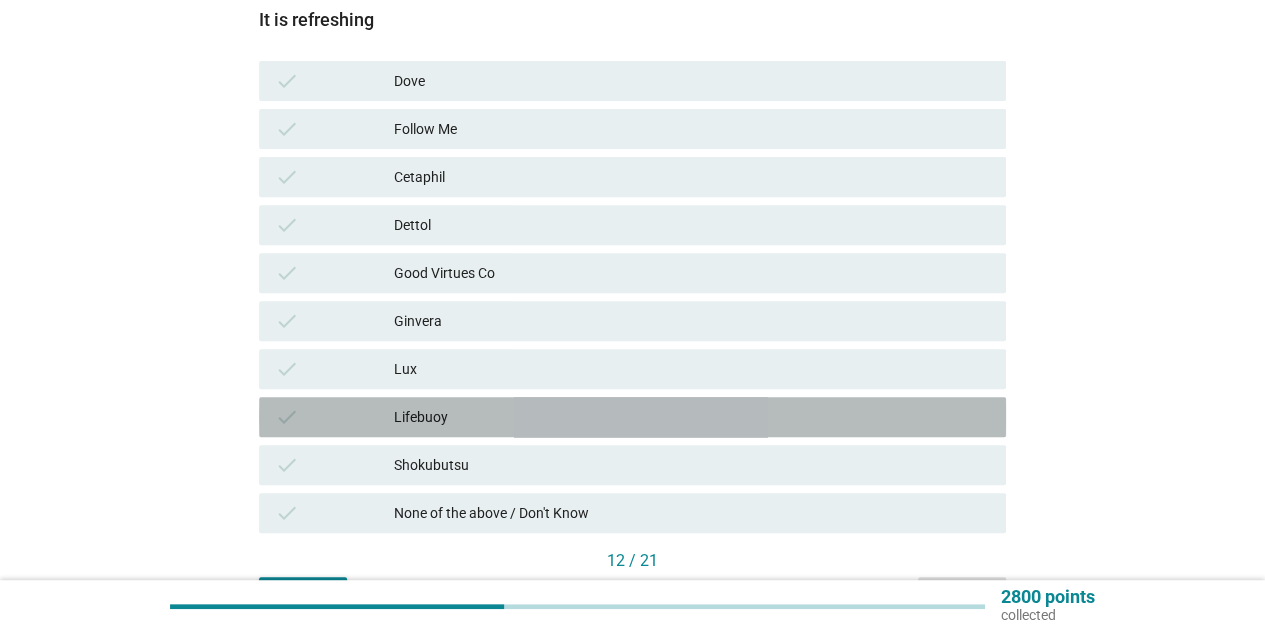 click on "Lifebuoy" at bounding box center [692, 417] 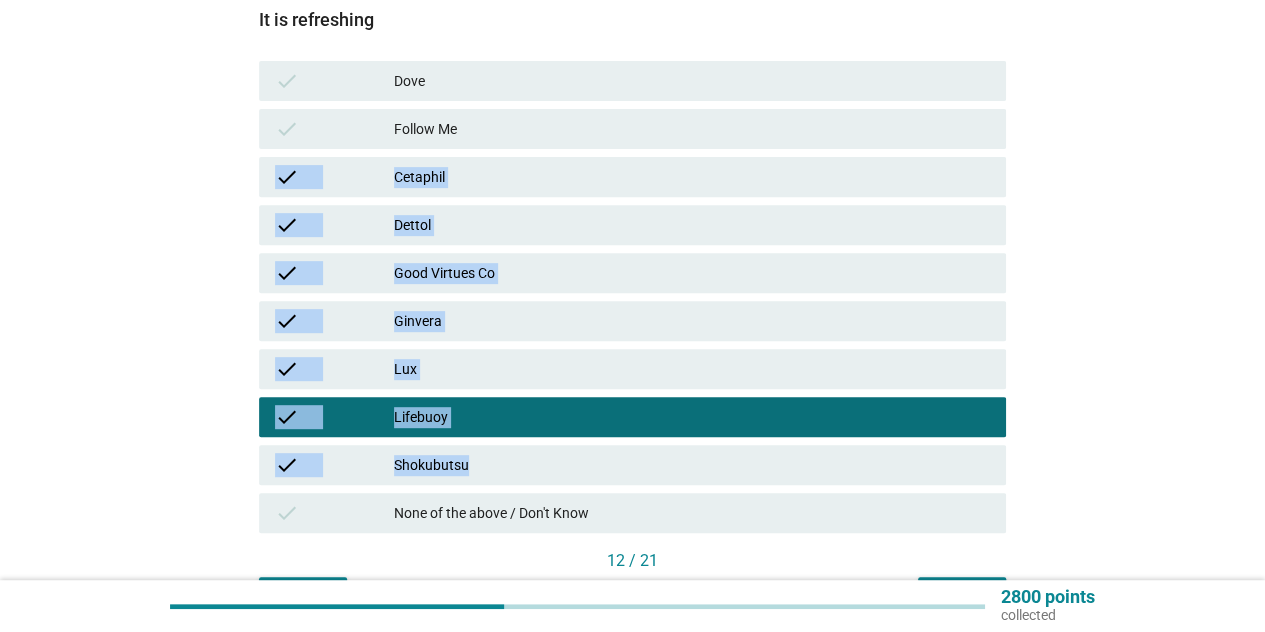 drag, startPoint x: 570, startPoint y: 457, endPoint x: 578, endPoint y: 144, distance: 313.10223 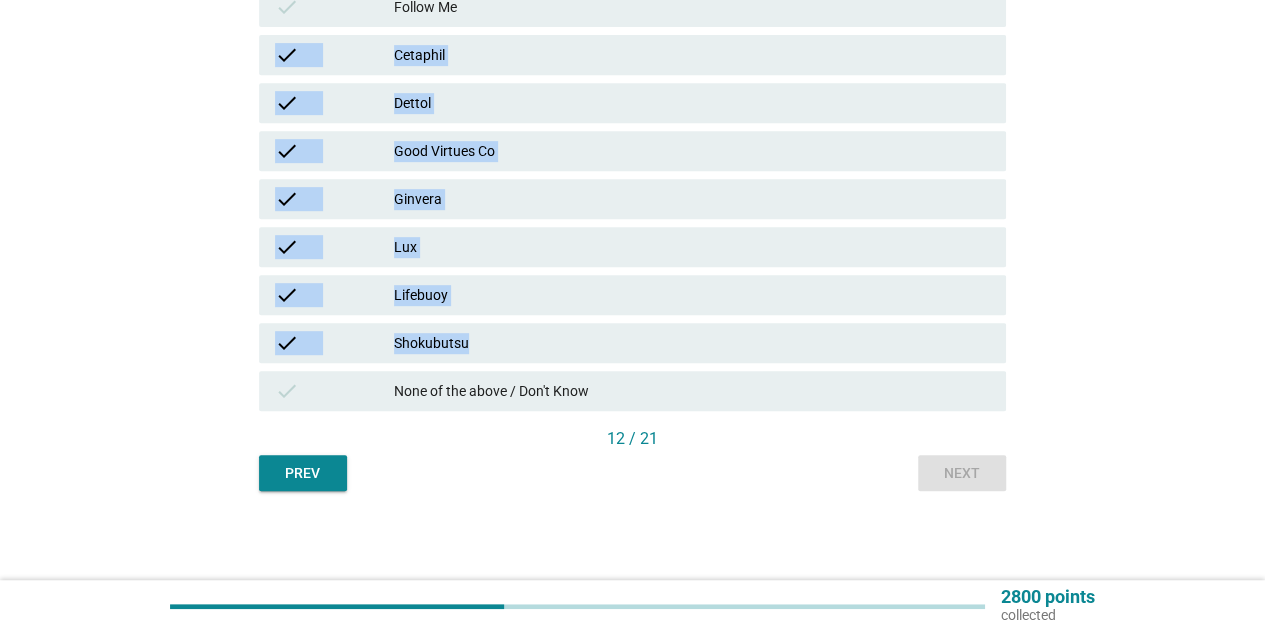 scroll, scrollTop: 423, scrollLeft: 0, axis: vertical 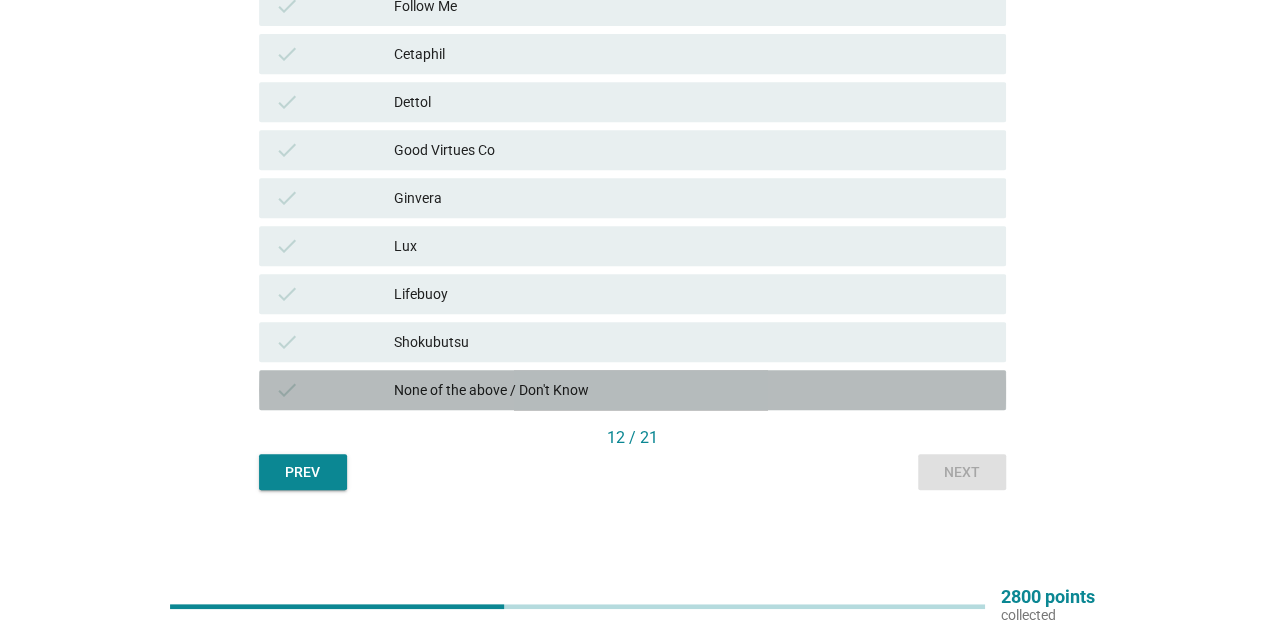 click on "None of the above / Don't Know" at bounding box center [692, 390] 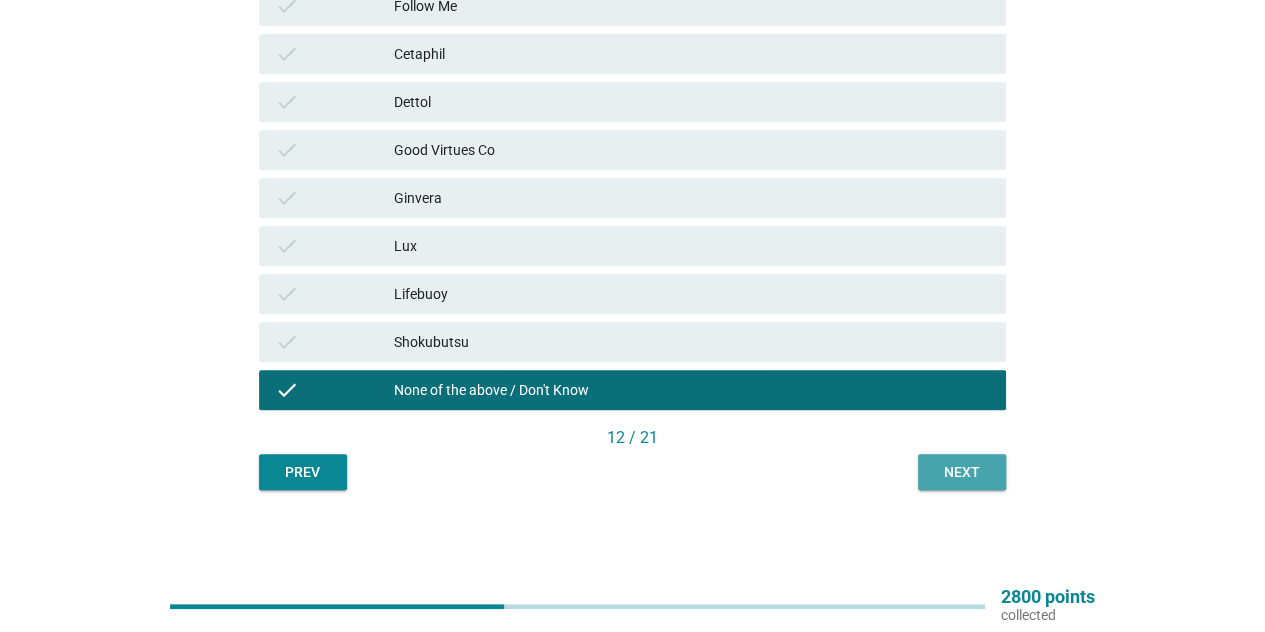click on "Next" at bounding box center [962, 472] 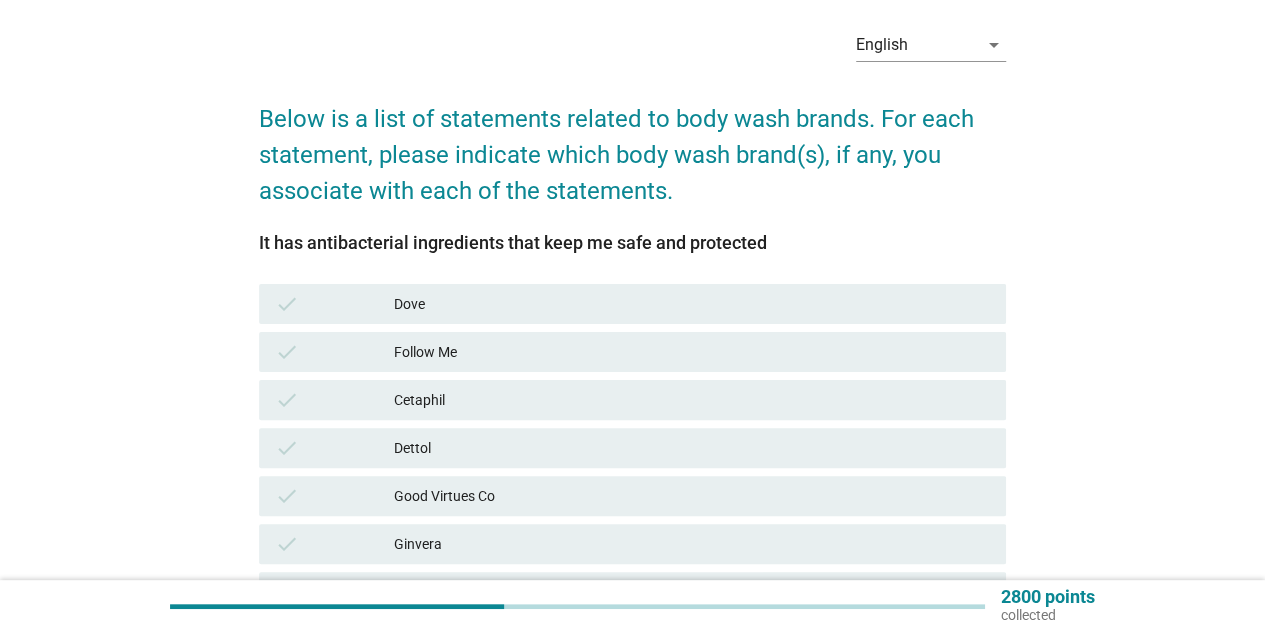 scroll, scrollTop: 200, scrollLeft: 0, axis: vertical 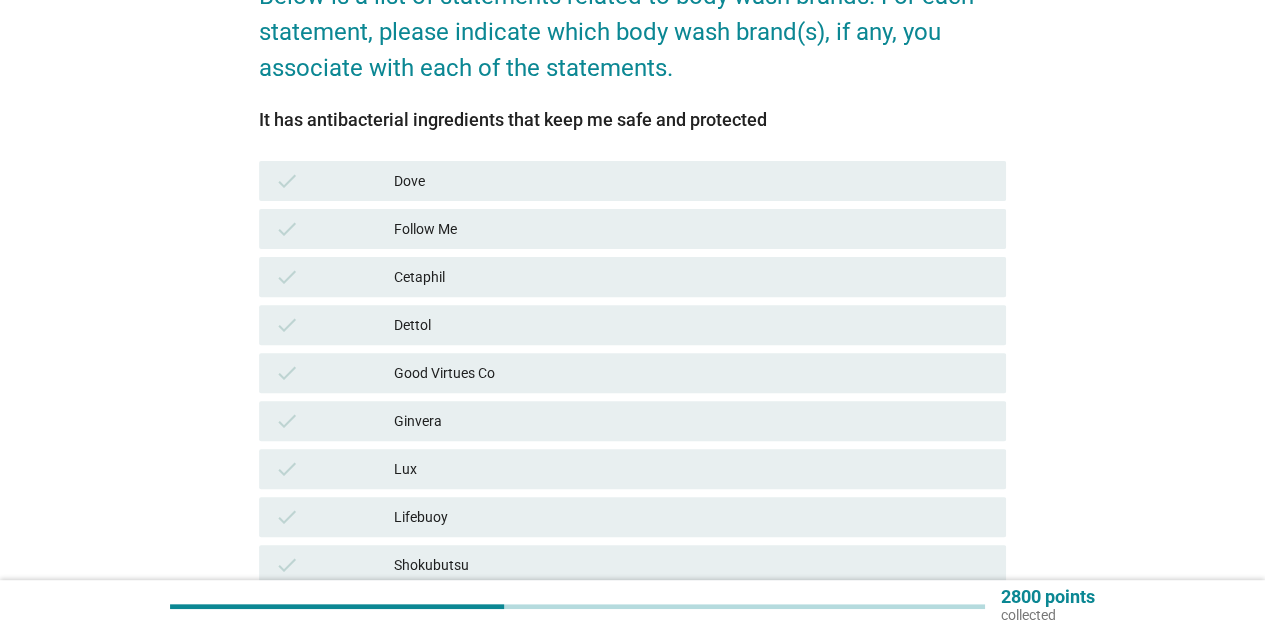 click on "check   Dettol" at bounding box center (632, 325) 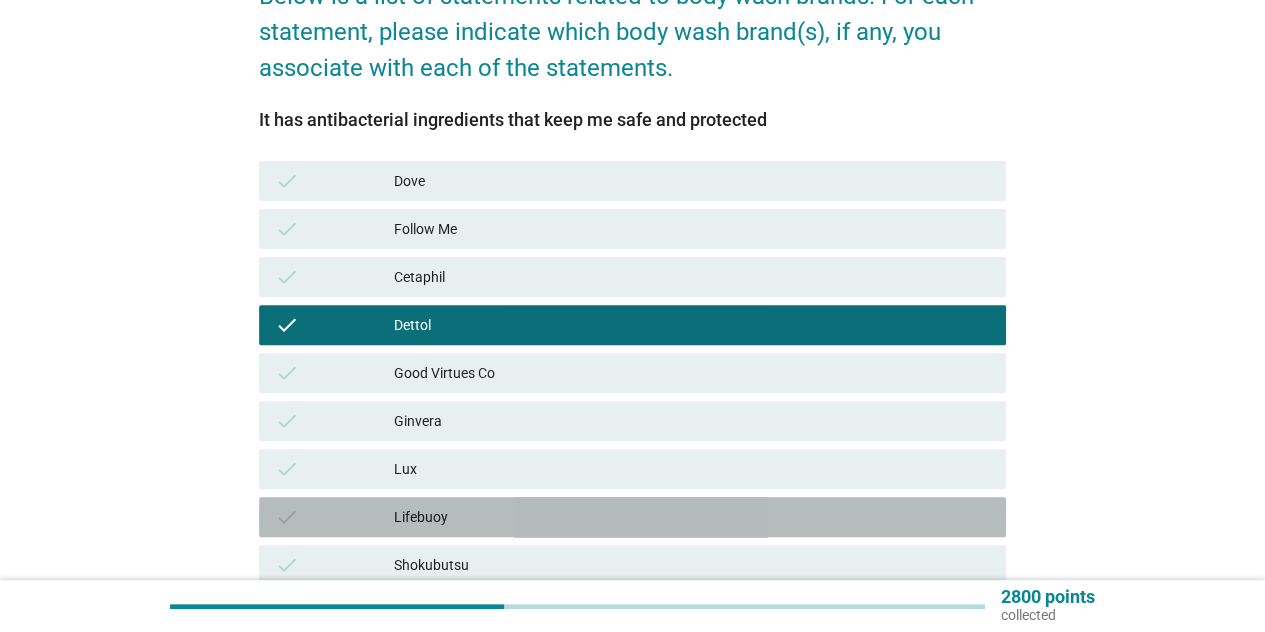 click on "Lifebuoy" at bounding box center [692, 517] 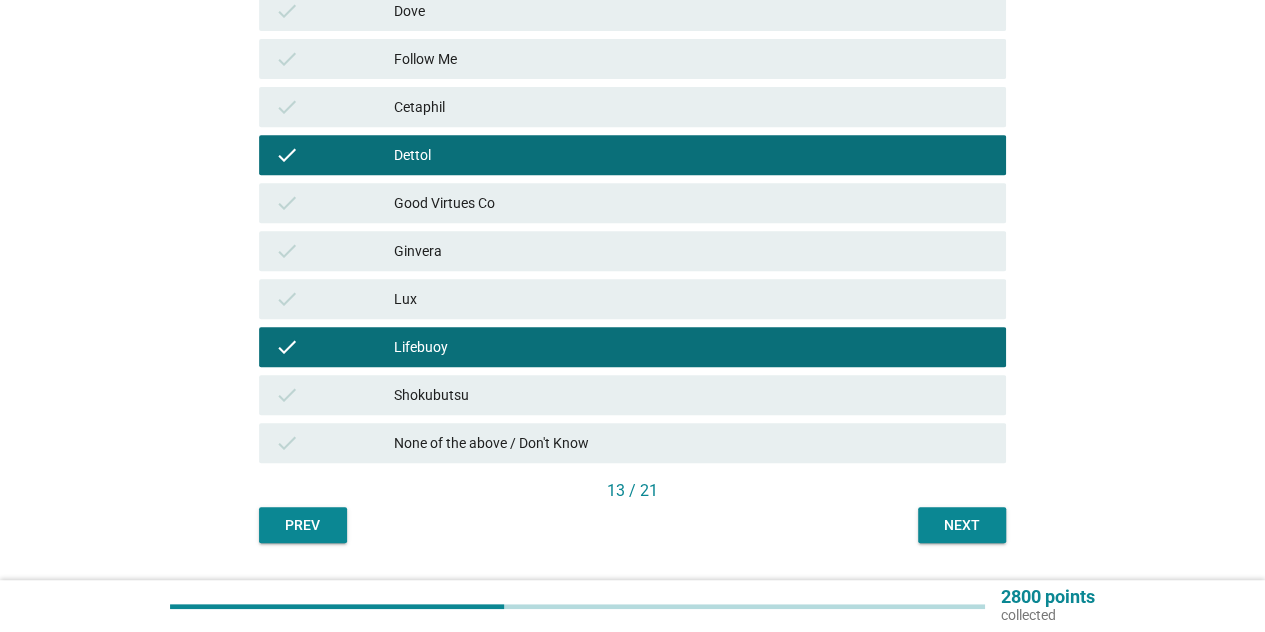 scroll, scrollTop: 400, scrollLeft: 0, axis: vertical 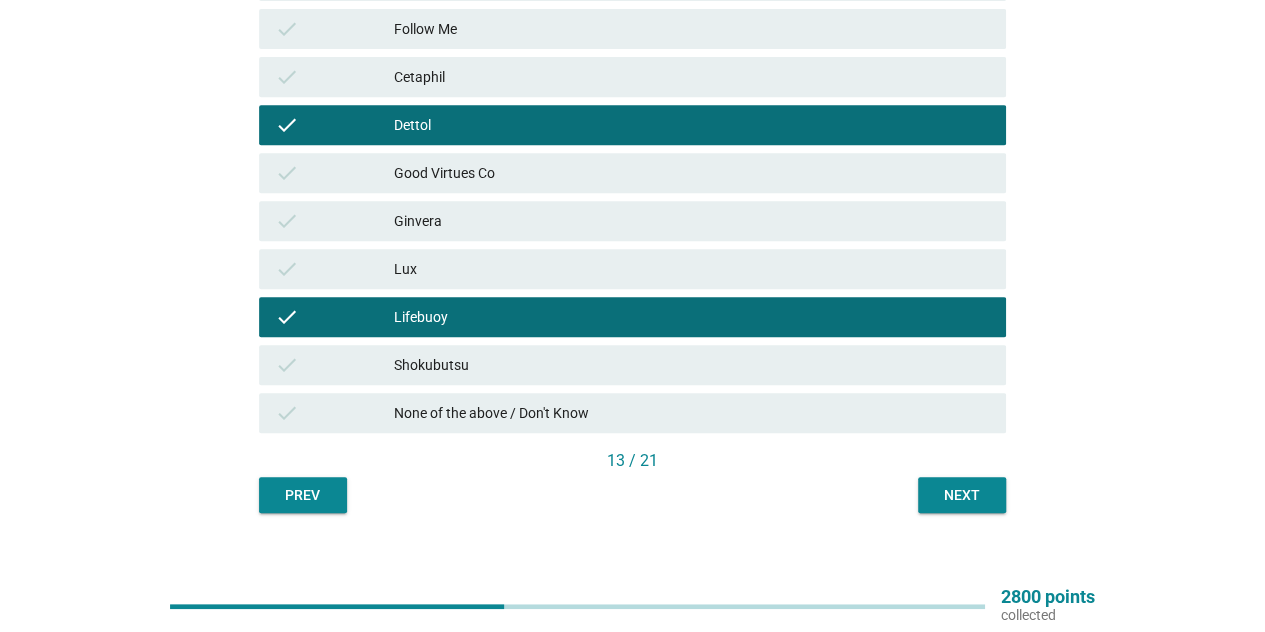 click on "13 / 21" at bounding box center (632, 461) 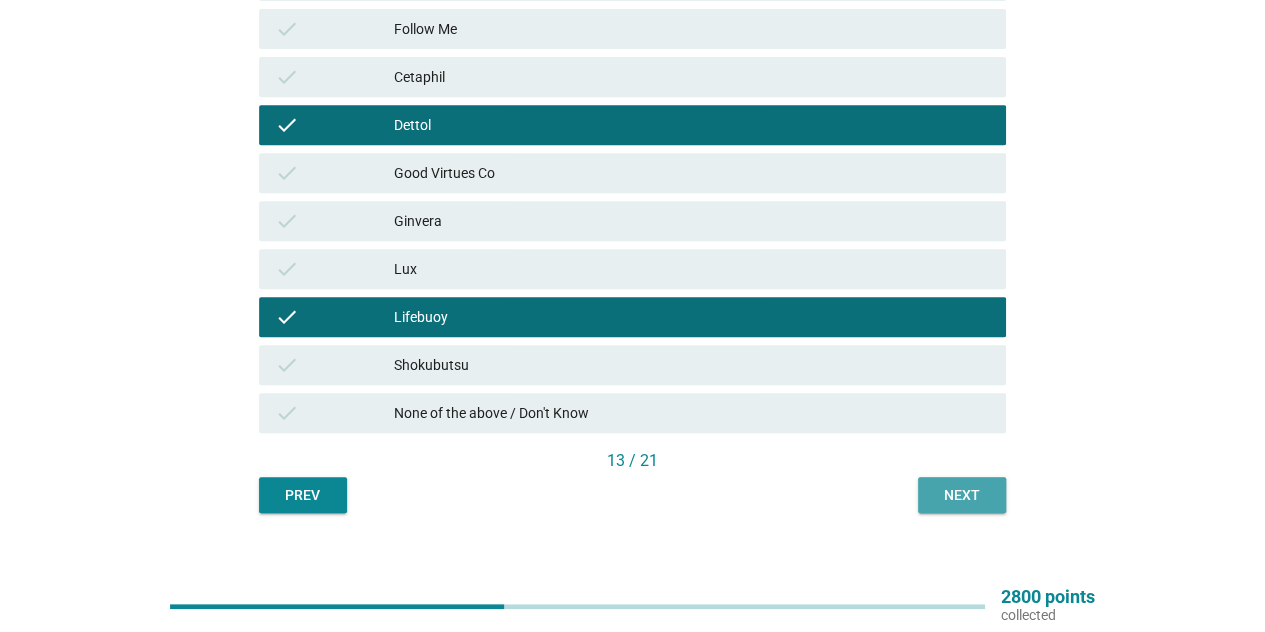 click on "Next" at bounding box center (962, 495) 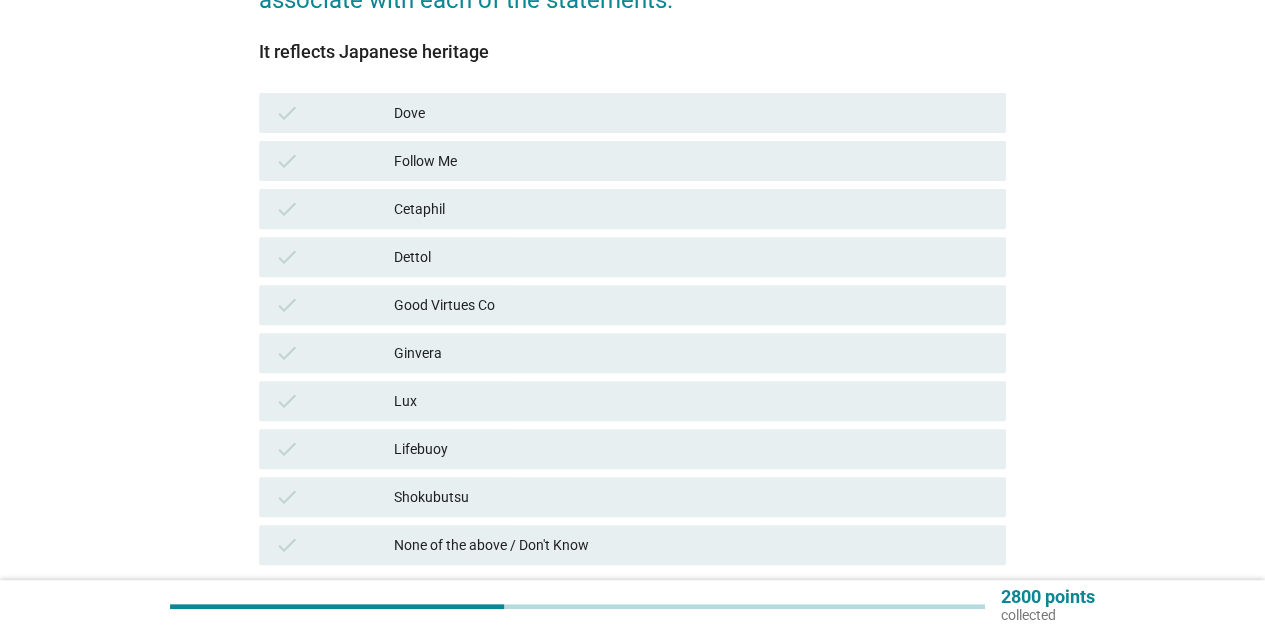 scroll, scrollTop: 400, scrollLeft: 0, axis: vertical 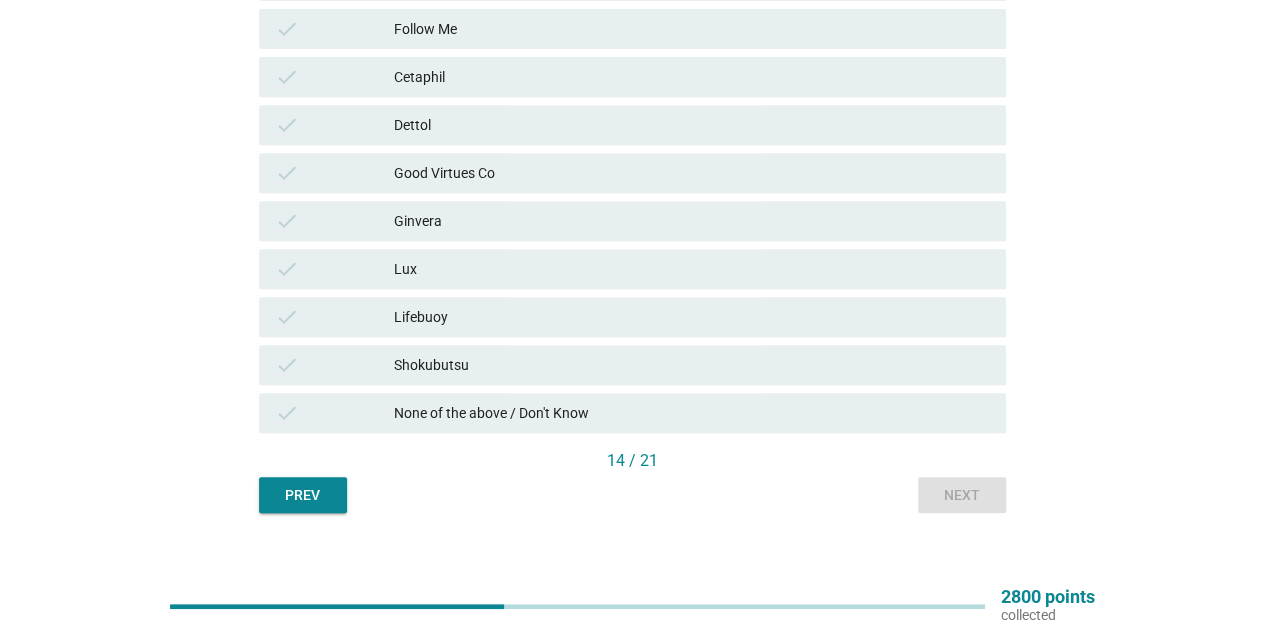 click on "Shokubutsu" at bounding box center [692, 365] 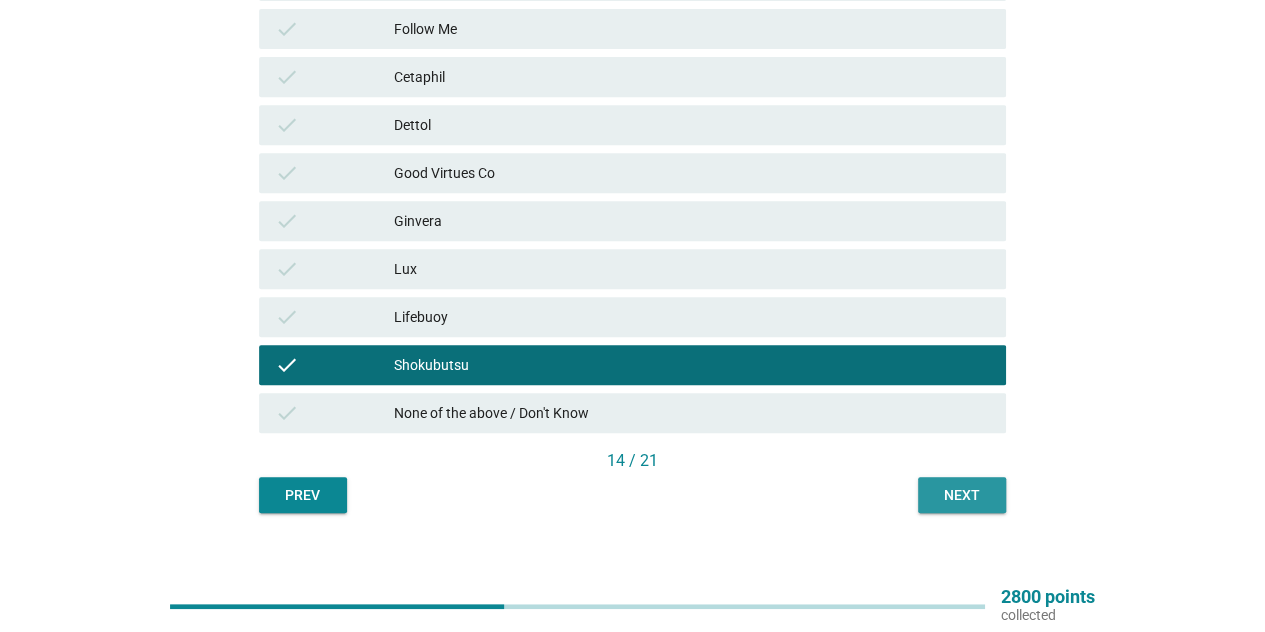 drag, startPoint x: 972, startPoint y: 487, endPoint x: 910, endPoint y: 403, distance: 104.40307 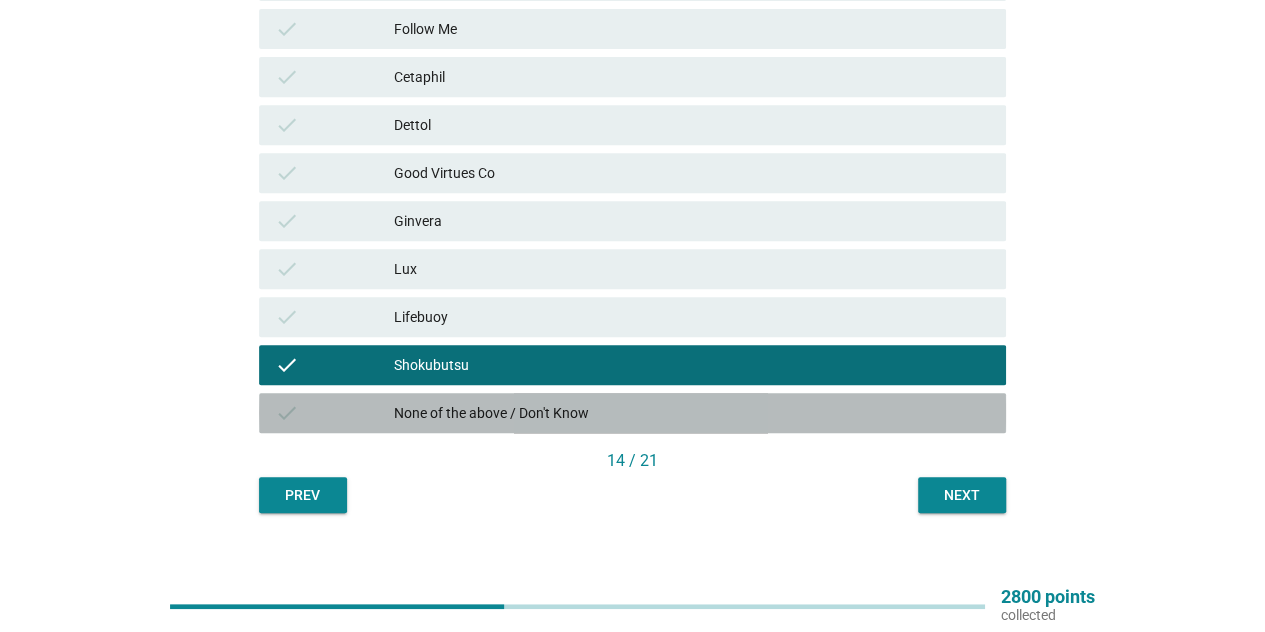 click on "None of the above / Don't Know" at bounding box center [692, 413] 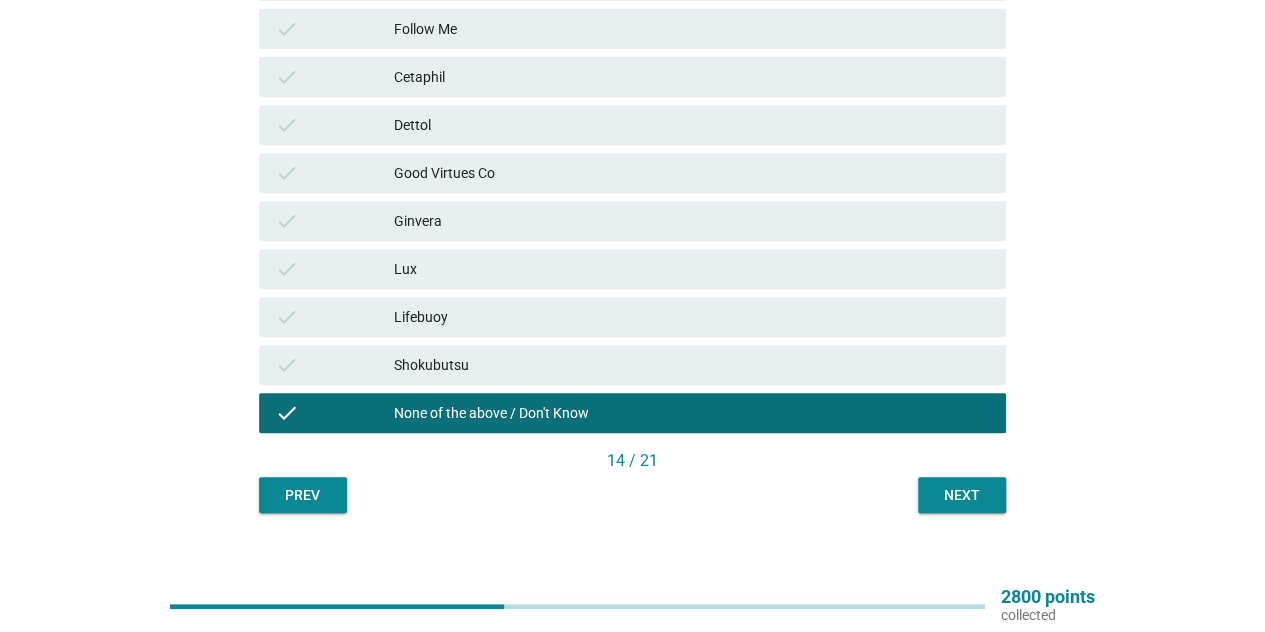 click on "Next" at bounding box center [962, 495] 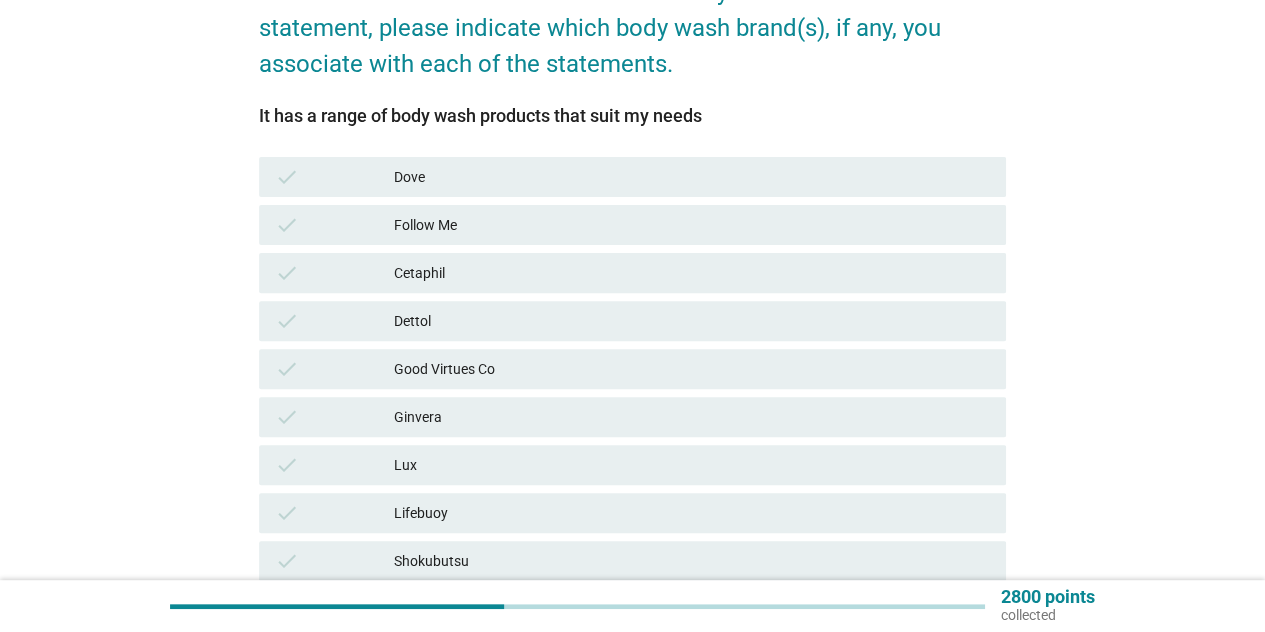 scroll, scrollTop: 300, scrollLeft: 0, axis: vertical 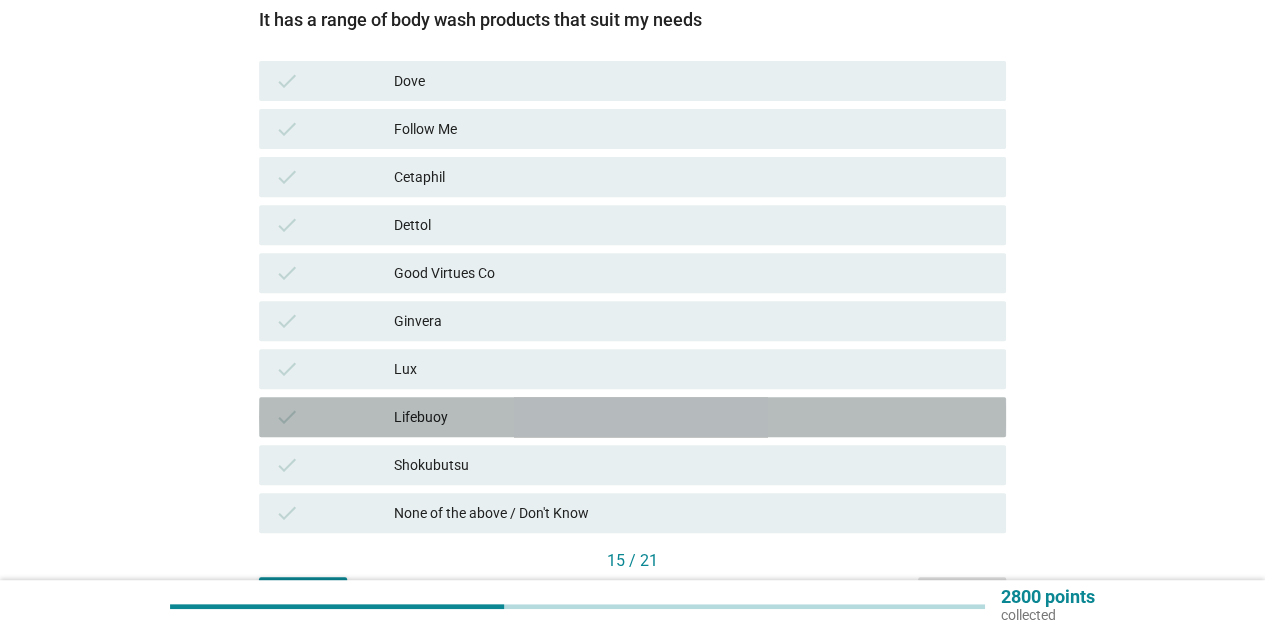 click on "Lifebuoy" at bounding box center [692, 417] 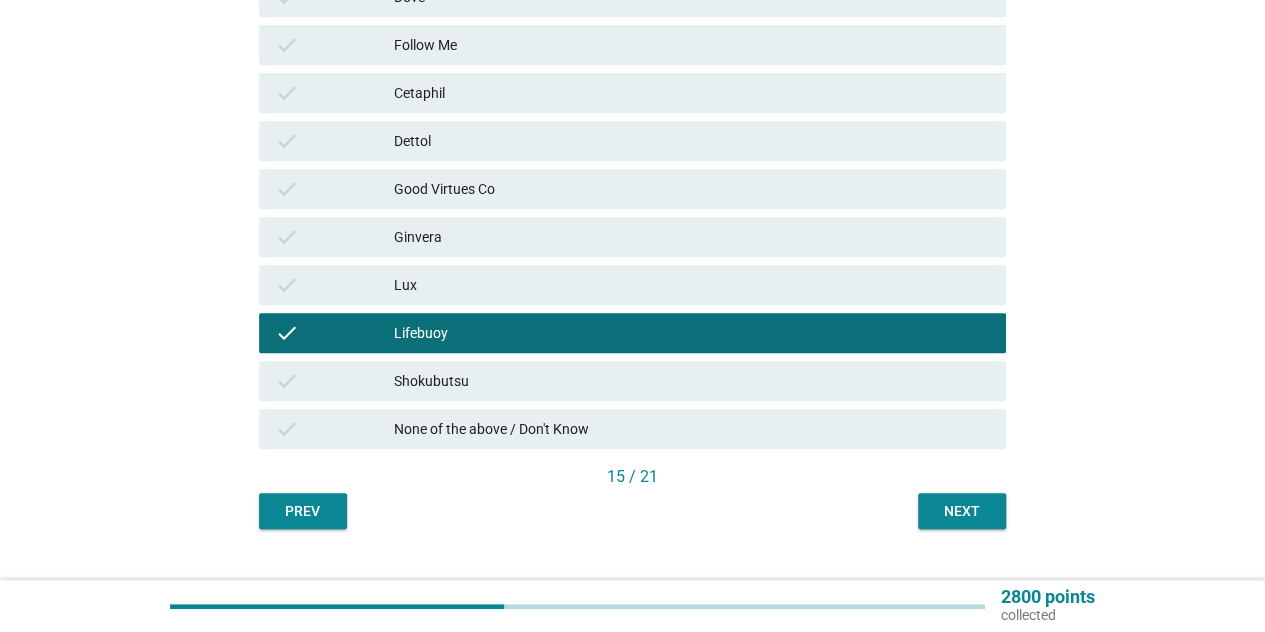 scroll, scrollTop: 423, scrollLeft: 0, axis: vertical 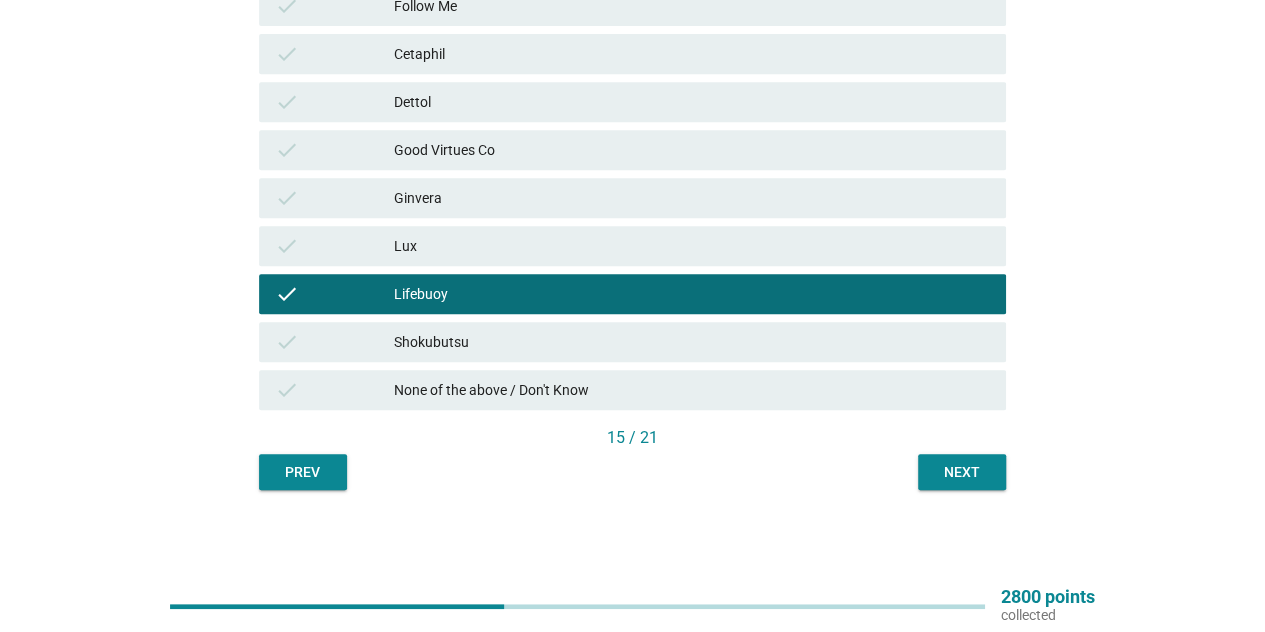 click on "Next" at bounding box center (962, 472) 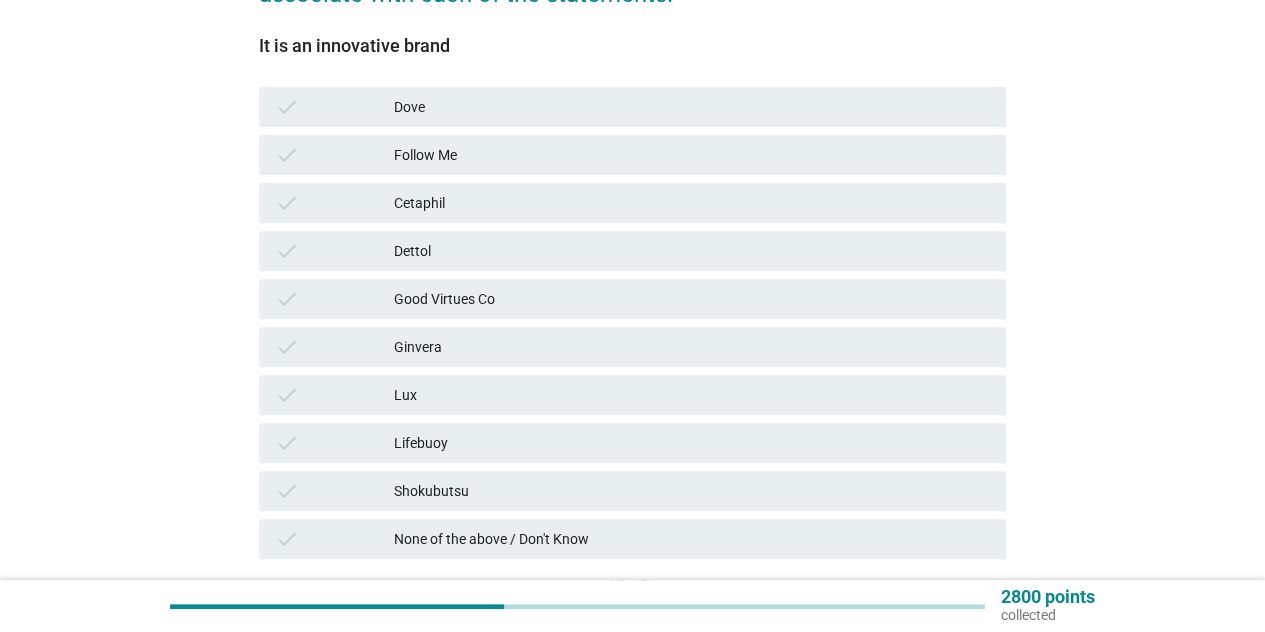 scroll, scrollTop: 400, scrollLeft: 0, axis: vertical 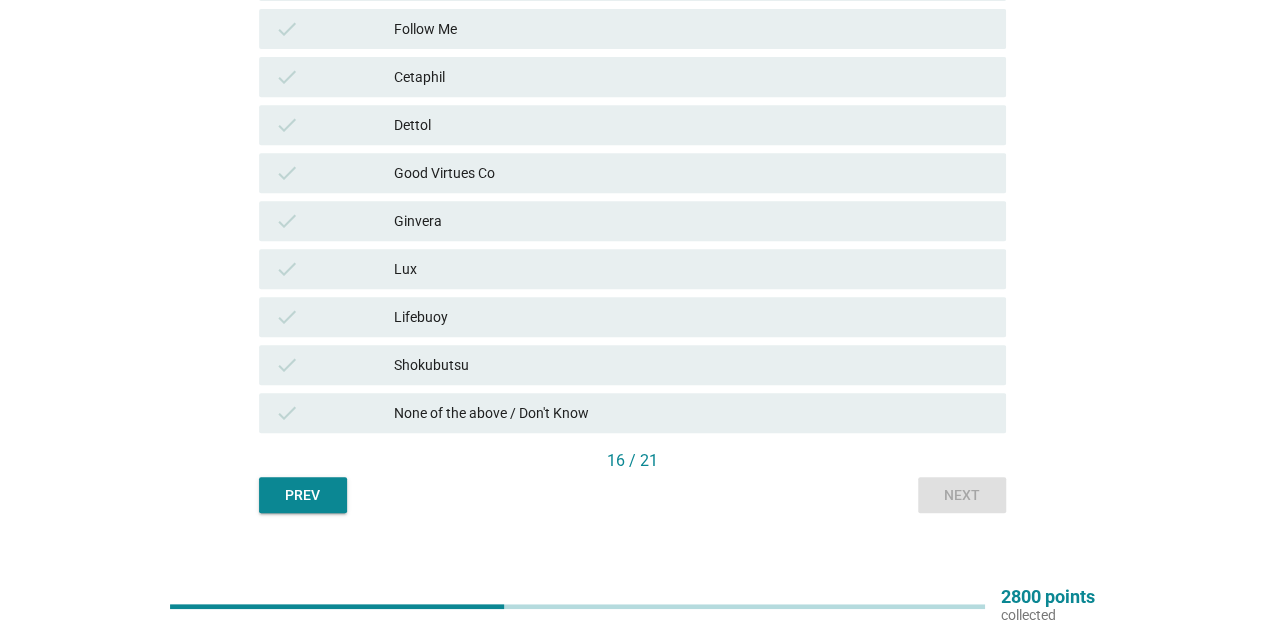 click on "None of the above / Don't Know" at bounding box center (692, 413) 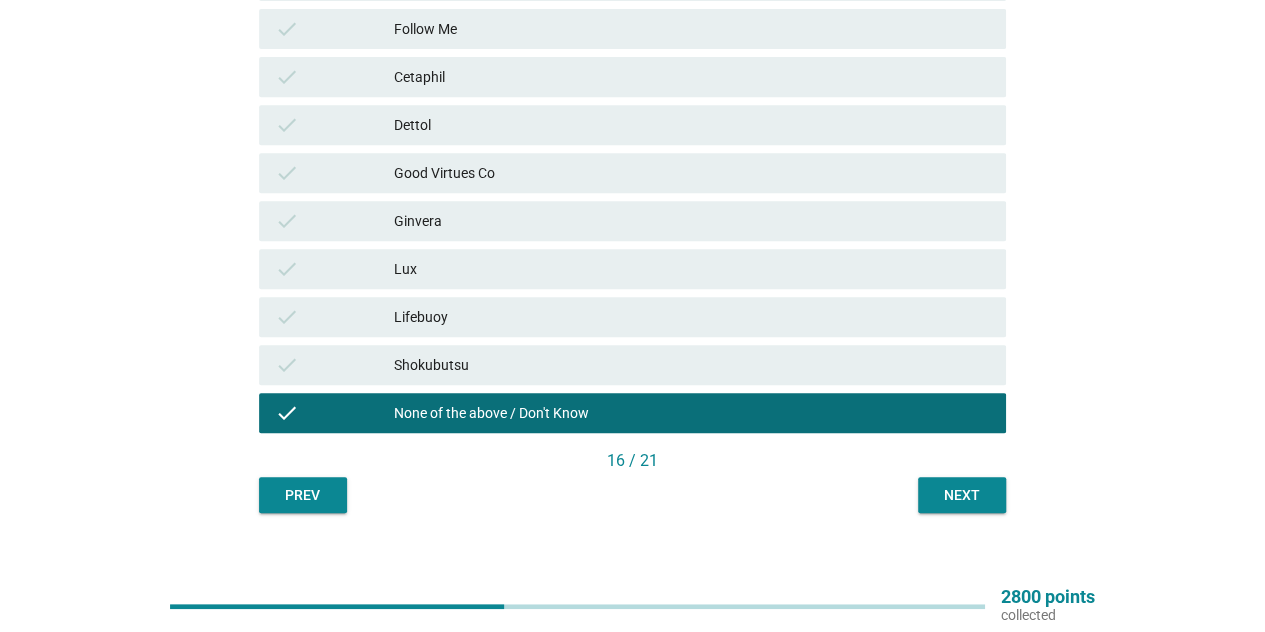 click on "Next" at bounding box center (962, 495) 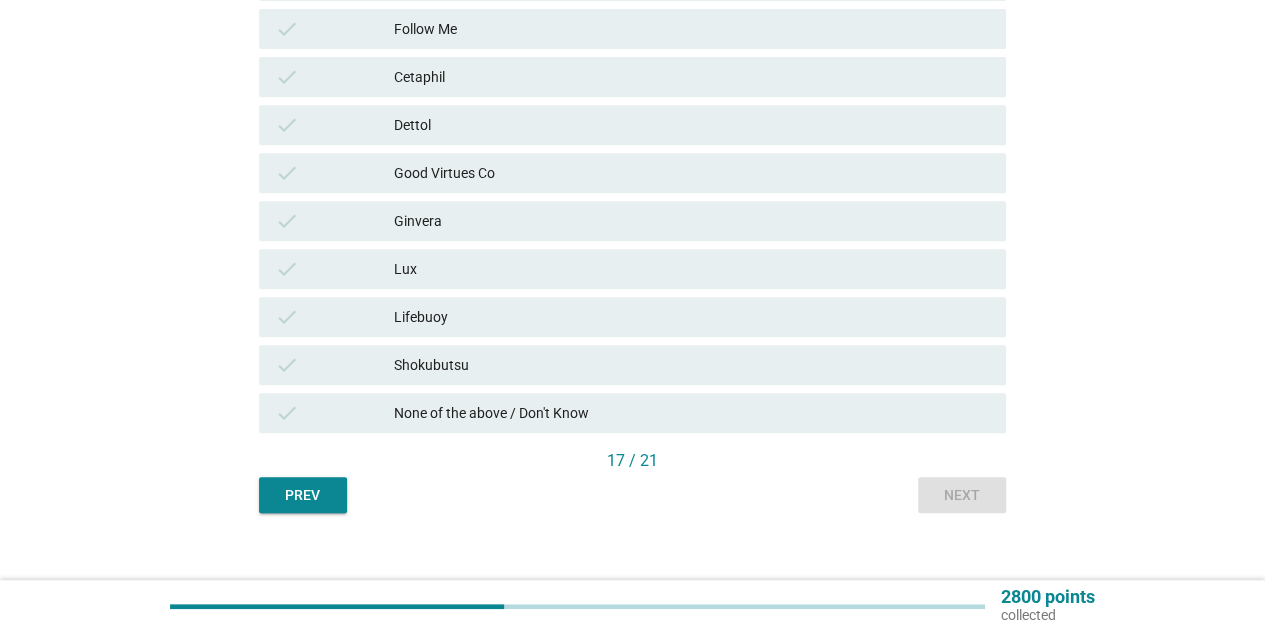 scroll, scrollTop: 423, scrollLeft: 0, axis: vertical 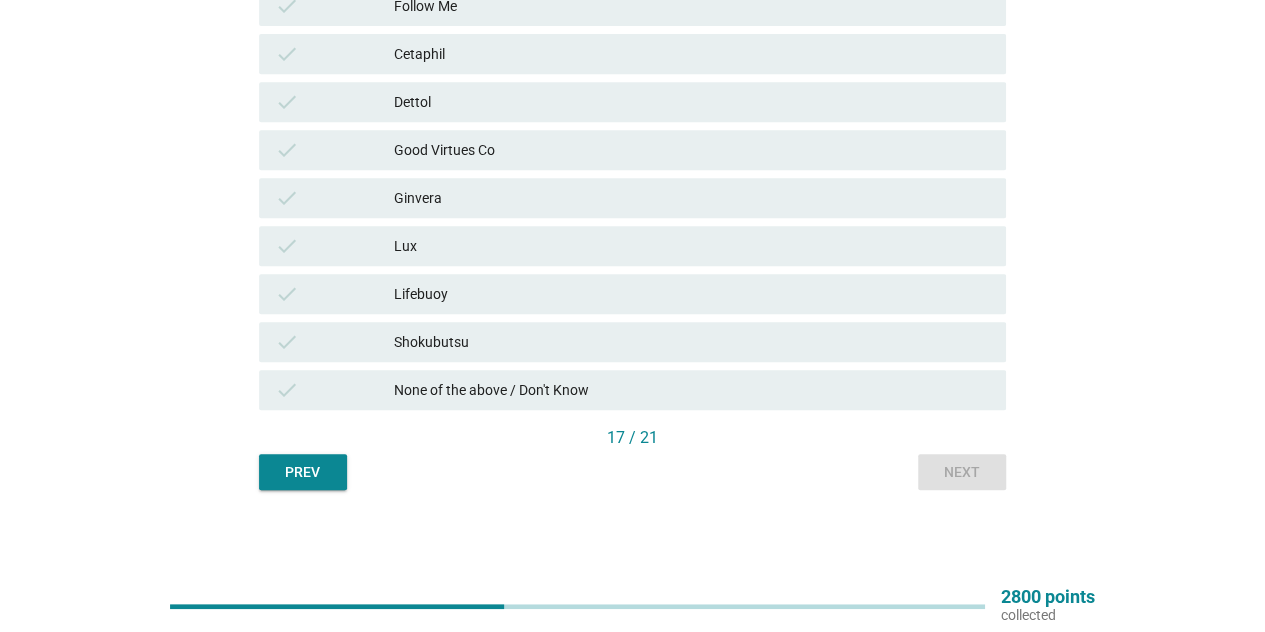 drag, startPoint x: 512, startPoint y: 52, endPoint x: 516, endPoint y: 77, distance: 25.317978 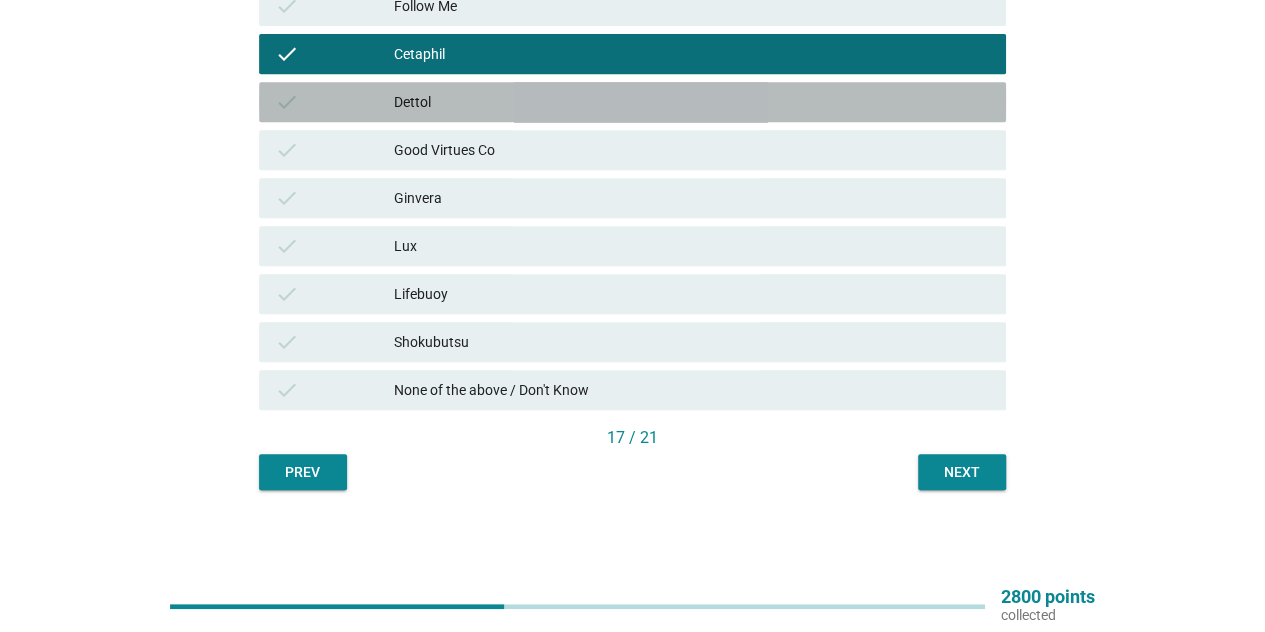 click on "Dettol" at bounding box center (692, 102) 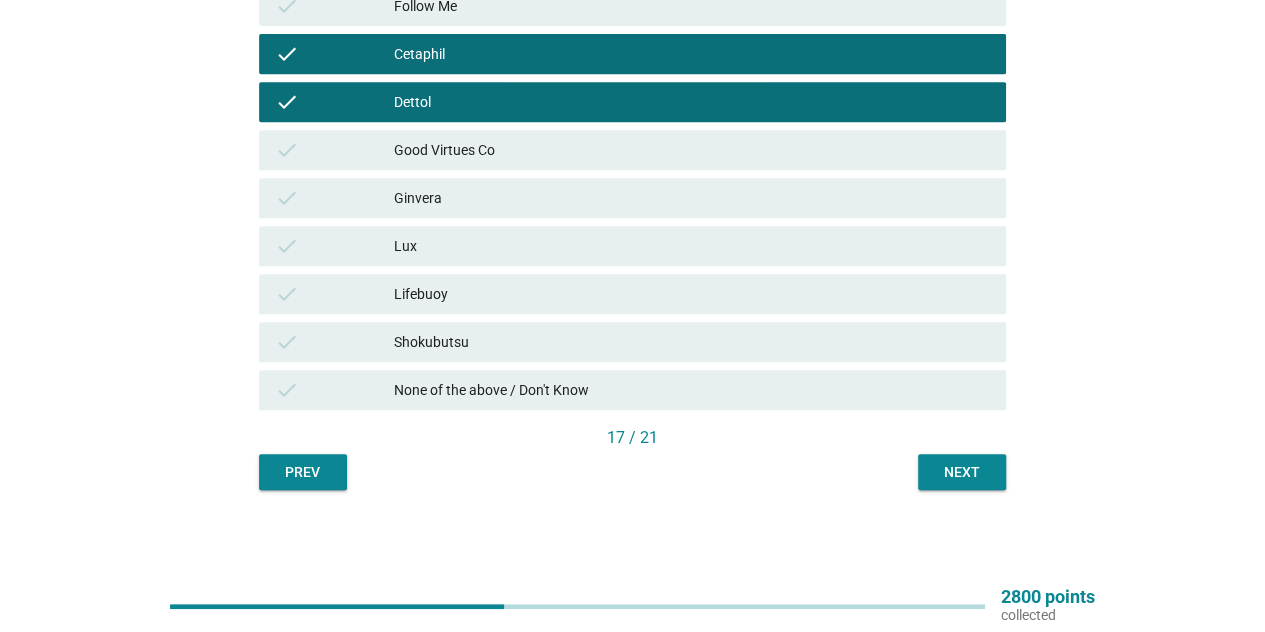 click on "Lifebuoy" at bounding box center [692, 294] 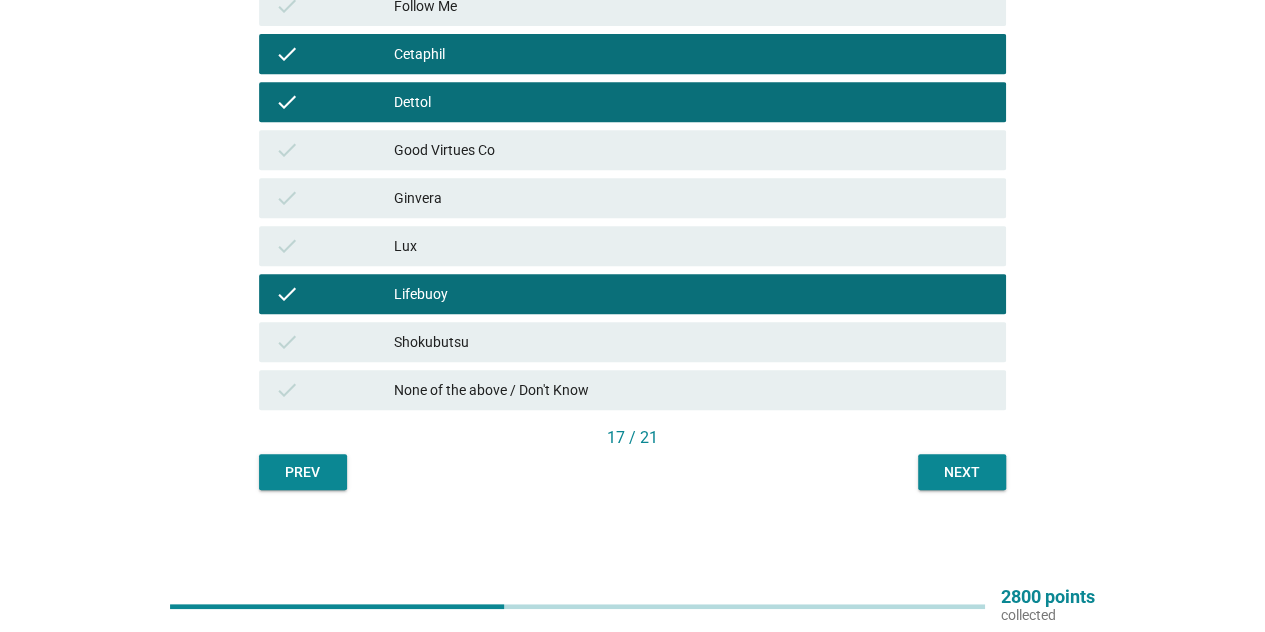 click on "Next" at bounding box center [962, 472] 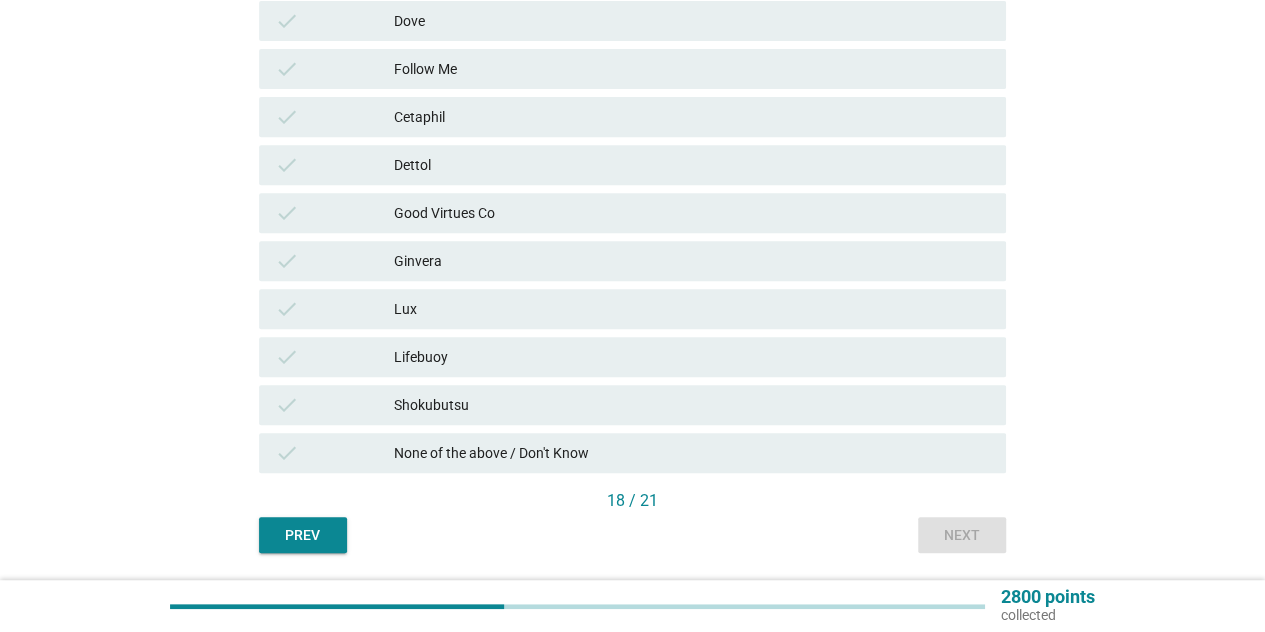 scroll, scrollTop: 400, scrollLeft: 0, axis: vertical 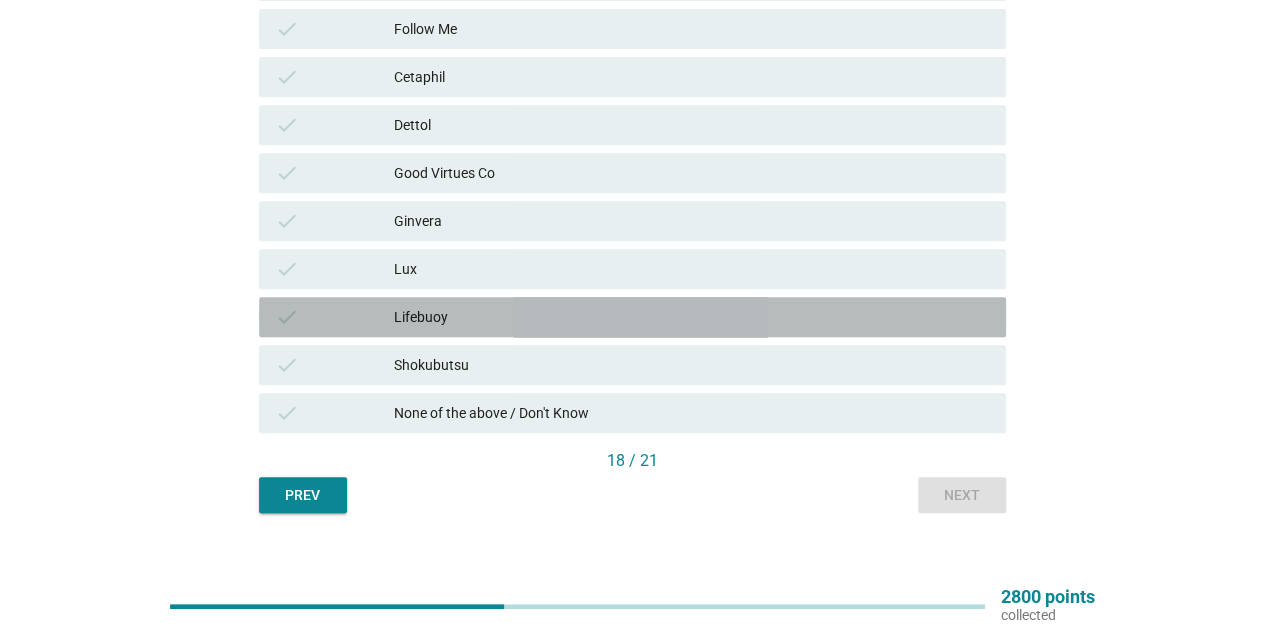 click on "Lifebuoy" at bounding box center (692, 317) 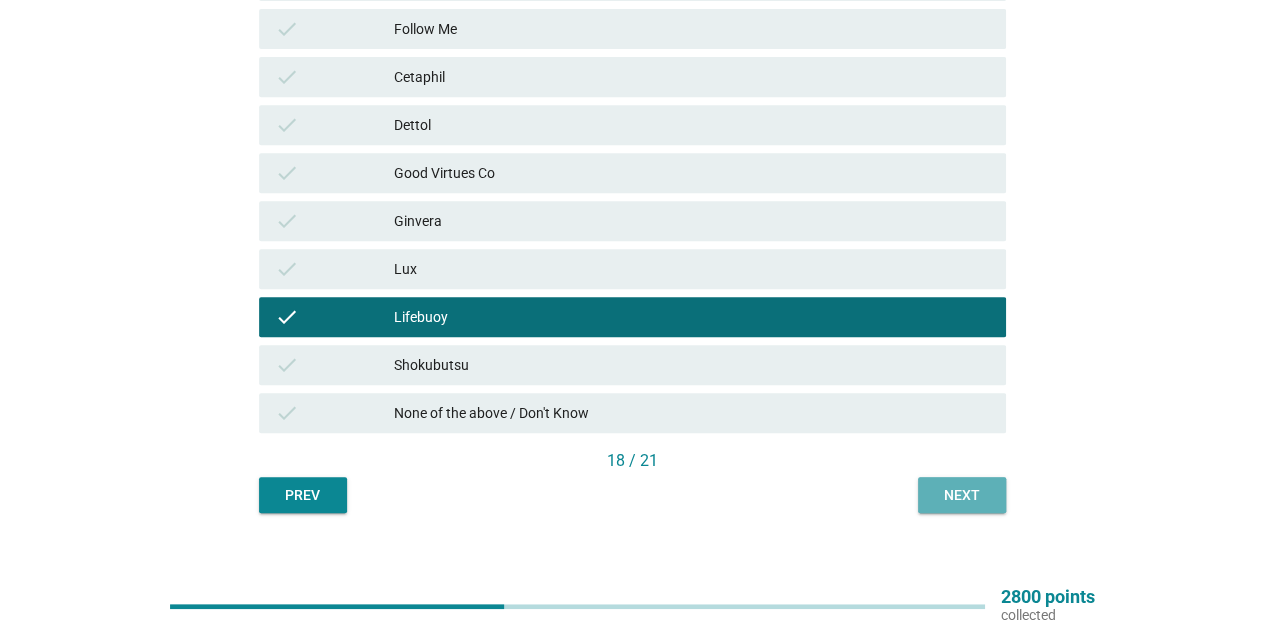 click on "Next" at bounding box center [962, 495] 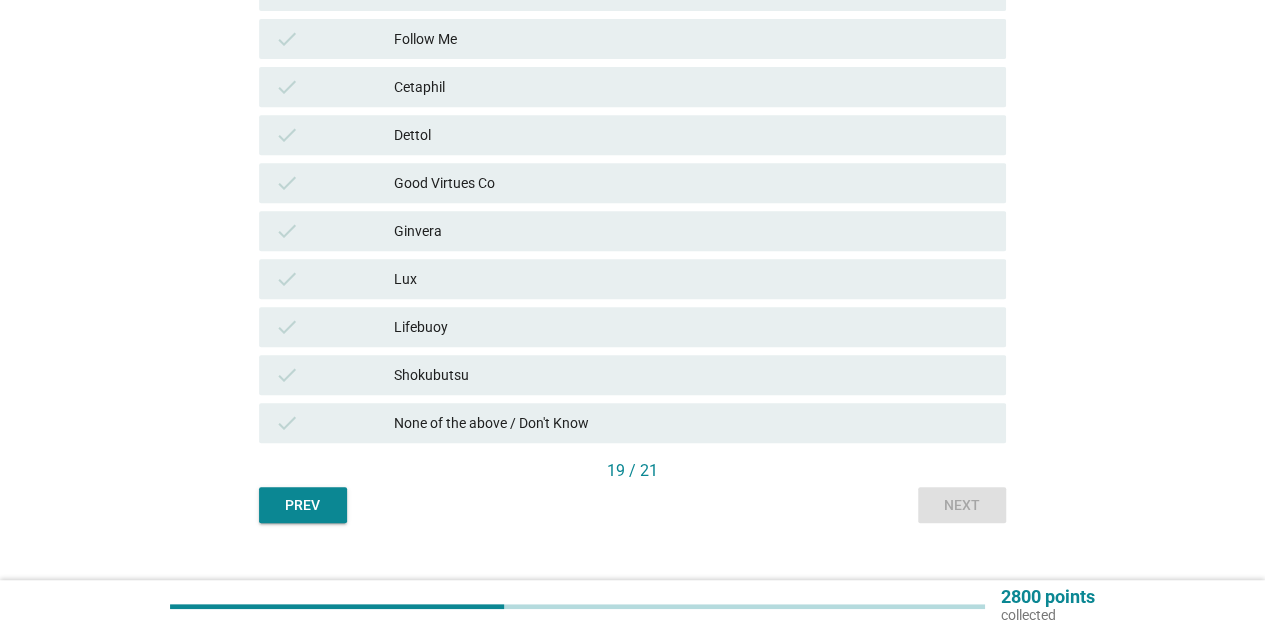 scroll, scrollTop: 400, scrollLeft: 0, axis: vertical 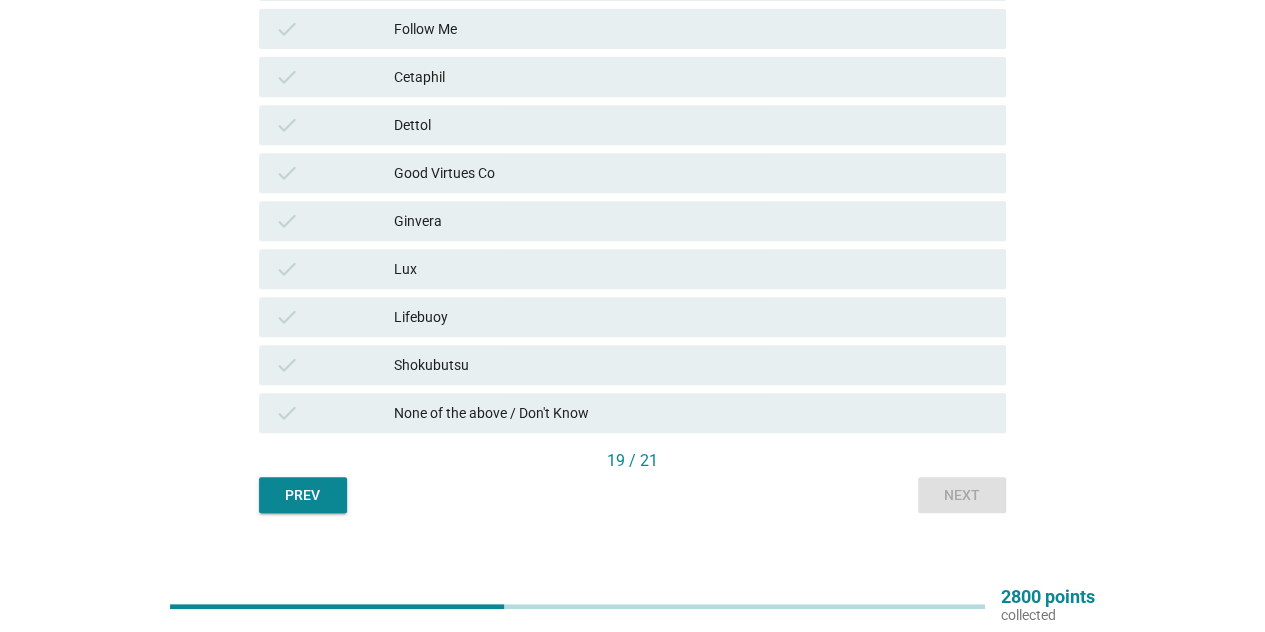 drag, startPoint x: 477, startPoint y: 91, endPoint x: 516, endPoint y: 127, distance: 53.075417 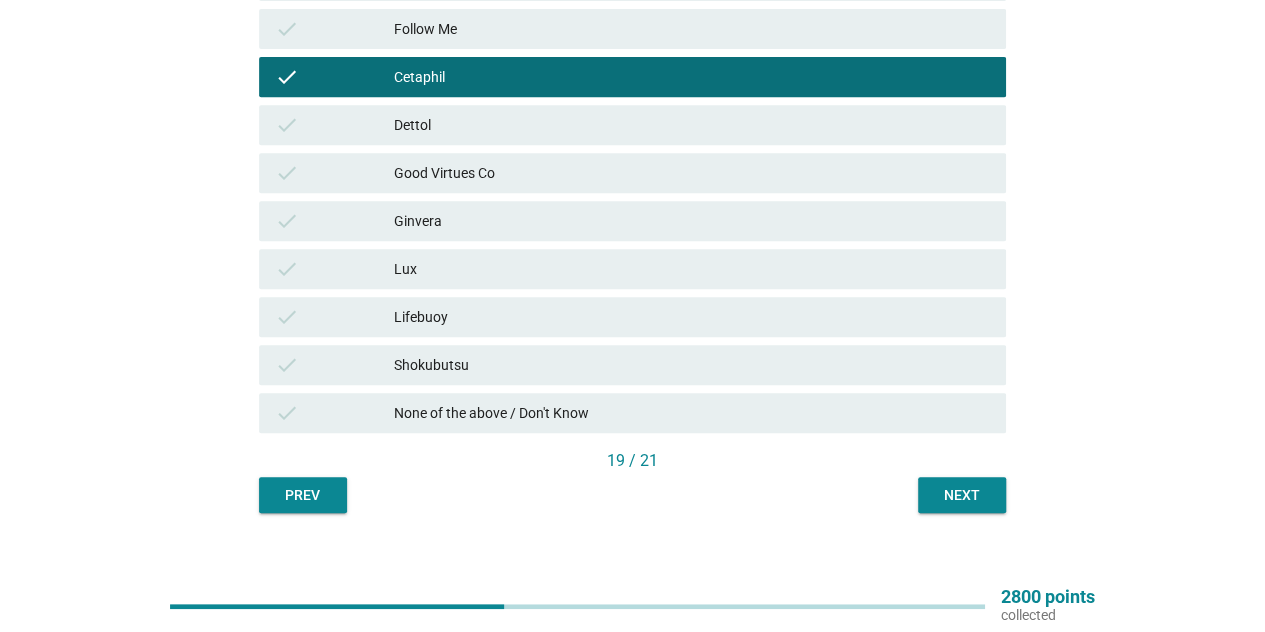 click on "Next" at bounding box center [962, 495] 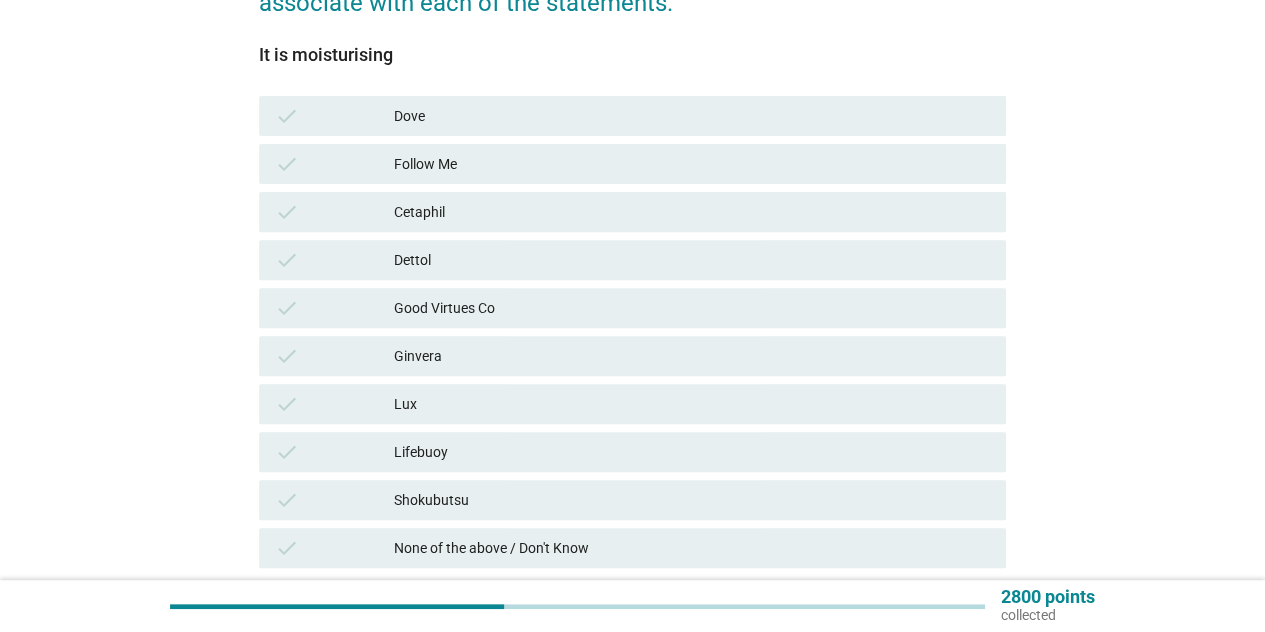 scroll, scrollTop: 300, scrollLeft: 0, axis: vertical 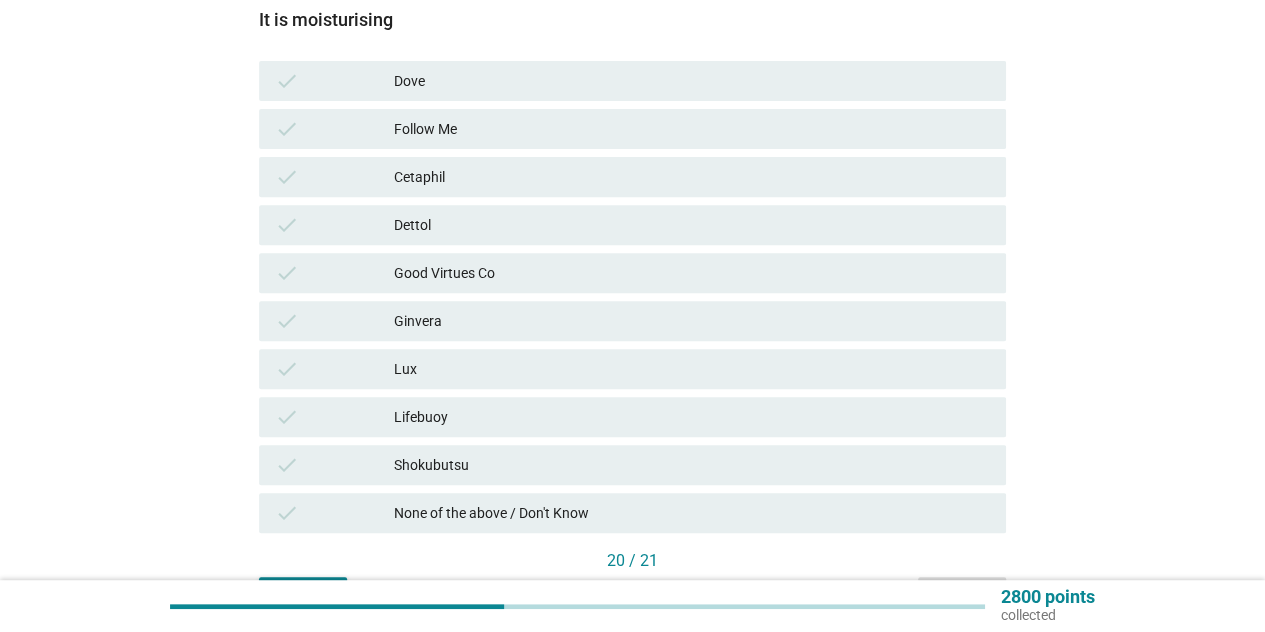 drag, startPoint x: 465, startPoint y: 171, endPoint x: 467, endPoint y: 190, distance: 19.104973 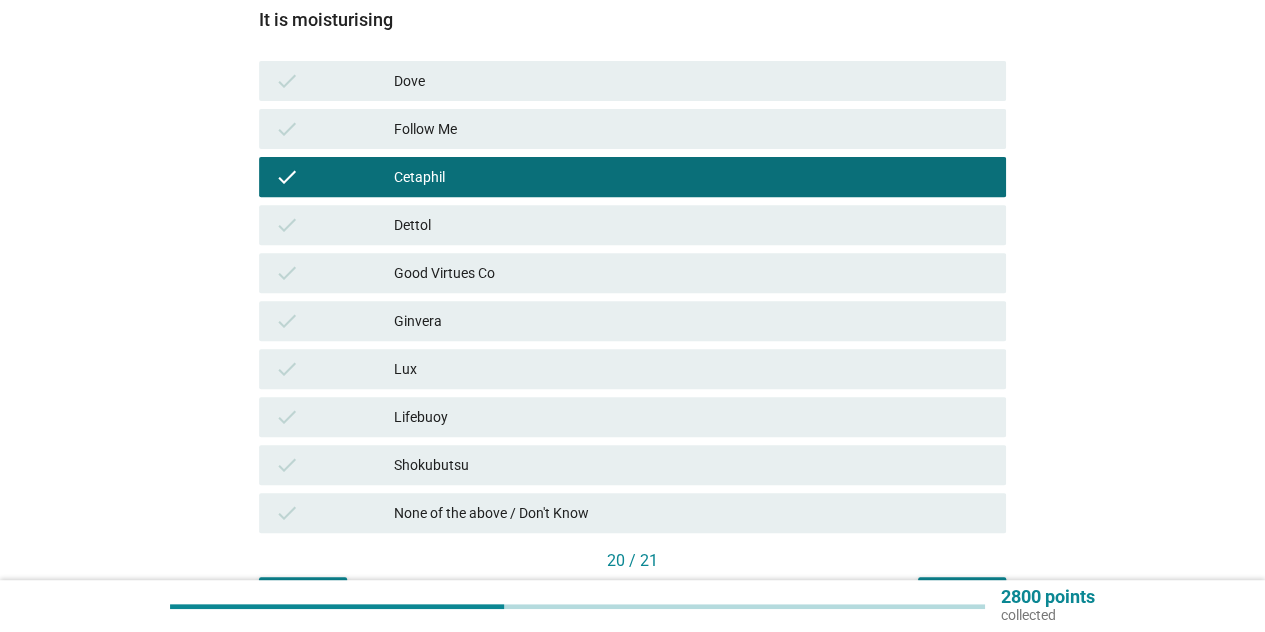 scroll, scrollTop: 400, scrollLeft: 0, axis: vertical 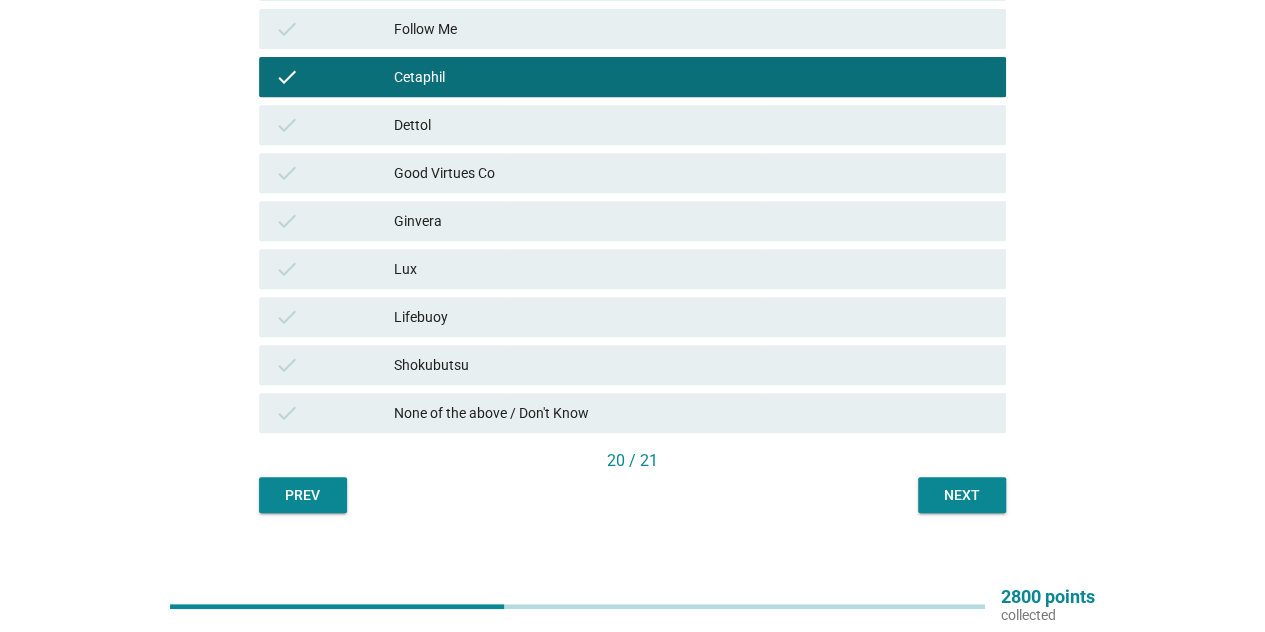 click on "English arrow_drop_down   Below is a list of statements related to body wash brands. For each statement, please indicate which body wash brand(s), if any, you associate with each of the statements.
It is moisturising
check   Dove check   Follow Me check   Cetaphil check   Dettol check   Good Virtues Co check   Ginvera check   Lux check   Lifebuoy check   Shokubutsu check   None of the above / Don't Know
20 / 21
Prev   Next" at bounding box center (632, 101) 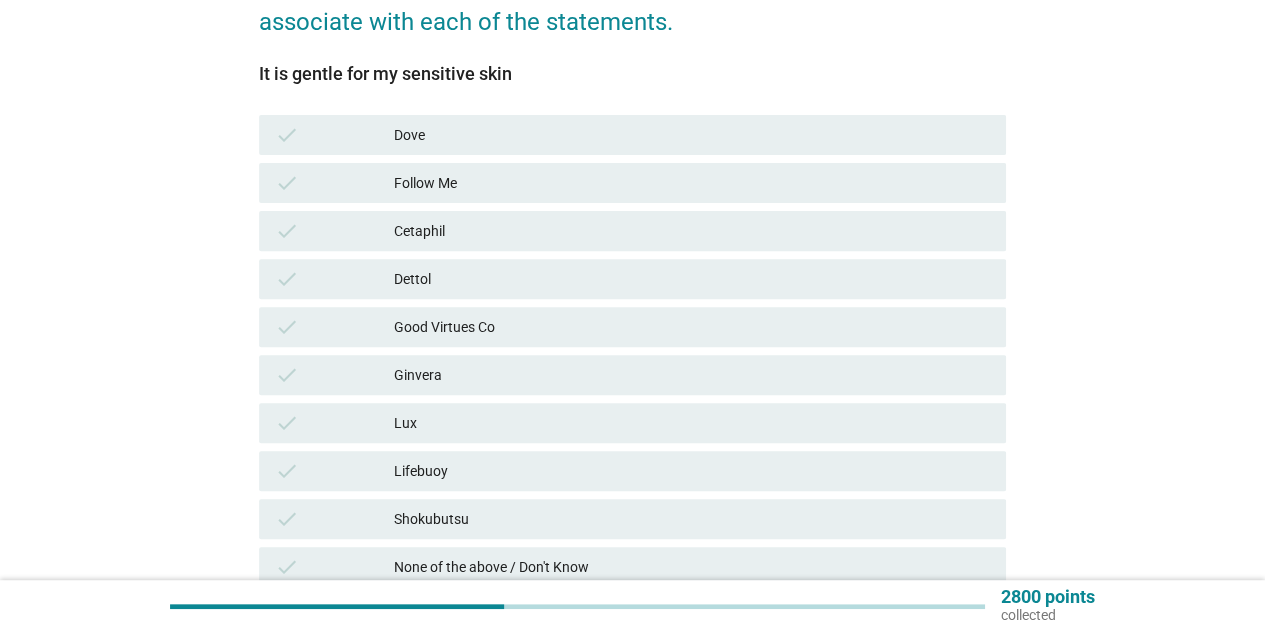 scroll, scrollTop: 300, scrollLeft: 0, axis: vertical 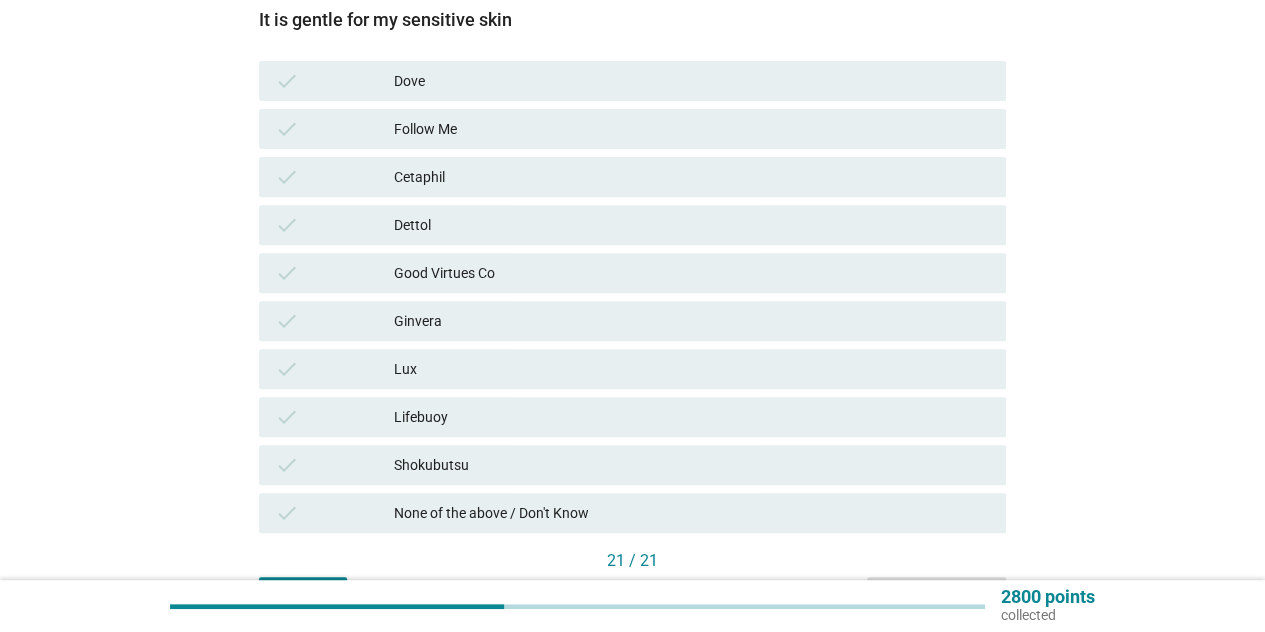 drag, startPoint x: 545, startPoint y: 219, endPoint x: 551, endPoint y: 241, distance: 22.803509 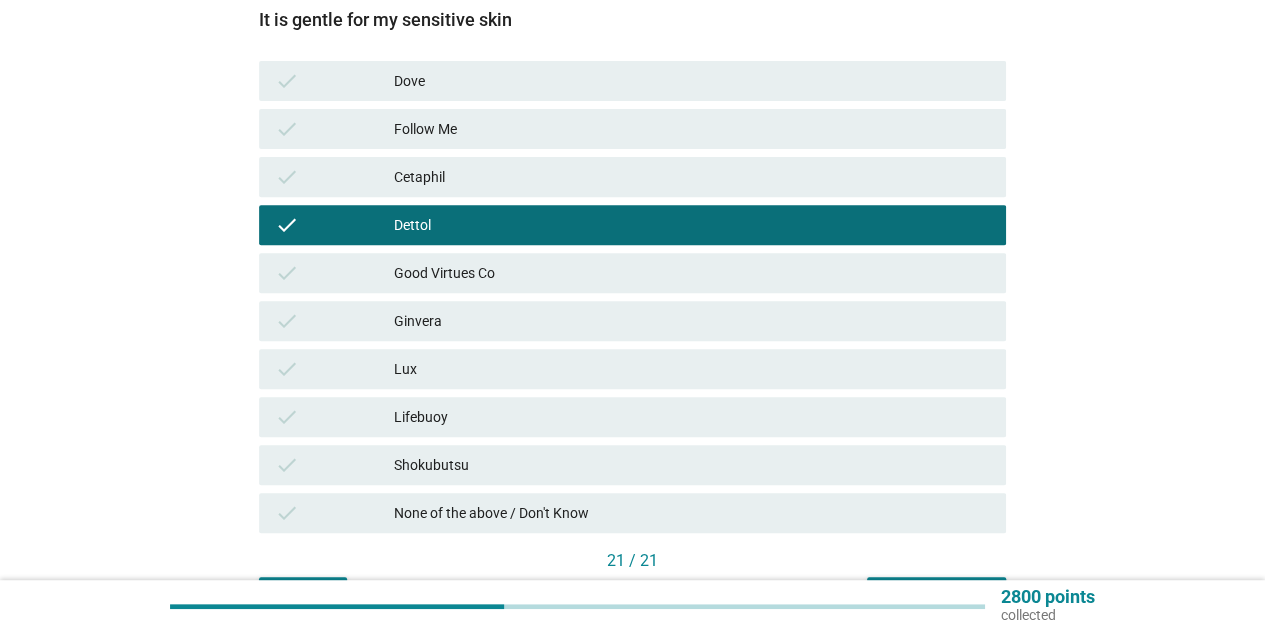 click on "Lifebuoy" at bounding box center [692, 417] 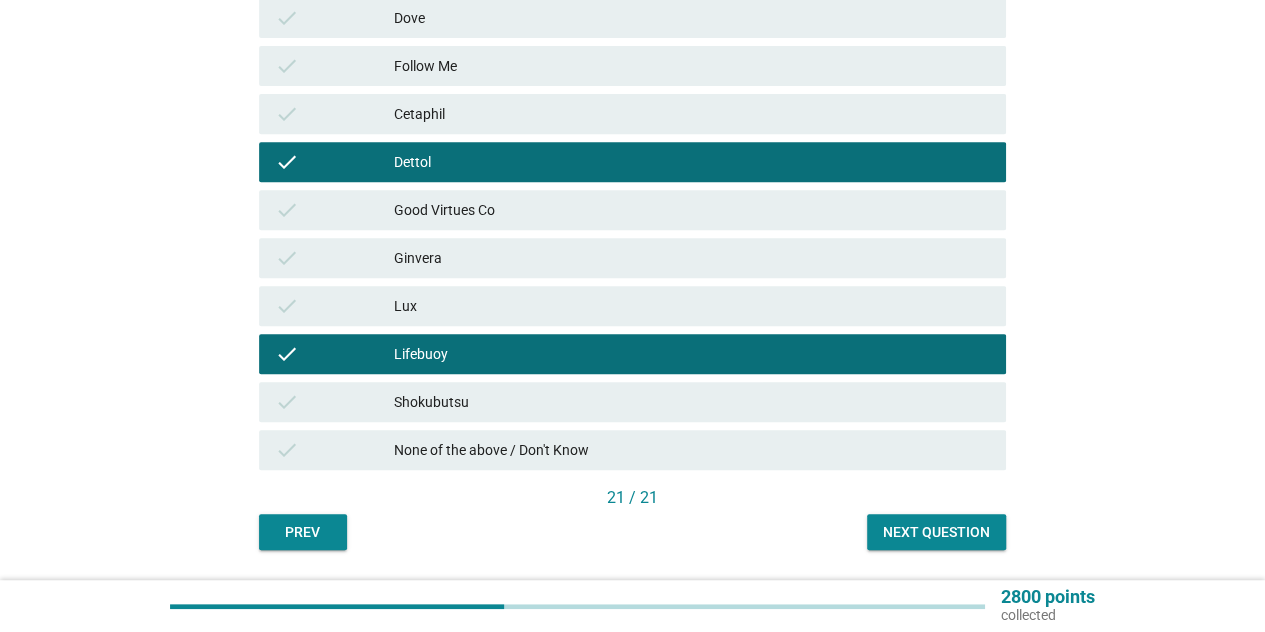scroll, scrollTop: 423, scrollLeft: 0, axis: vertical 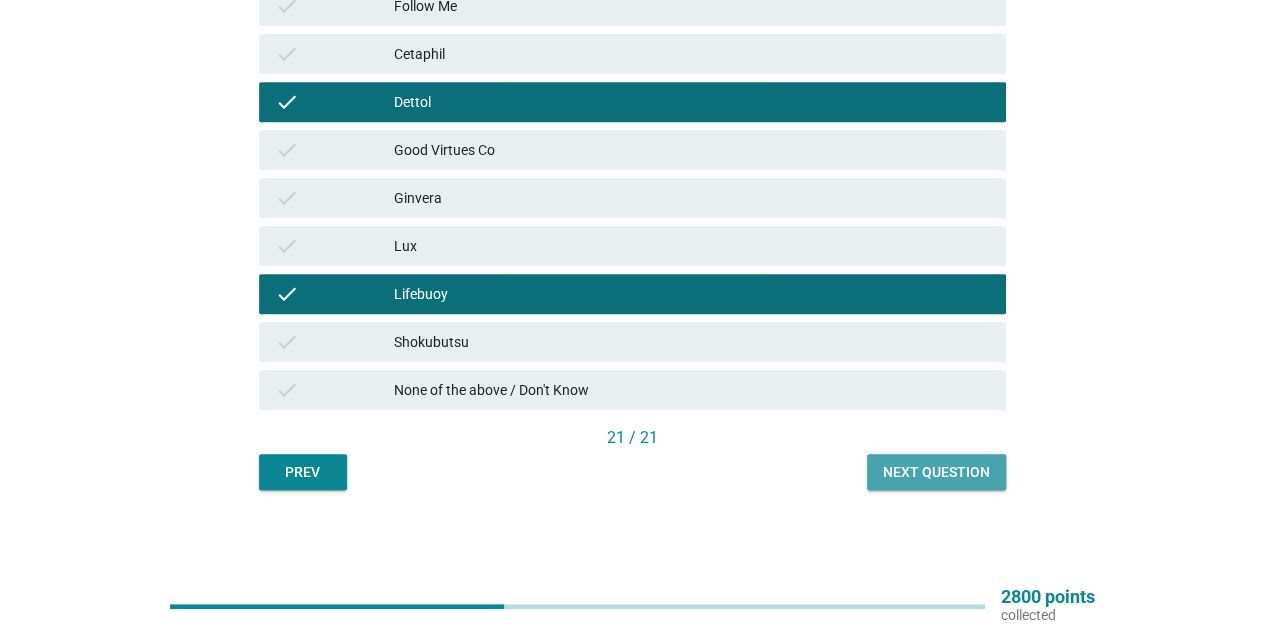 click on "Next question" at bounding box center [936, 472] 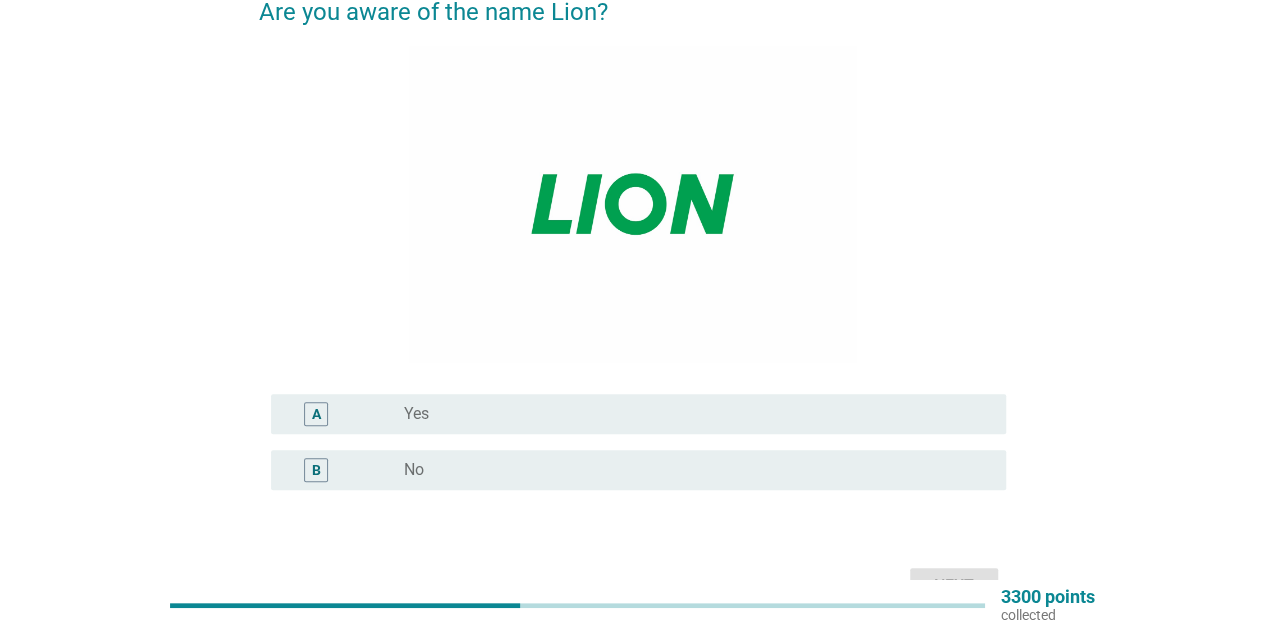scroll, scrollTop: 200, scrollLeft: 0, axis: vertical 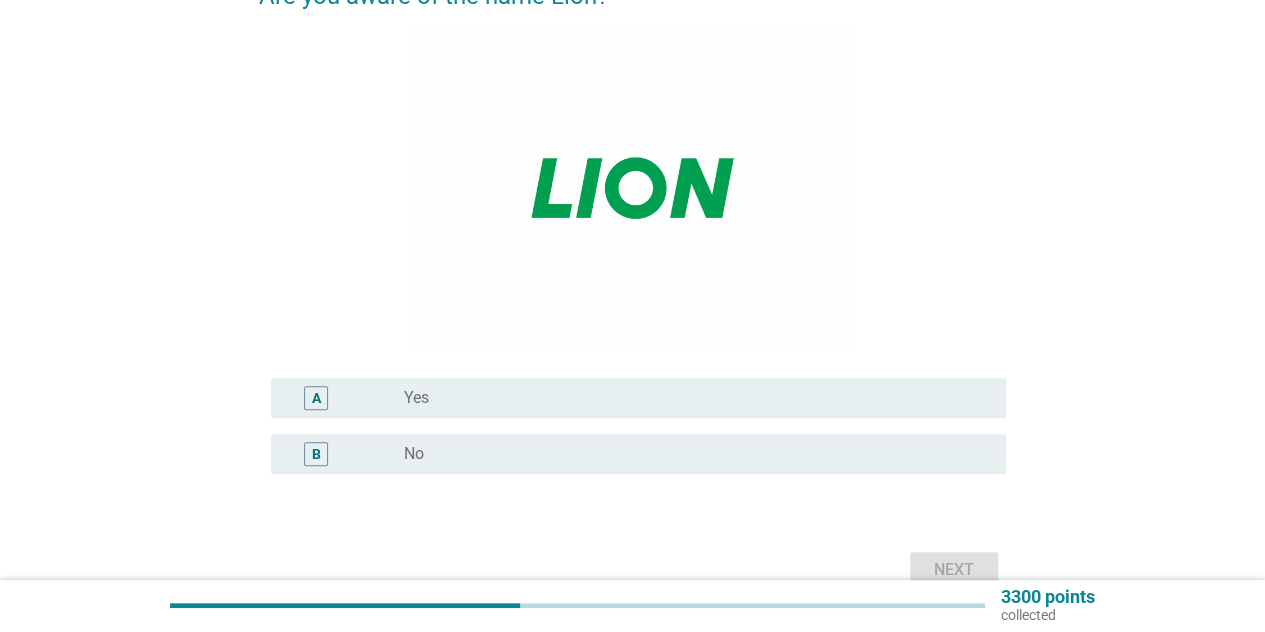 drag, startPoint x: 693, startPoint y: 406, endPoint x: 714, endPoint y: 406, distance: 21 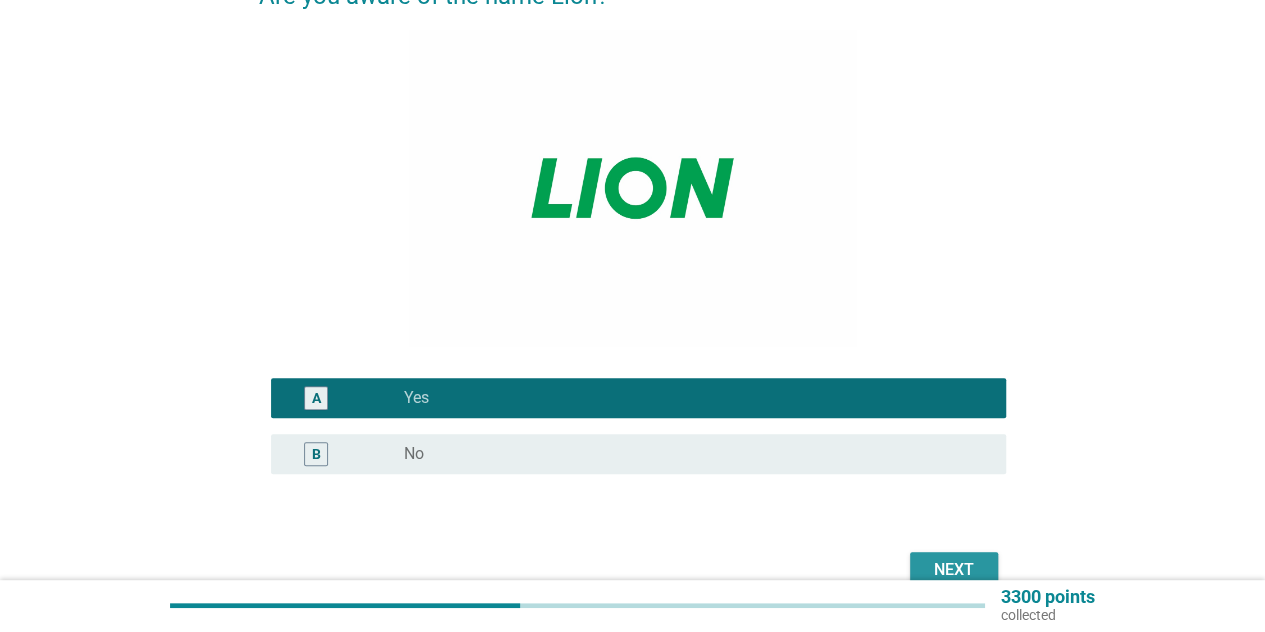click on "Next" at bounding box center (954, 570) 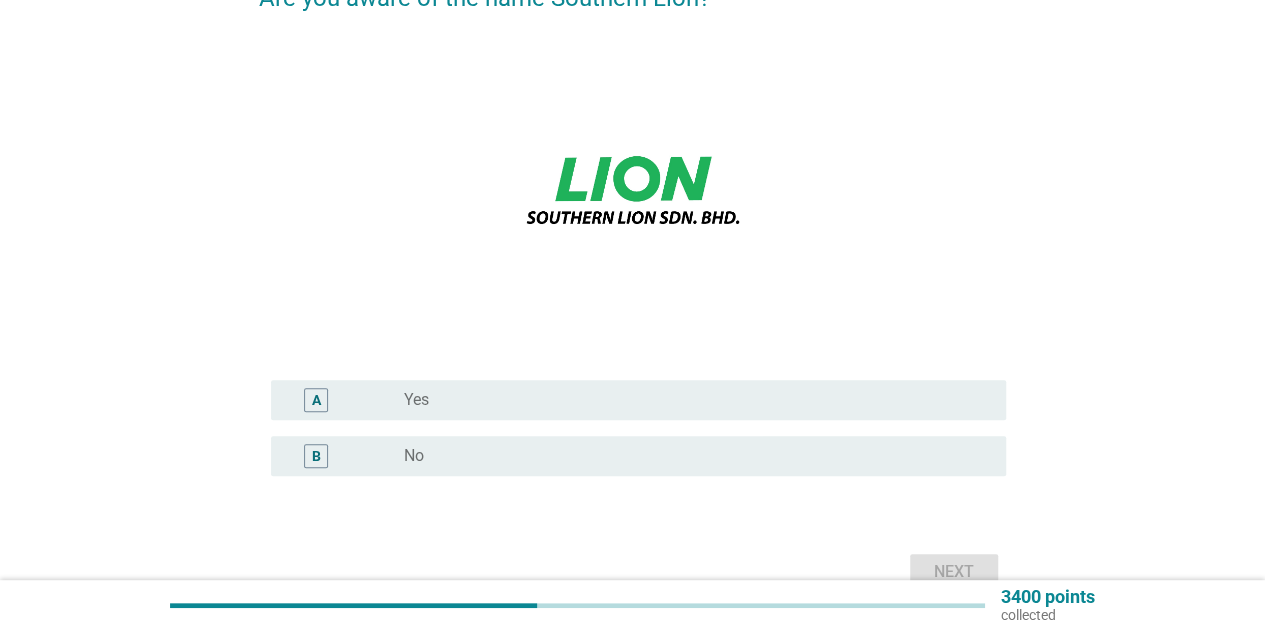 scroll, scrollTop: 200, scrollLeft: 0, axis: vertical 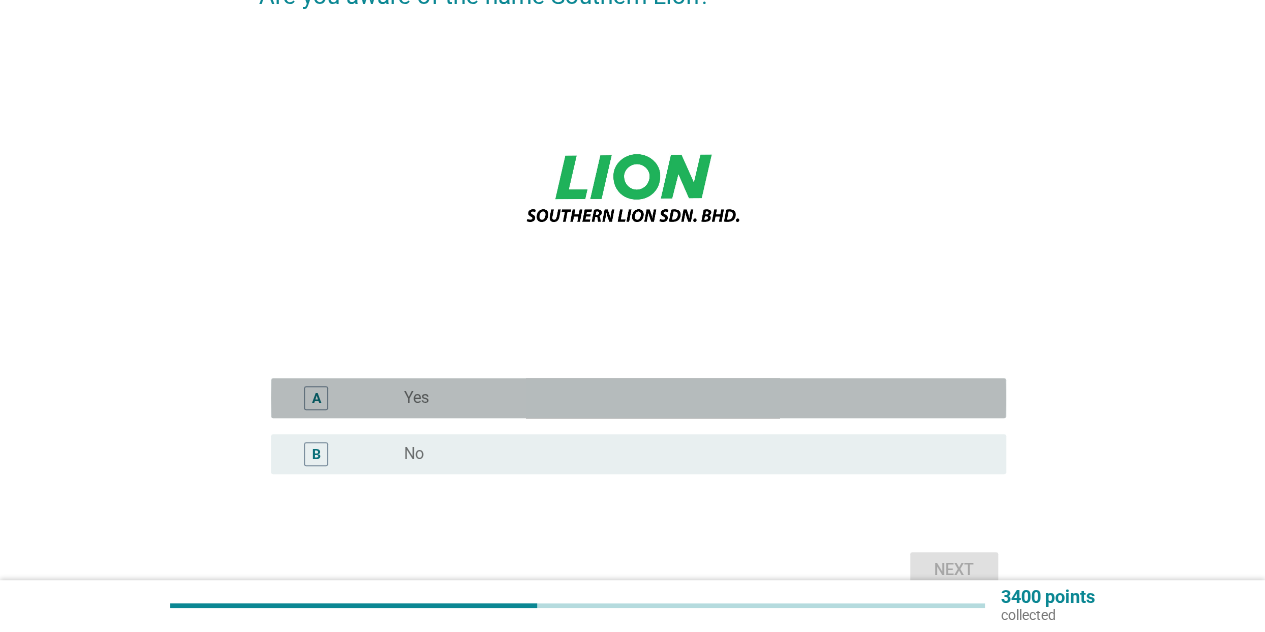 click on "radio_button_unchecked Yes" at bounding box center [689, 398] 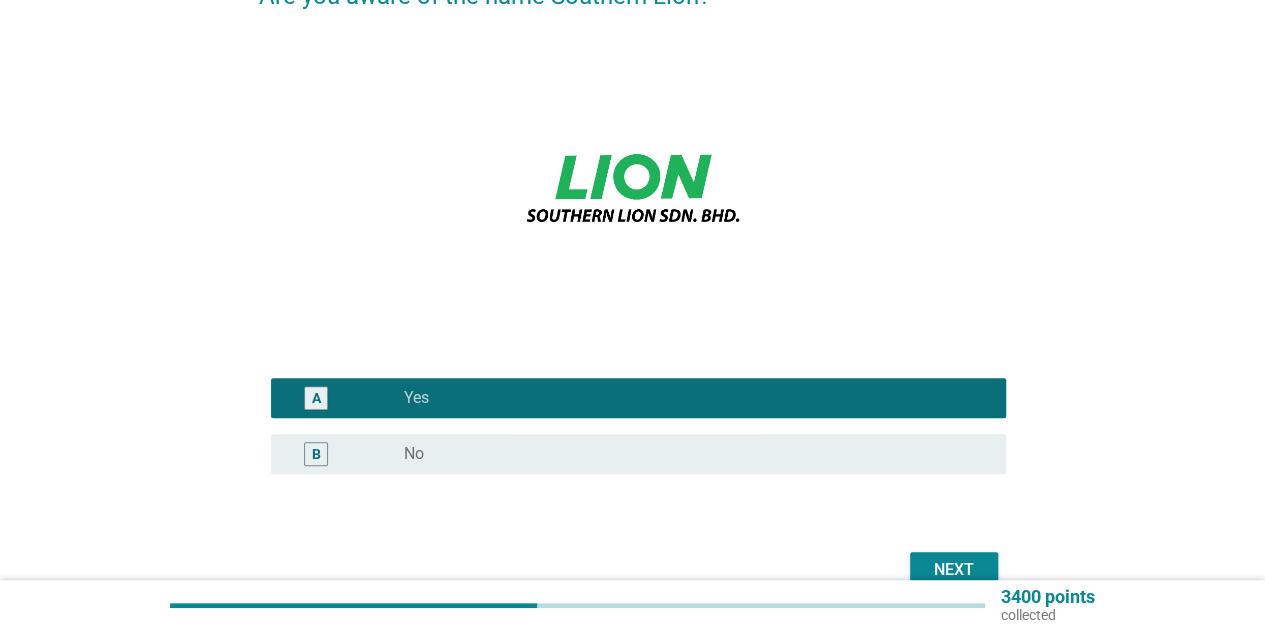 click on "Next" at bounding box center (954, 570) 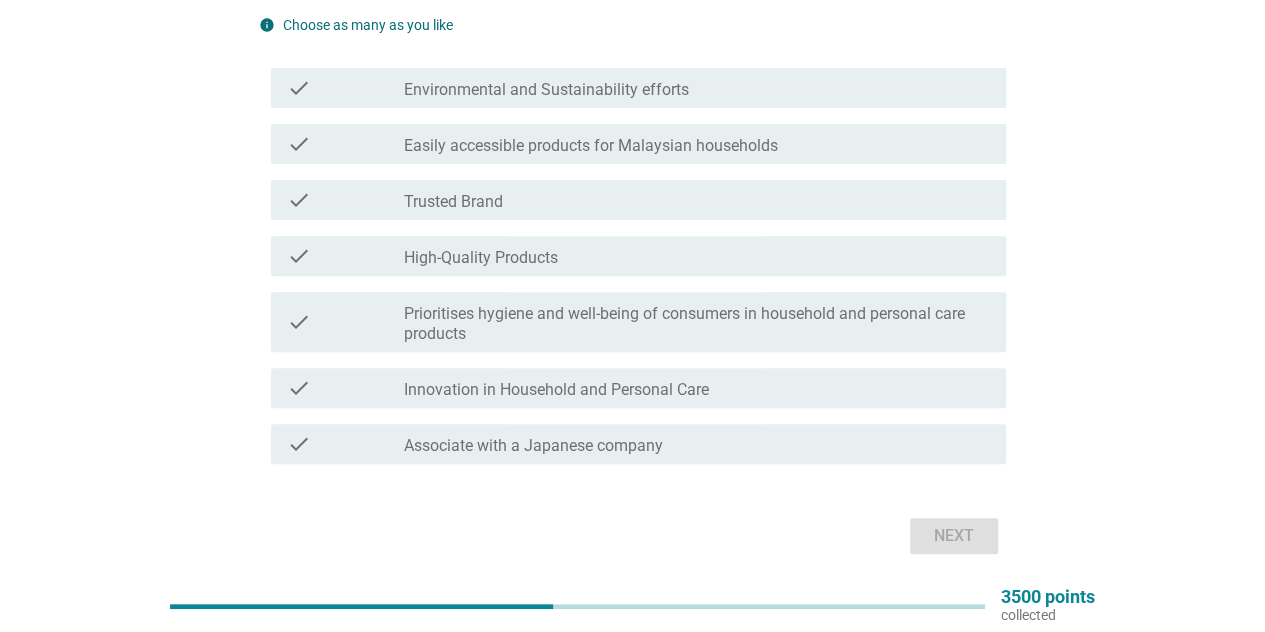 scroll, scrollTop: 200, scrollLeft: 0, axis: vertical 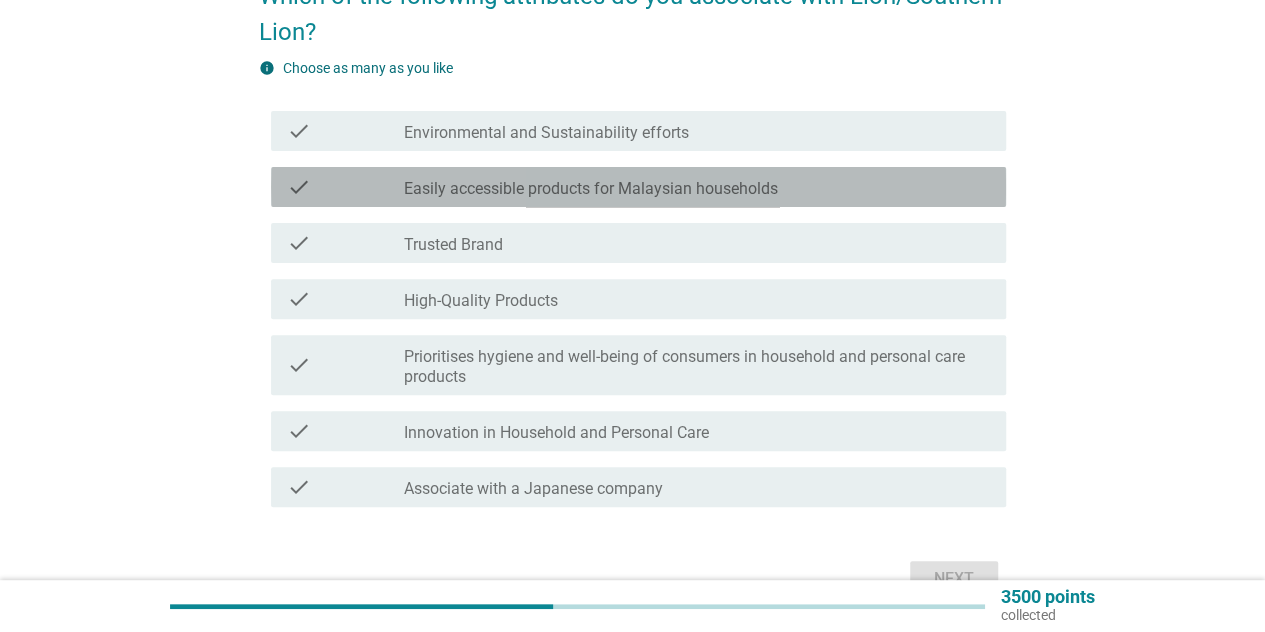 click on "Easily accessible products for Malaysian households" at bounding box center (591, 189) 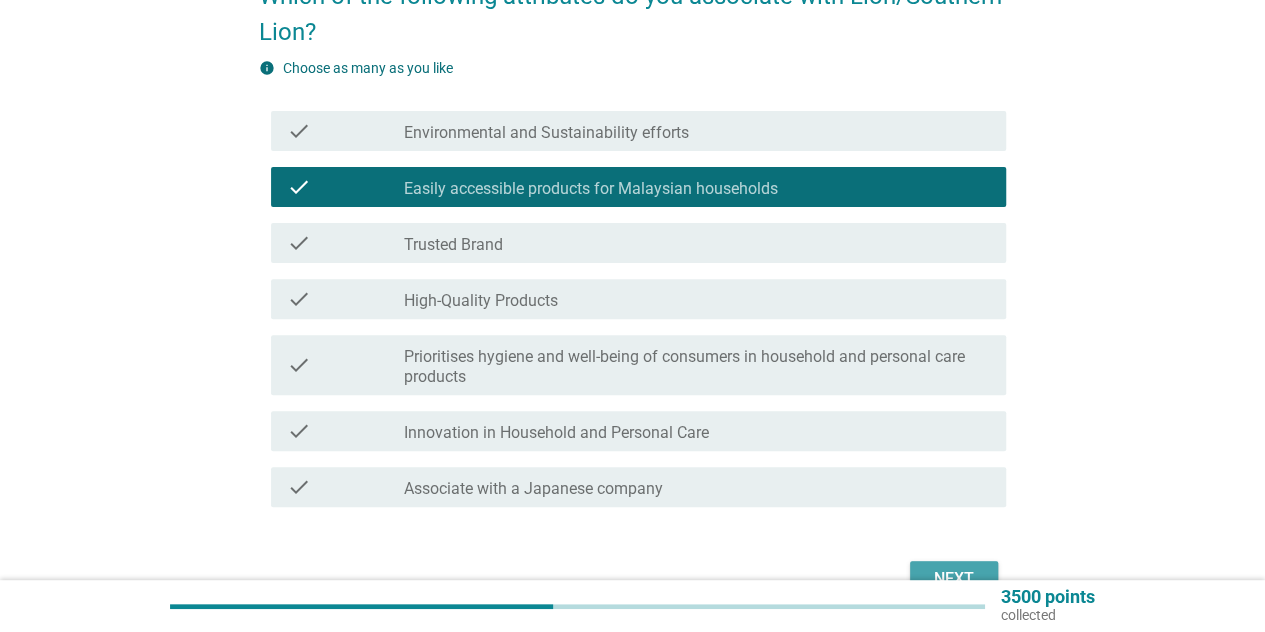 click on "Next" at bounding box center [954, 579] 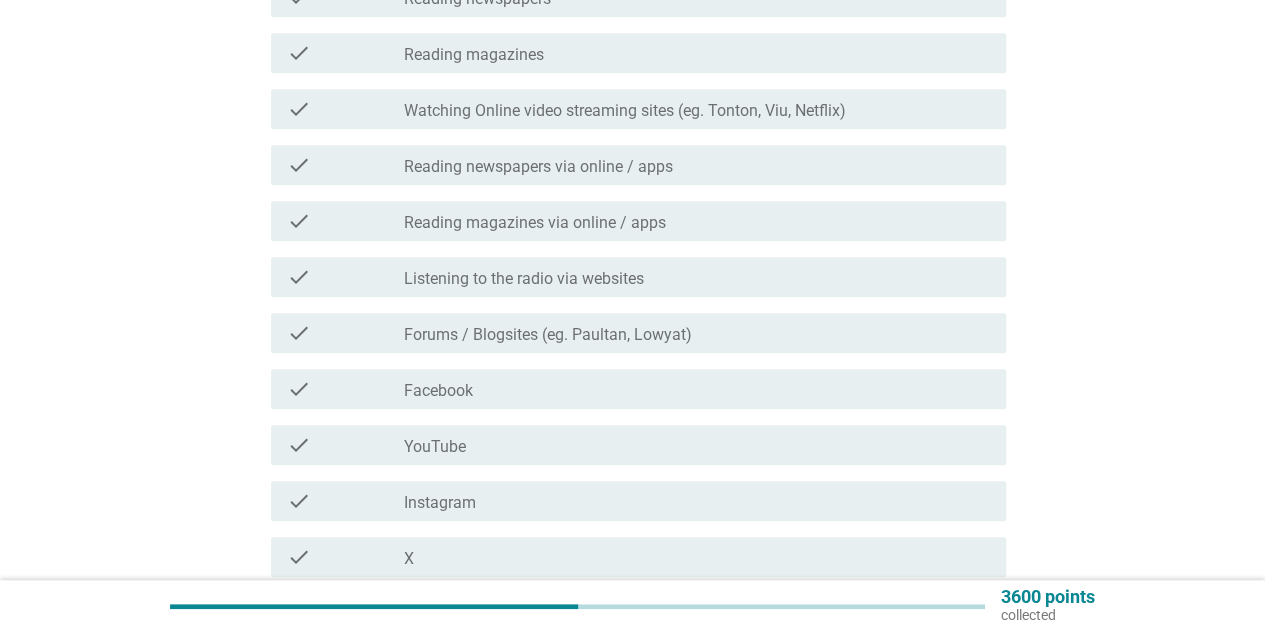 scroll, scrollTop: 565, scrollLeft: 0, axis: vertical 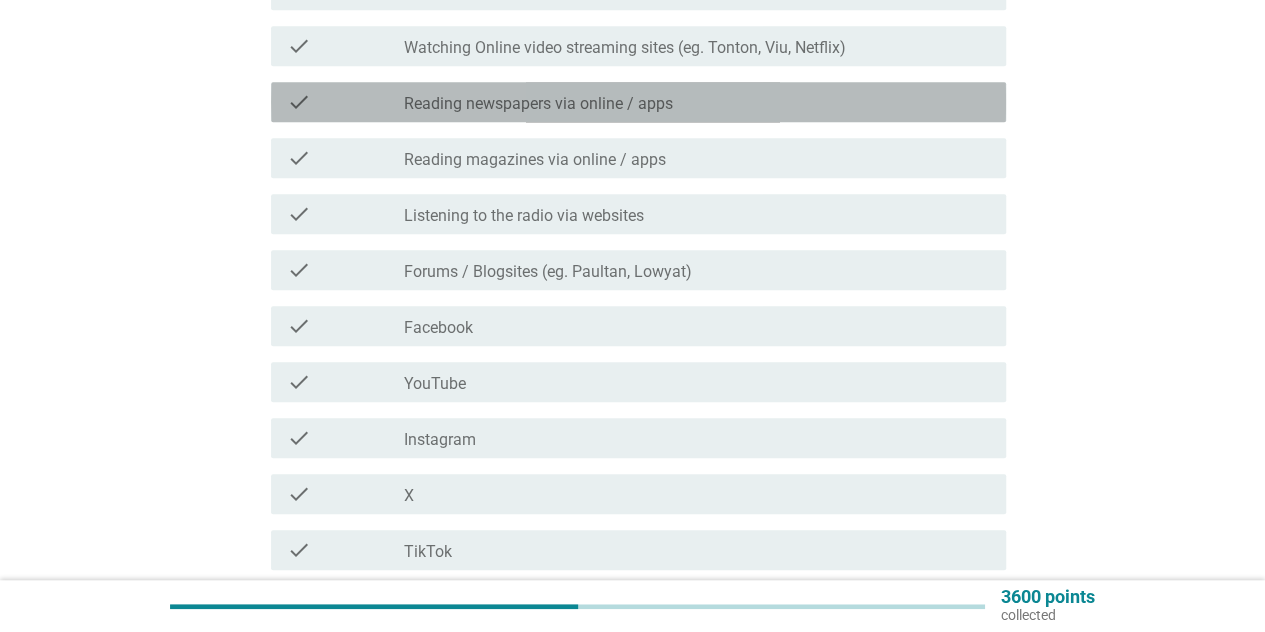 drag, startPoint x: 679, startPoint y: 112, endPoint x: 674, endPoint y: 123, distance: 12.083046 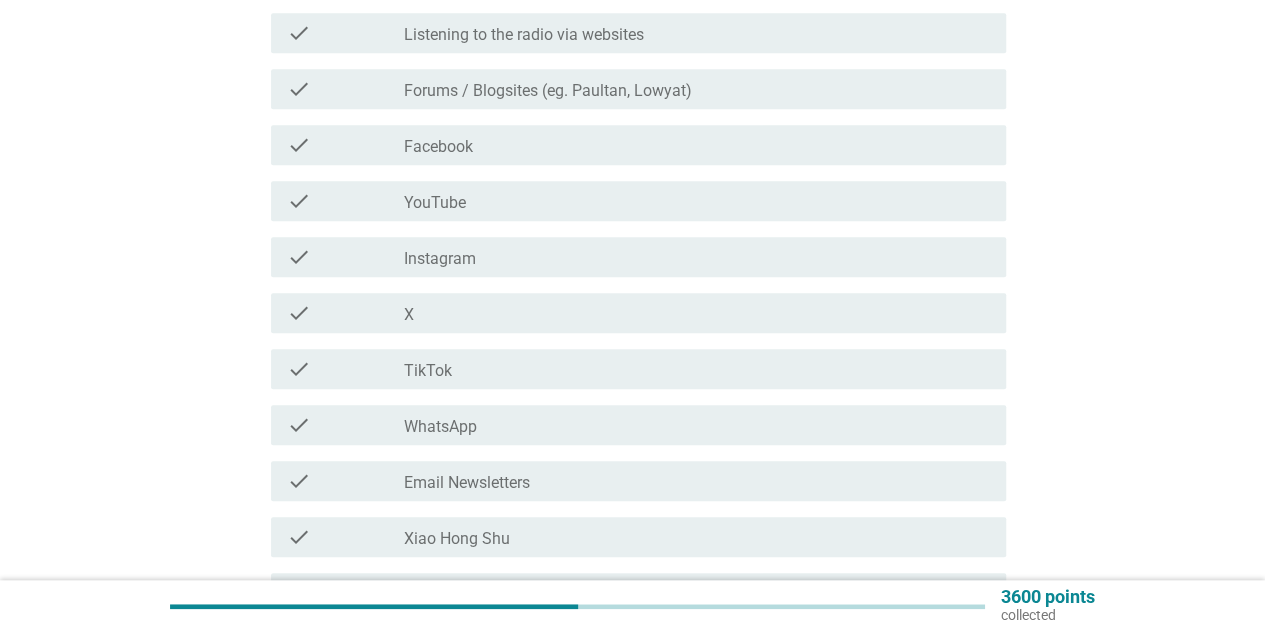 scroll, scrollTop: 765, scrollLeft: 0, axis: vertical 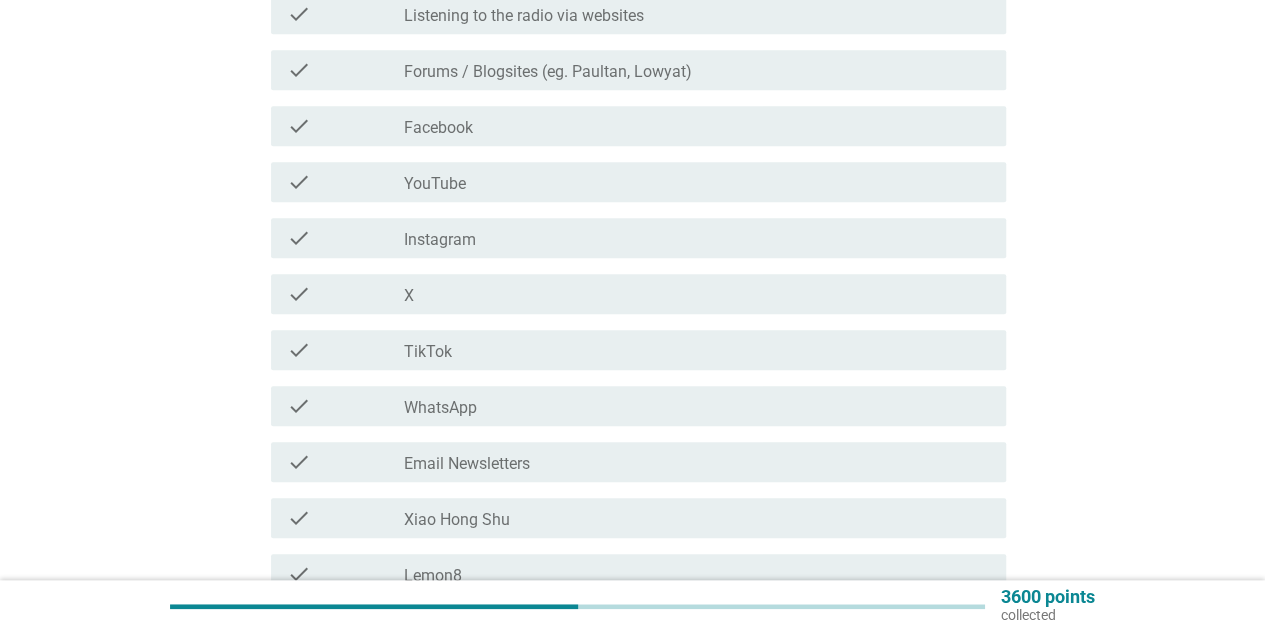 drag, startPoint x: 590, startPoint y: 118, endPoint x: 597, endPoint y: 153, distance: 35.69314 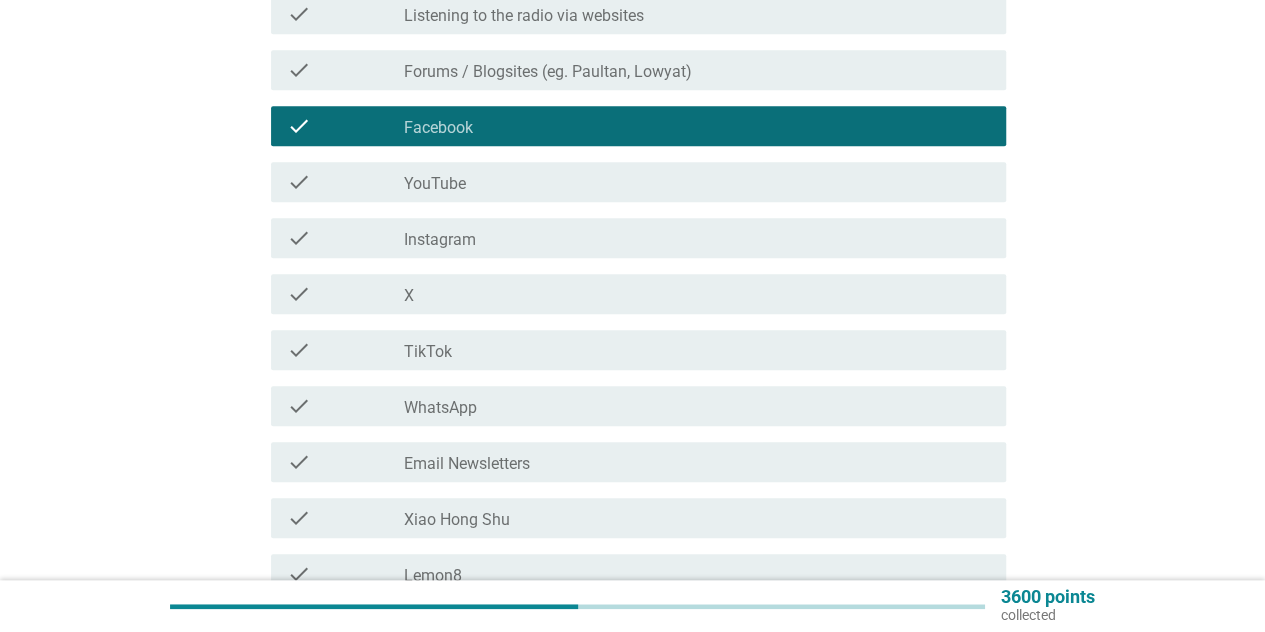 scroll, scrollTop: 865, scrollLeft: 0, axis: vertical 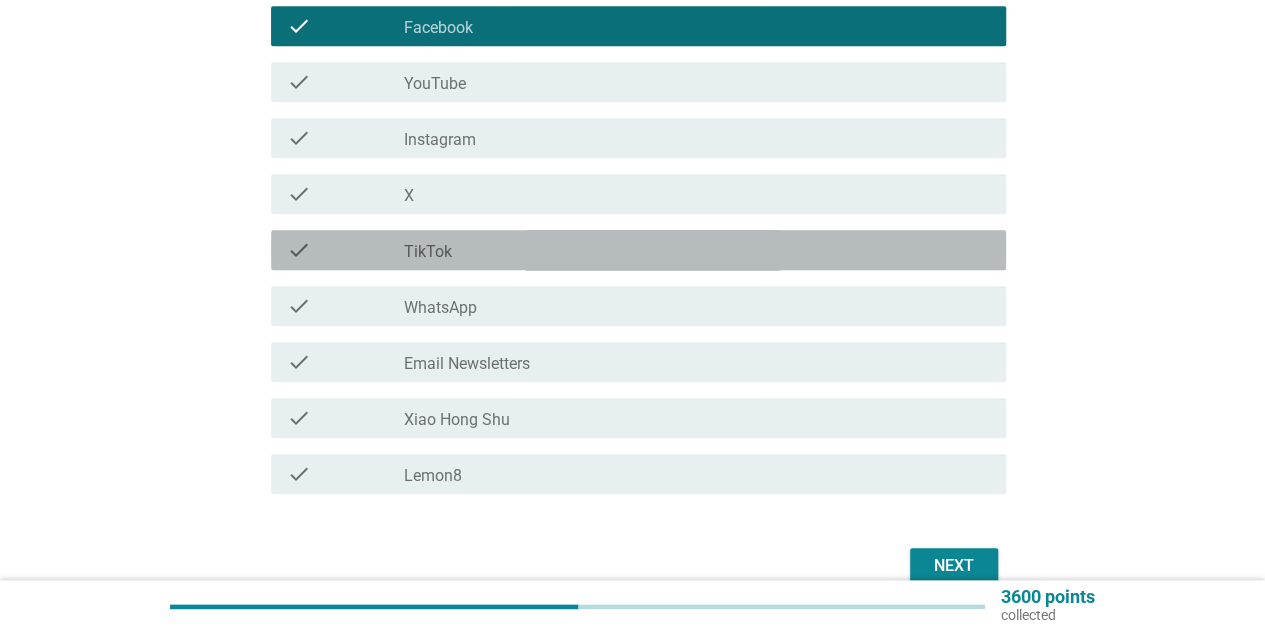 click on "check_box_outline_blank TikTok" at bounding box center [697, 250] 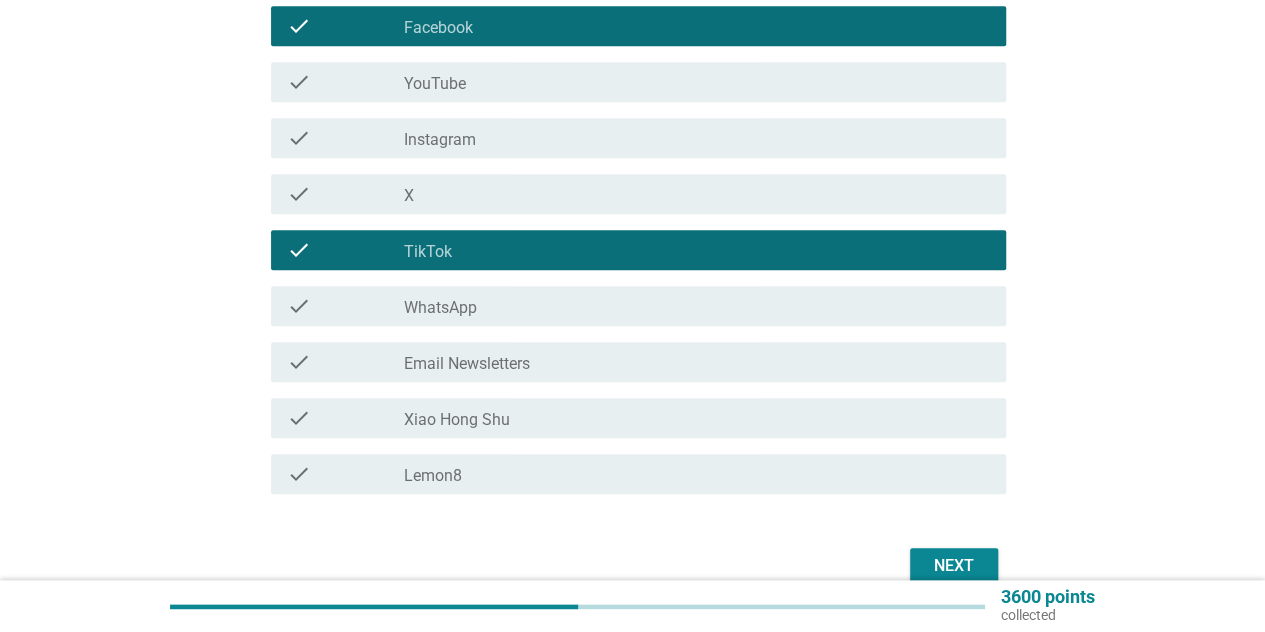 click on "check     check_box_outline_blank WhatsApp" at bounding box center [638, 306] 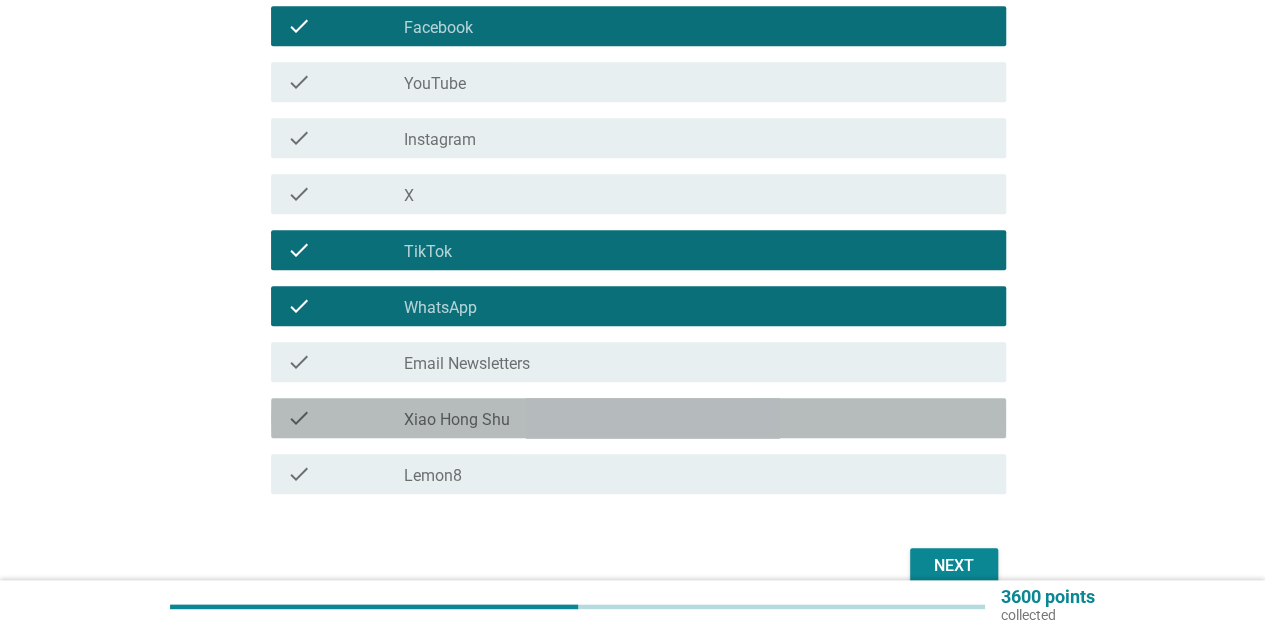 click on "check     check_box_outline_blank Xiao Hong Shu" at bounding box center (638, 418) 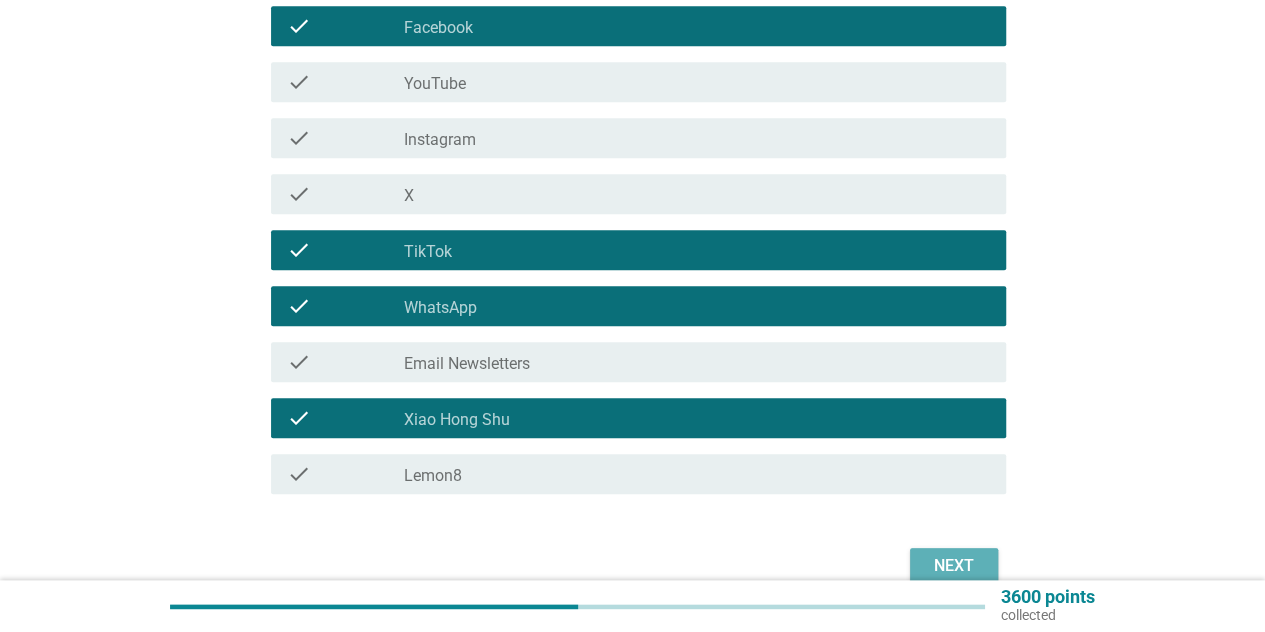 click on "Next" at bounding box center (954, 566) 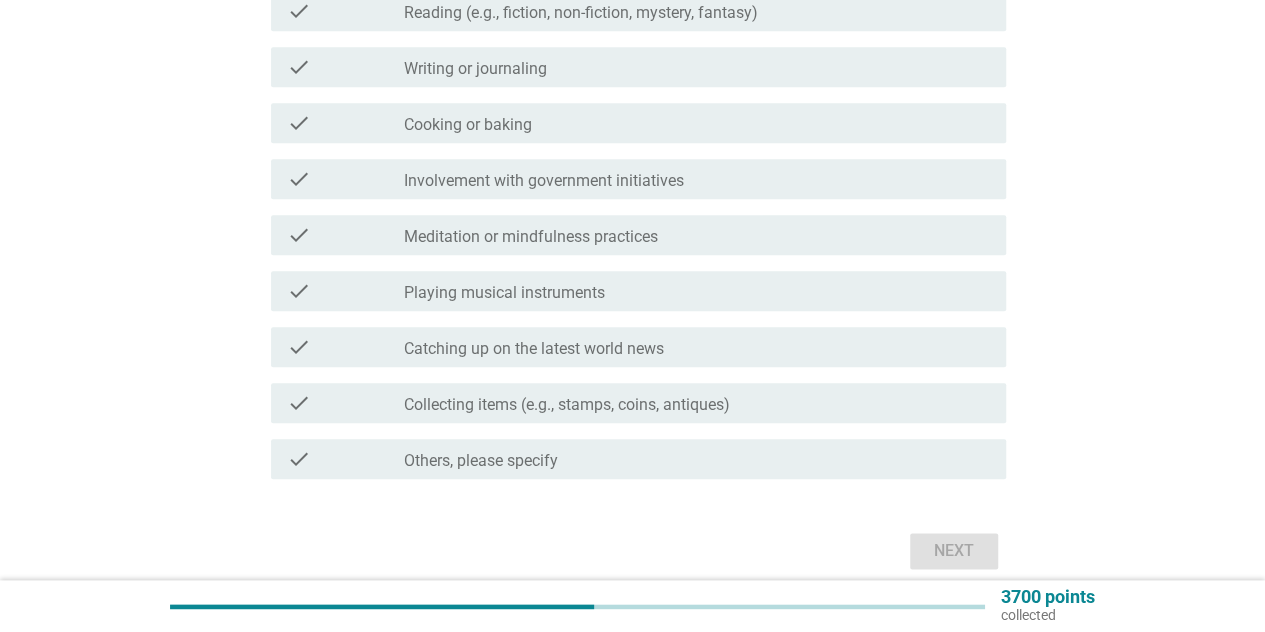 scroll, scrollTop: 800, scrollLeft: 0, axis: vertical 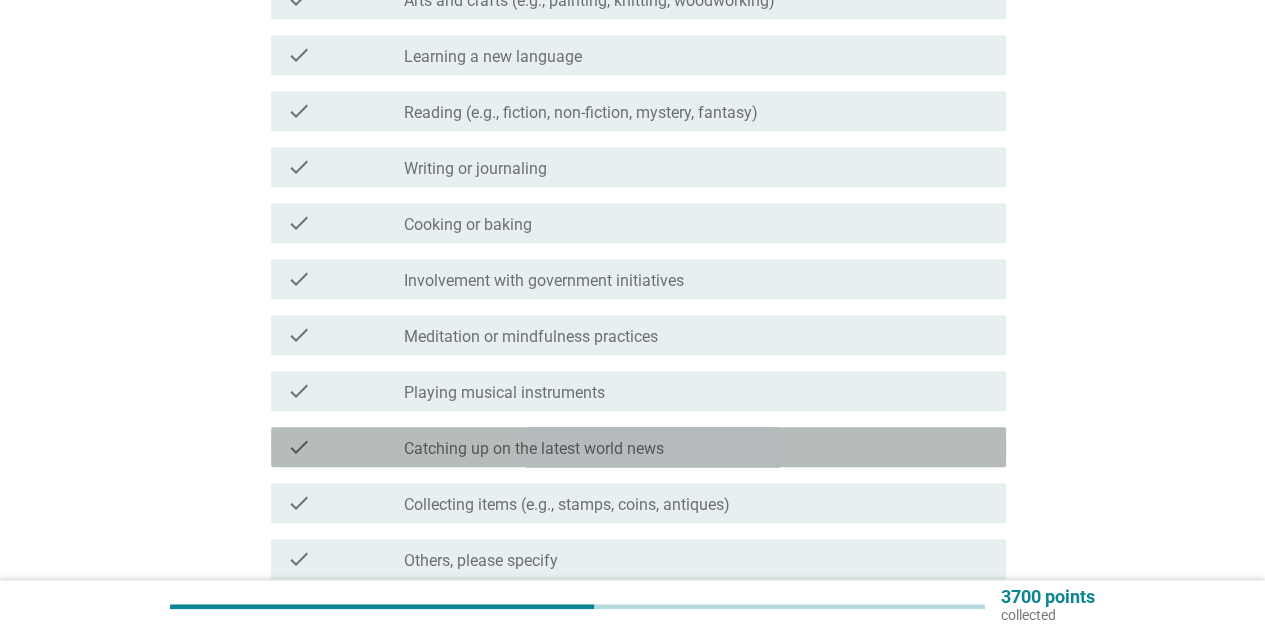 click on "Catching up on the latest world news" at bounding box center [534, 449] 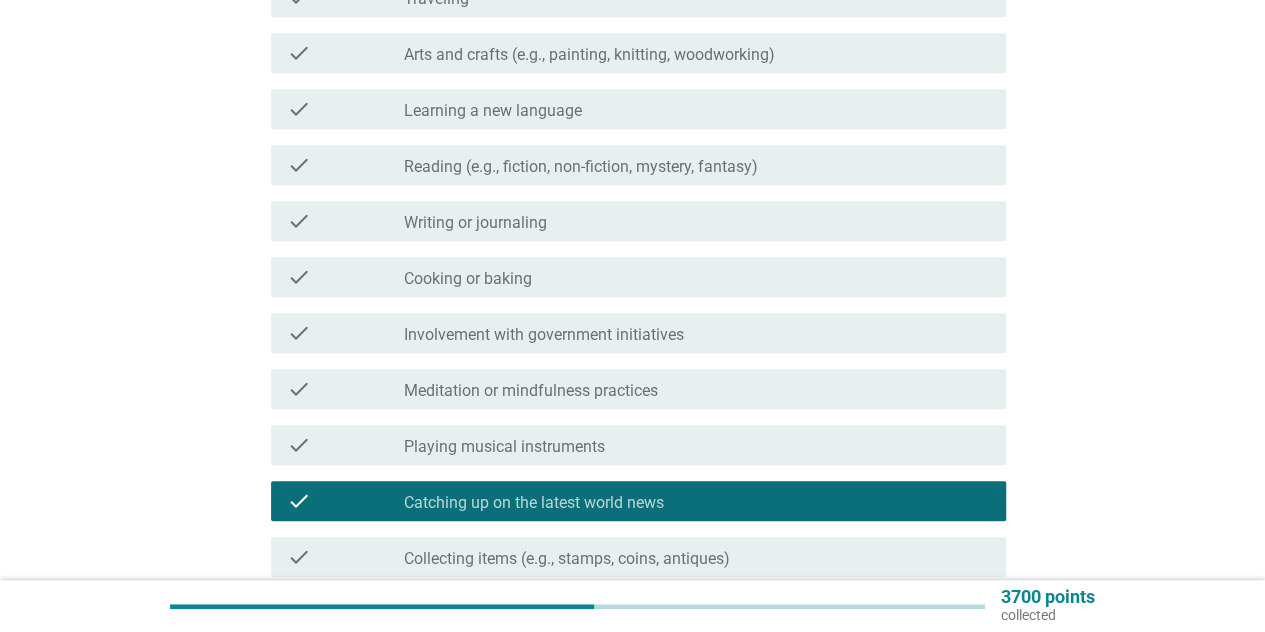 scroll, scrollTop: 700, scrollLeft: 0, axis: vertical 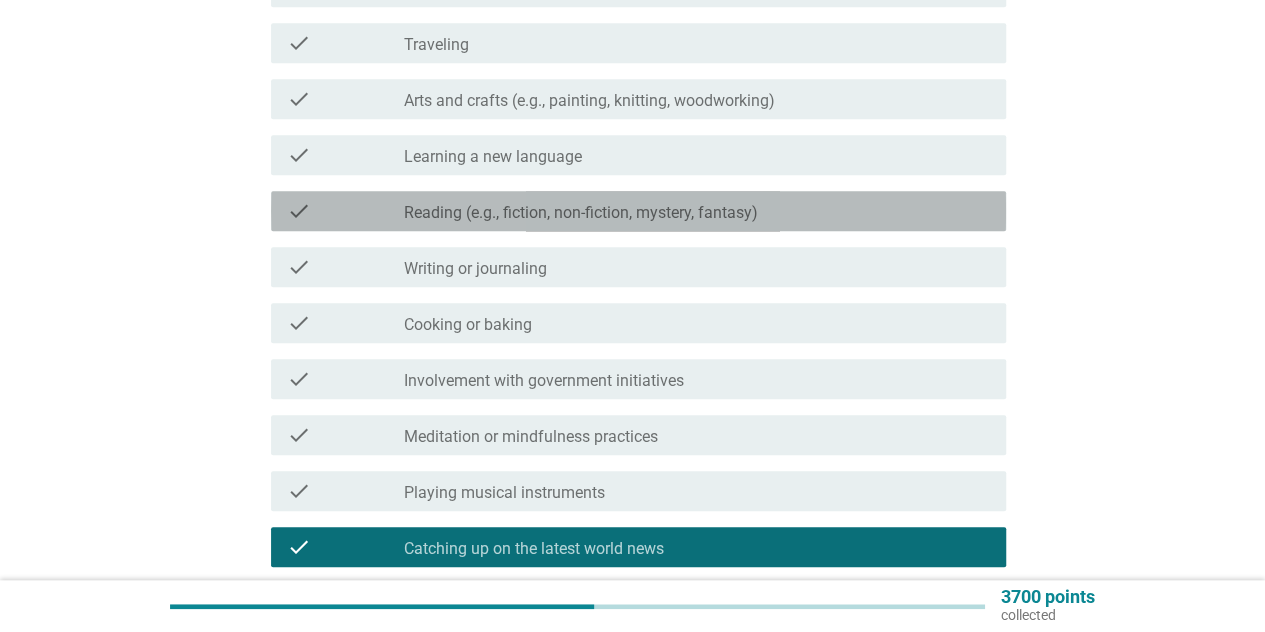 click on "Reading (e.g., fiction, non-fiction, mystery, fantasy)" at bounding box center [581, 213] 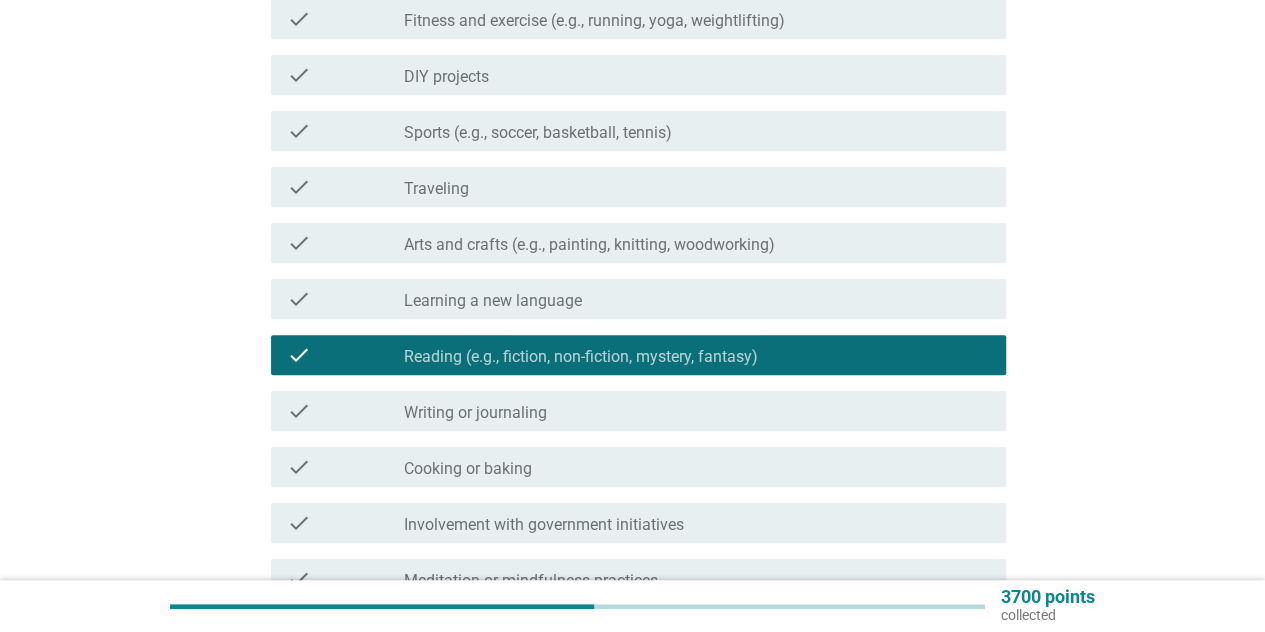 scroll, scrollTop: 500, scrollLeft: 0, axis: vertical 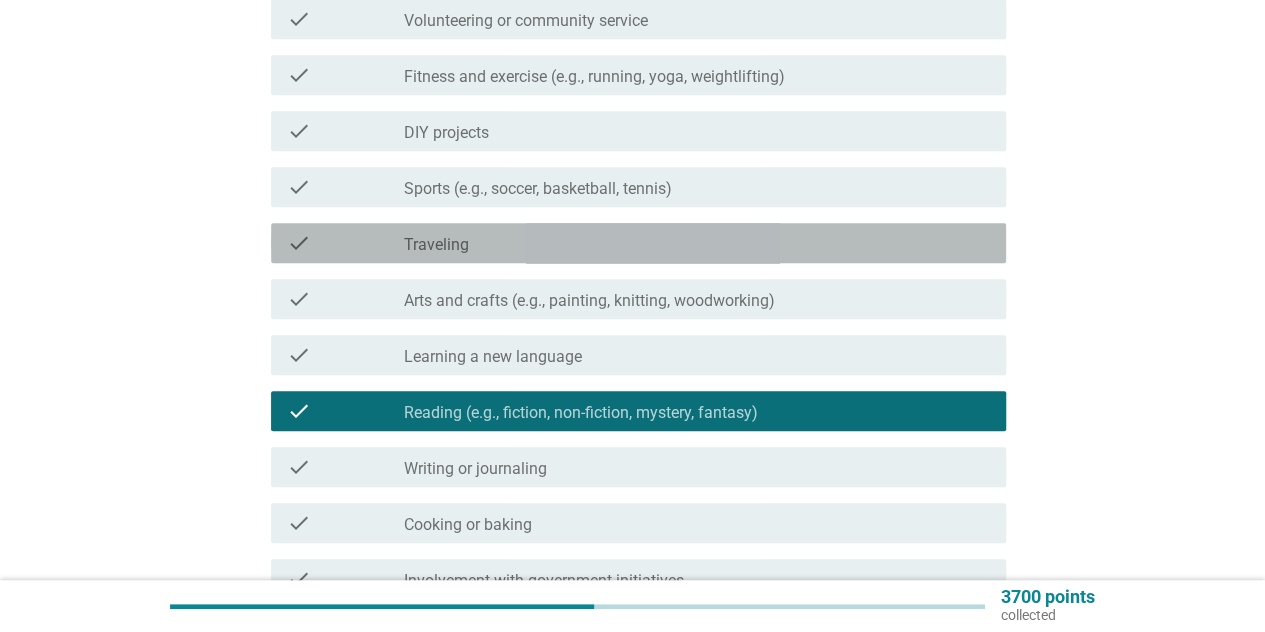 click on "check_box_outline_blank Traveling" at bounding box center (697, 243) 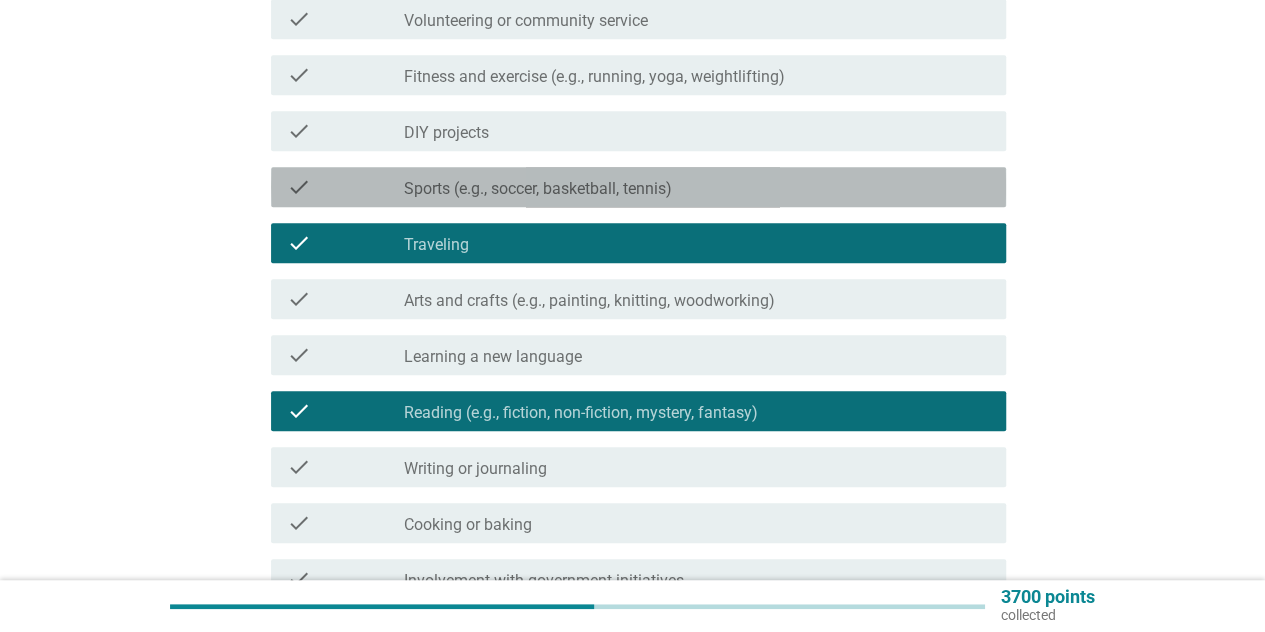 click on "Sports (e.g., soccer, basketball, tennis)" at bounding box center [538, 189] 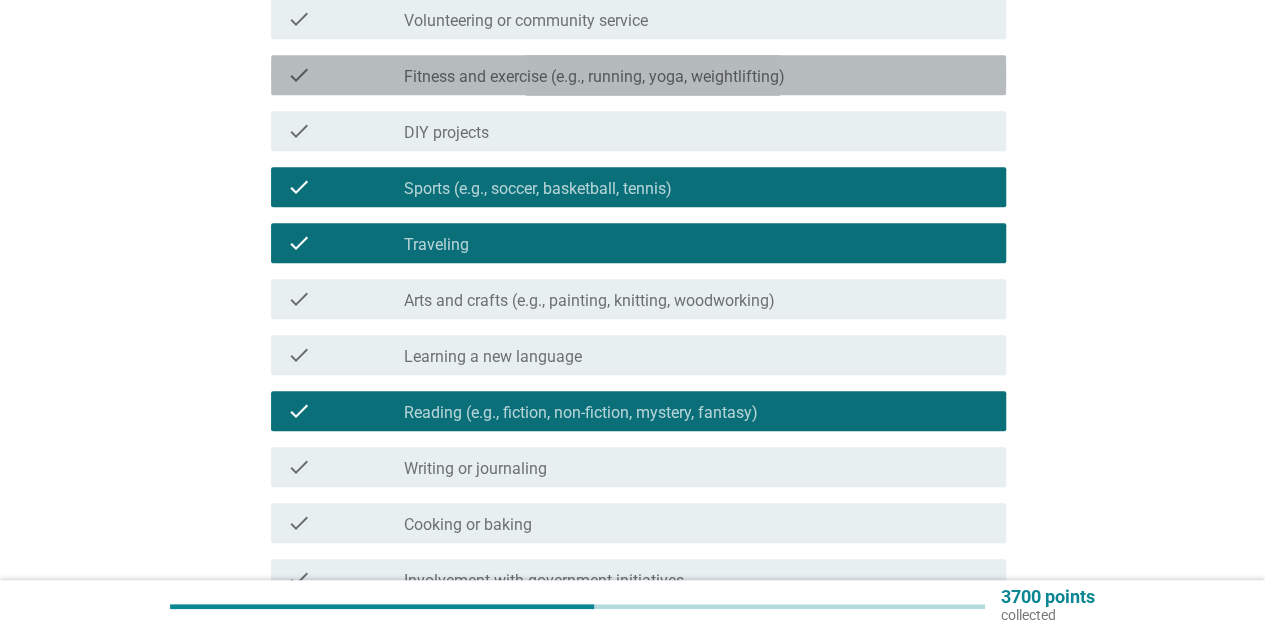click on "check_box_outline_blank Fitness and exercise (e.g., running, yoga, weightlifting)" at bounding box center [697, 75] 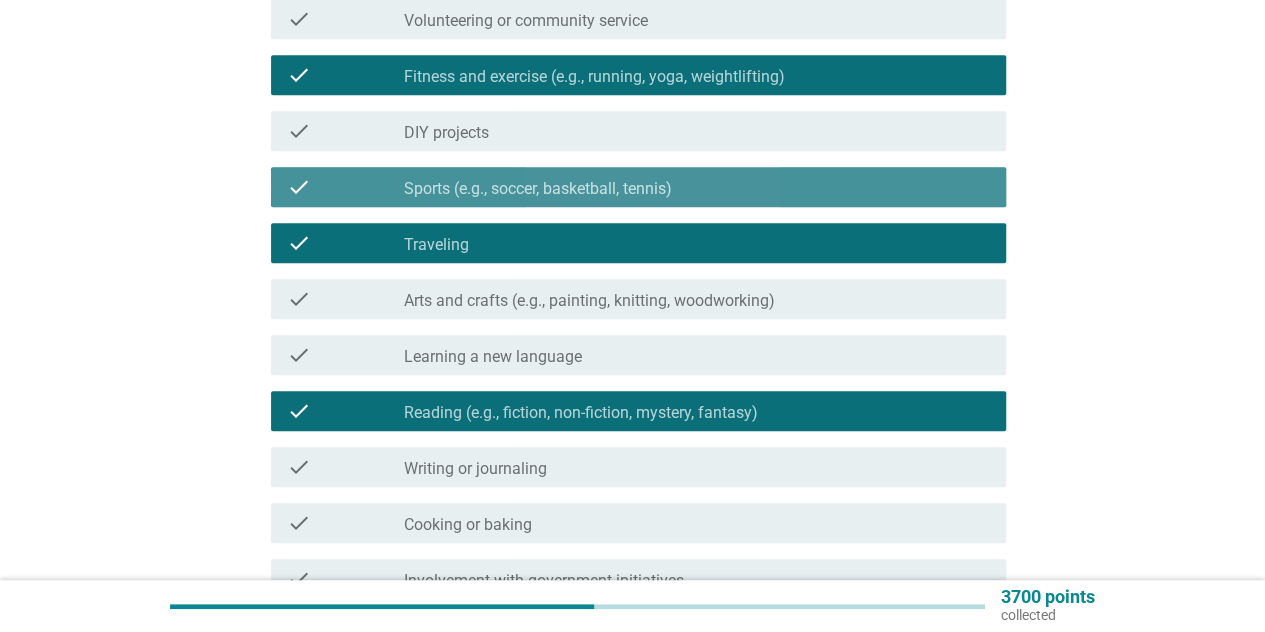 click on "Sports (e.g., soccer, basketball, tennis)" at bounding box center [538, 189] 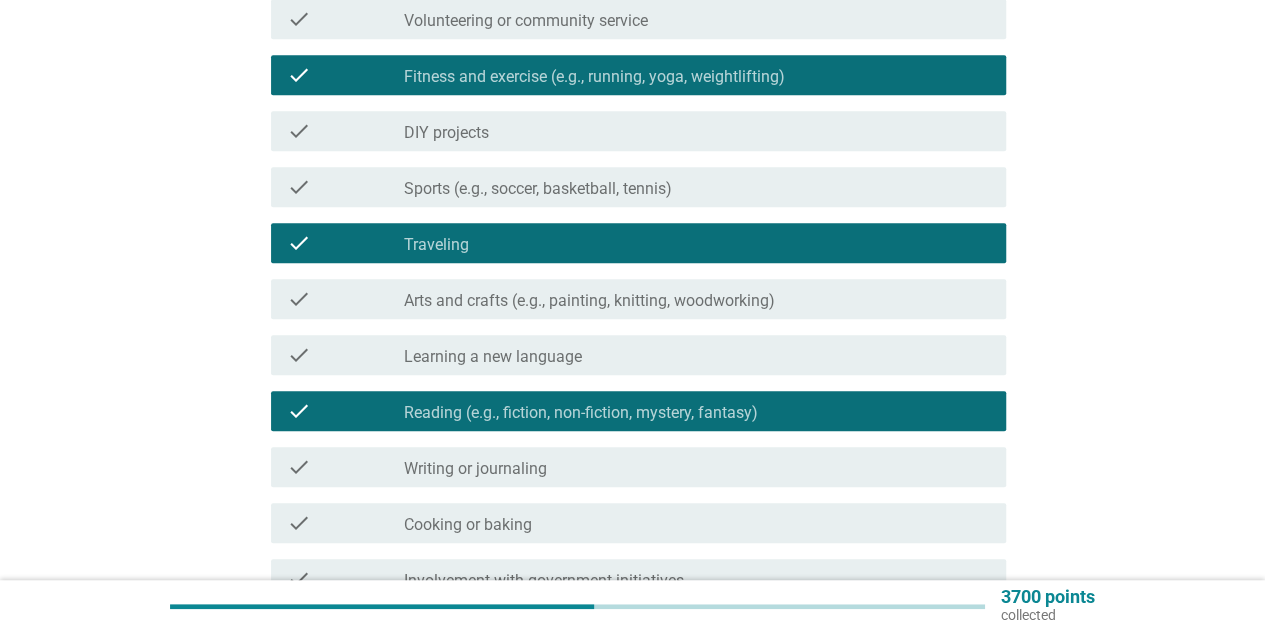 click on "Sports (e.g., soccer, basketball, tennis)" at bounding box center (538, 189) 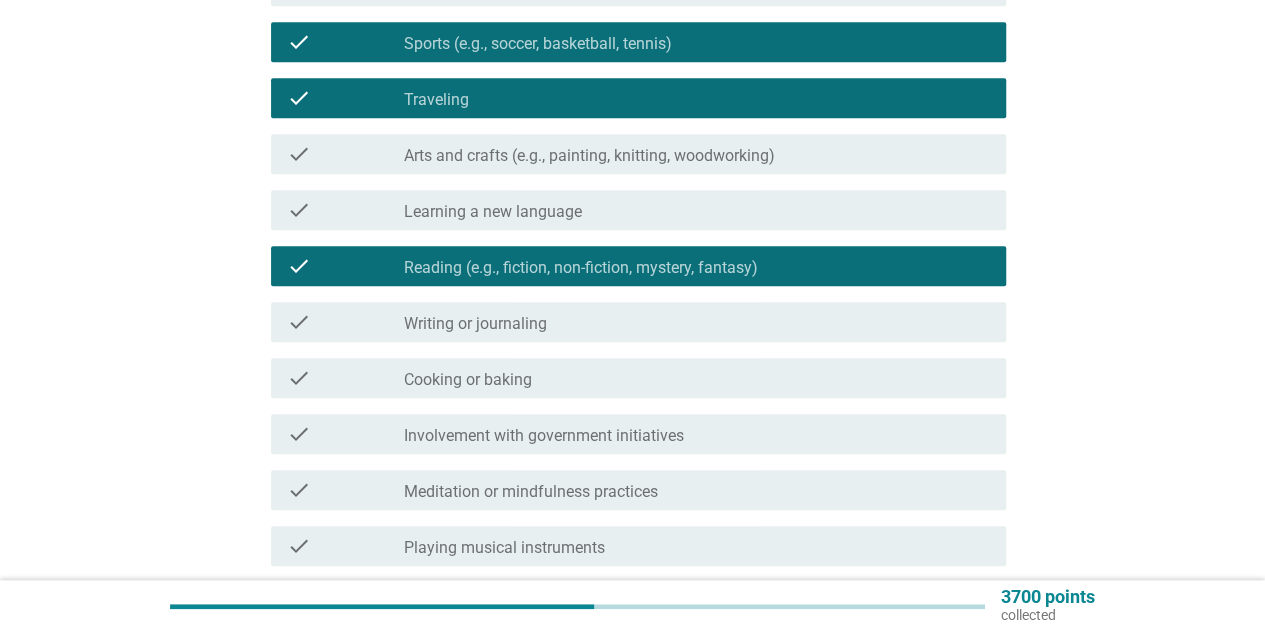 scroll, scrollTop: 985, scrollLeft: 0, axis: vertical 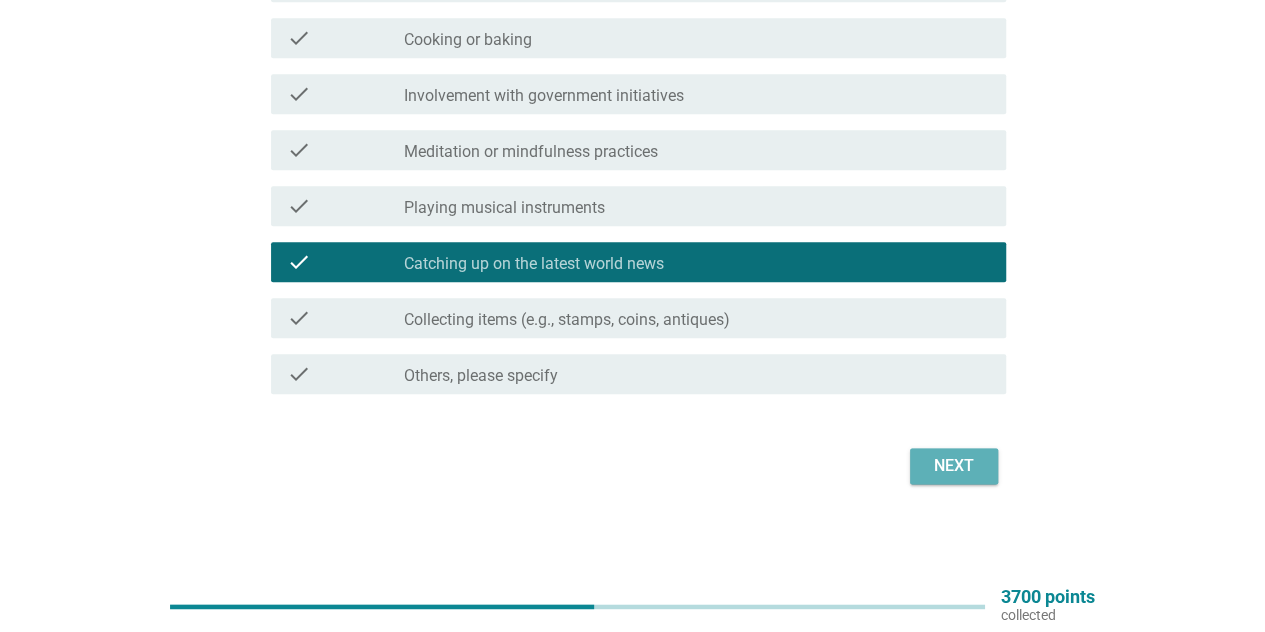 click on "Next" at bounding box center (954, 466) 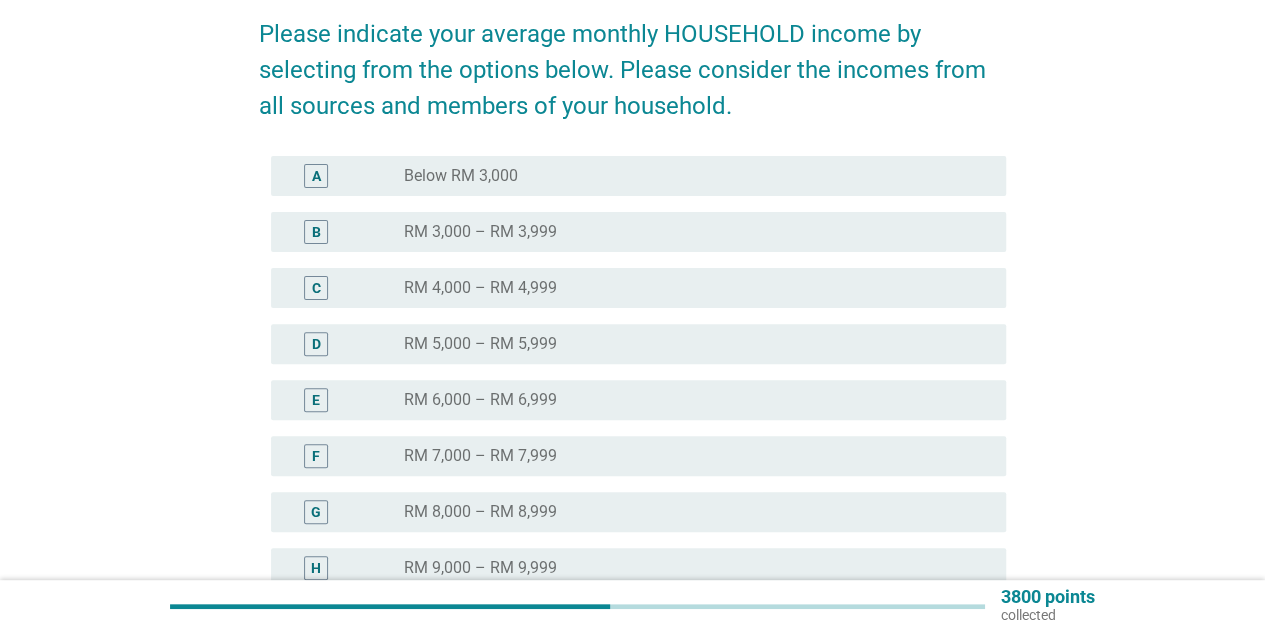 scroll, scrollTop: 300, scrollLeft: 0, axis: vertical 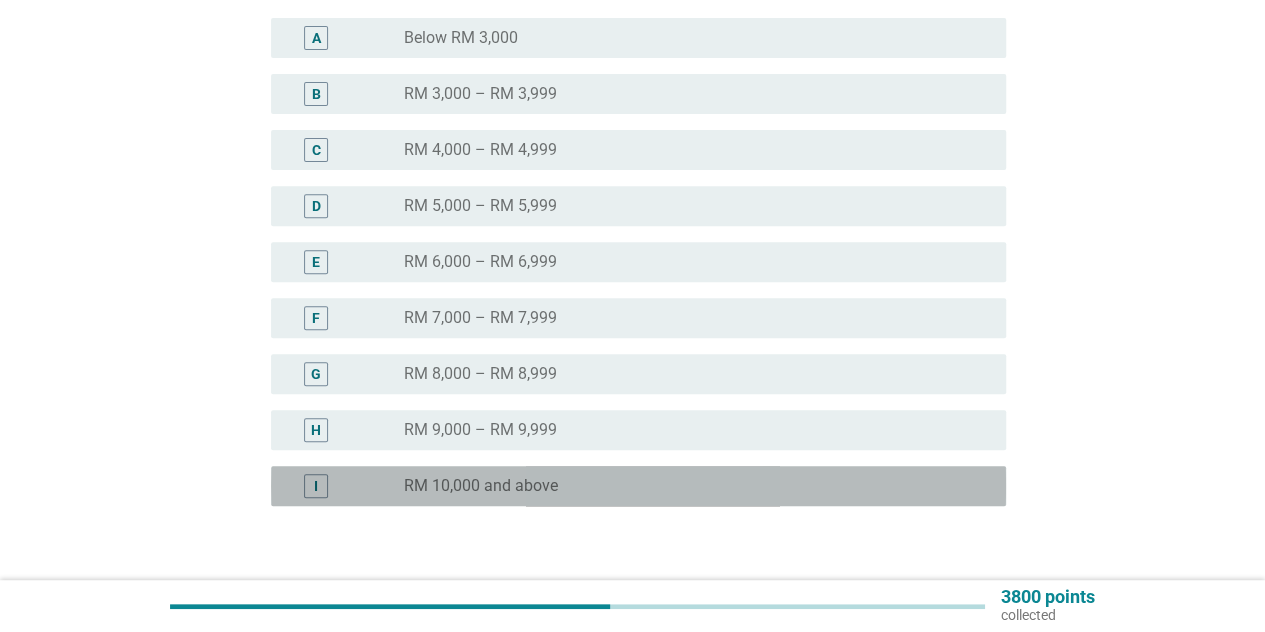 click on "radio_button_unchecked RM 10,000 and above" at bounding box center [697, 486] 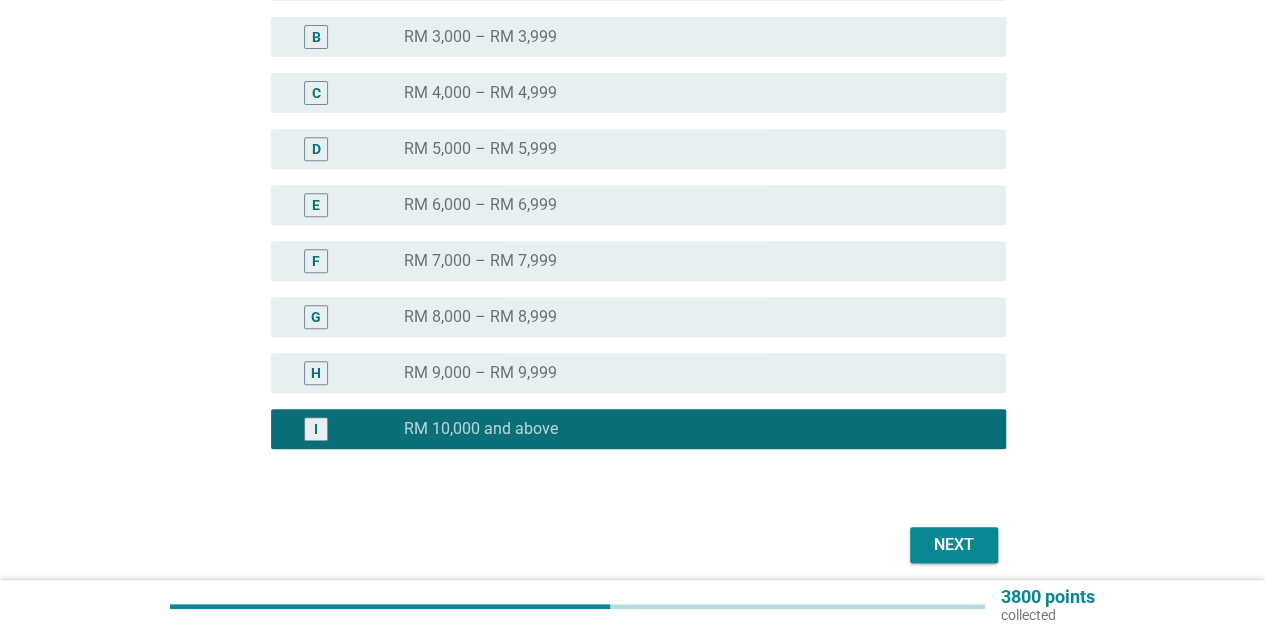 scroll, scrollTop: 436, scrollLeft: 0, axis: vertical 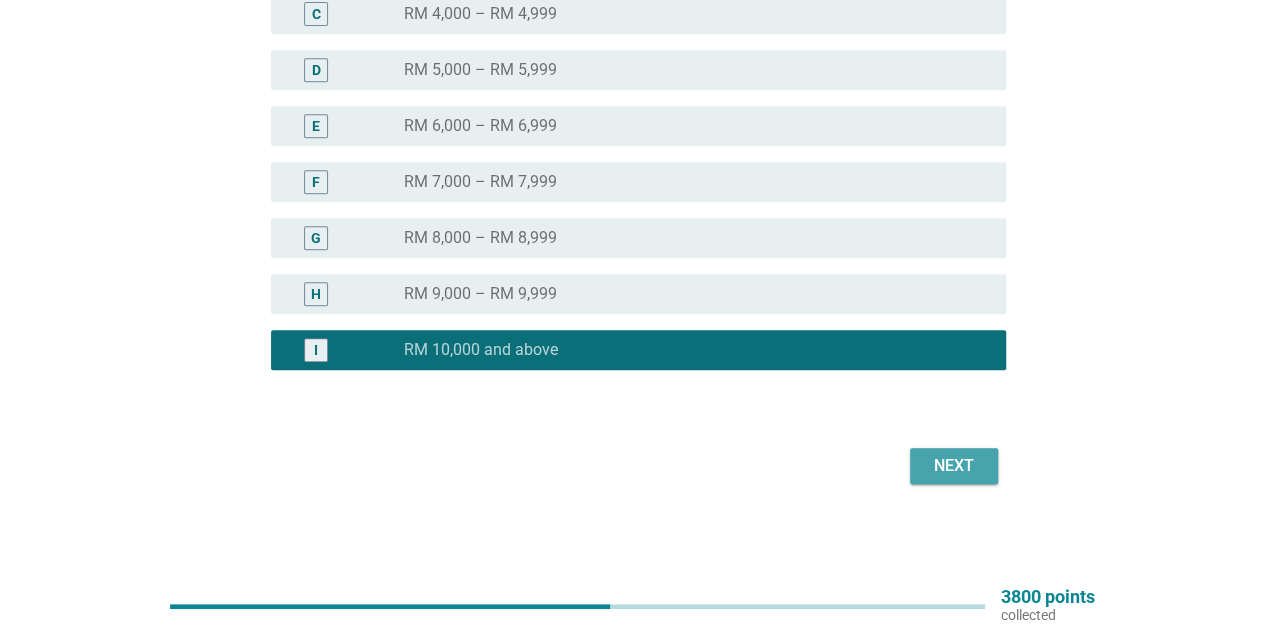 click on "Next" at bounding box center (954, 466) 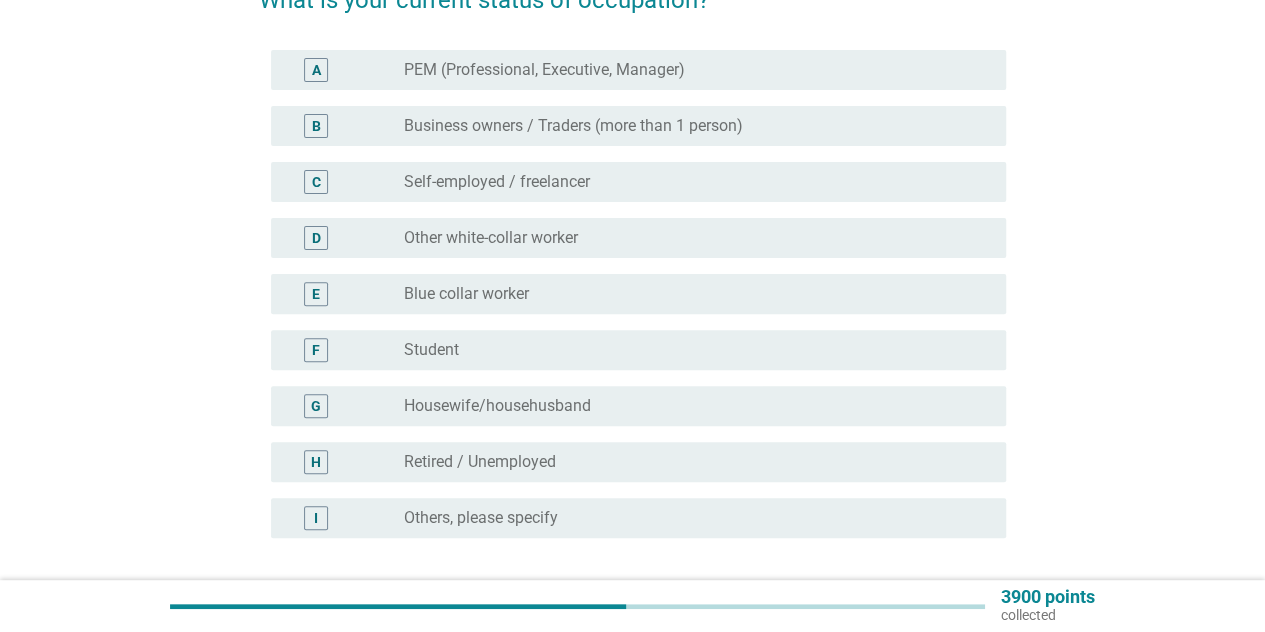 scroll, scrollTop: 200, scrollLeft: 0, axis: vertical 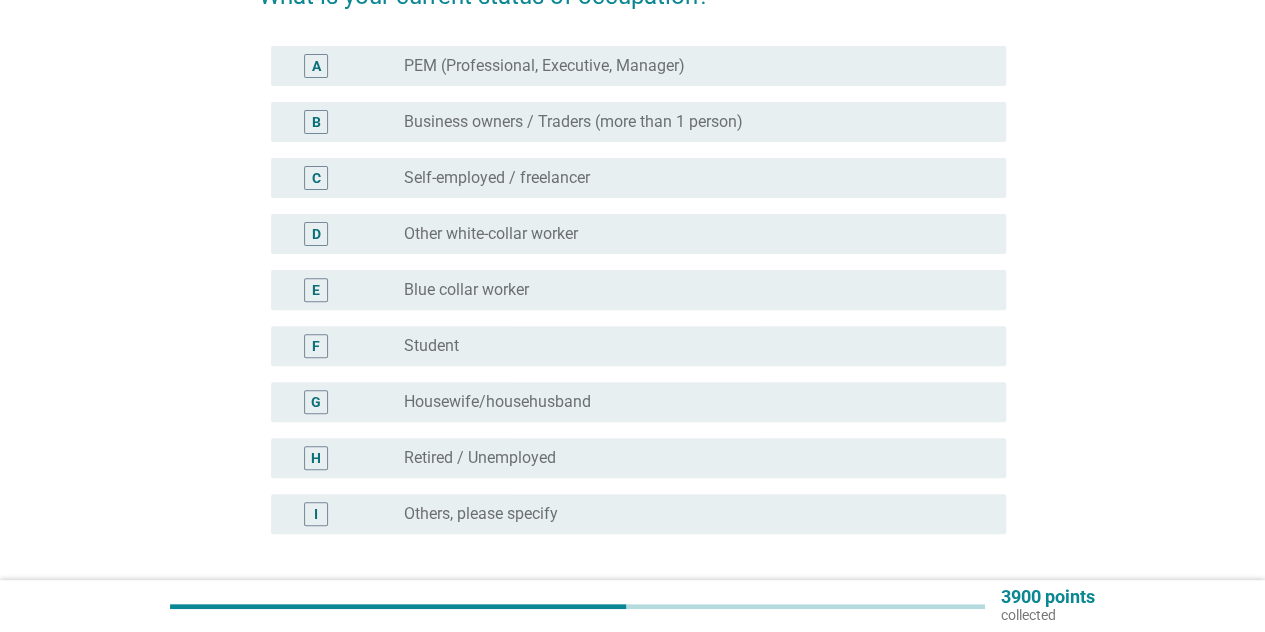 drag, startPoint x: 576, startPoint y: 183, endPoint x: 584, endPoint y: 137, distance: 46.69047 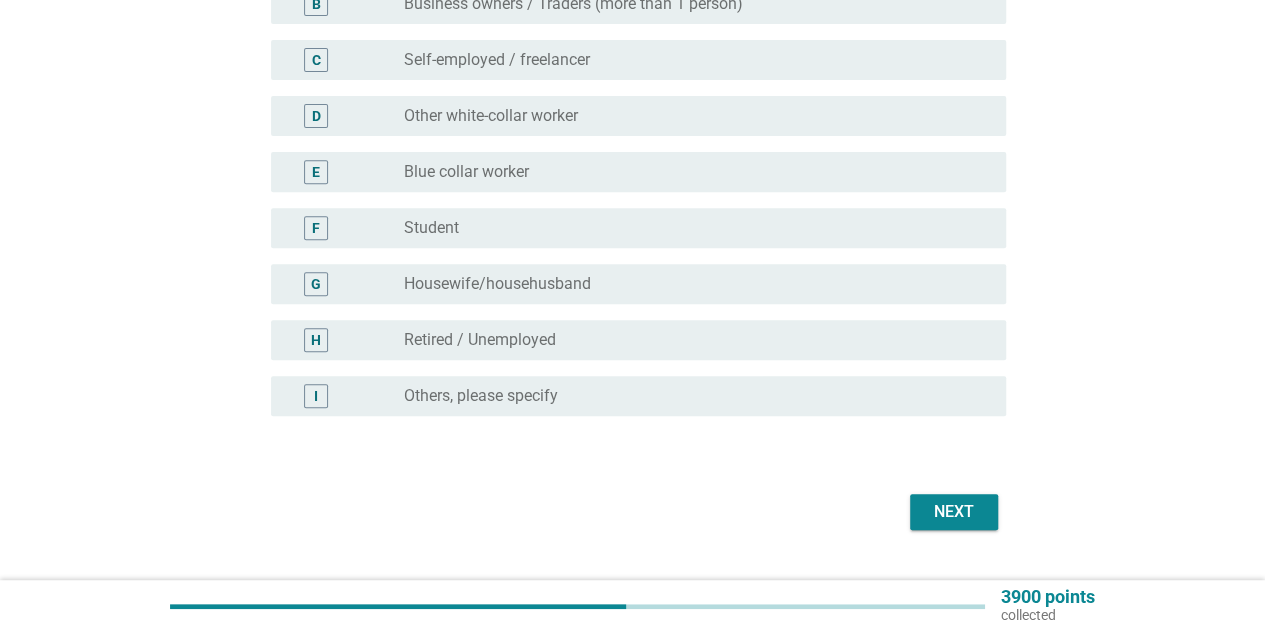 scroll, scrollTop: 364, scrollLeft: 0, axis: vertical 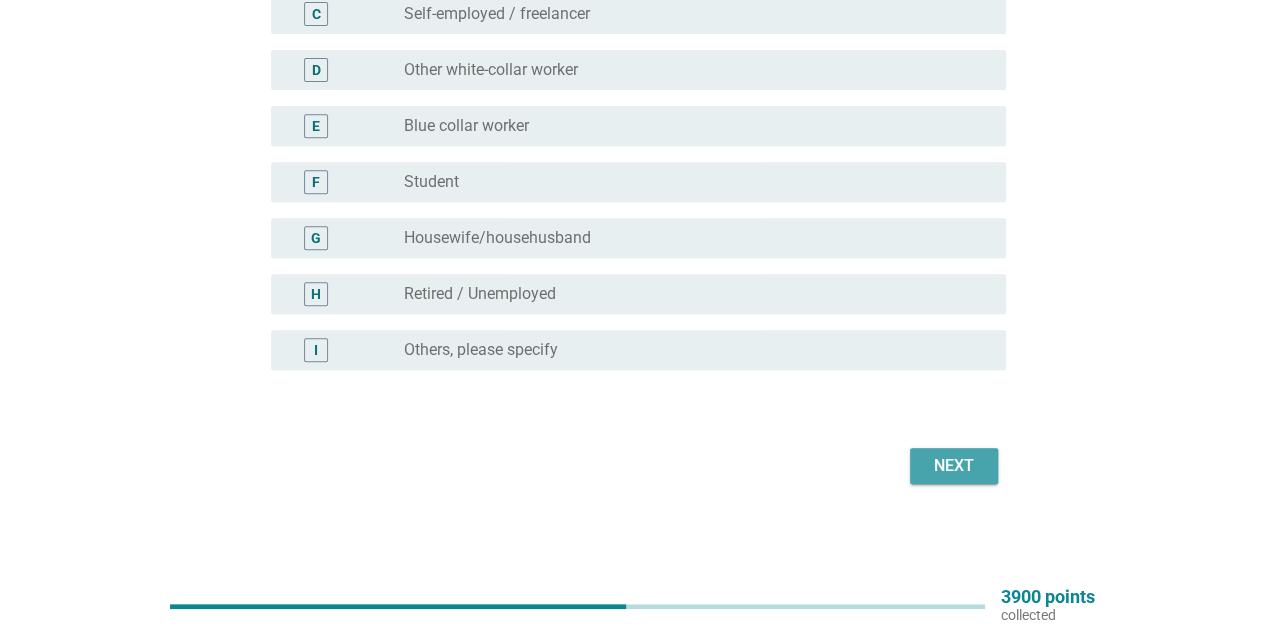 click on "Next" at bounding box center [954, 466] 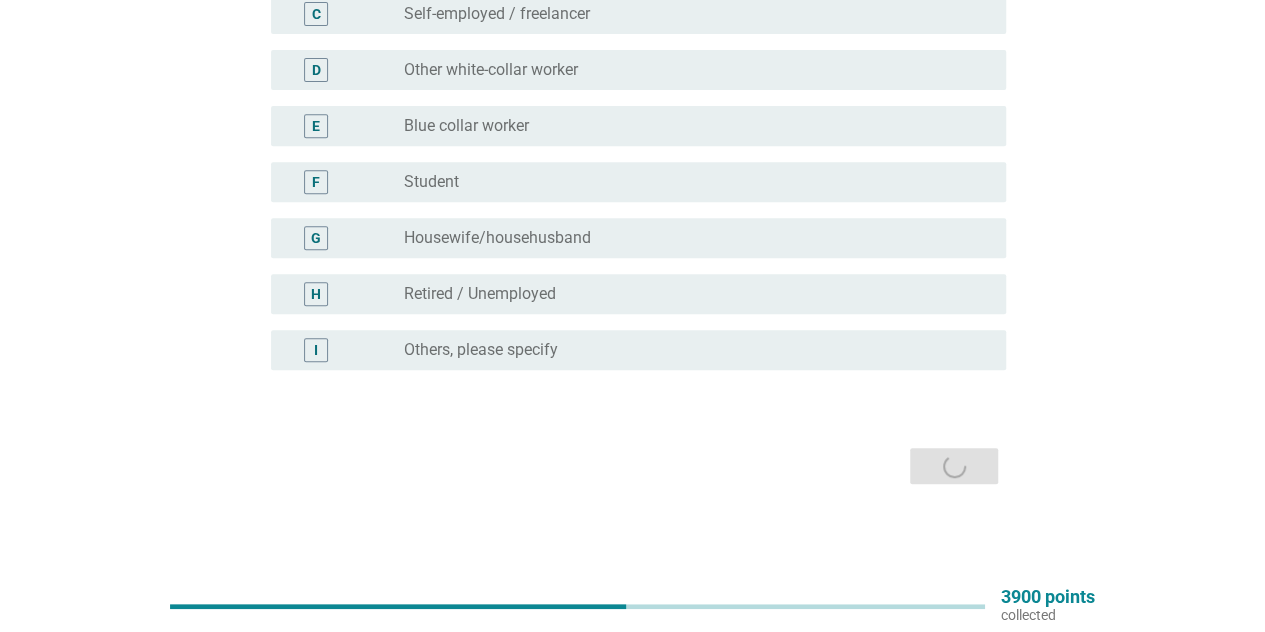 scroll, scrollTop: 0, scrollLeft: 0, axis: both 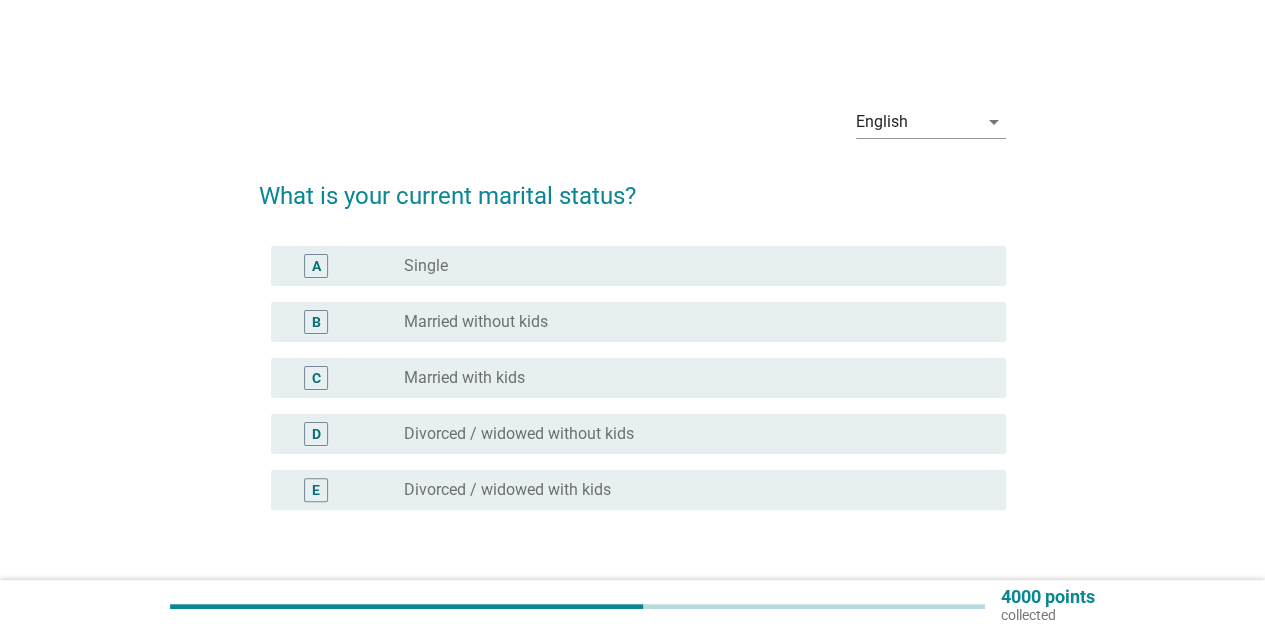 click on "radio_button_unchecked Divorced / widowed with kids" at bounding box center (697, 490) 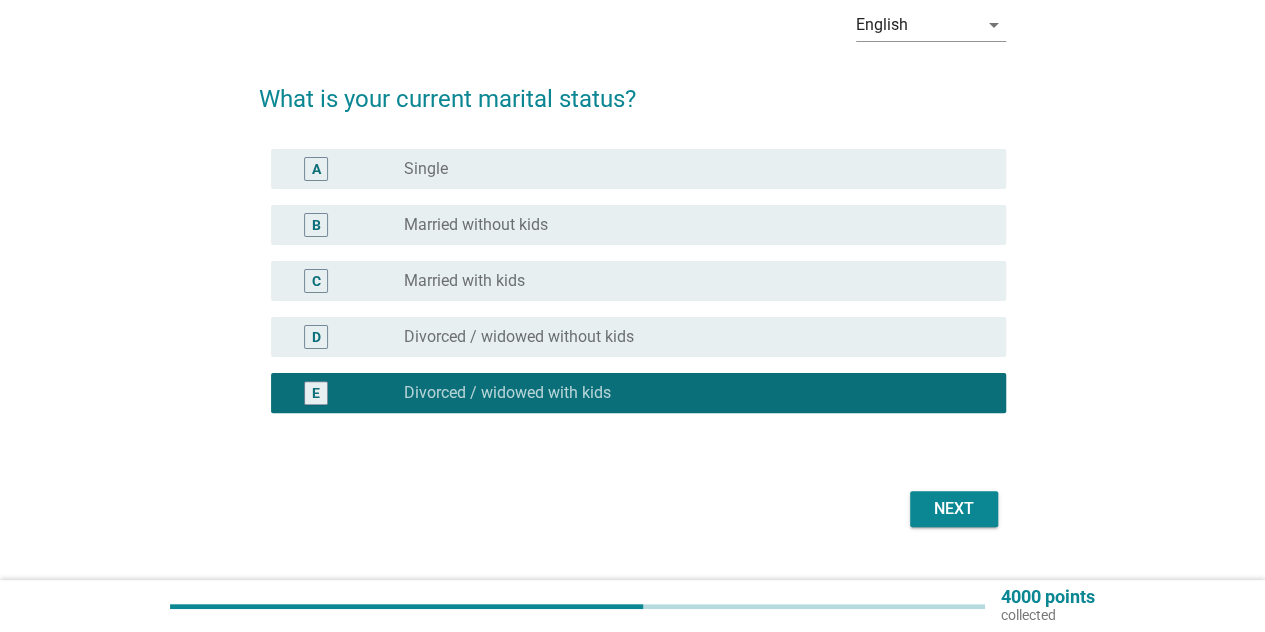 scroll, scrollTop: 140, scrollLeft: 0, axis: vertical 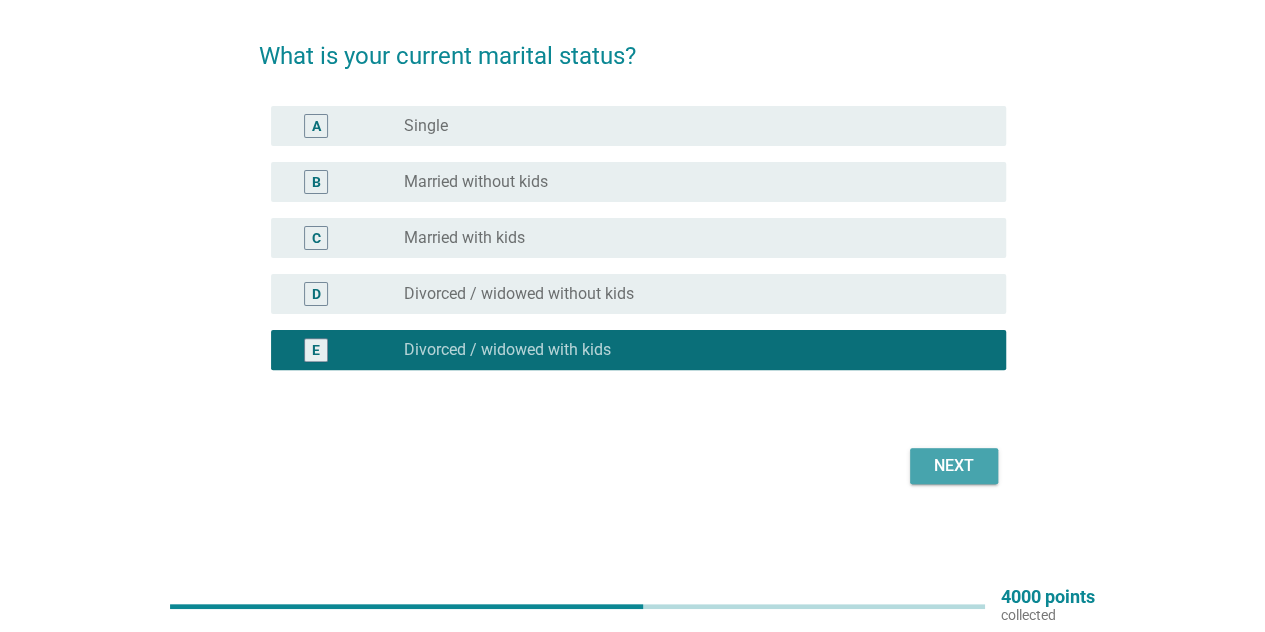 click on "Next" at bounding box center (954, 466) 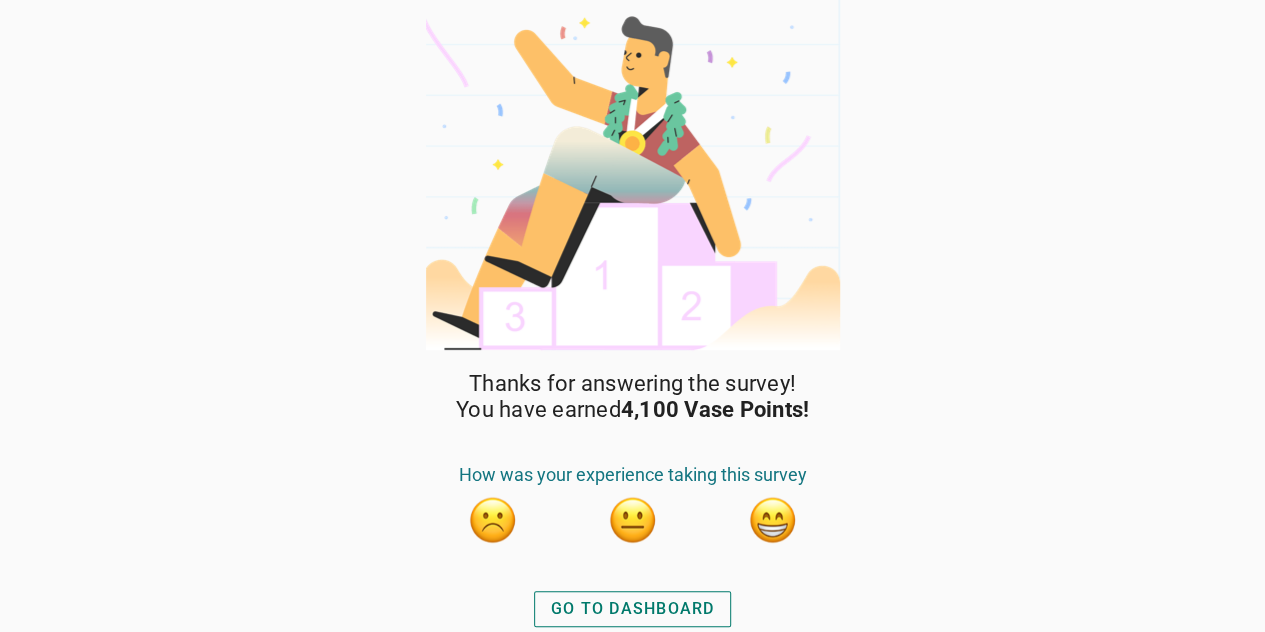 scroll, scrollTop: 1, scrollLeft: 0, axis: vertical 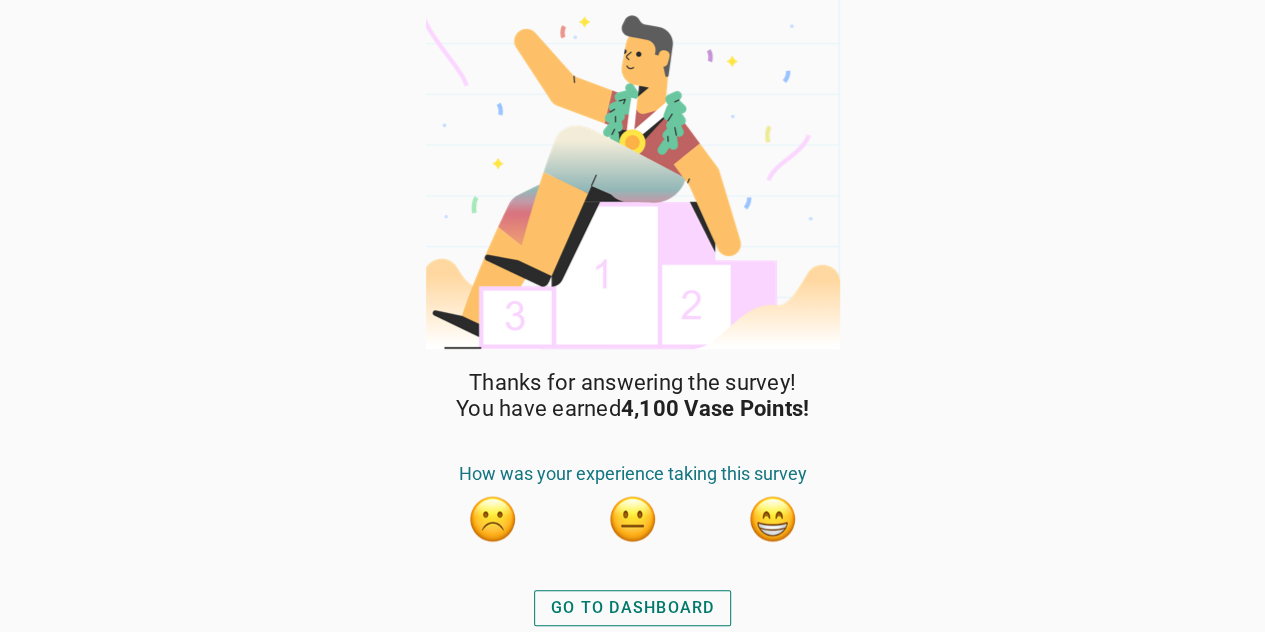 click at bounding box center [773, 519] 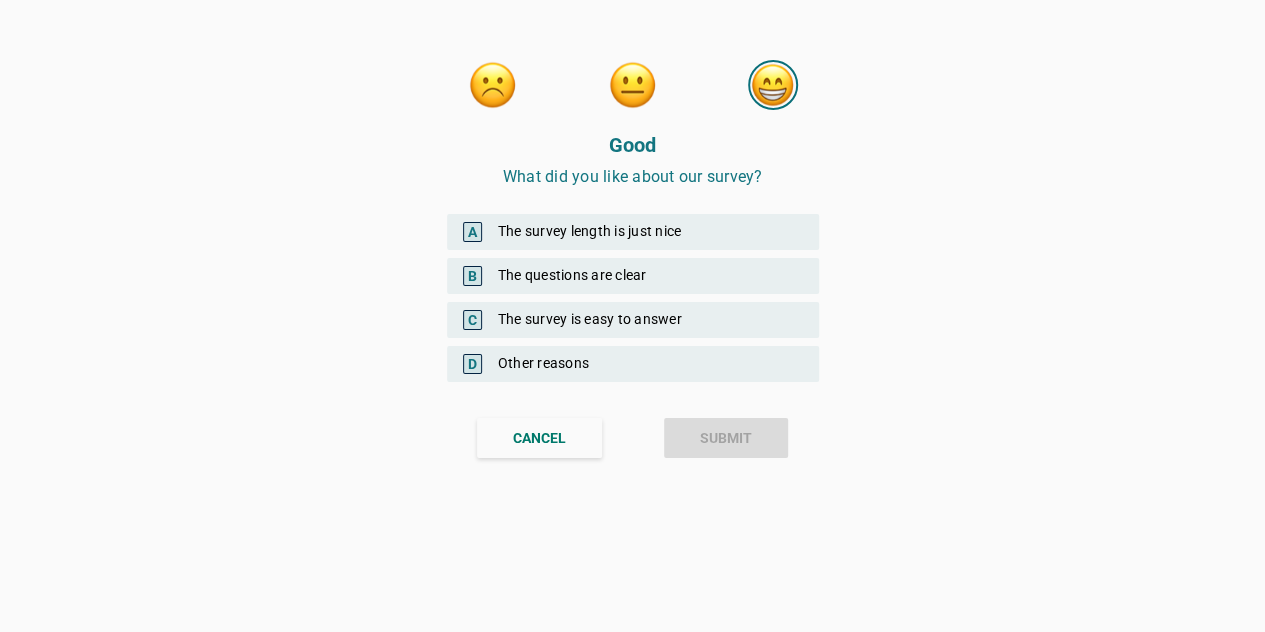 click on "B
The questions are clear" at bounding box center [633, 276] 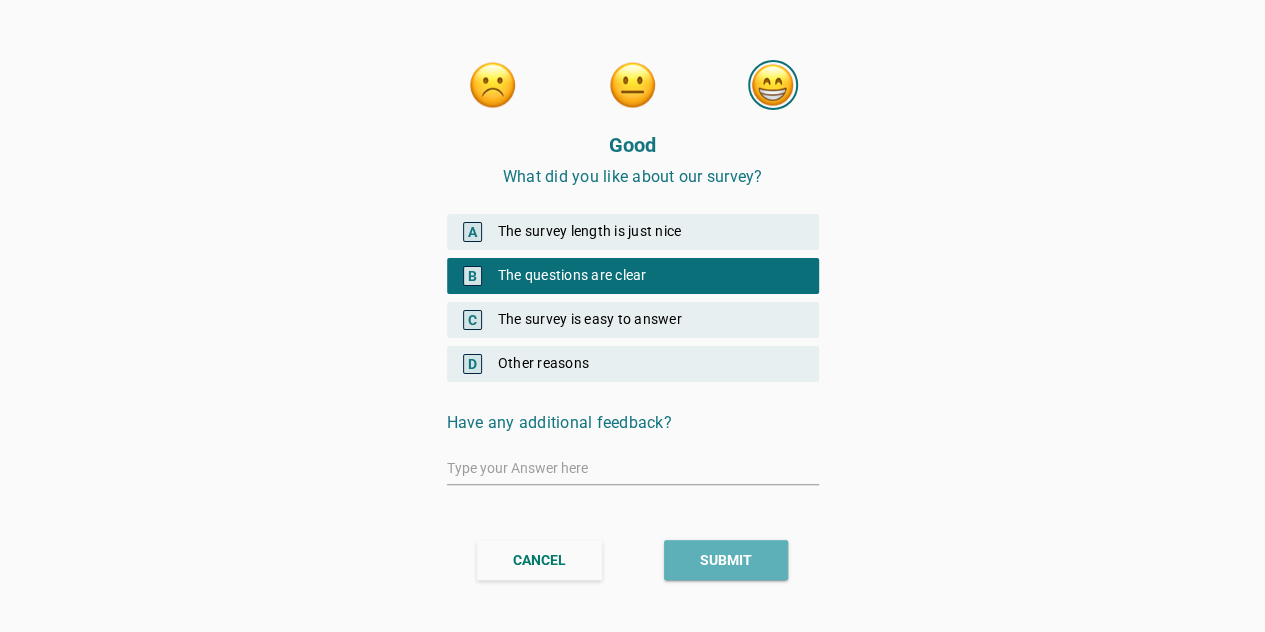 drag, startPoint x: 720, startPoint y: 548, endPoint x: 706, endPoint y: 510, distance: 40.496914 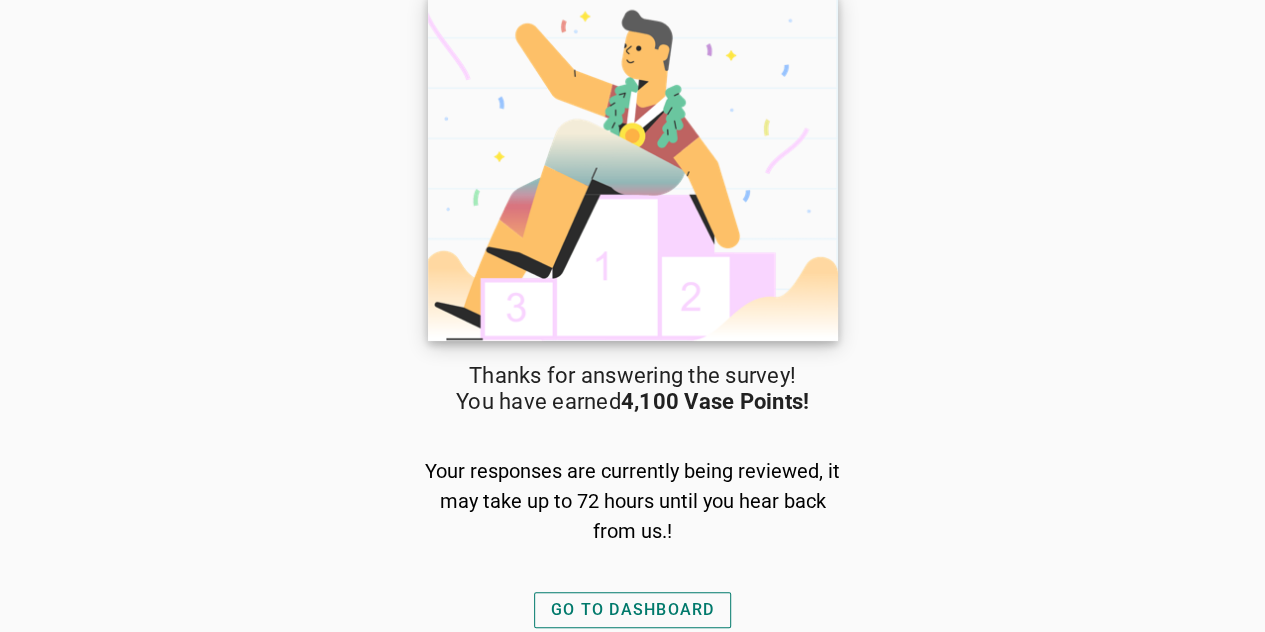scroll, scrollTop: 10, scrollLeft: 0, axis: vertical 